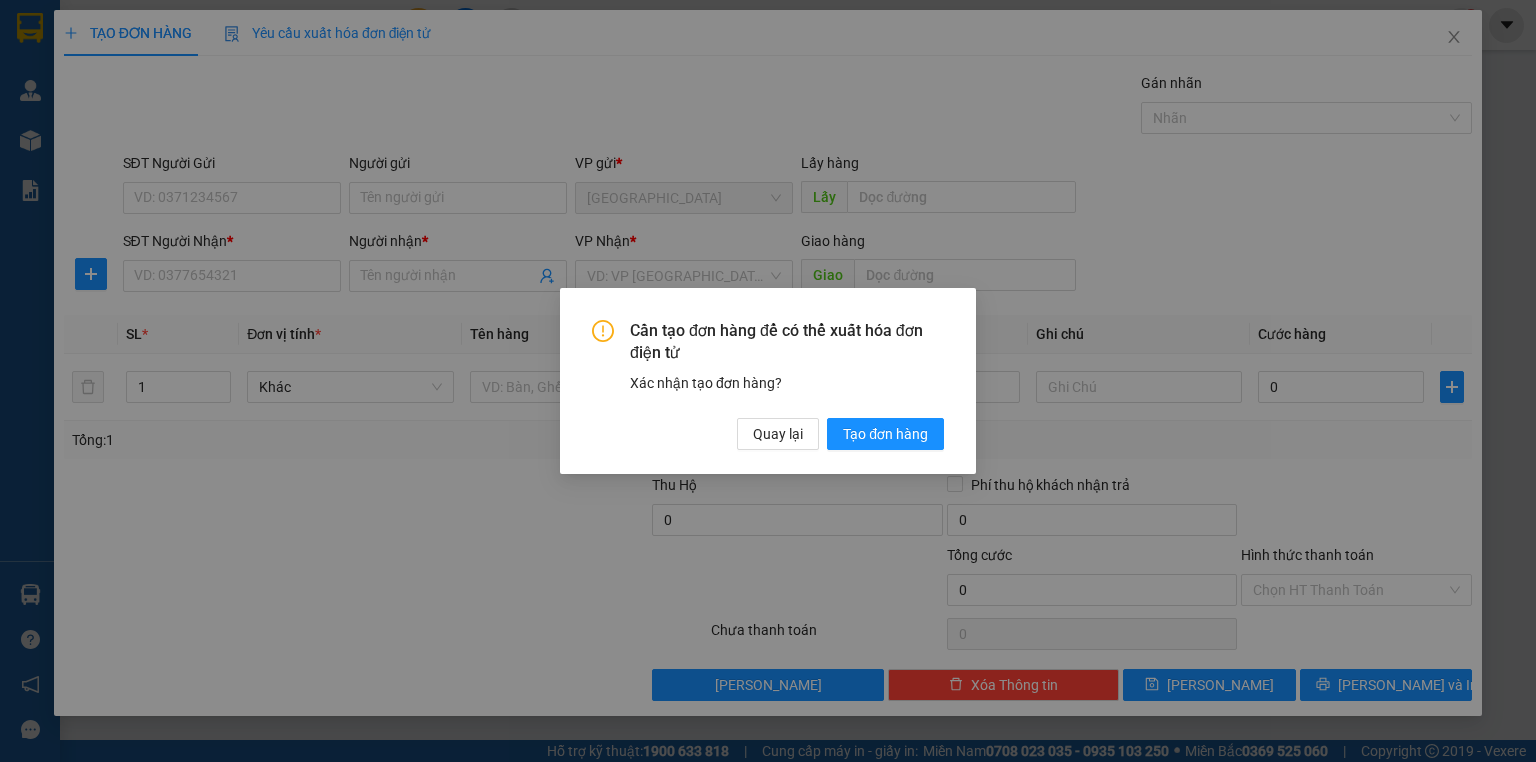 scroll, scrollTop: 0, scrollLeft: 0, axis: both 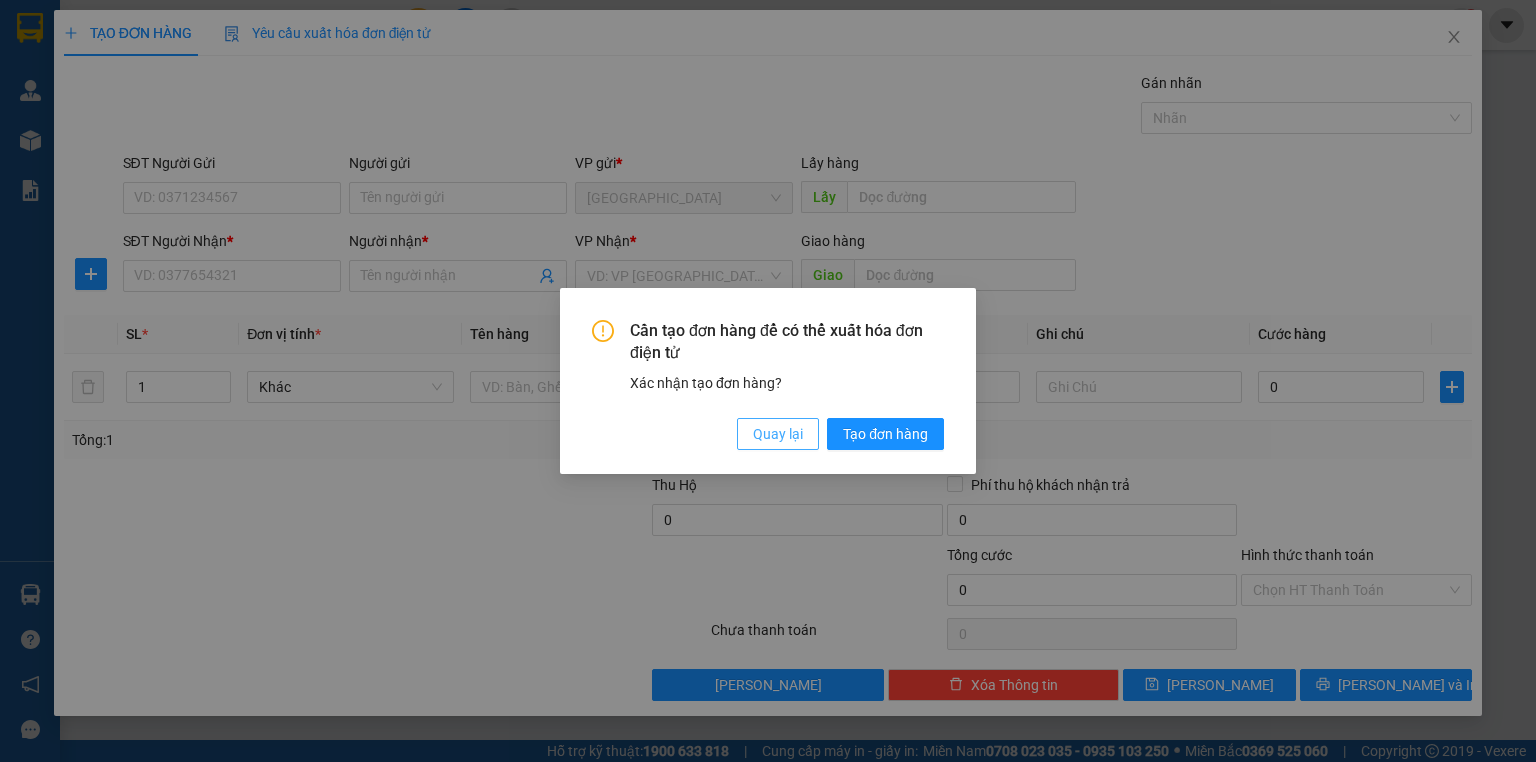 click on "Quay lại" at bounding box center [778, 434] 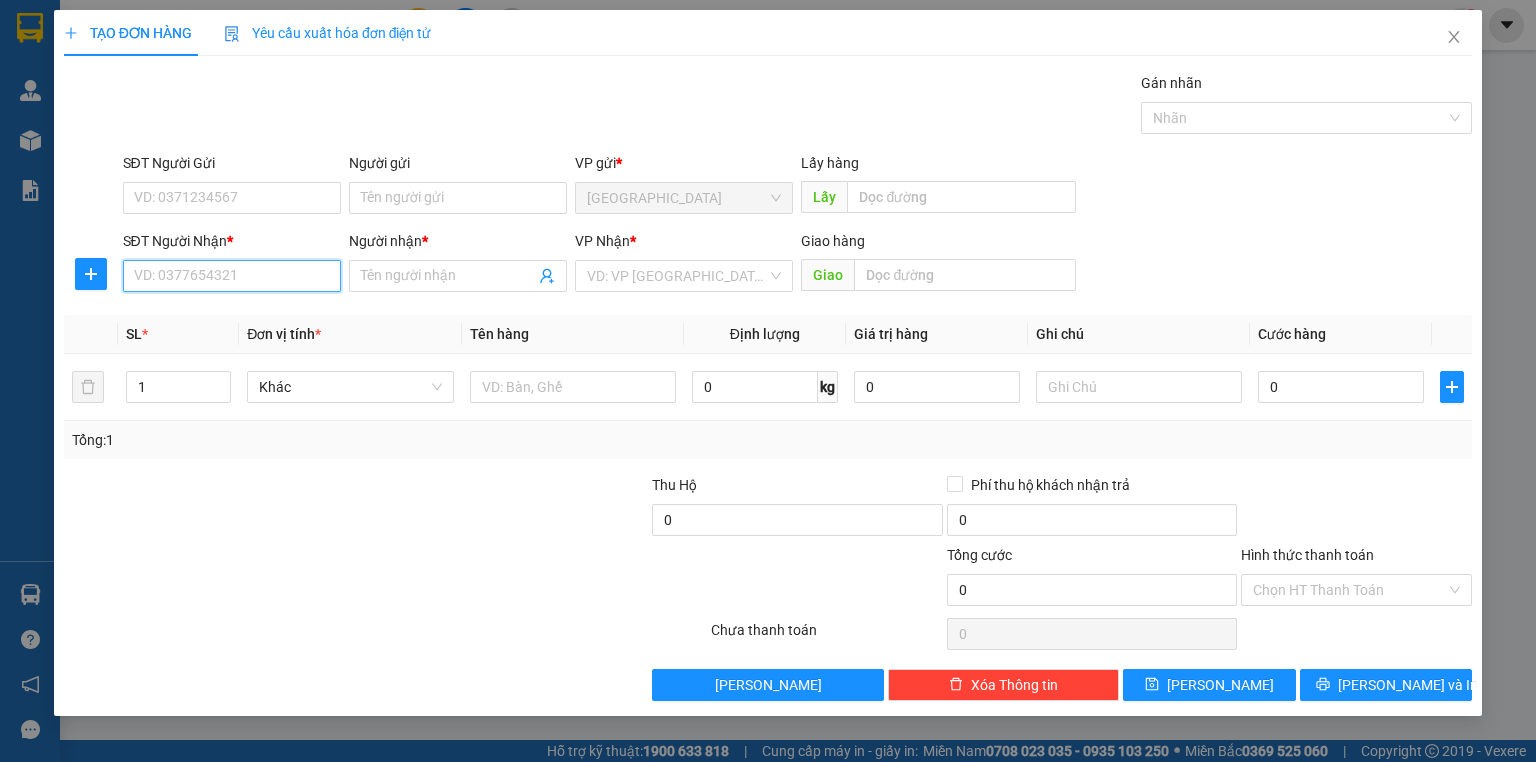 click on "SĐT Người Nhận  *" at bounding box center [232, 276] 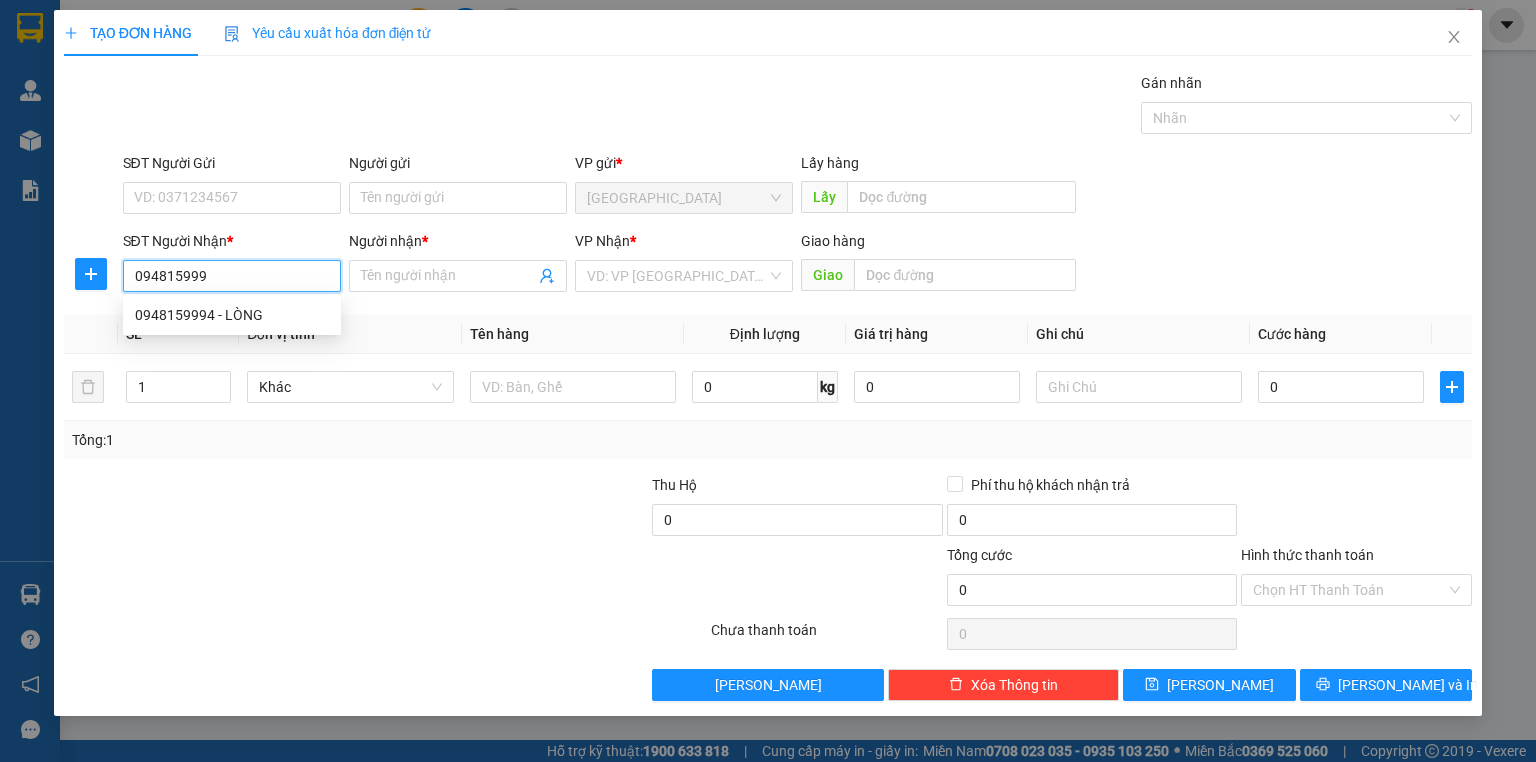 type on "0948159994" 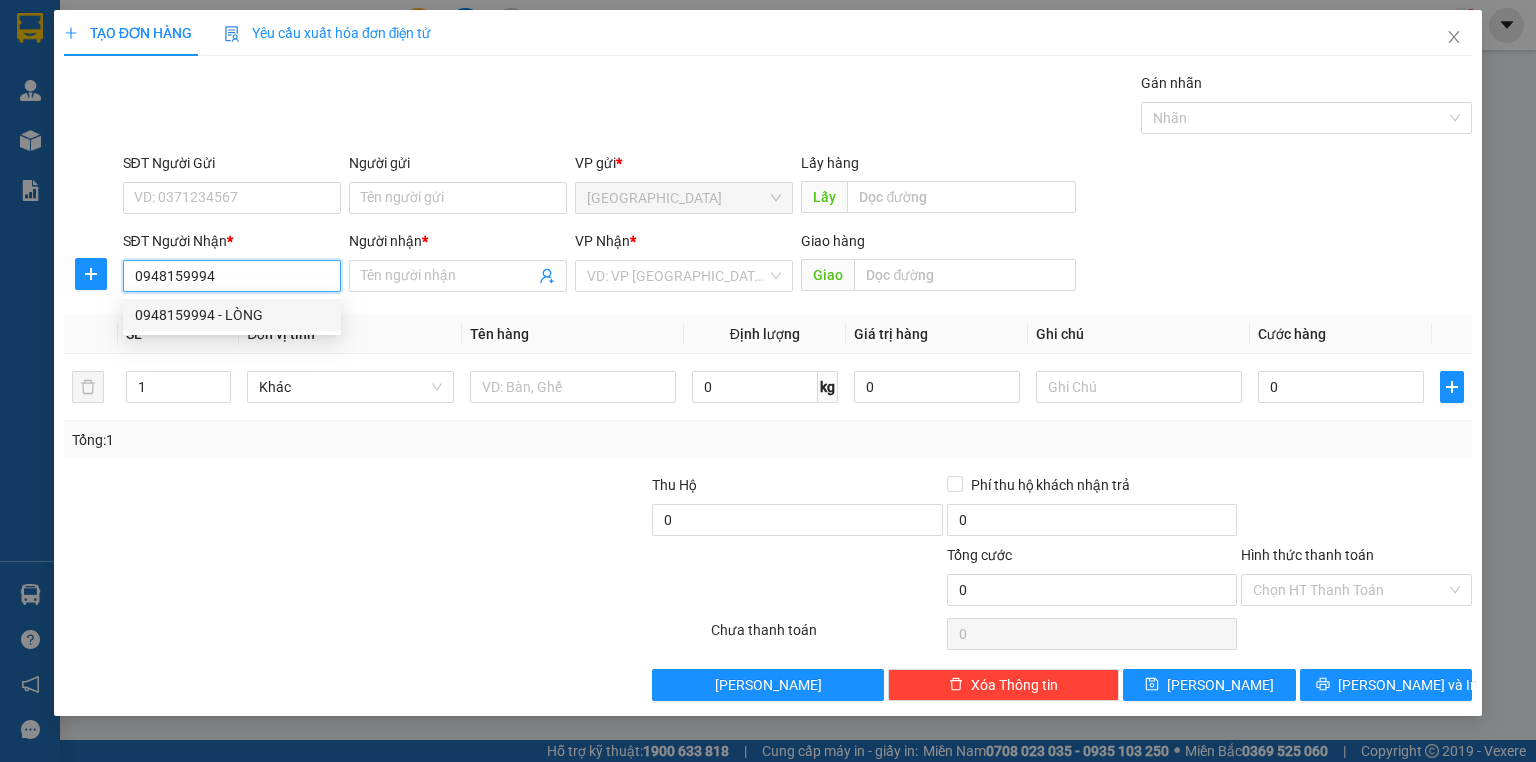click on "0948159994 - LÒNG" at bounding box center [232, 315] 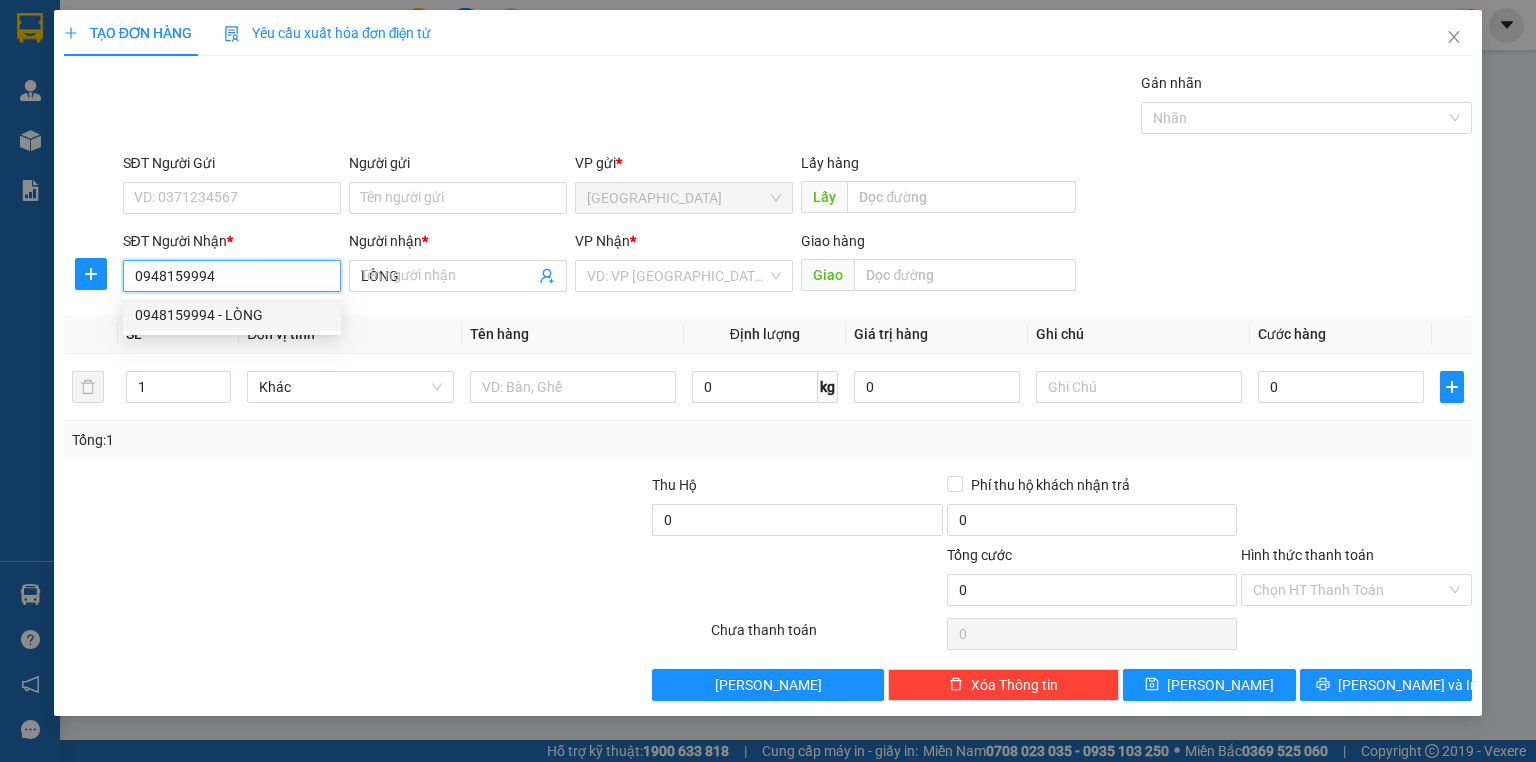 type on "40.000" 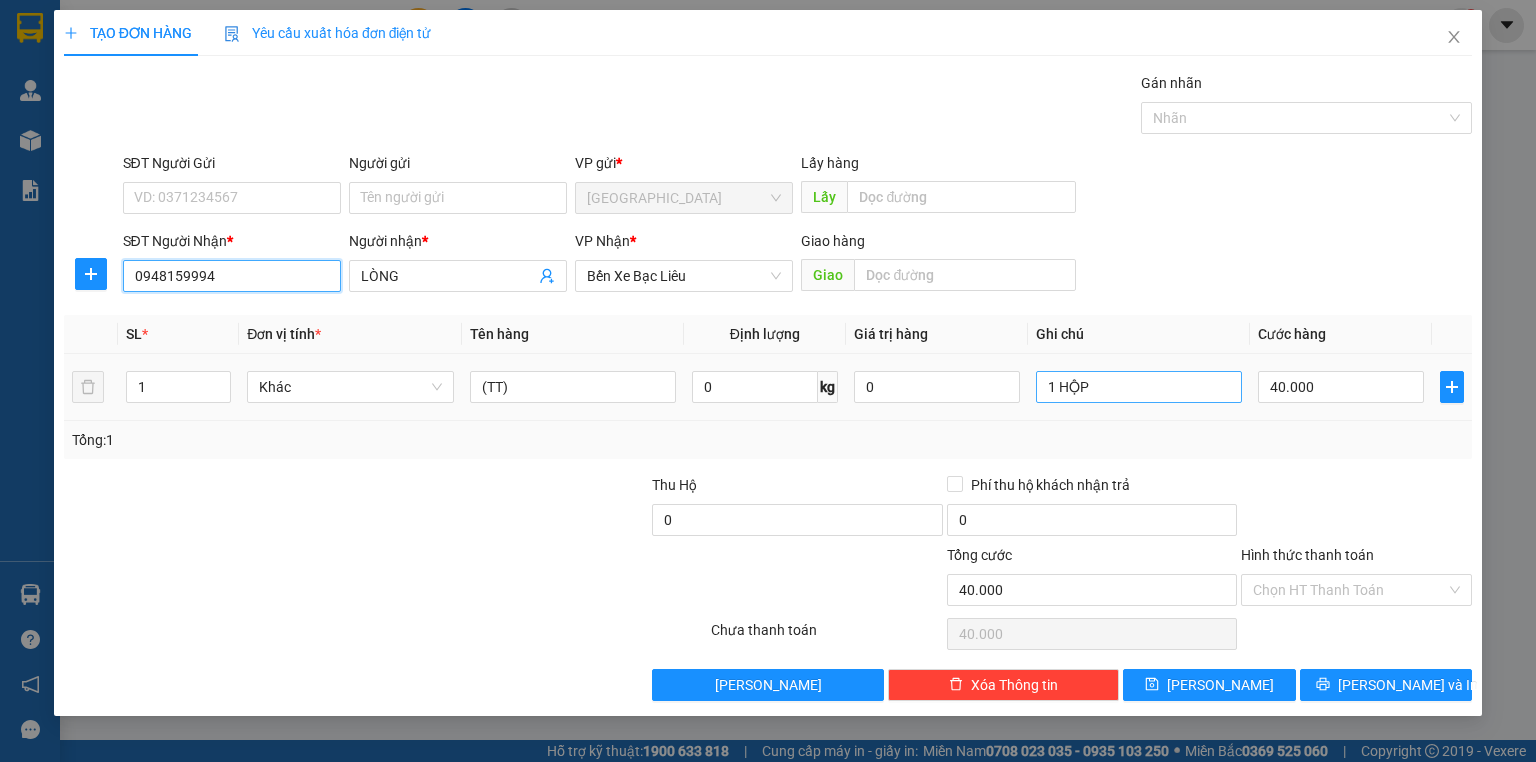 type on "0948159994" 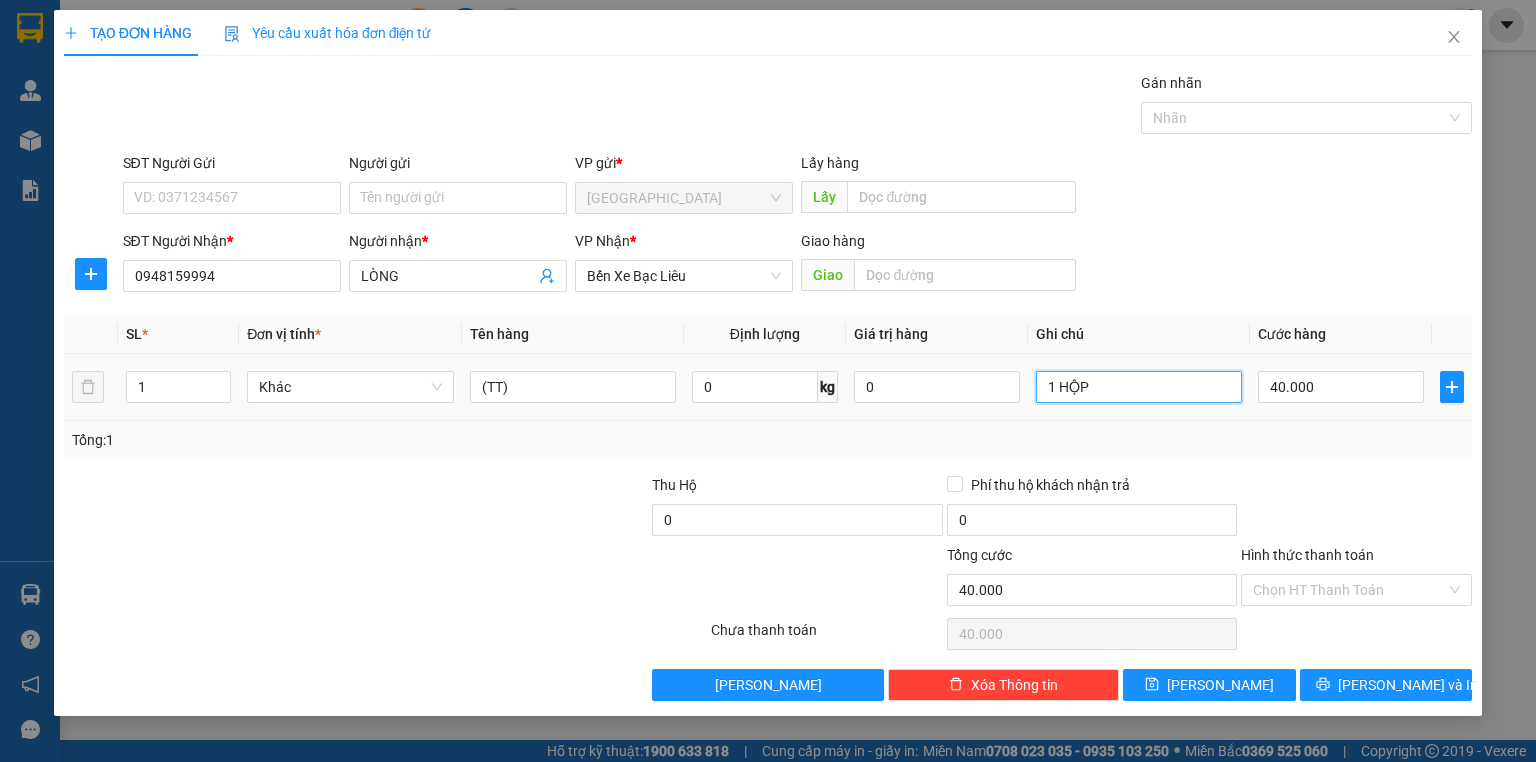 click on "1 HỘP" at bounding box center (1139, 387) 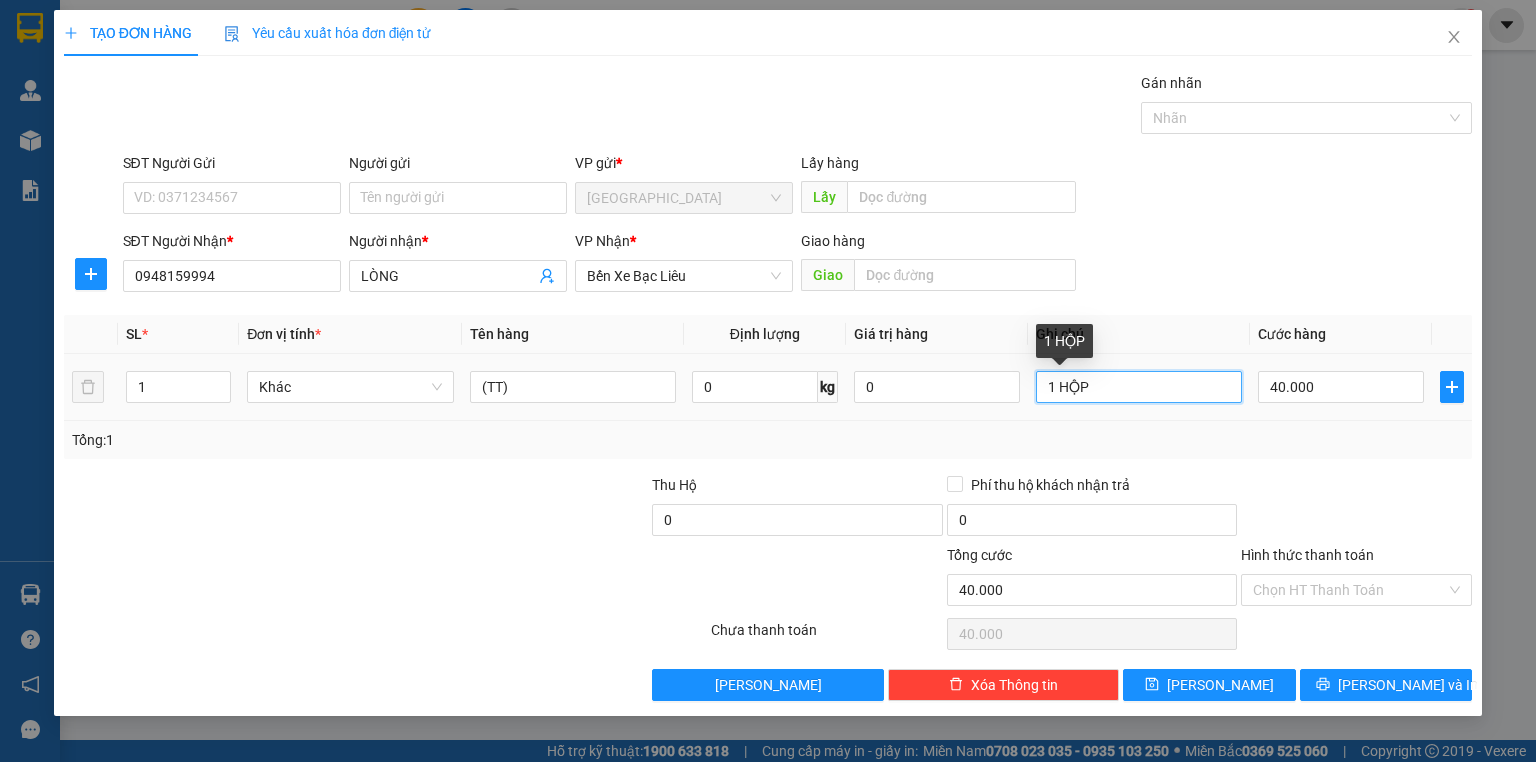 click on "1 HỘP" at bounding box center [1139, 387] 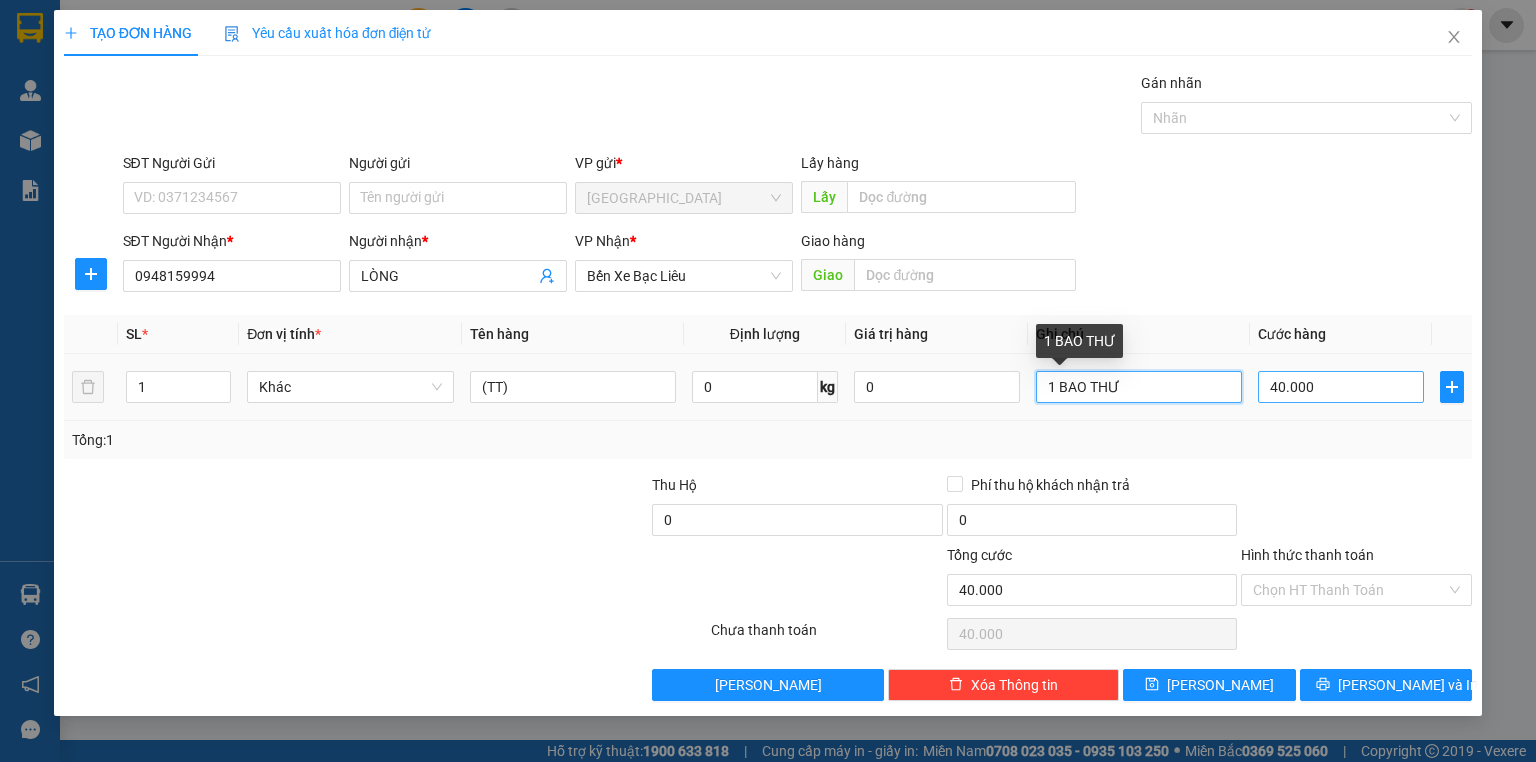 type on "1 BAO THƯ" 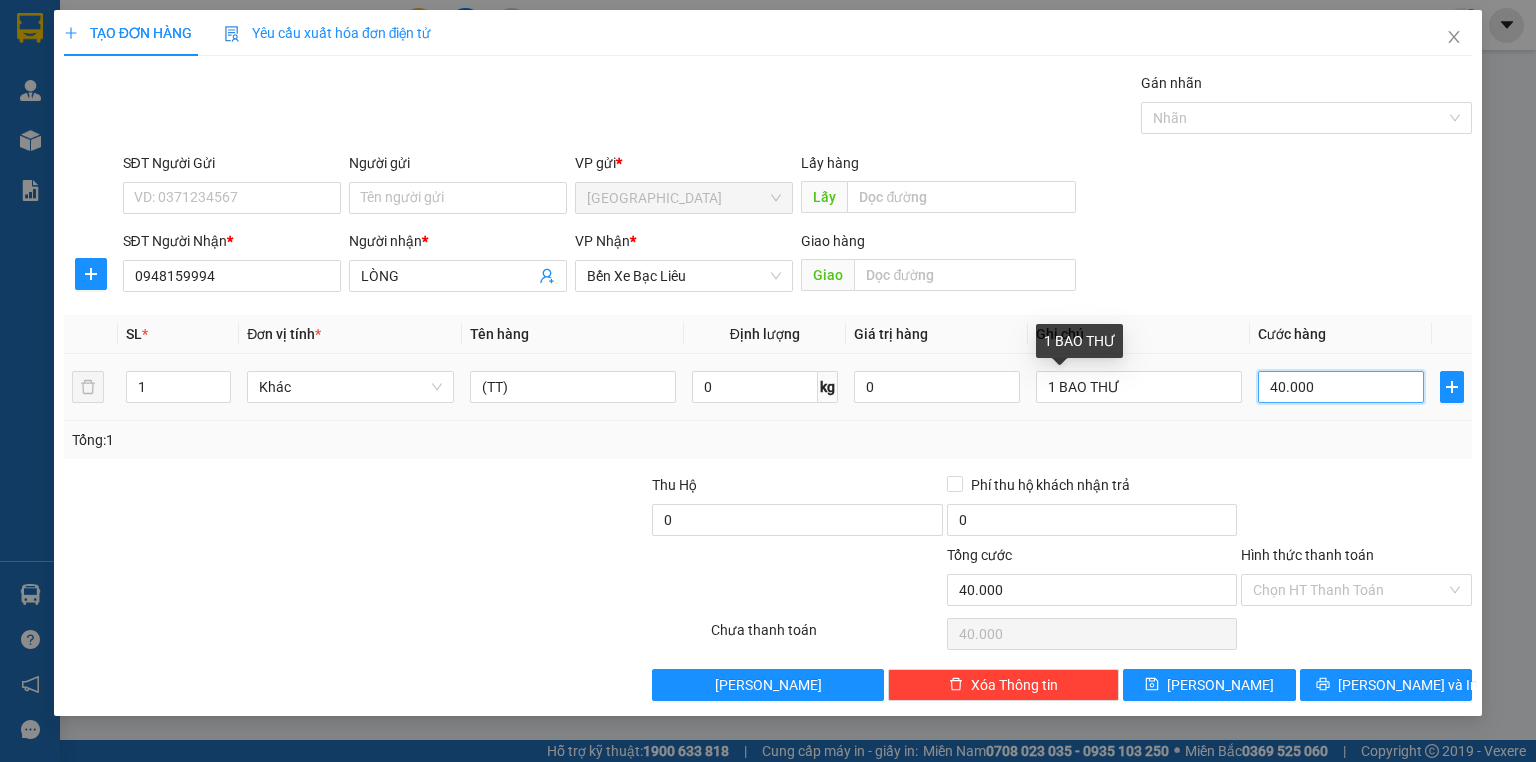 click on "40.000" at bounding box center (1341, 387) 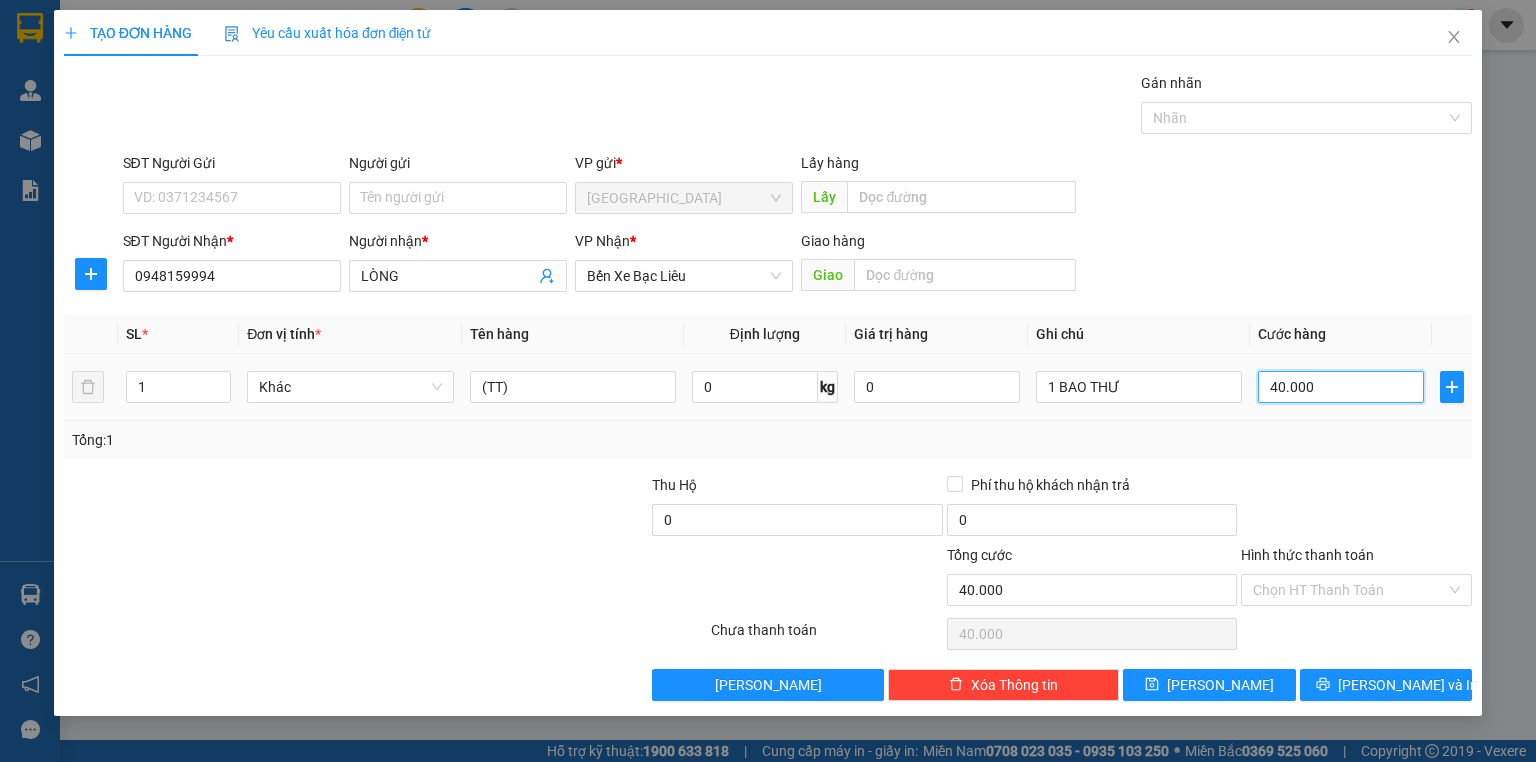 type on "3" 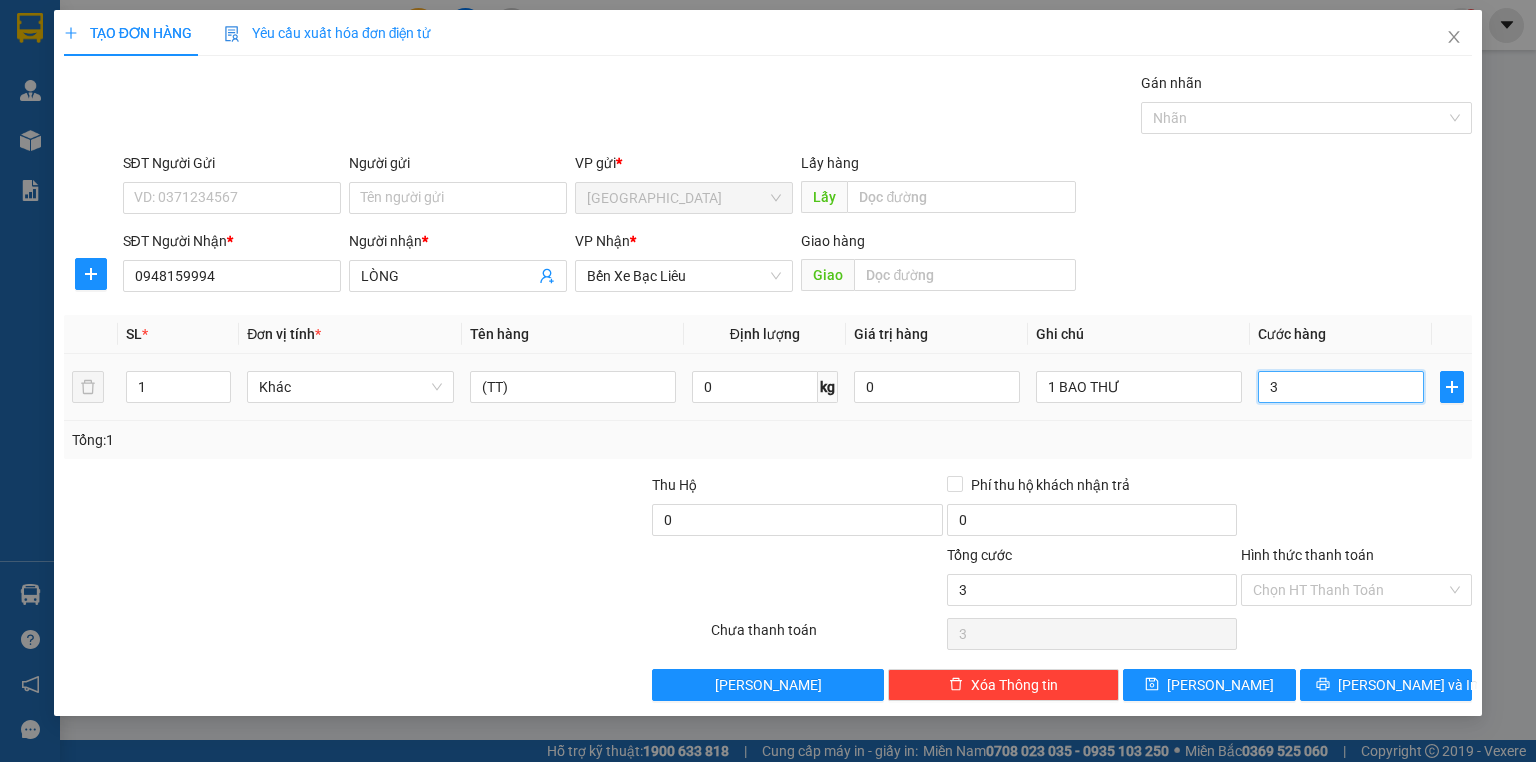 type on "30" 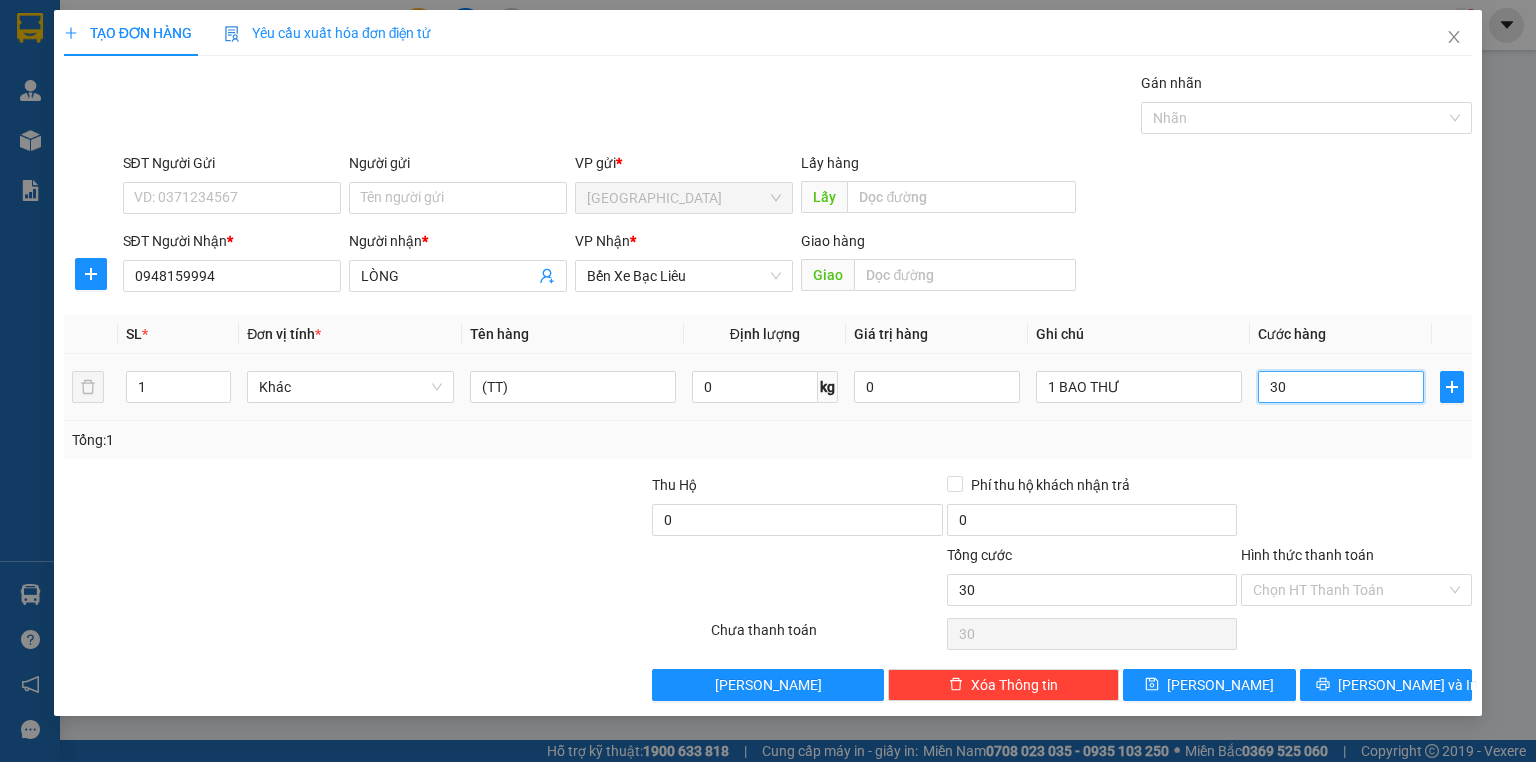 type on "30" 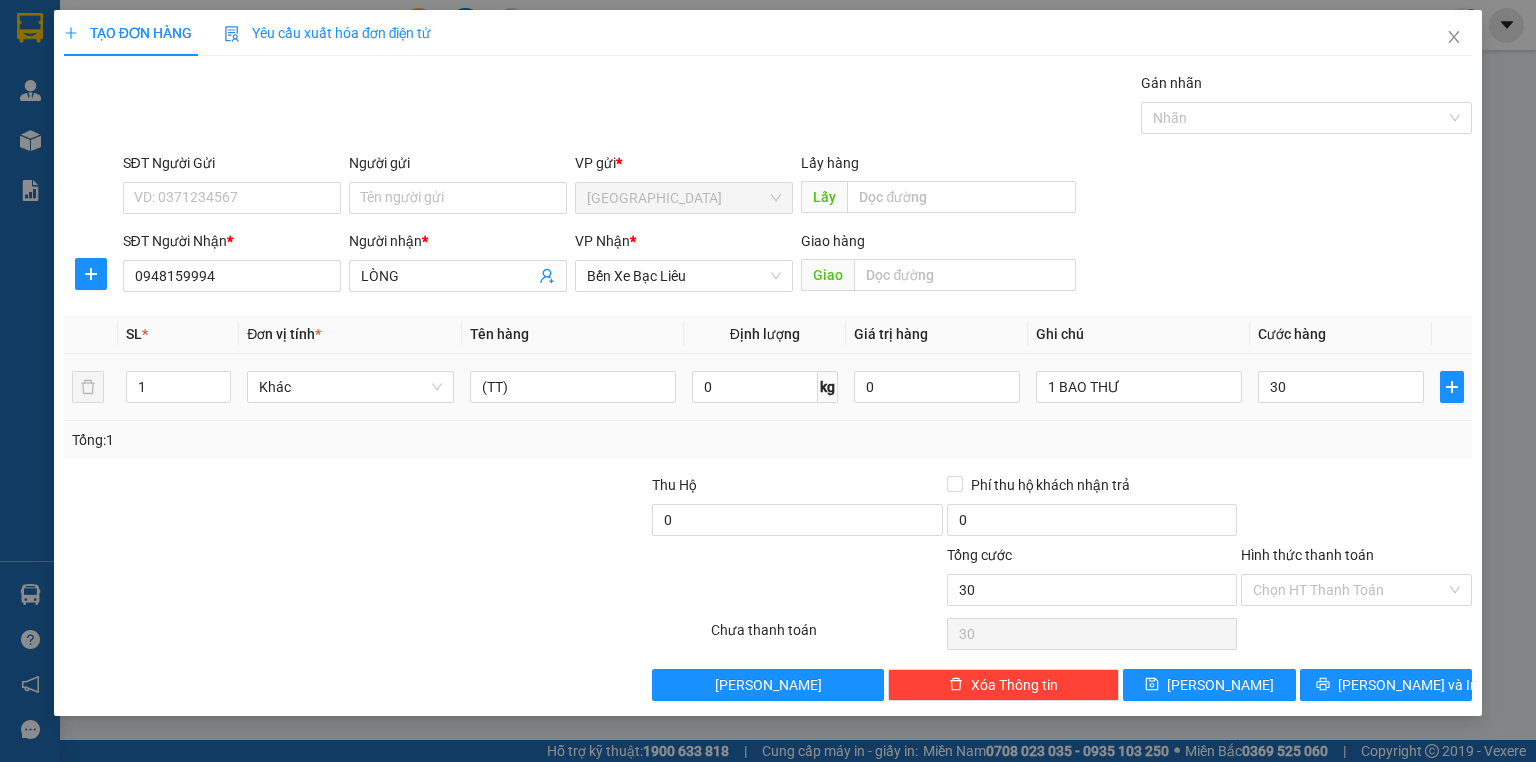 type on "30.000" 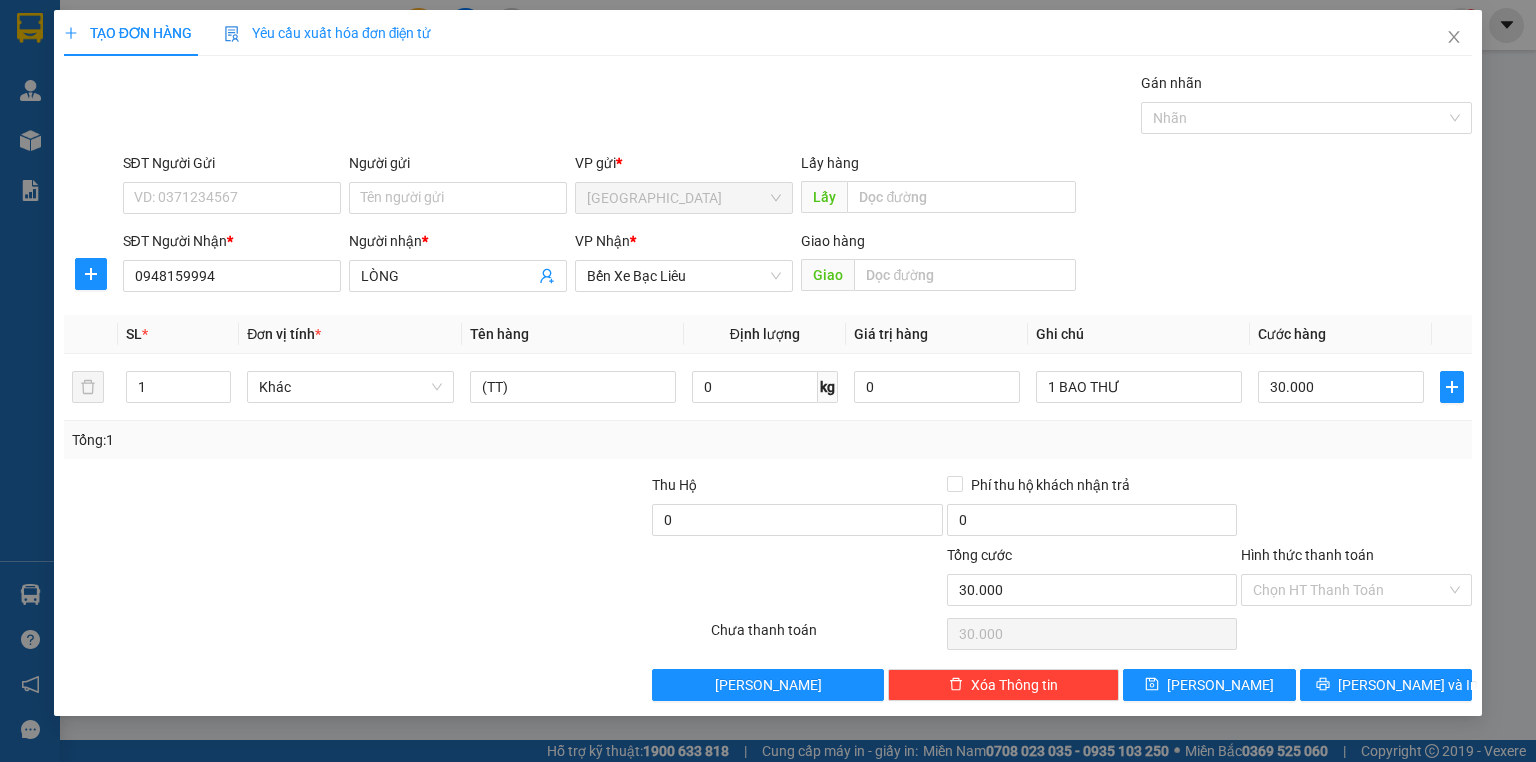click on "Tổng:  1" at bounding box center [768, 440] 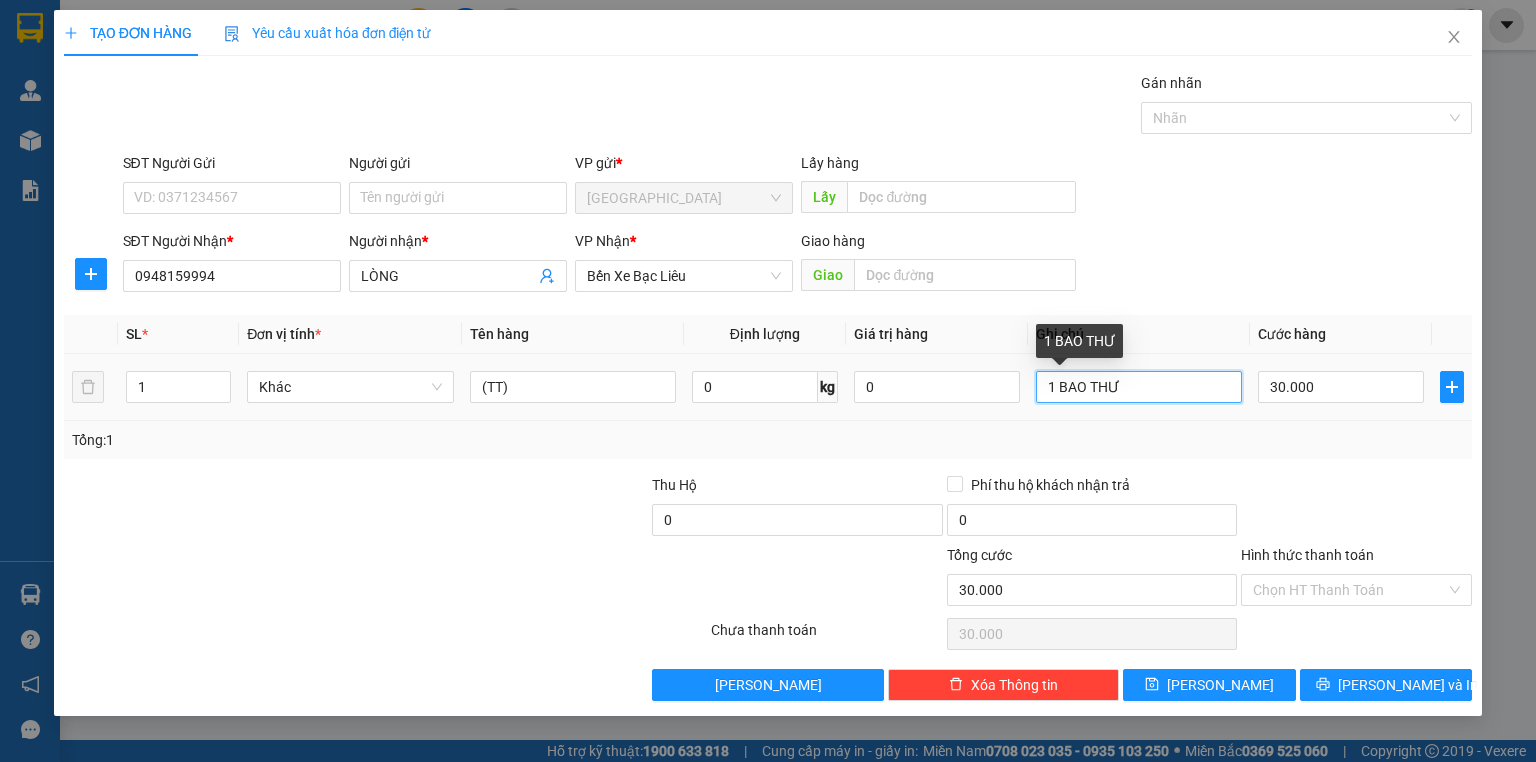 click on "1 BAO THƯ" at bounding box center (1139, 387) 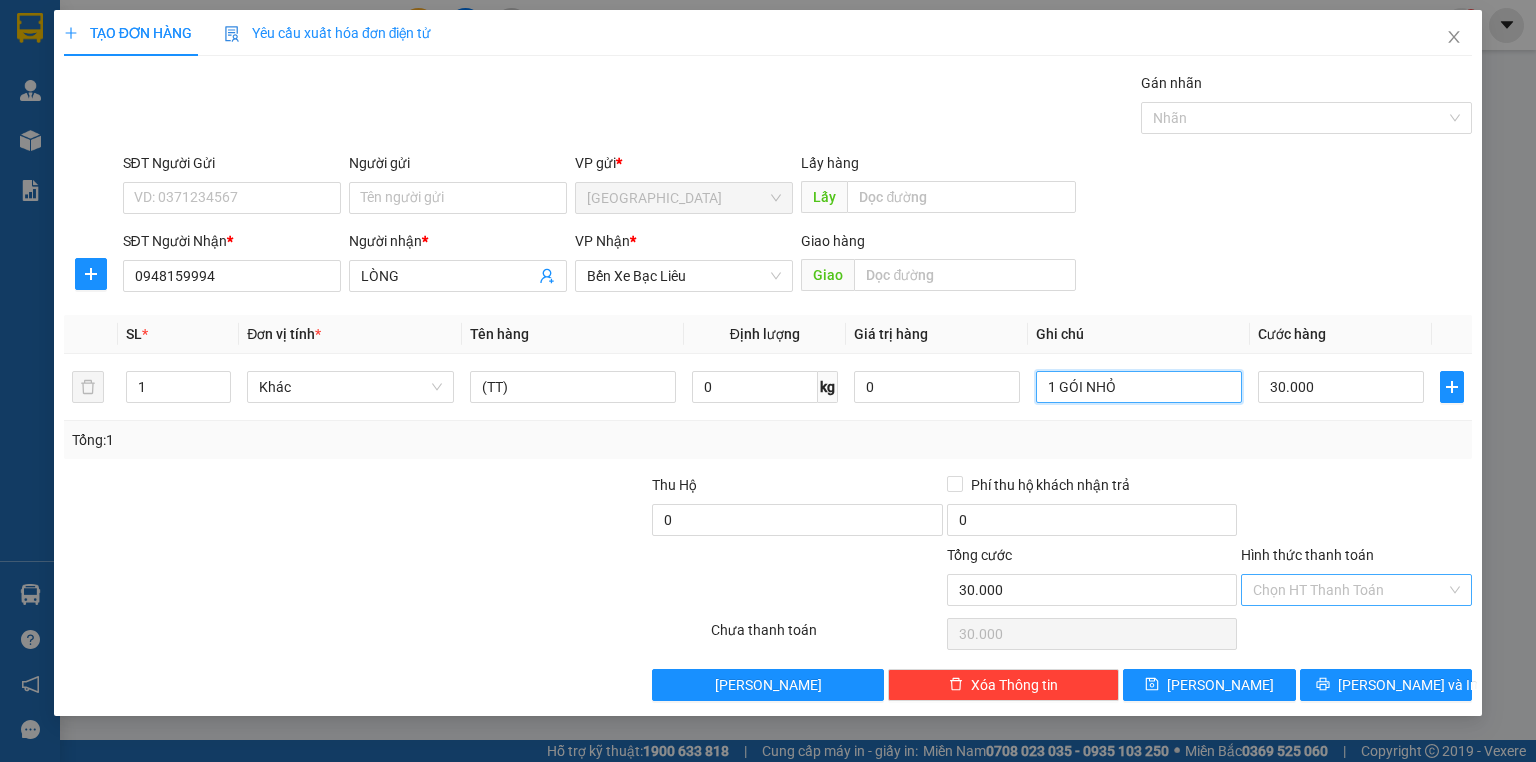 type on "1 GÓI NHỎ" 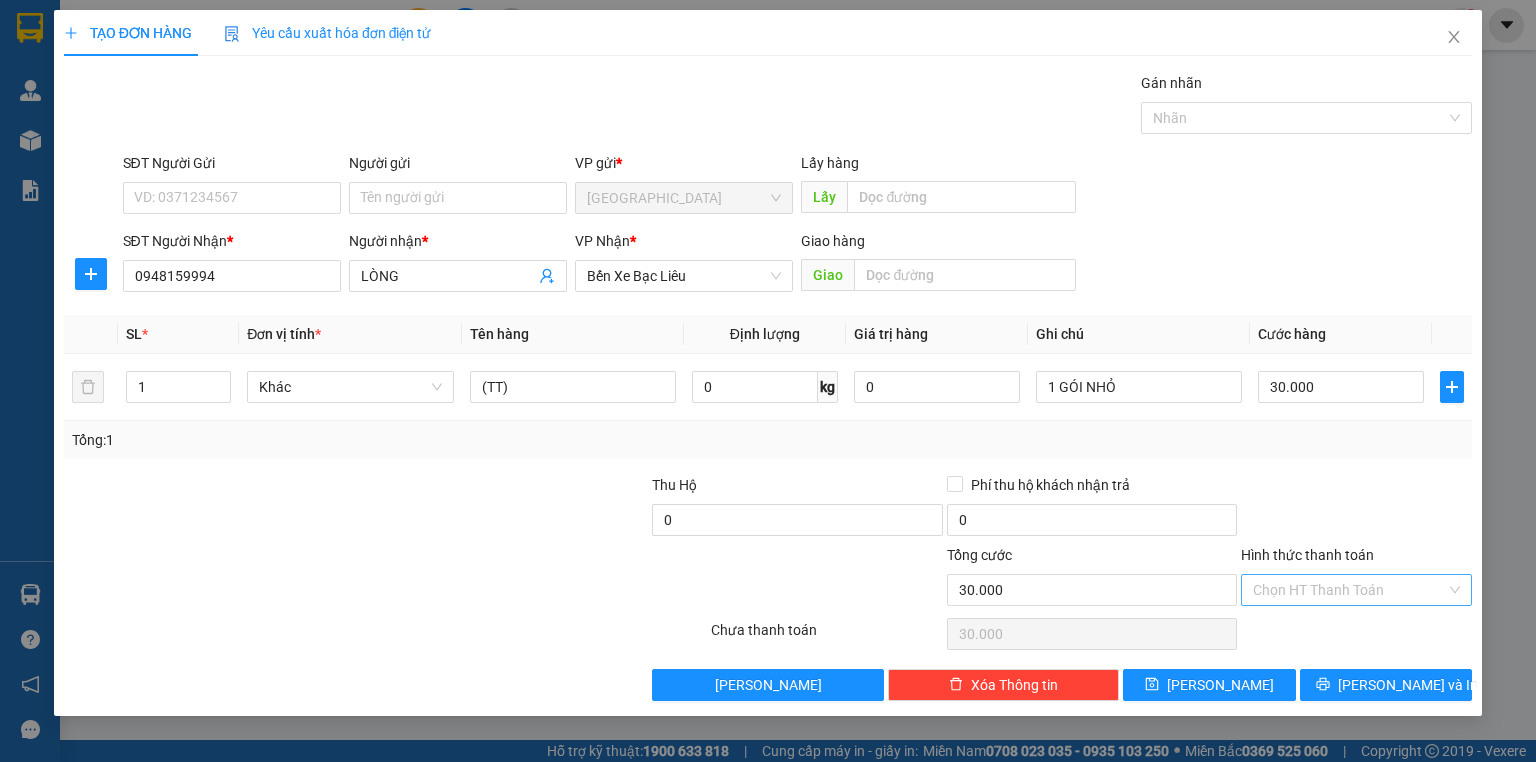 click on "Hình thức thanh toán" at bounding box center (1349, 590) 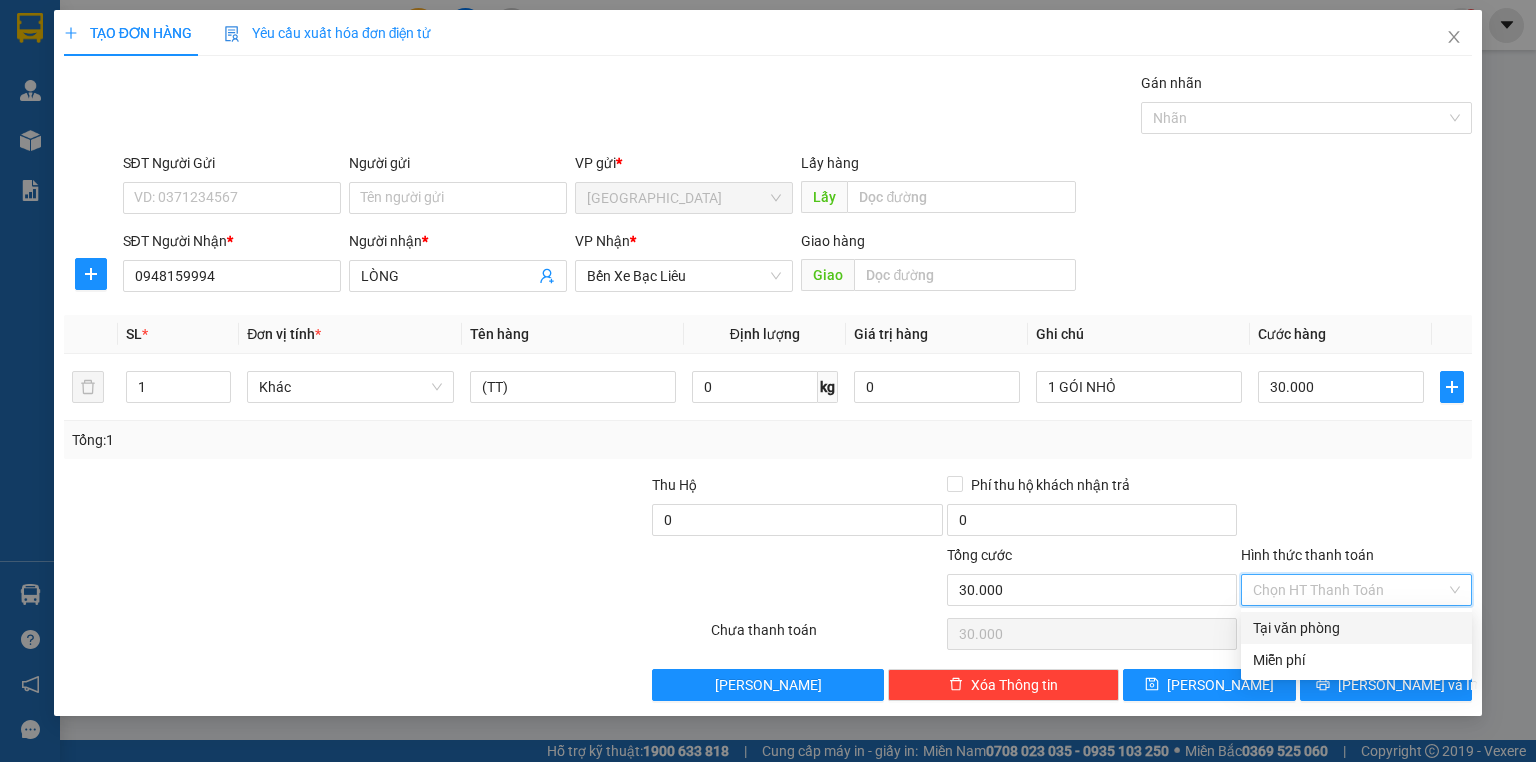 drag, startPoint x: 1341, startPoint y: 627, endPoint x: 1364, endPoint y: 661, distance: 41.04875 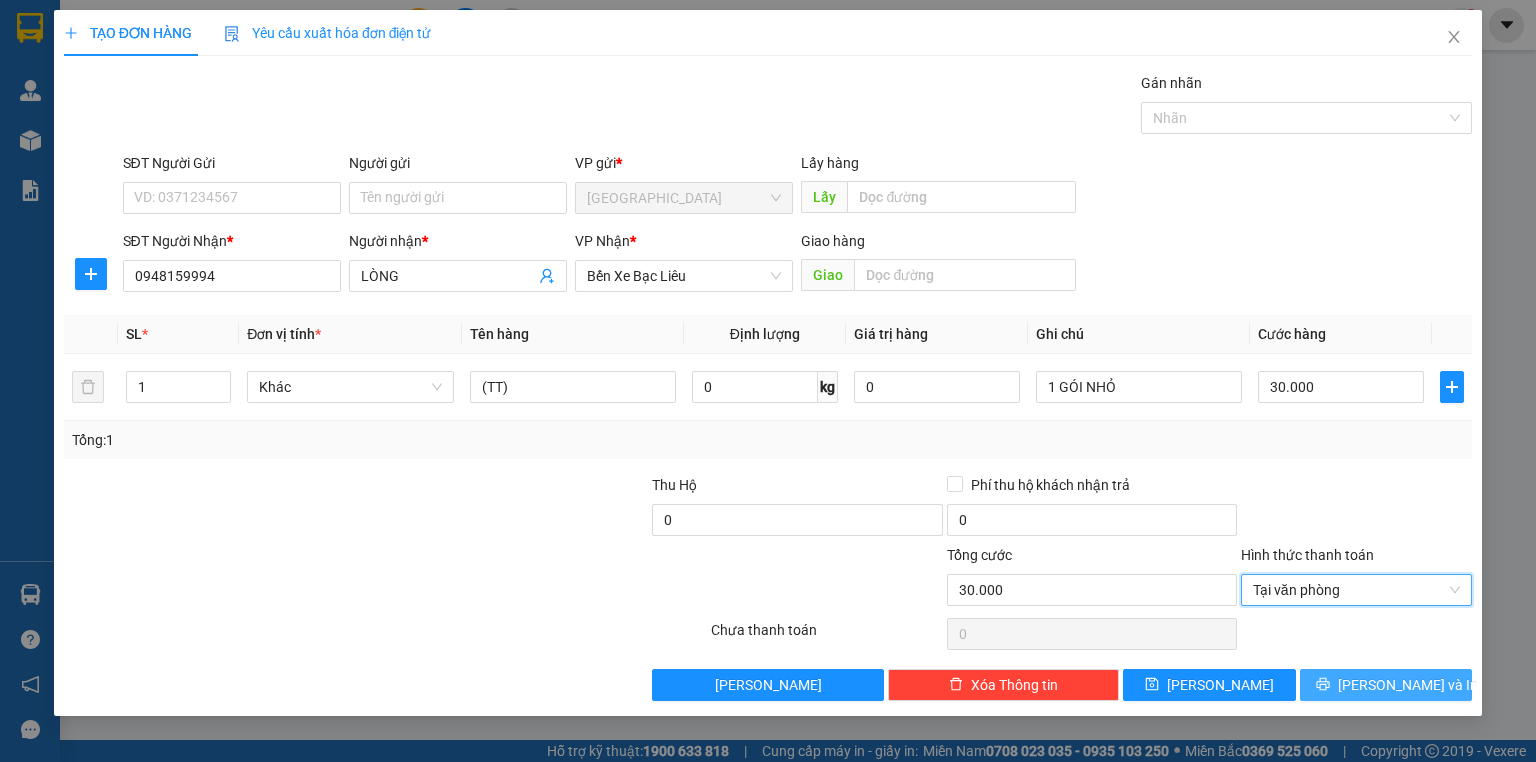 click on "[PERSON_NAME] và In" at bounding box center [1408, 685] 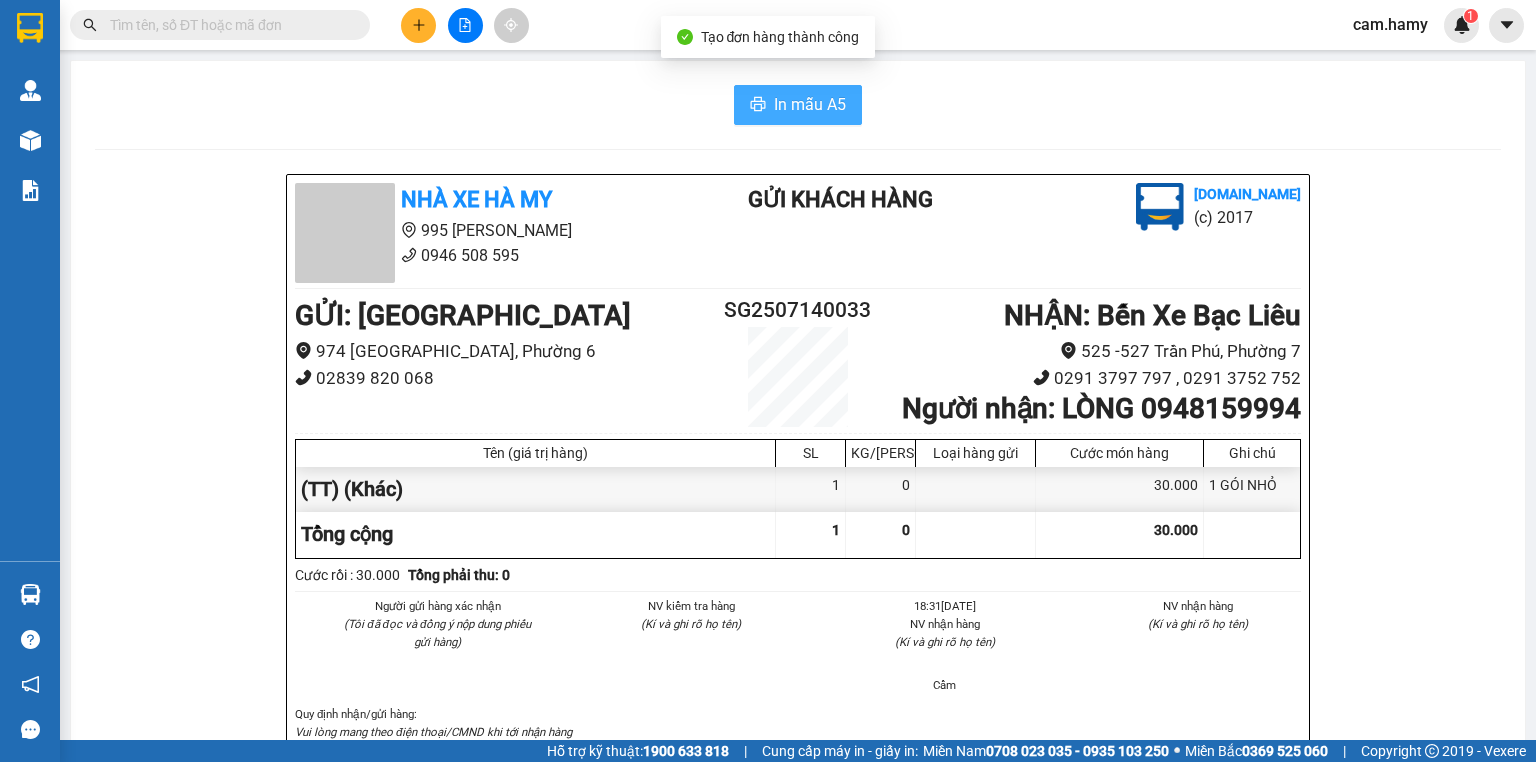 click on "In mẫu A5" at bounding box center [798, 105] 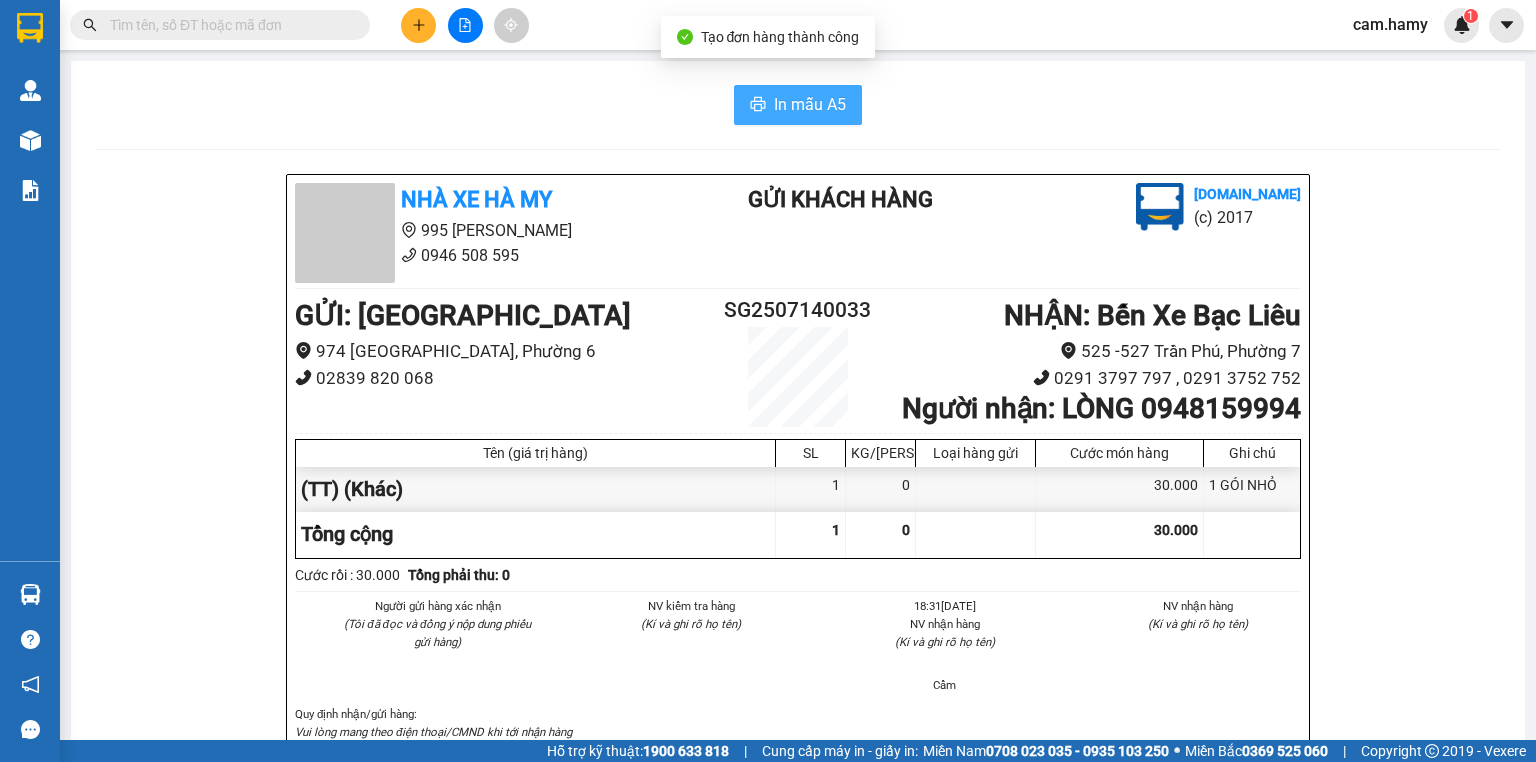 scroll, scrollTop: 0, scrollLeft: 0, axis: both 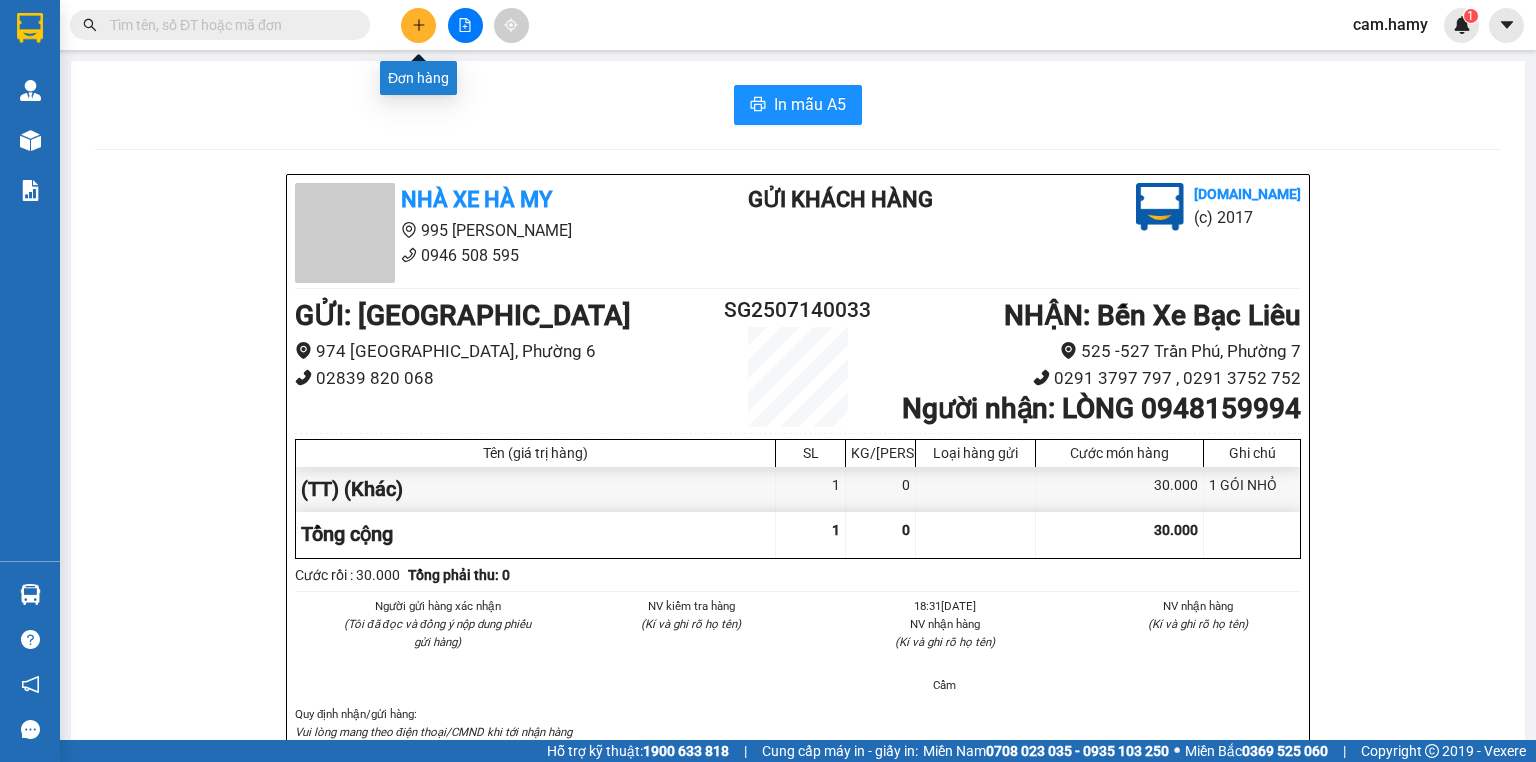 click at bounding box center (418, 25) 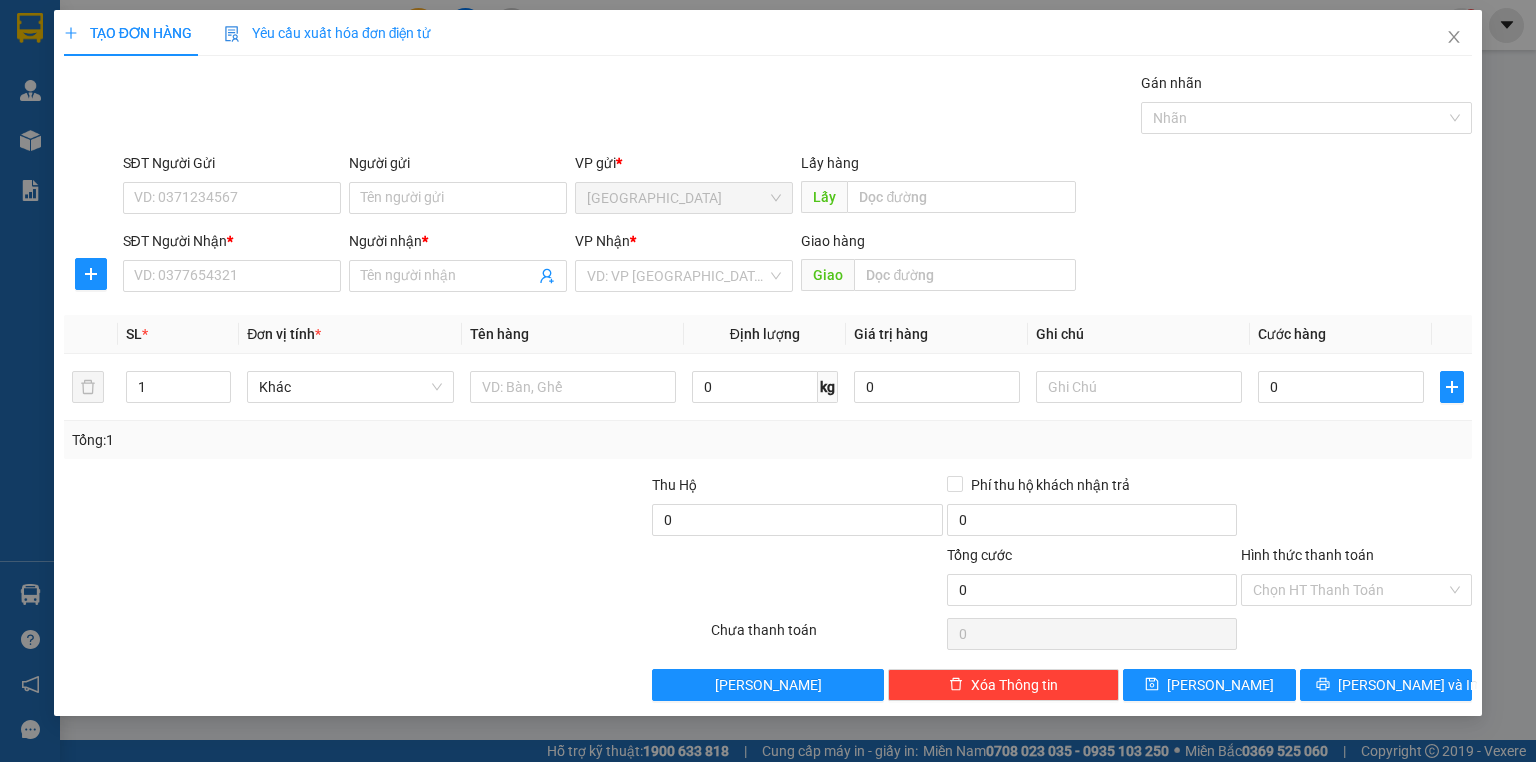 click on "SĐT Người Nhận  *" at bounding box center [232, 245] 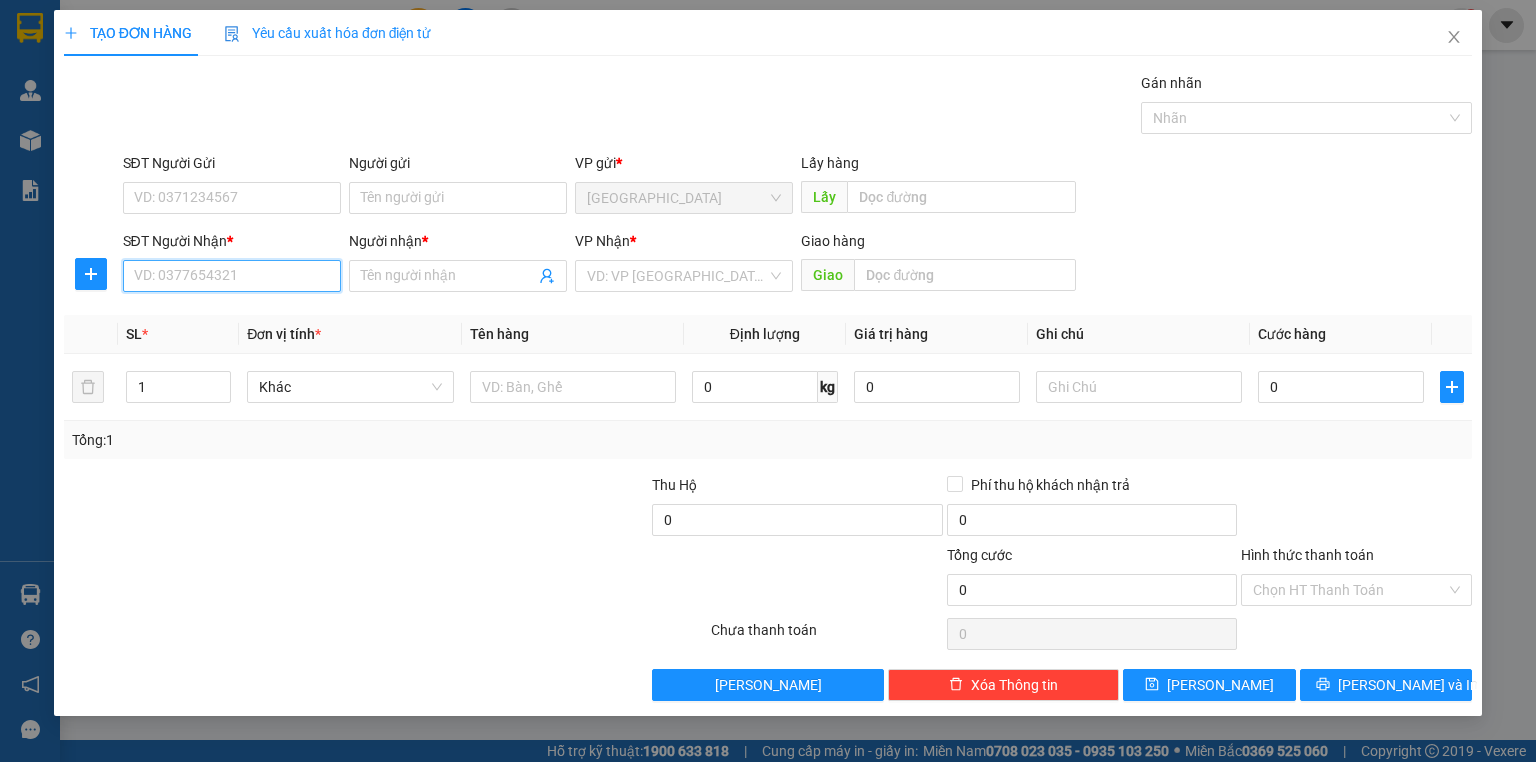 click on "SĐT Người Nhận  *" at bounding box center (232, 276) 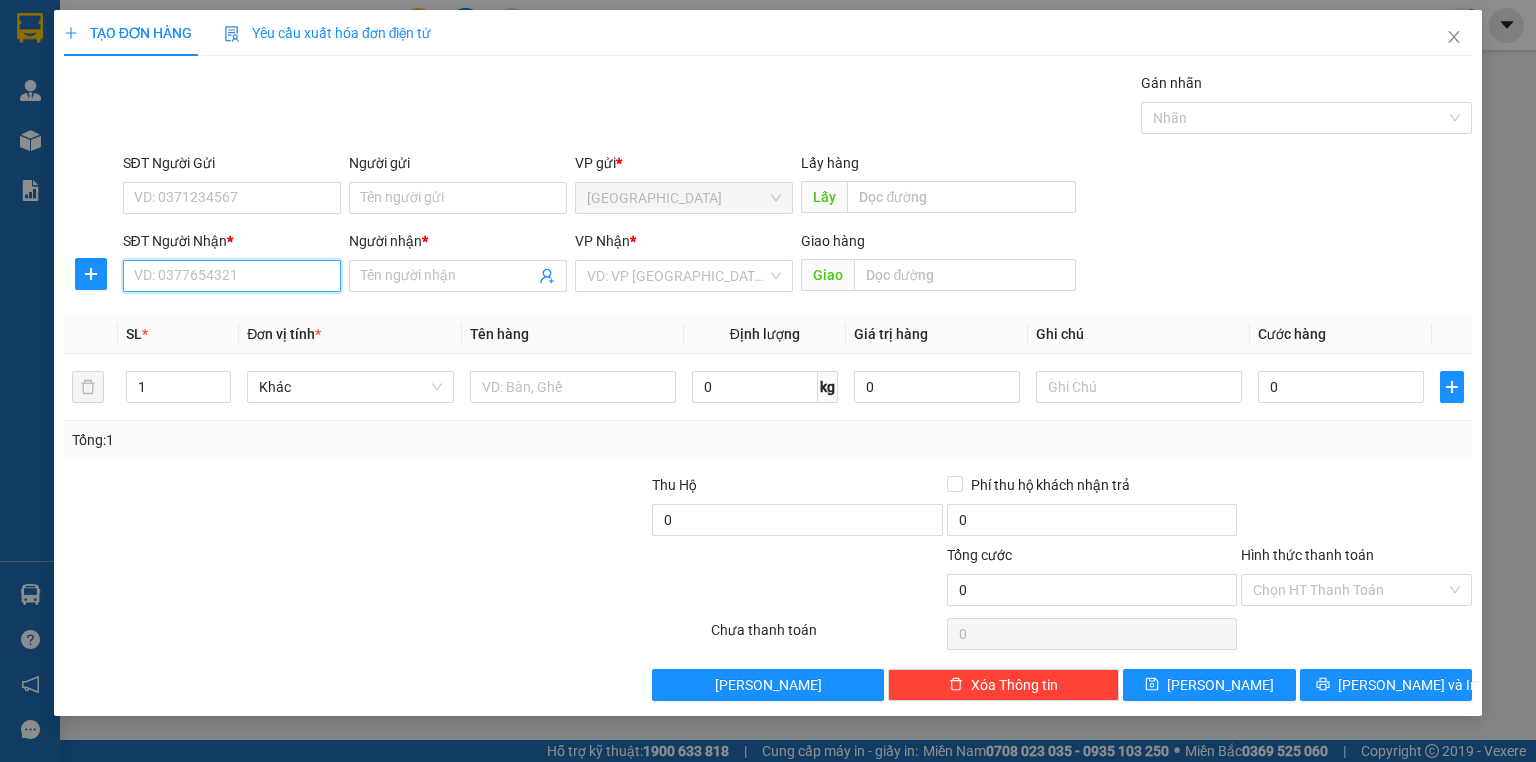 click on "SĐT Người Nhận  *" at bounding box center (232, 276) 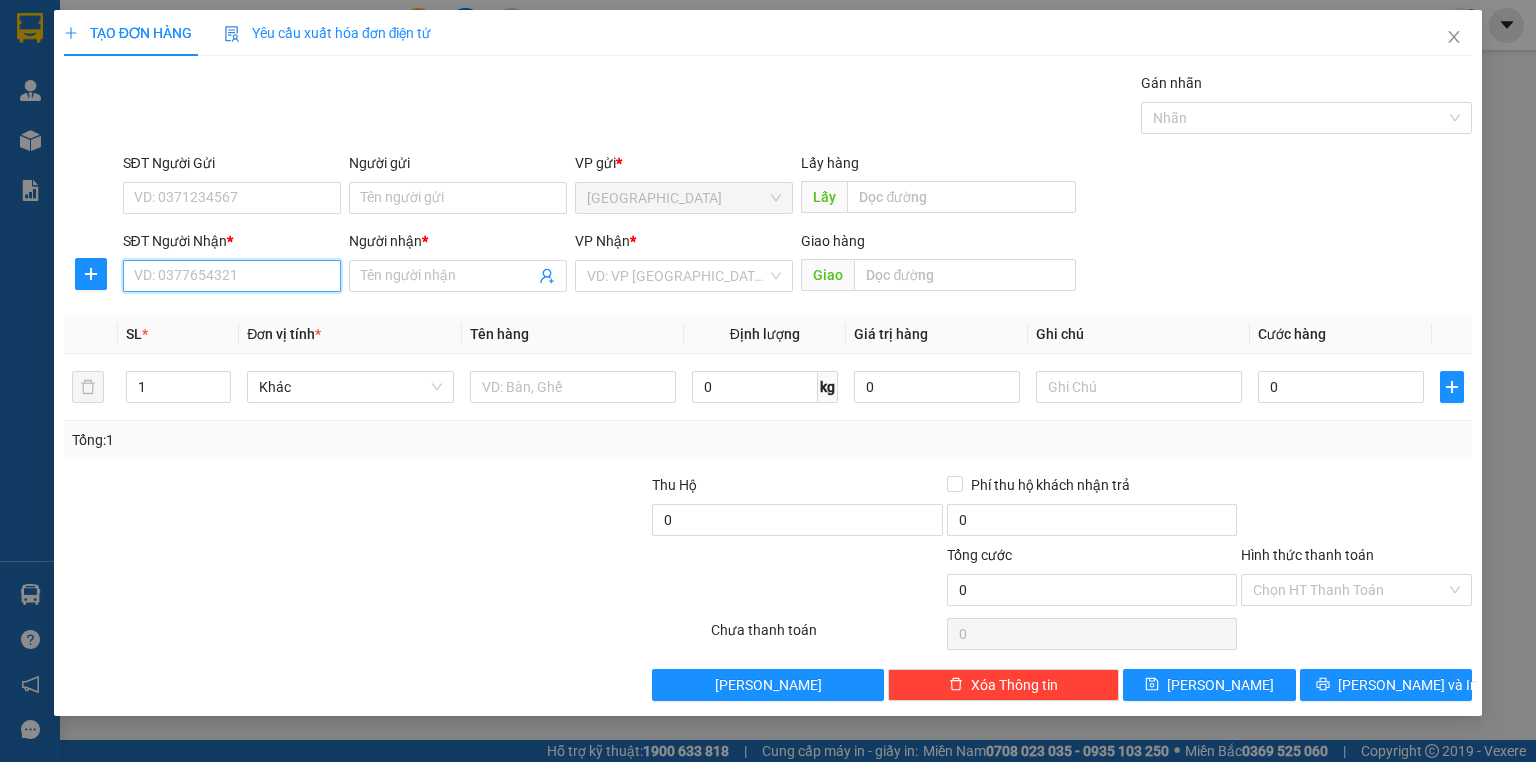 click on "SĐT Người Nhận  *" at bounding box center [232, 276] 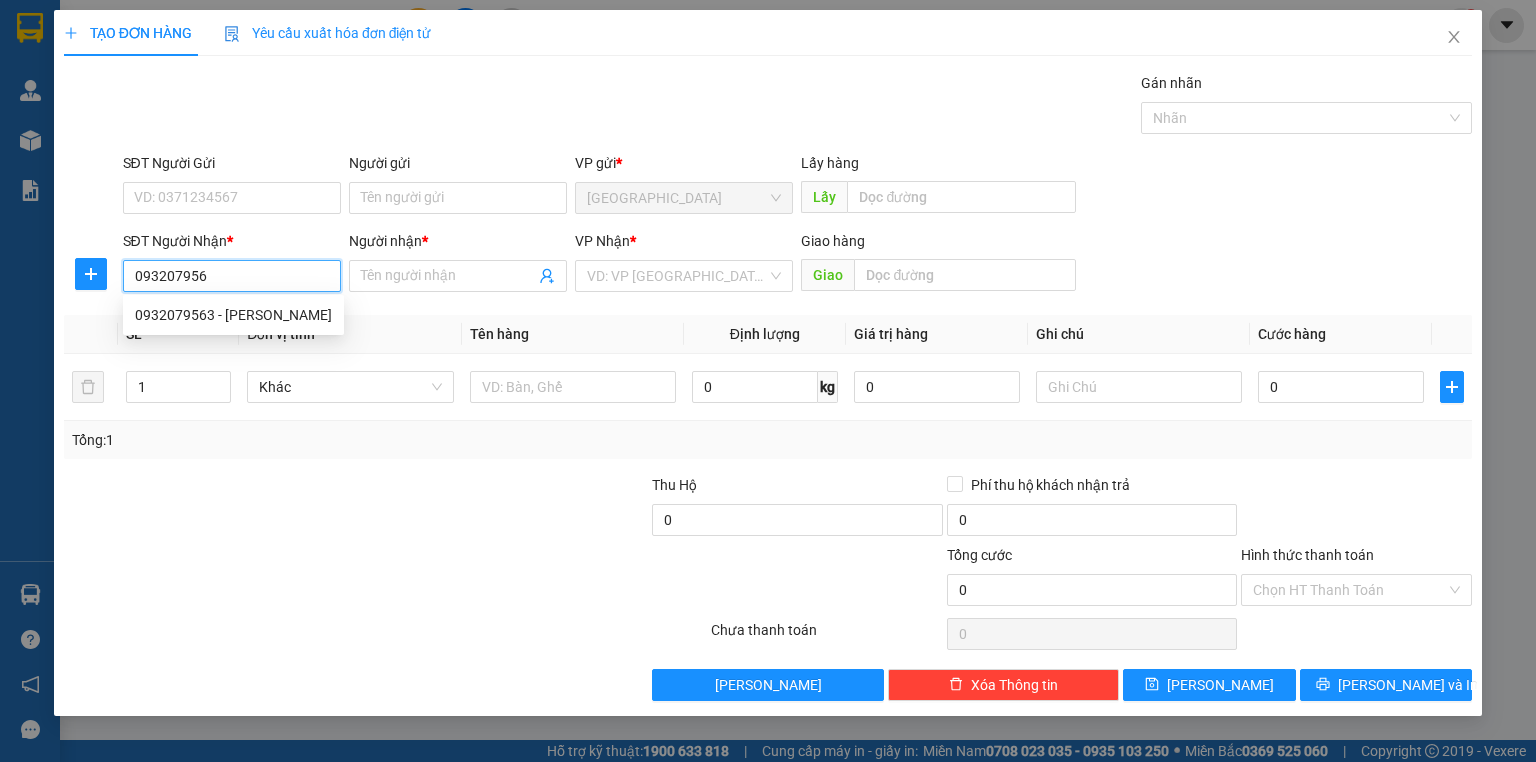 type on "0932079563" 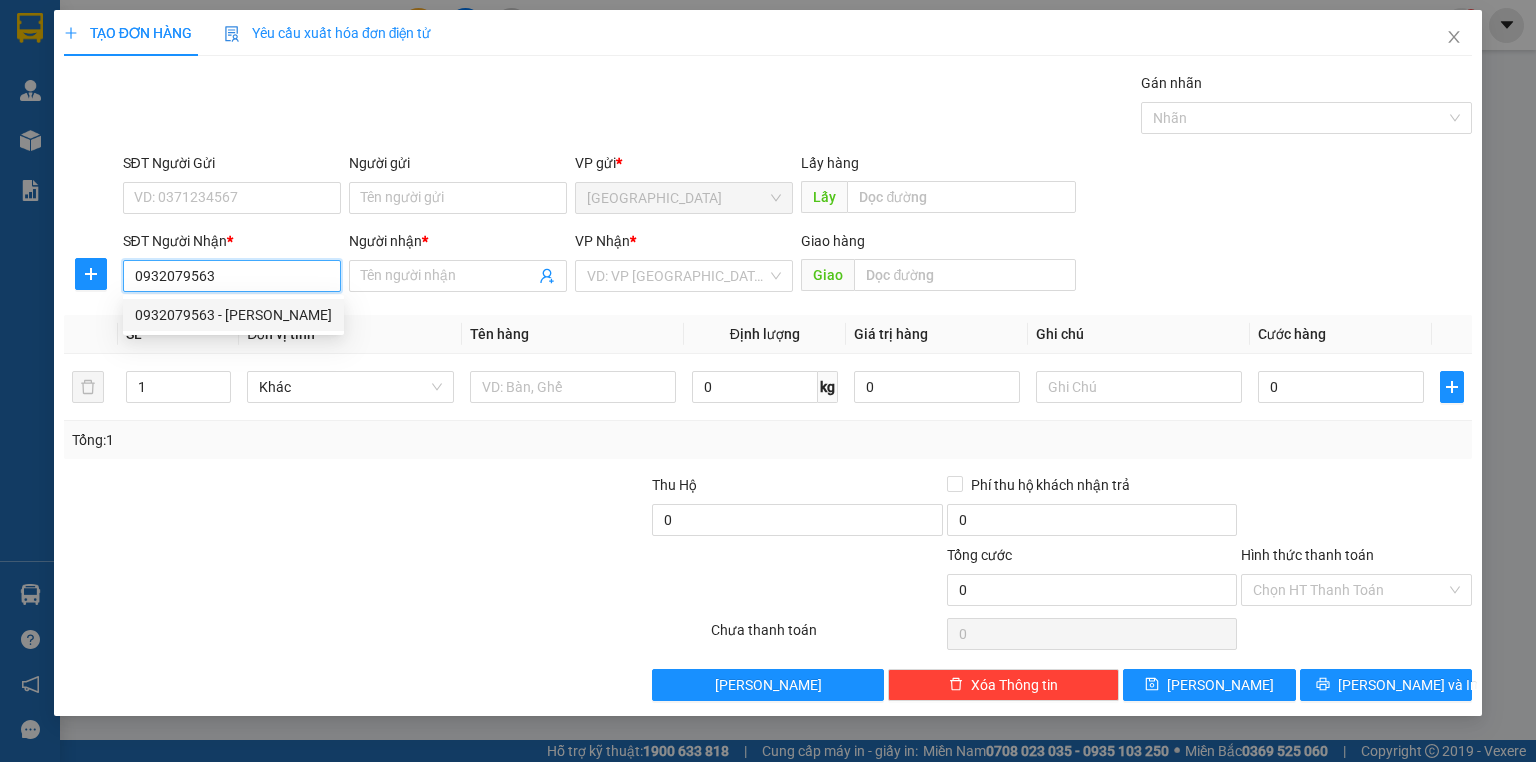 click on "0932079563 - [PERSON_NAME]" at bounding box center (233, 315) 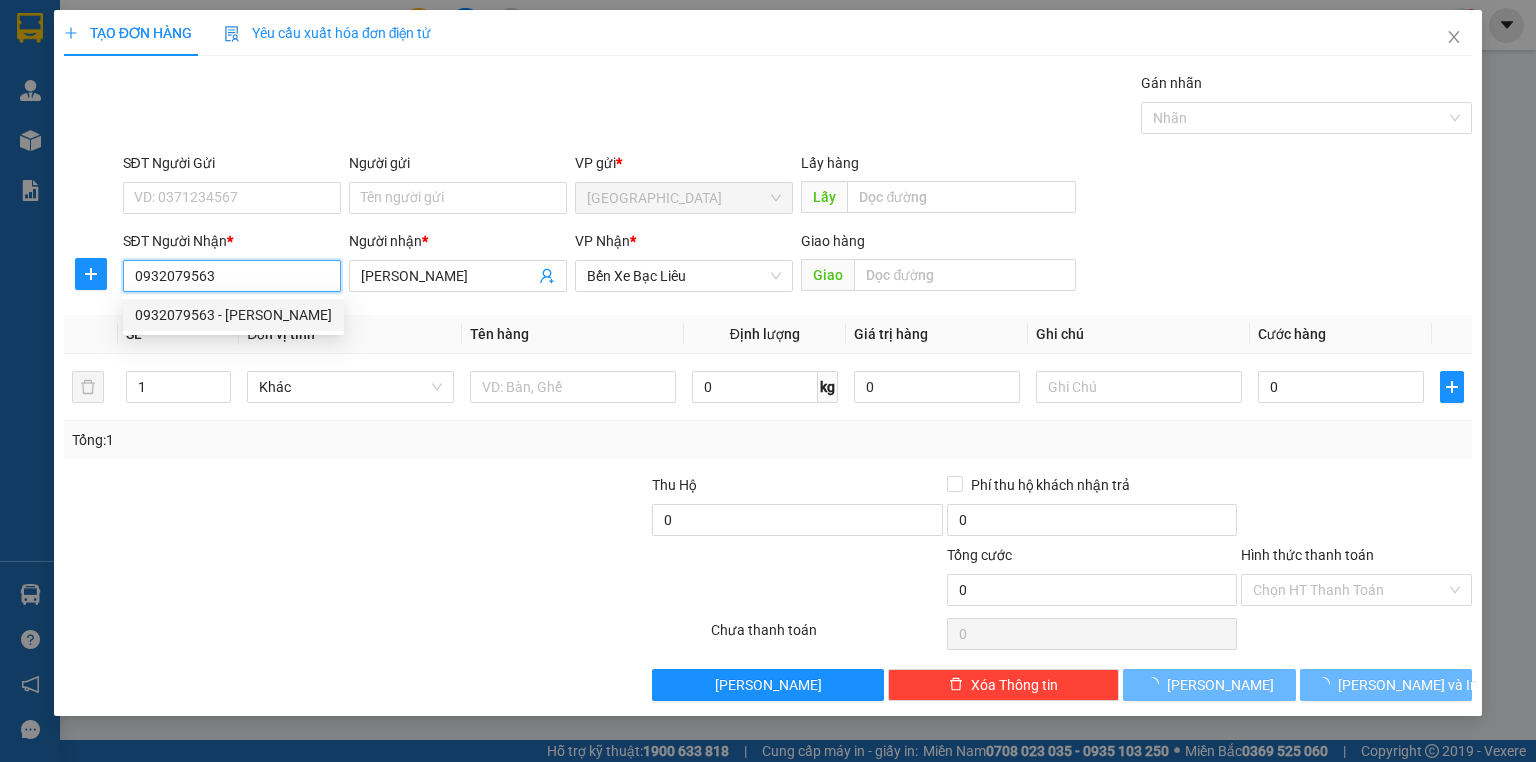 type on "30.000" 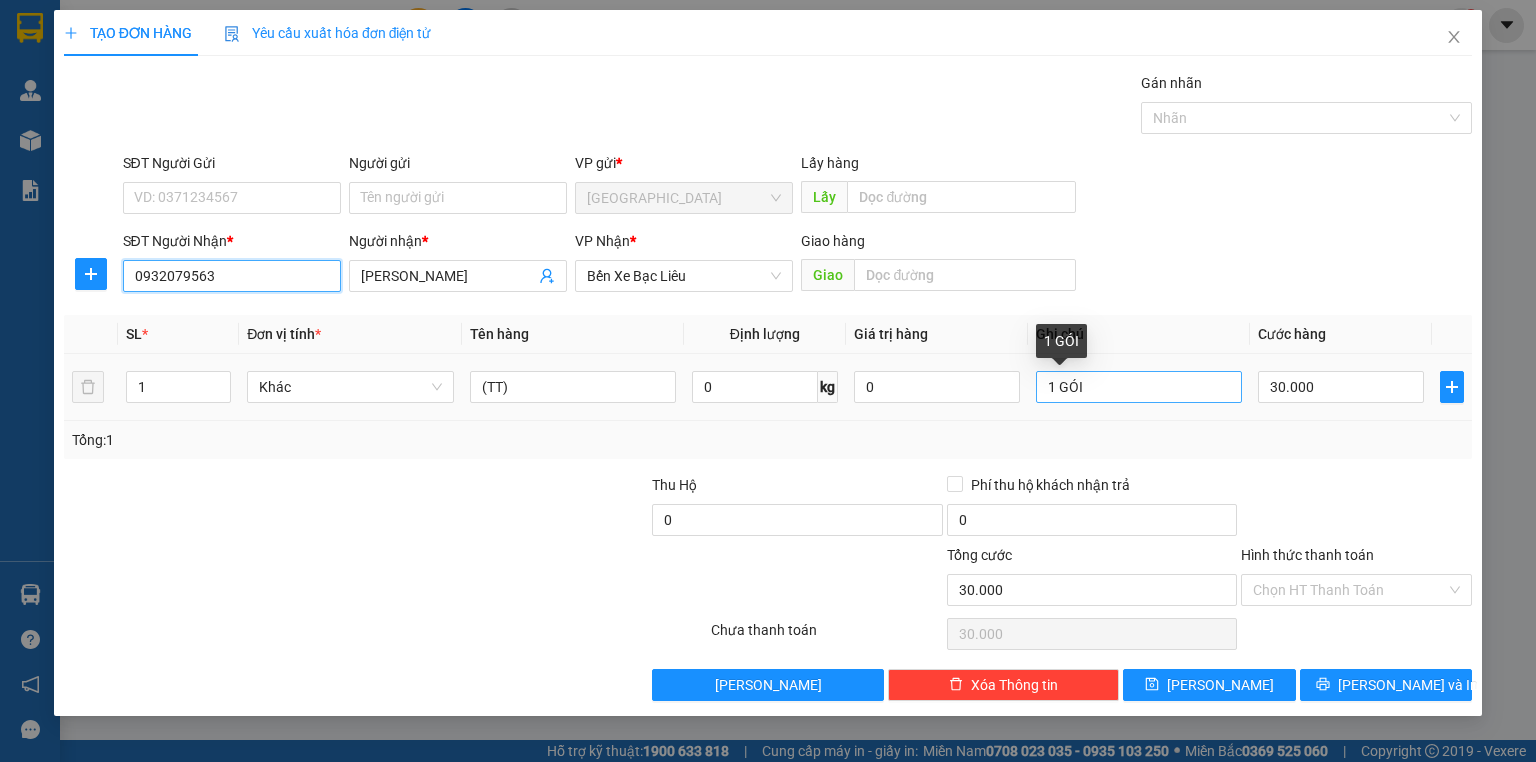 type on "0932079563" 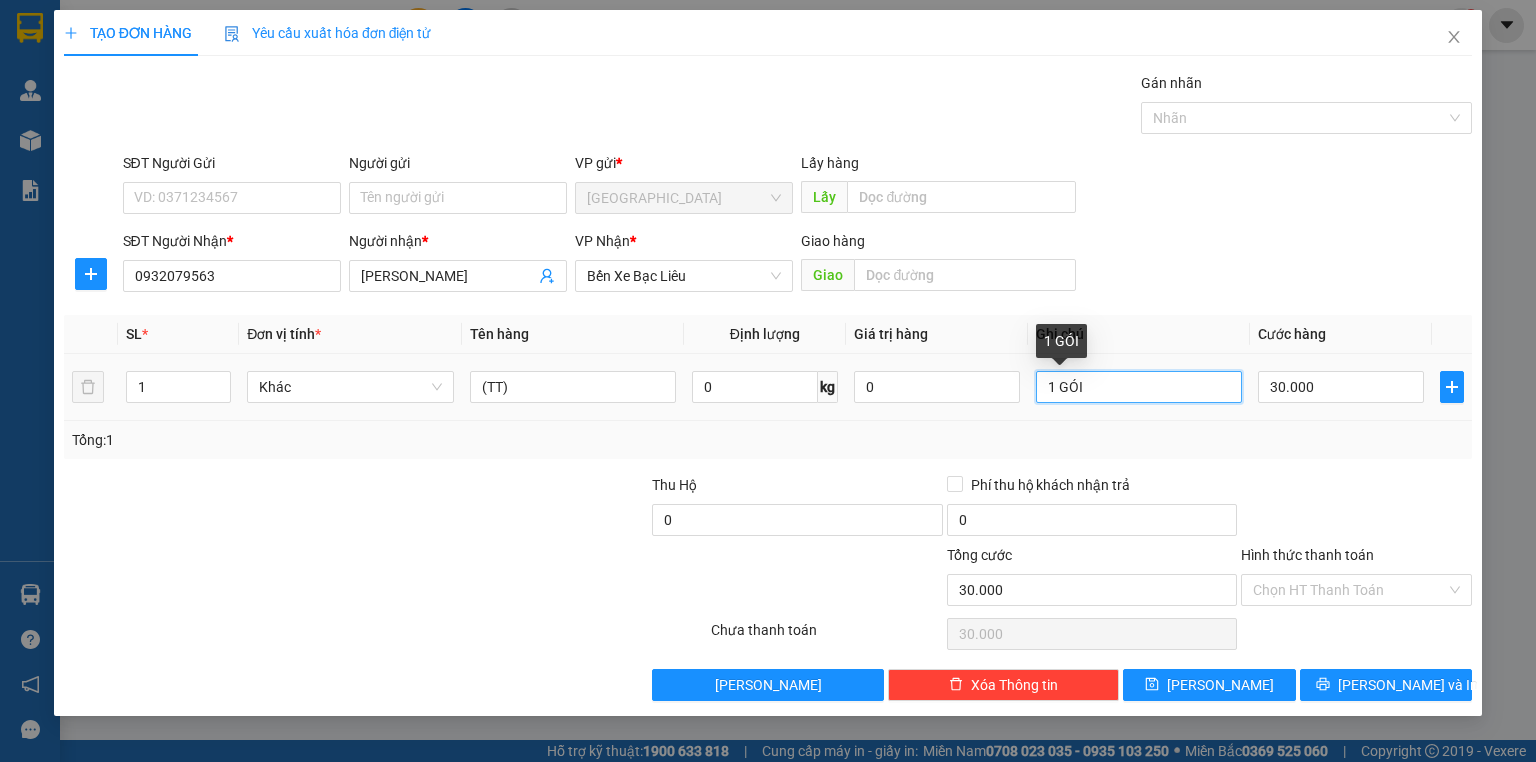 click on "1 GÓI" at bounding box center (1139, 387) 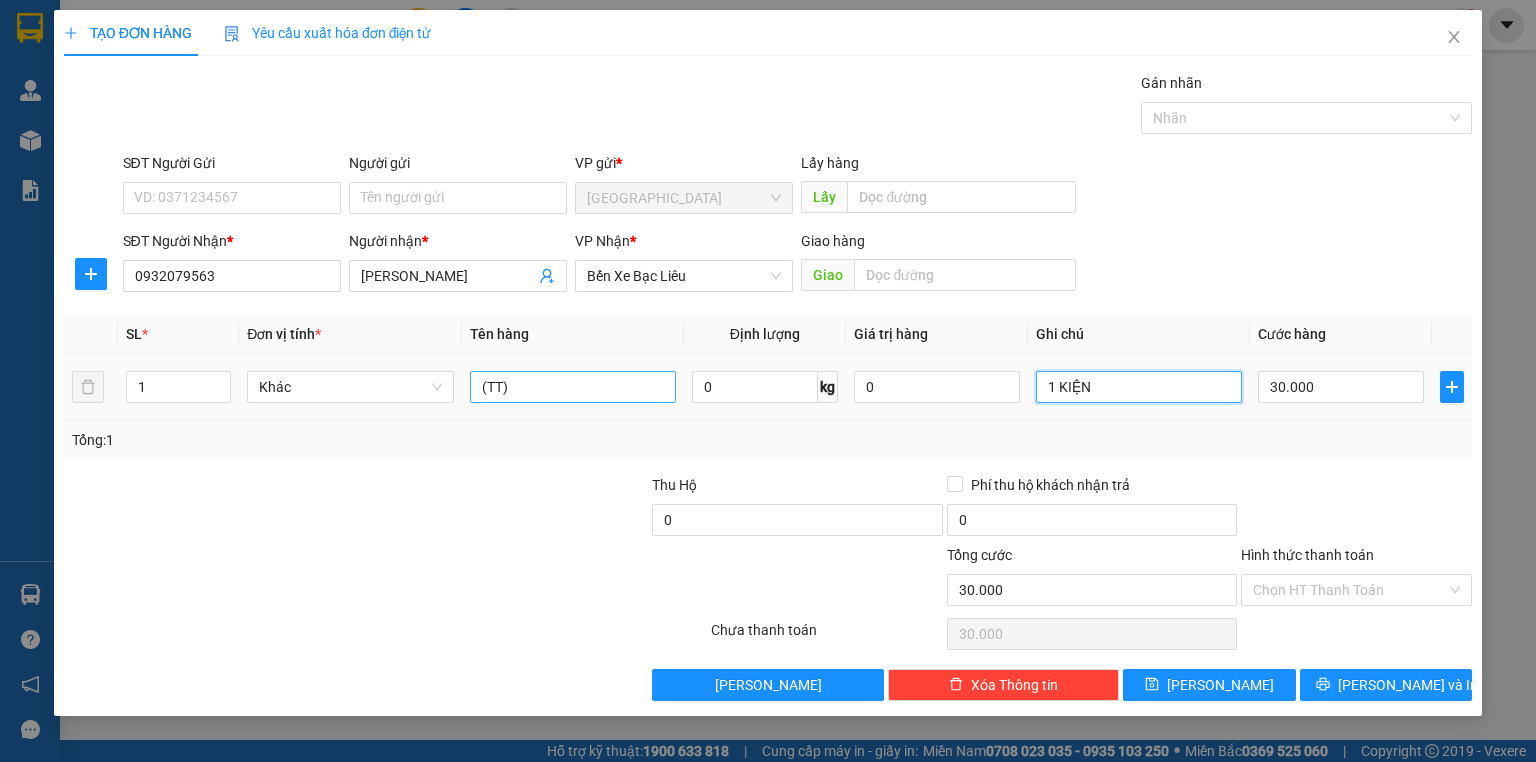 type on "1 KIỆN" 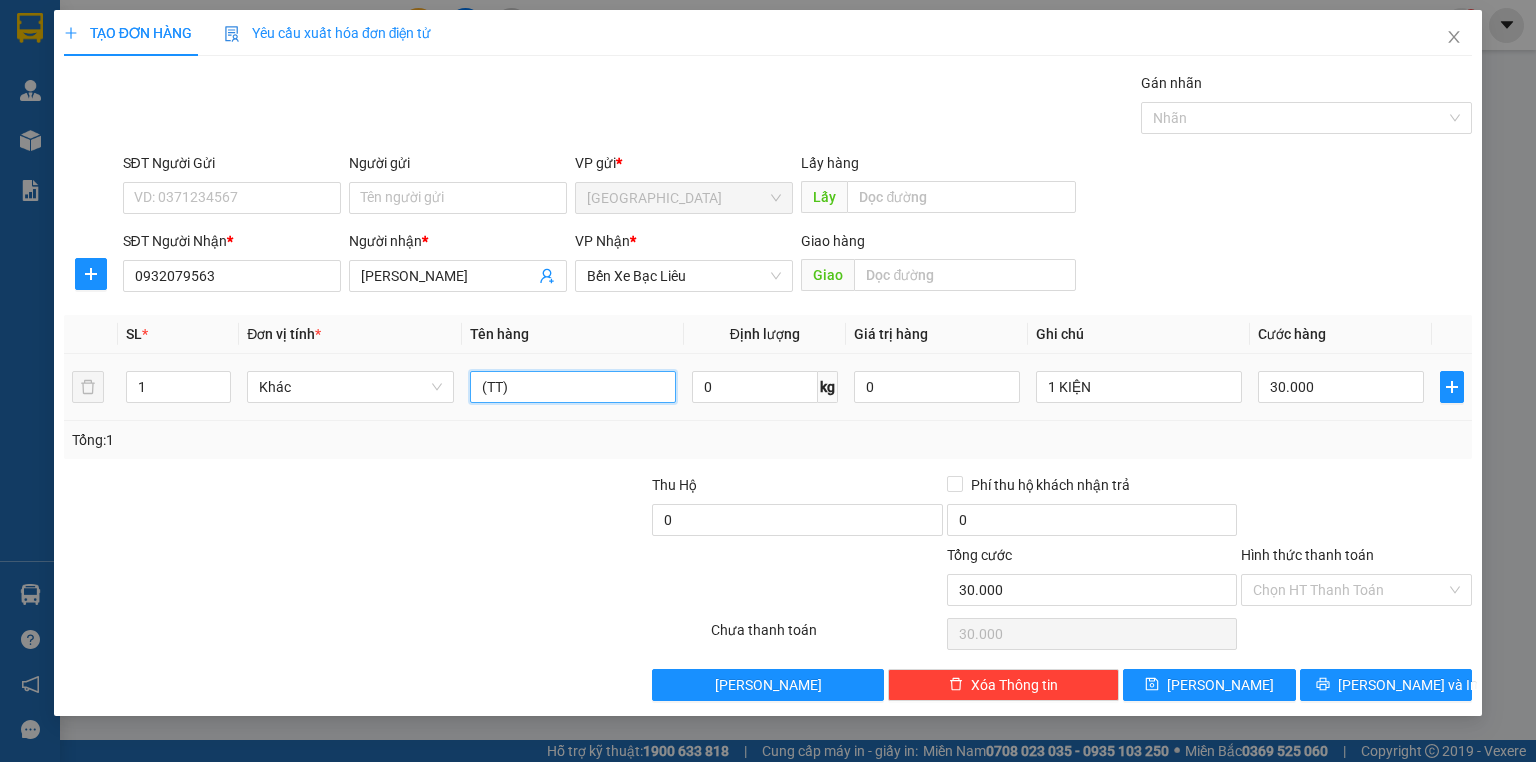 click on "(TT)" at bounding box center (573, 387) 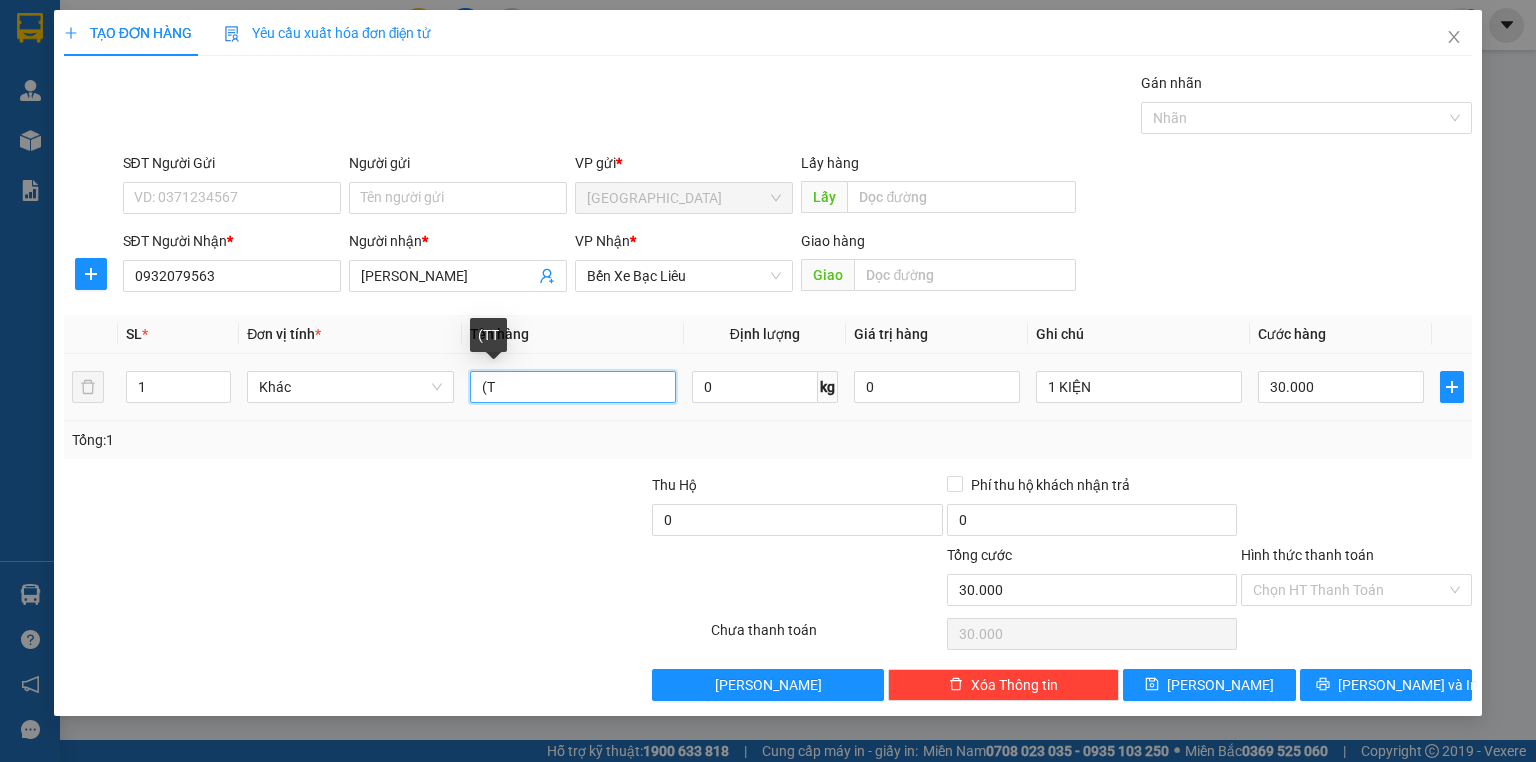 type on "(" 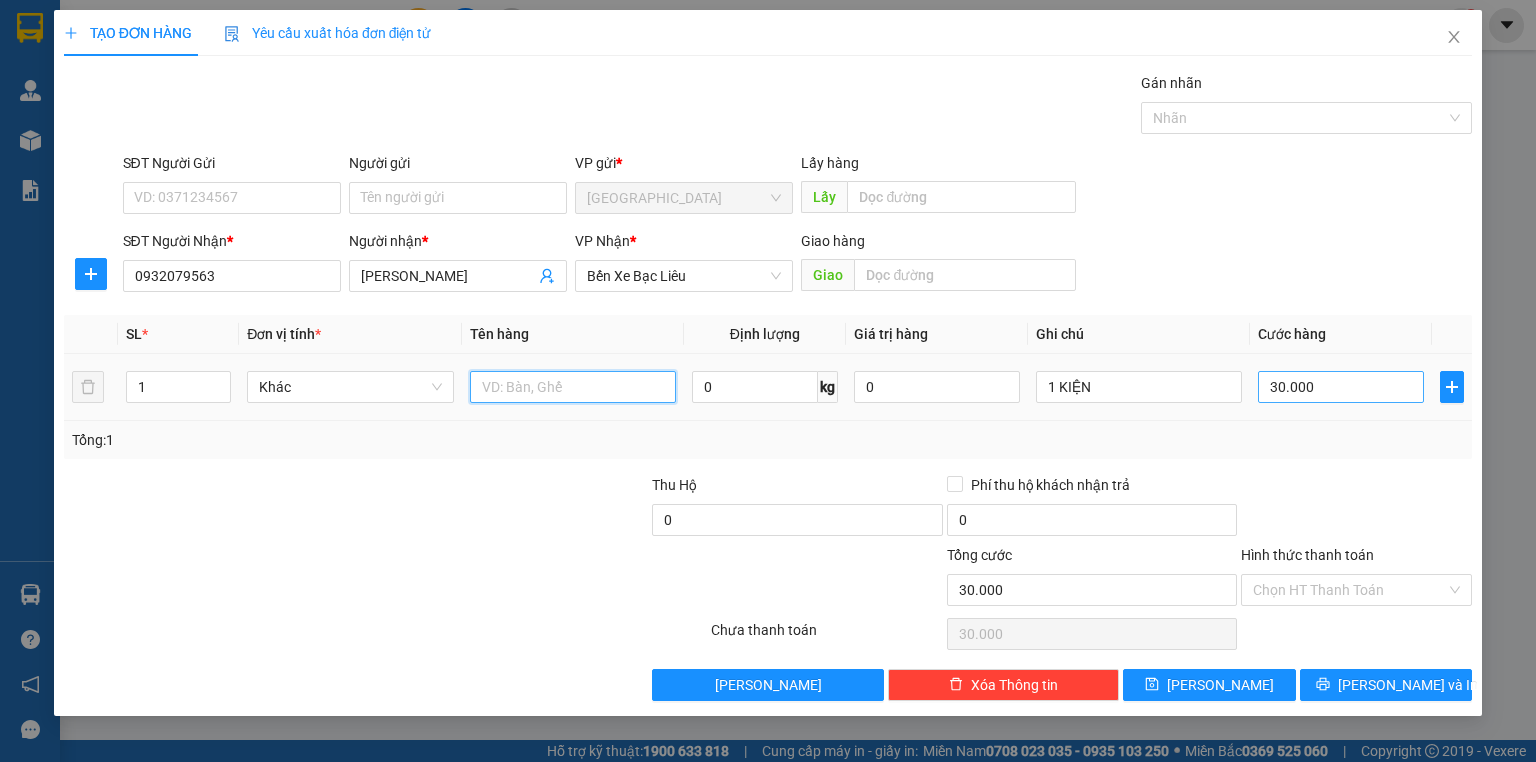 type 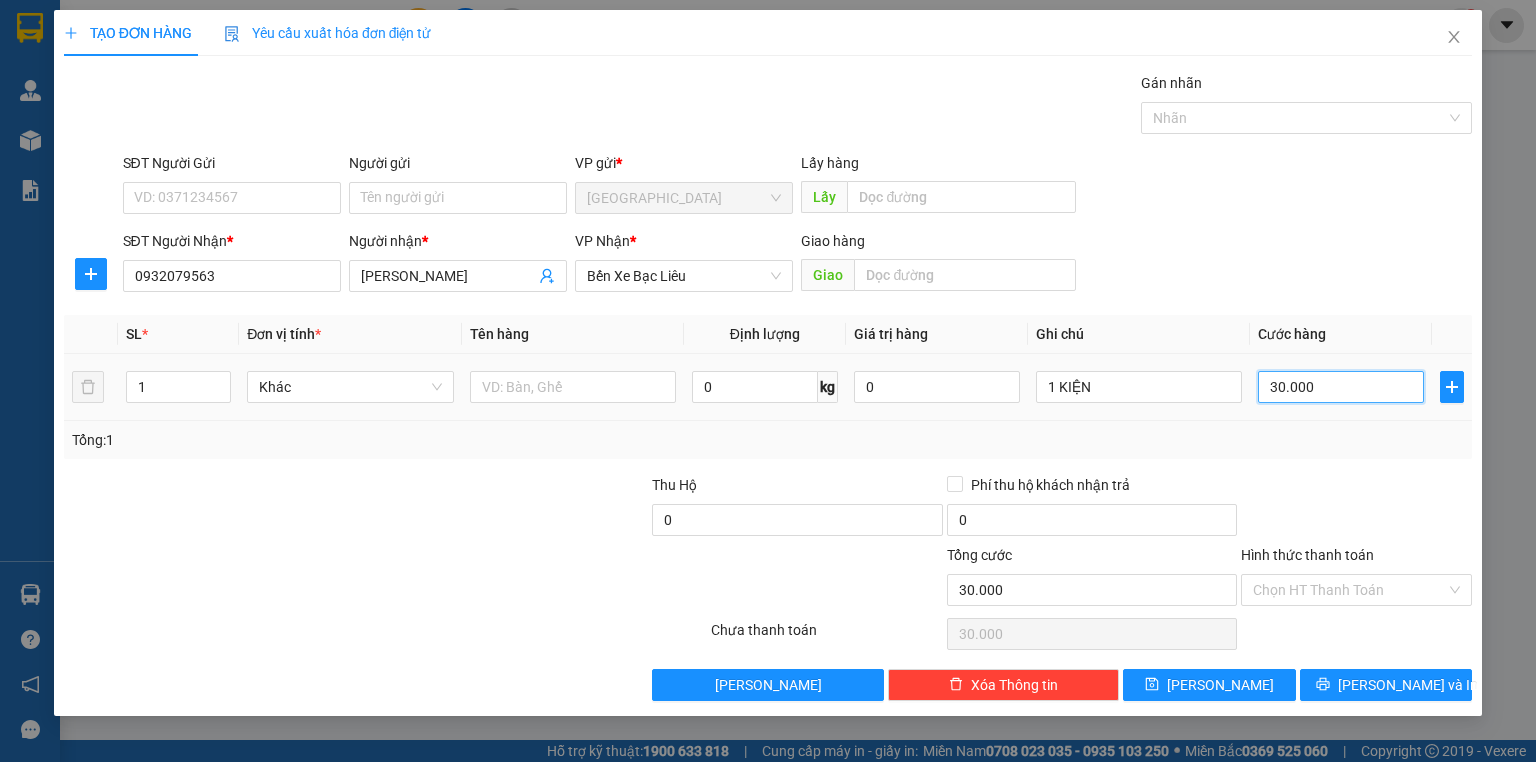 click on "30.000" at bounding box center [1341, 387] 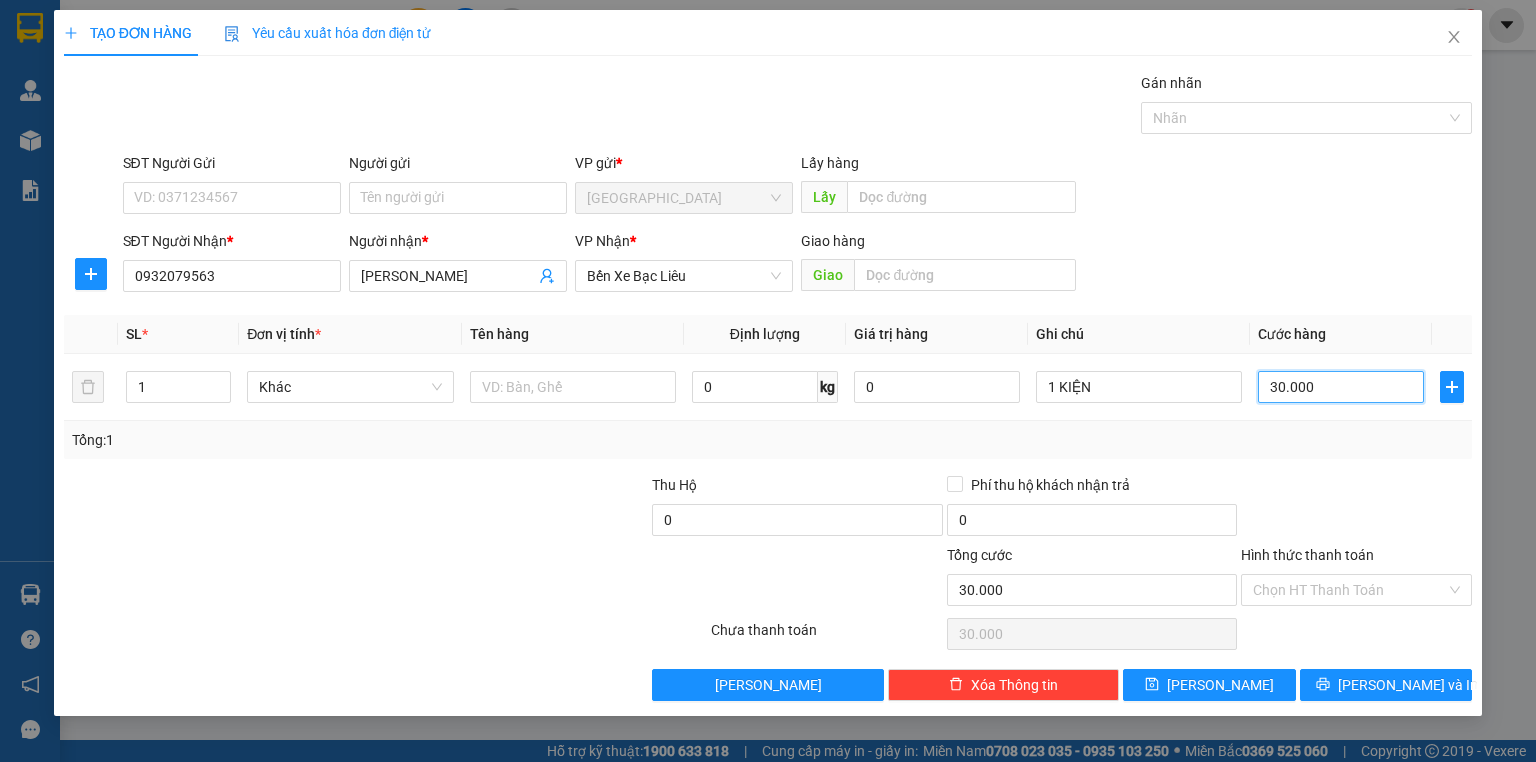 type on "6" 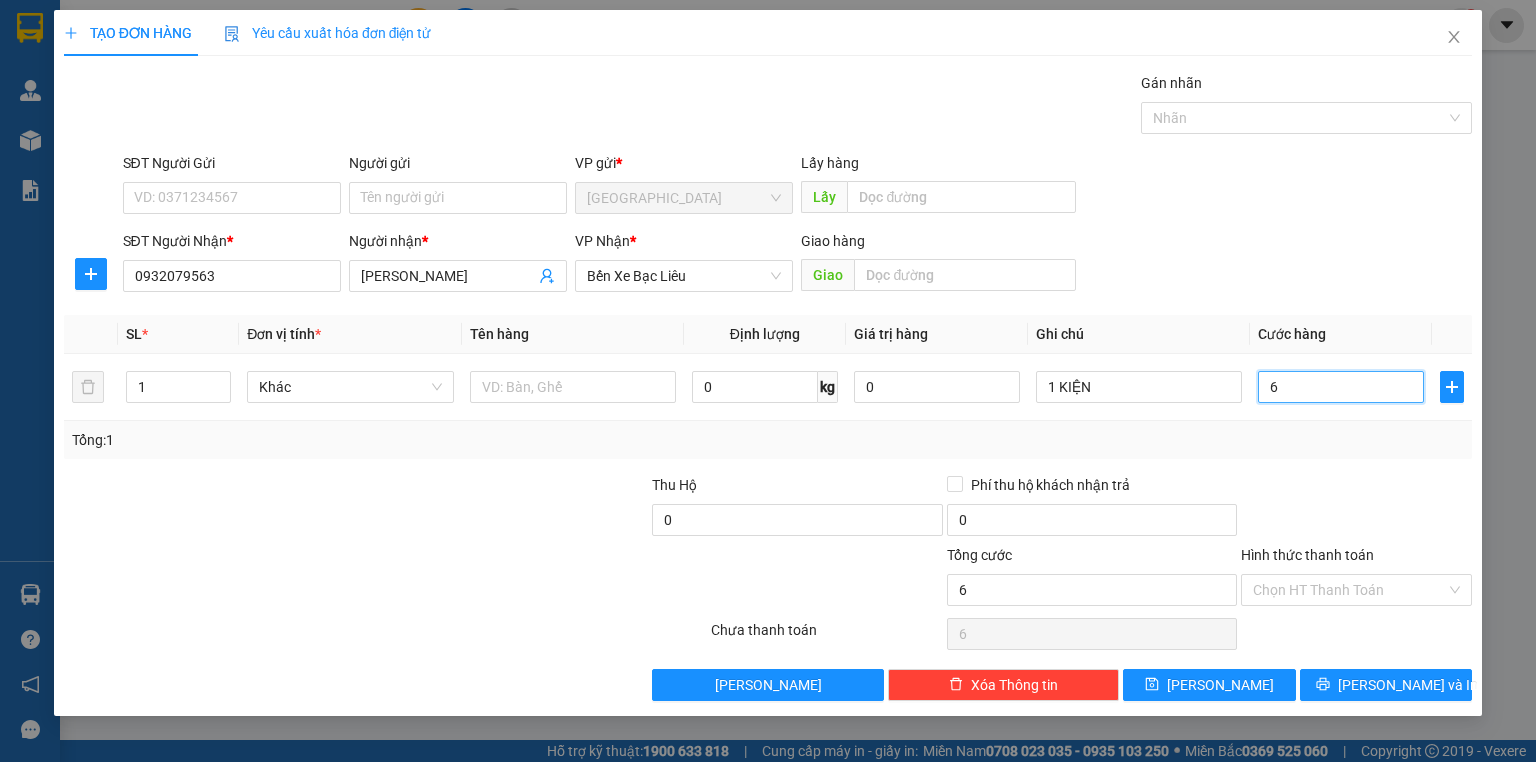 type on "60" 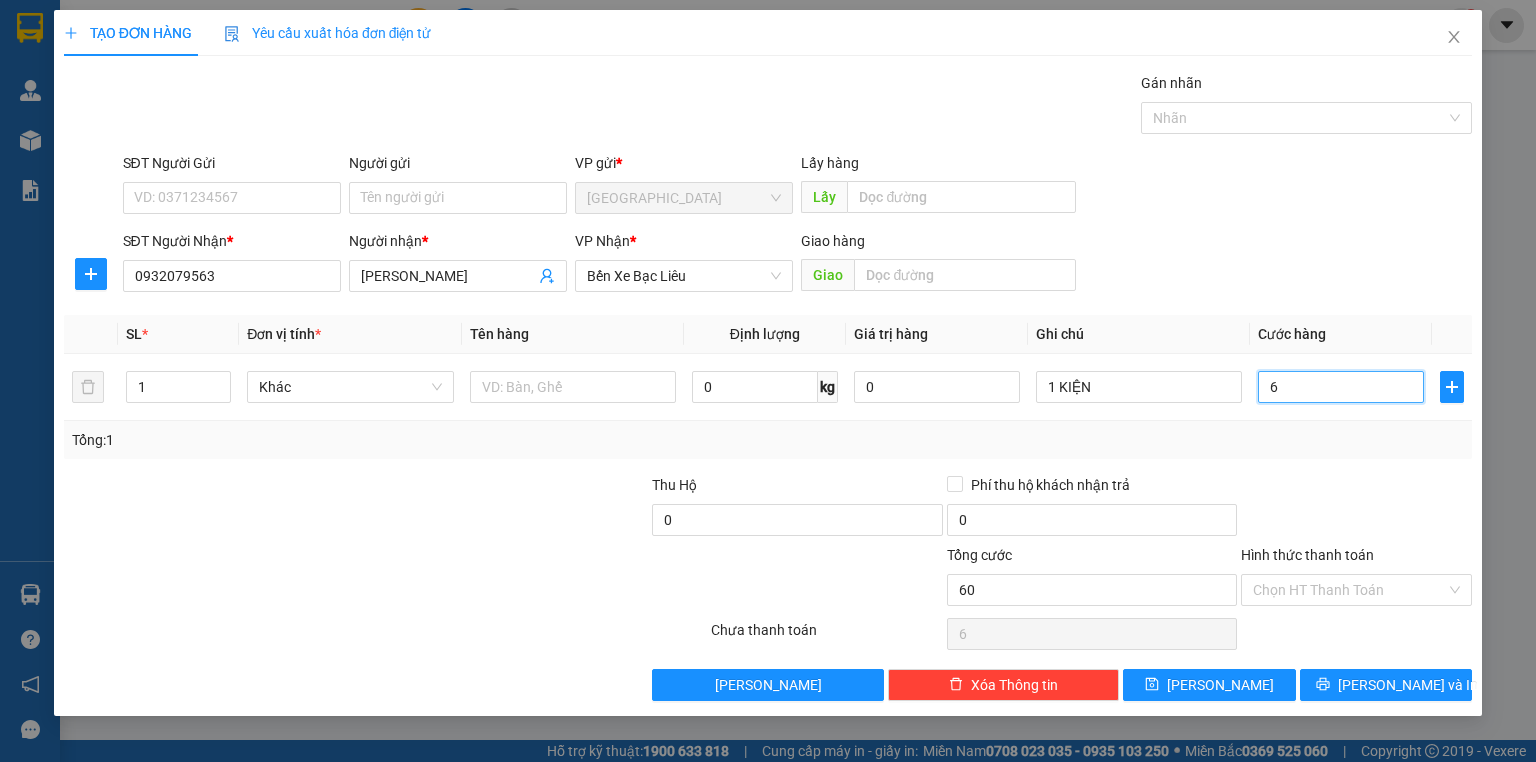 type on "60" 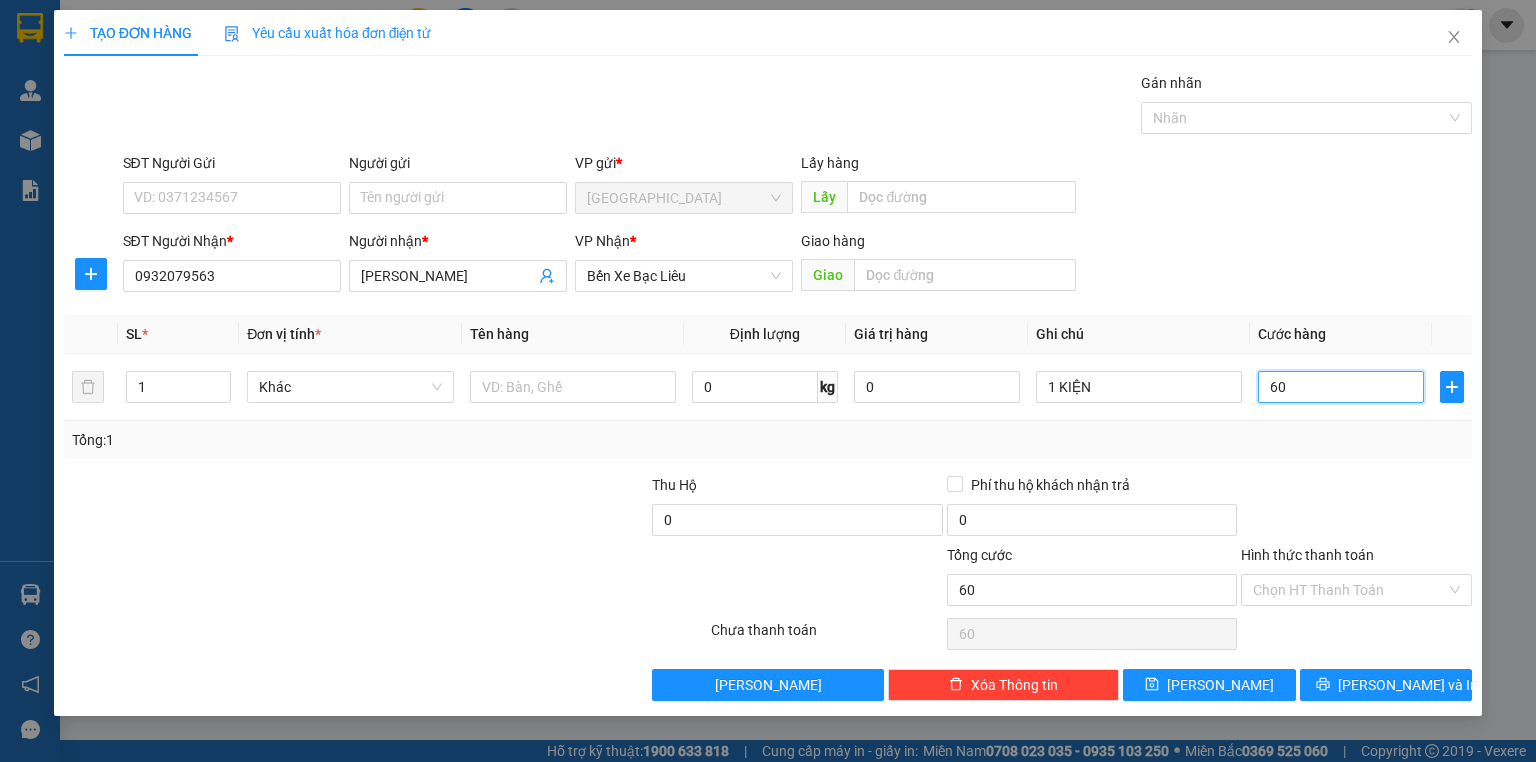 type on "60" 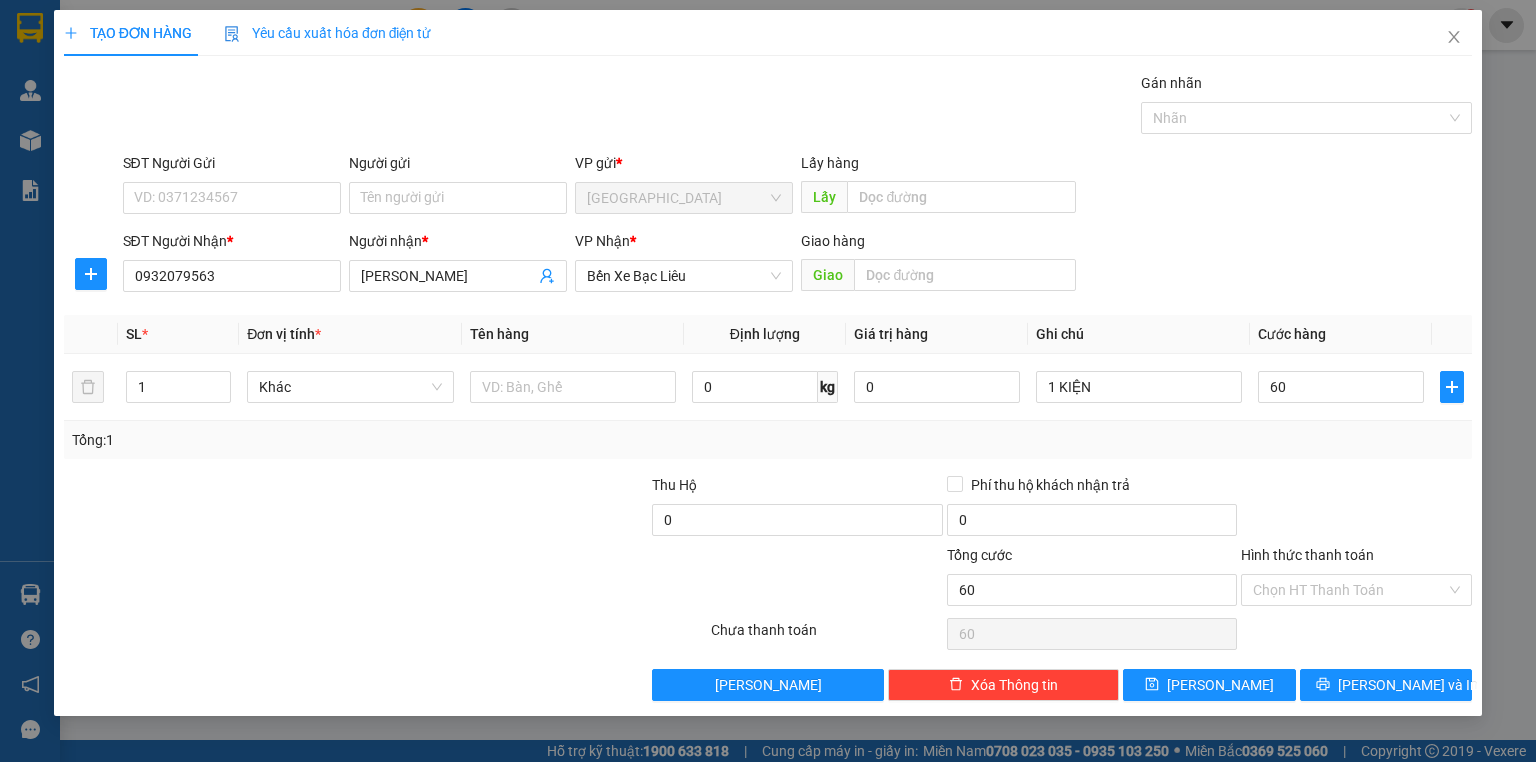 type on "60.000" 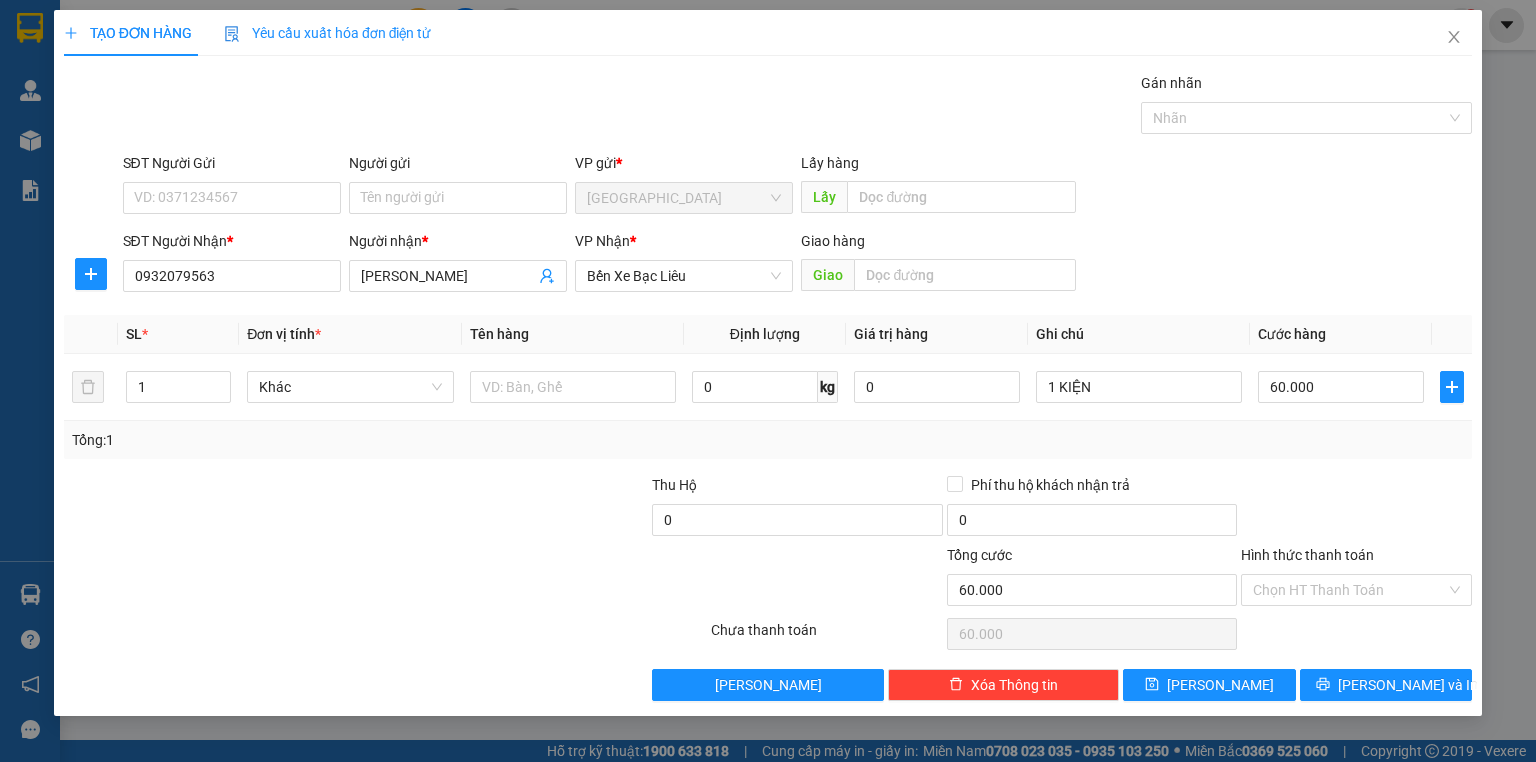 click on "Chọn HT Thanh Toán" at bounding box center (1356, 634) 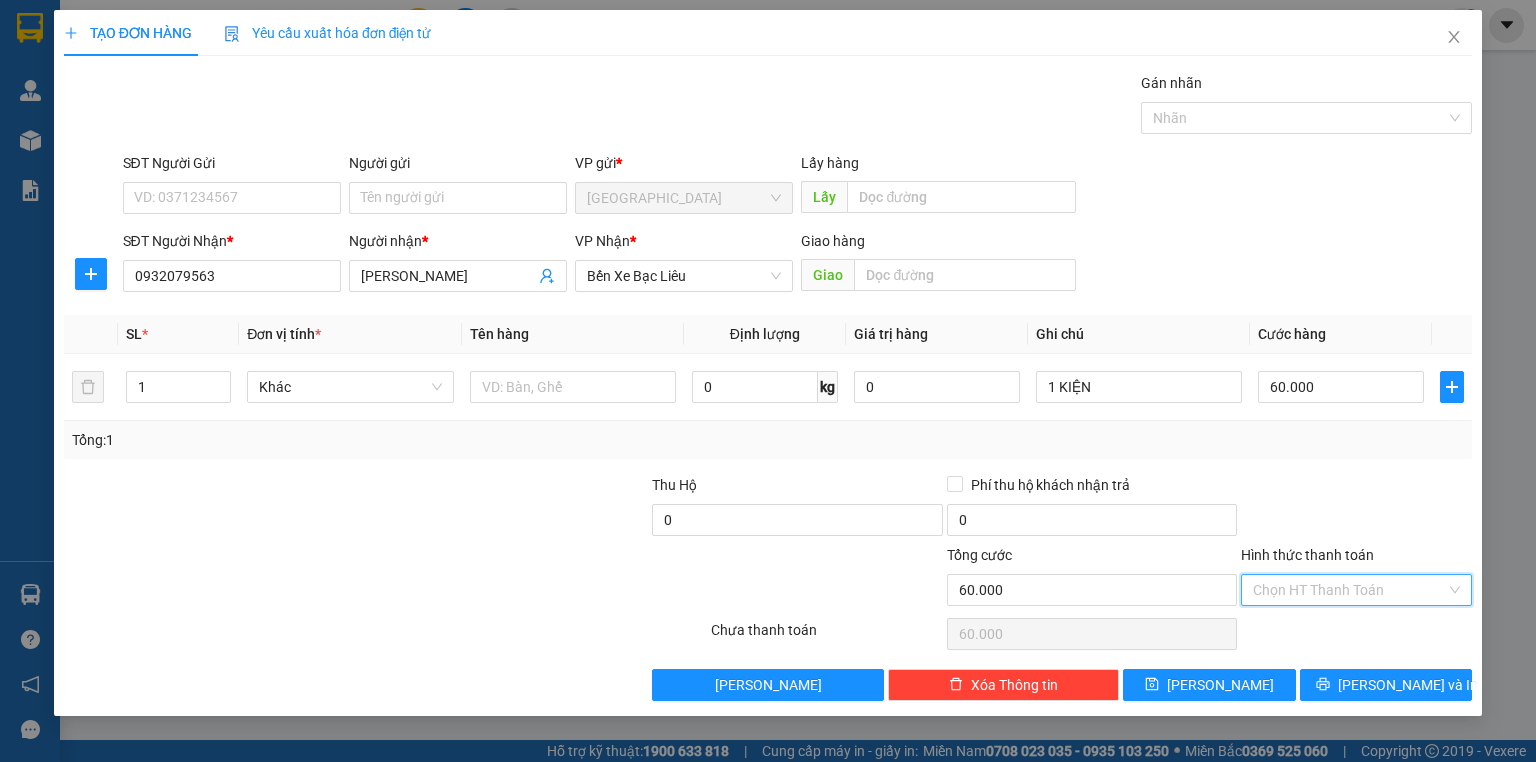 click on "Hình thức thanh toán" at bounding box center [1349, 590] 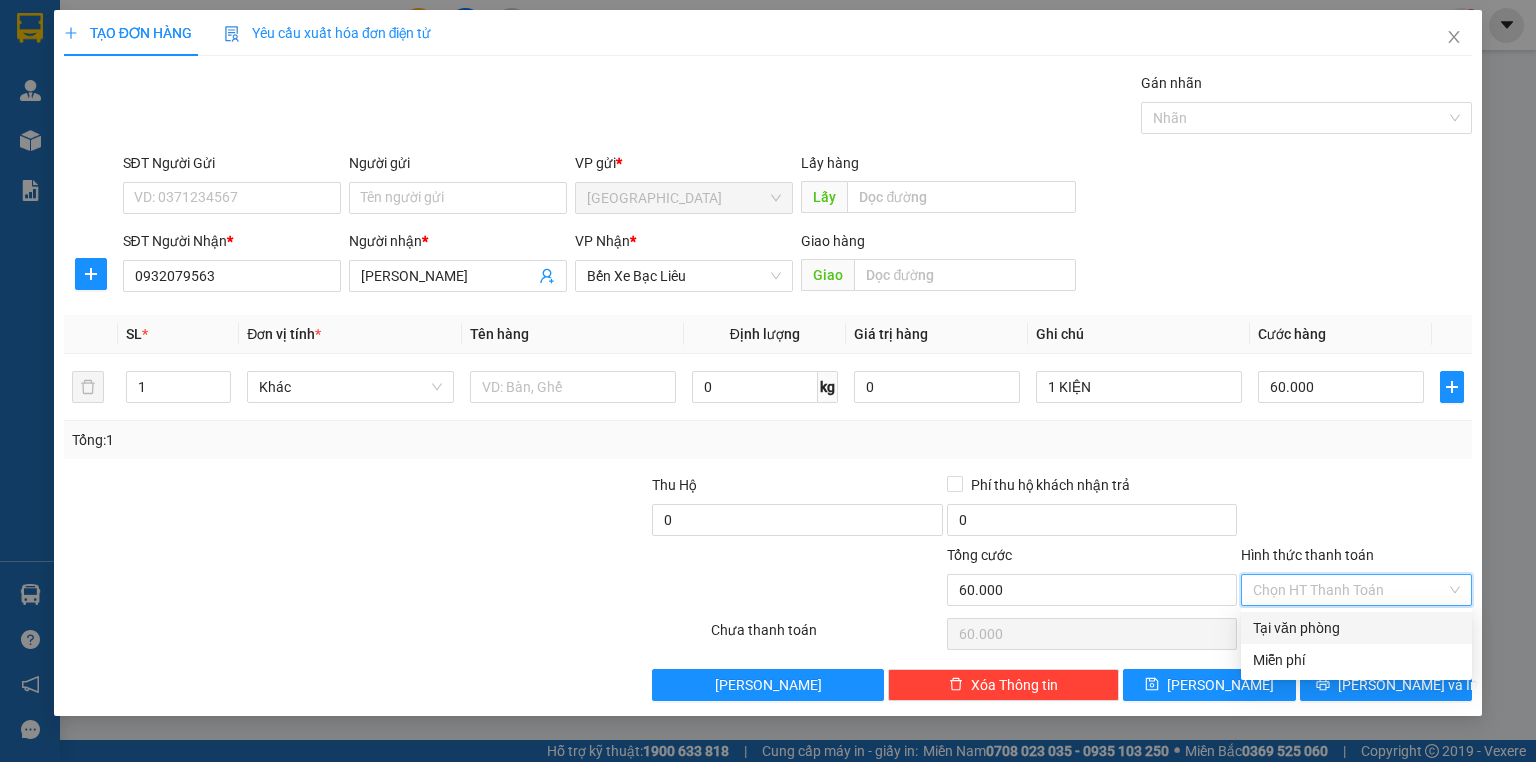 click on "Tại văn phòng" at bounding box center [1356, 628] 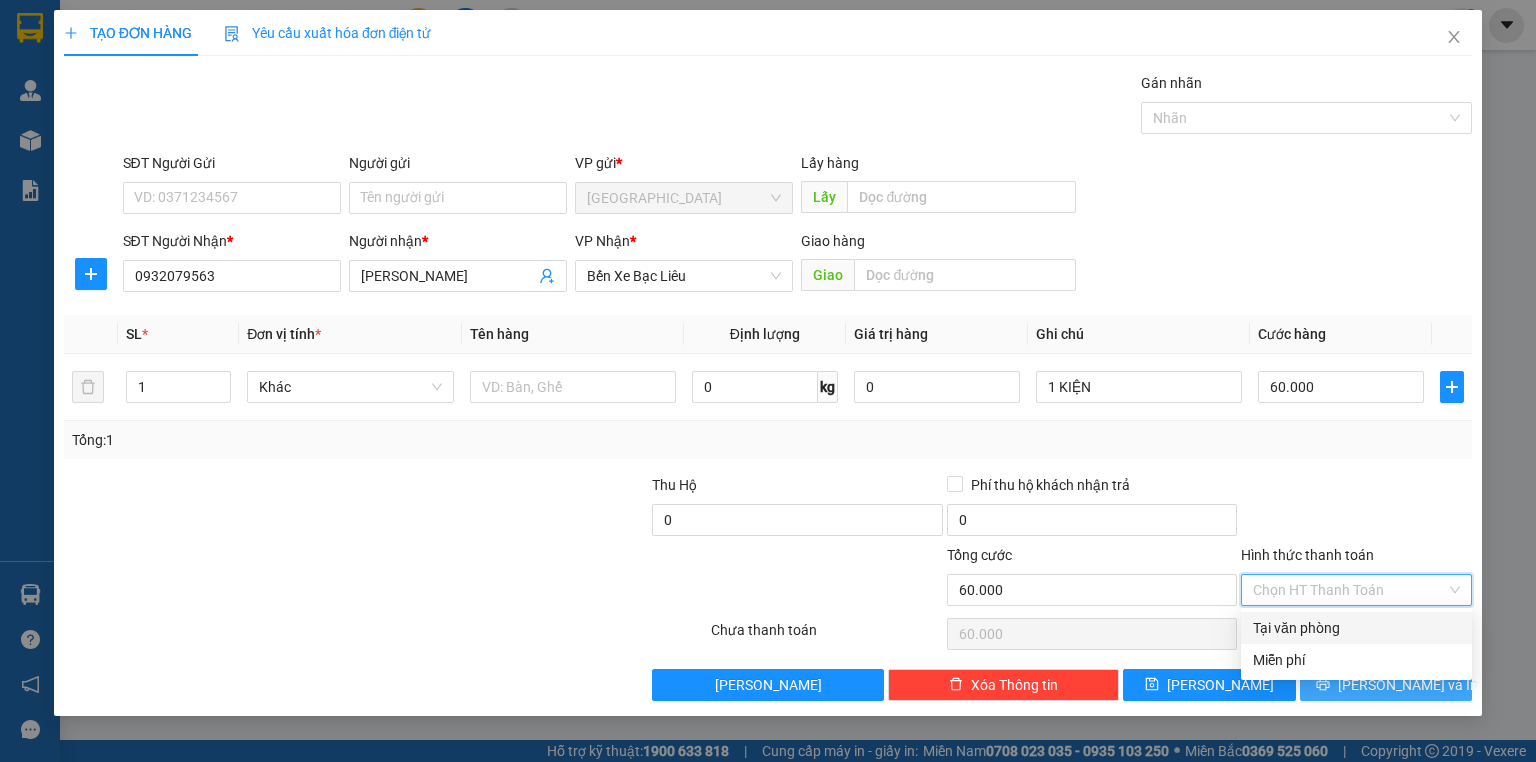 type on "0" 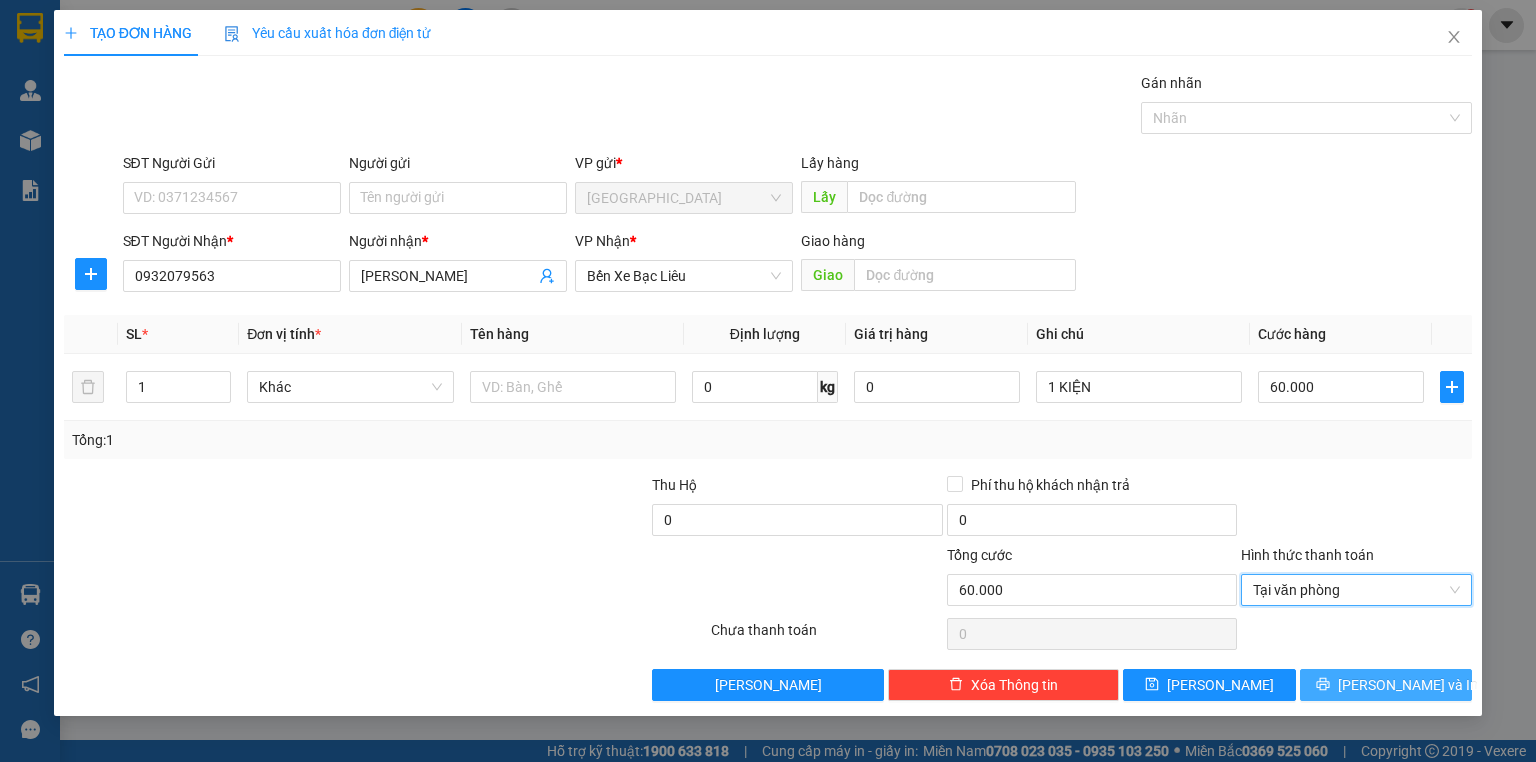 click on "[PERSON_NAME] và In" at bounding box center [1386, 685] 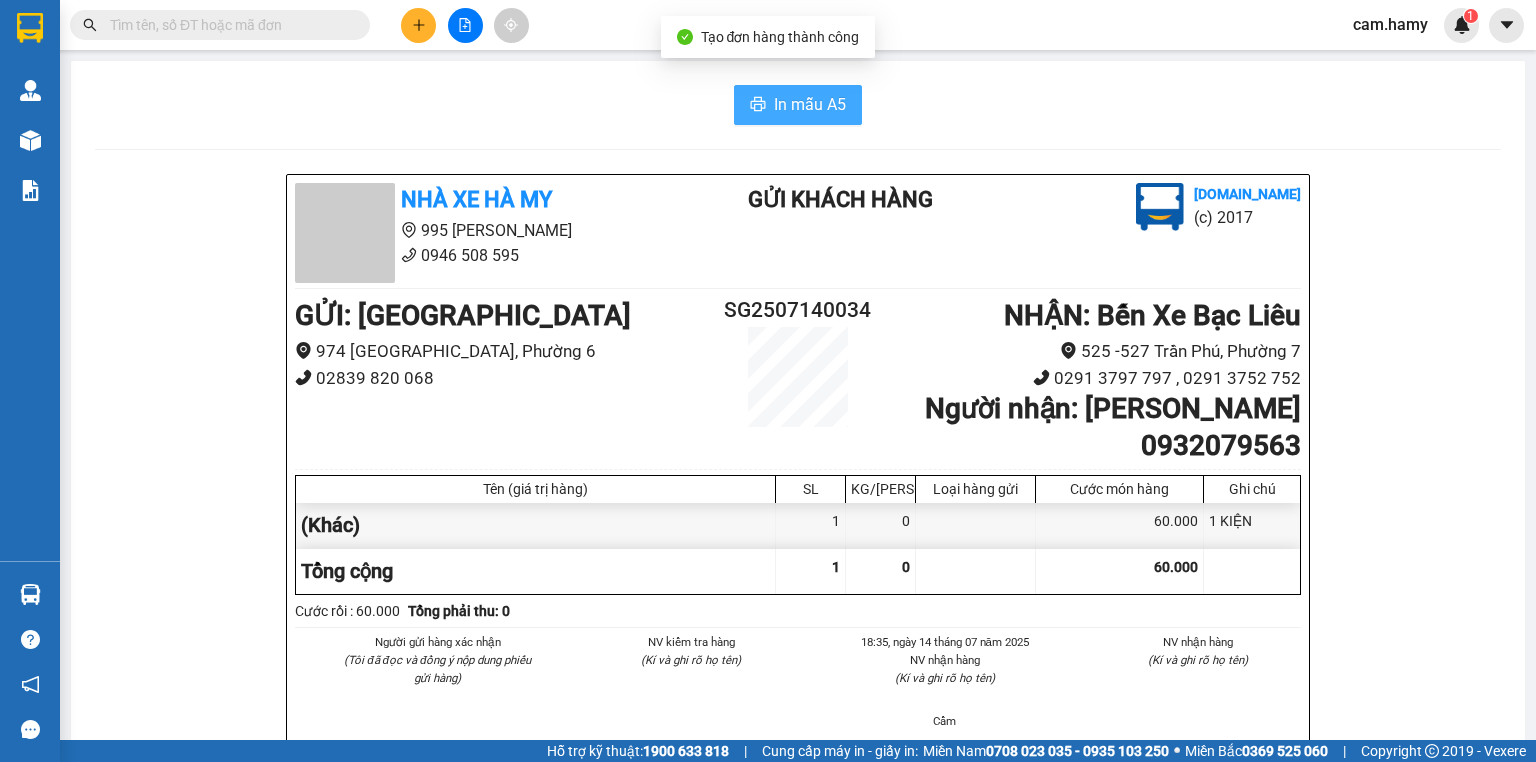 drag, startPoint x: 824, startPoint y: 110, endPoint x: 828, endPoint y: 126, distance: 16.492422 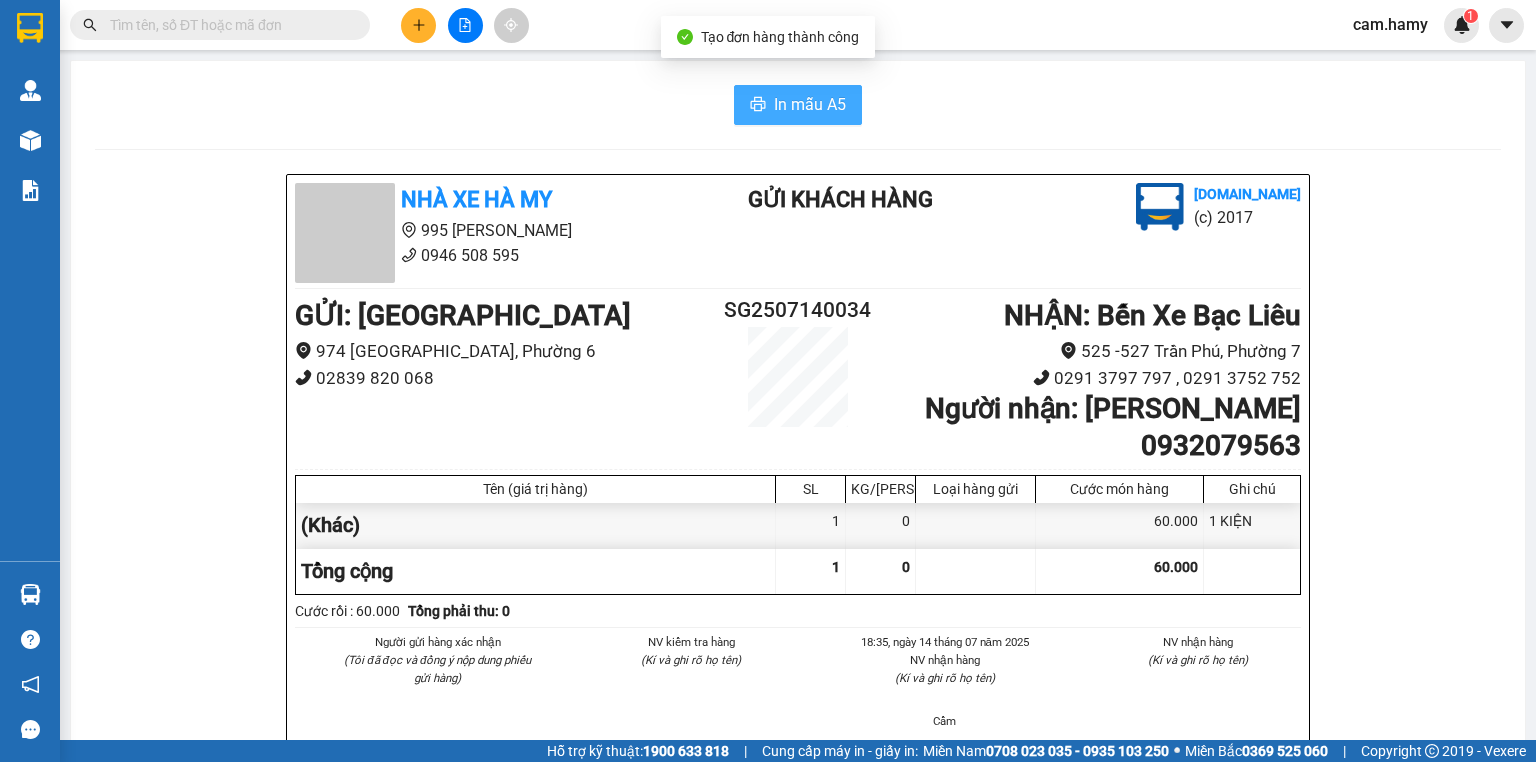 scroll, scrollTop: 0, scrollLeft: 0, axis: both 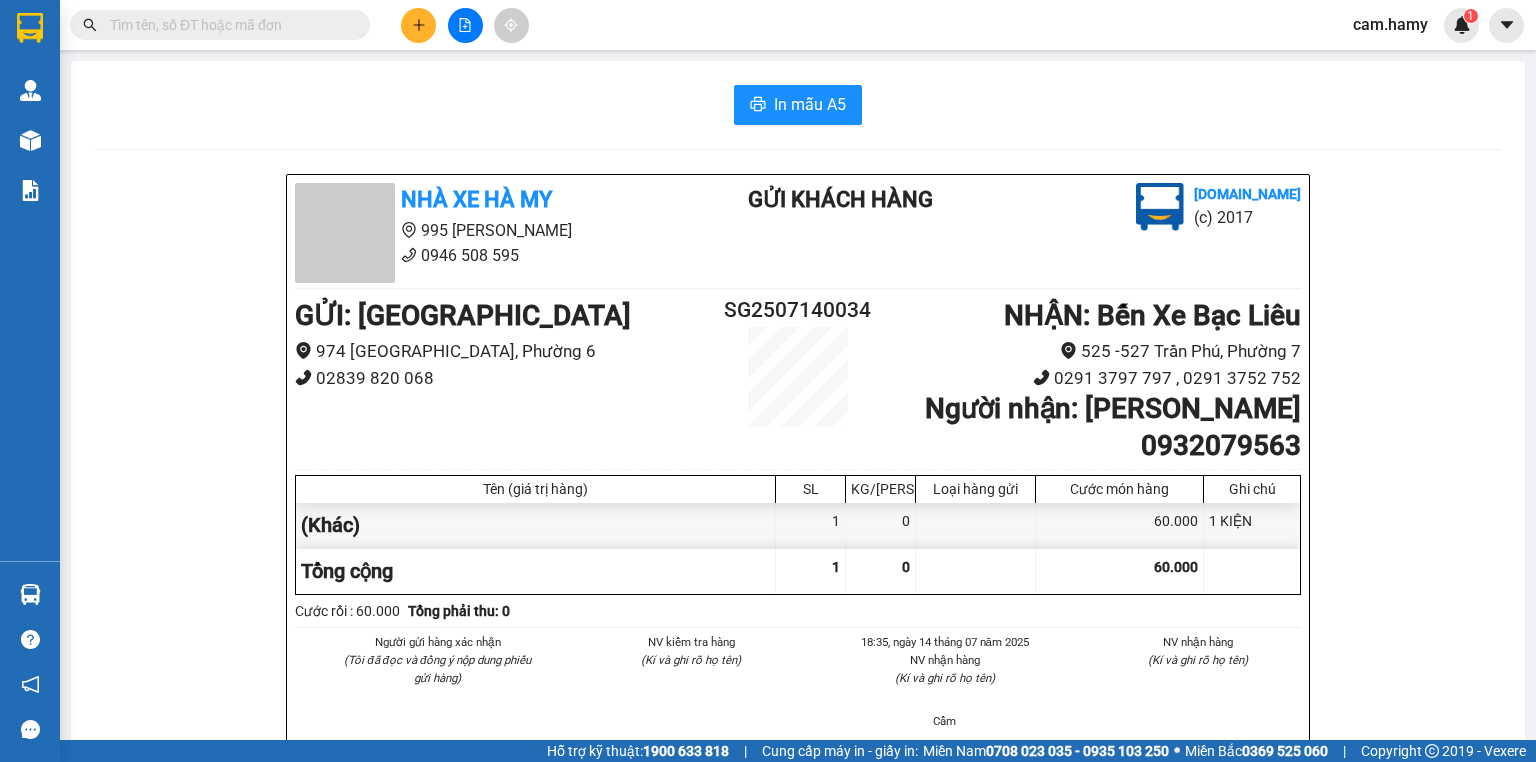 click 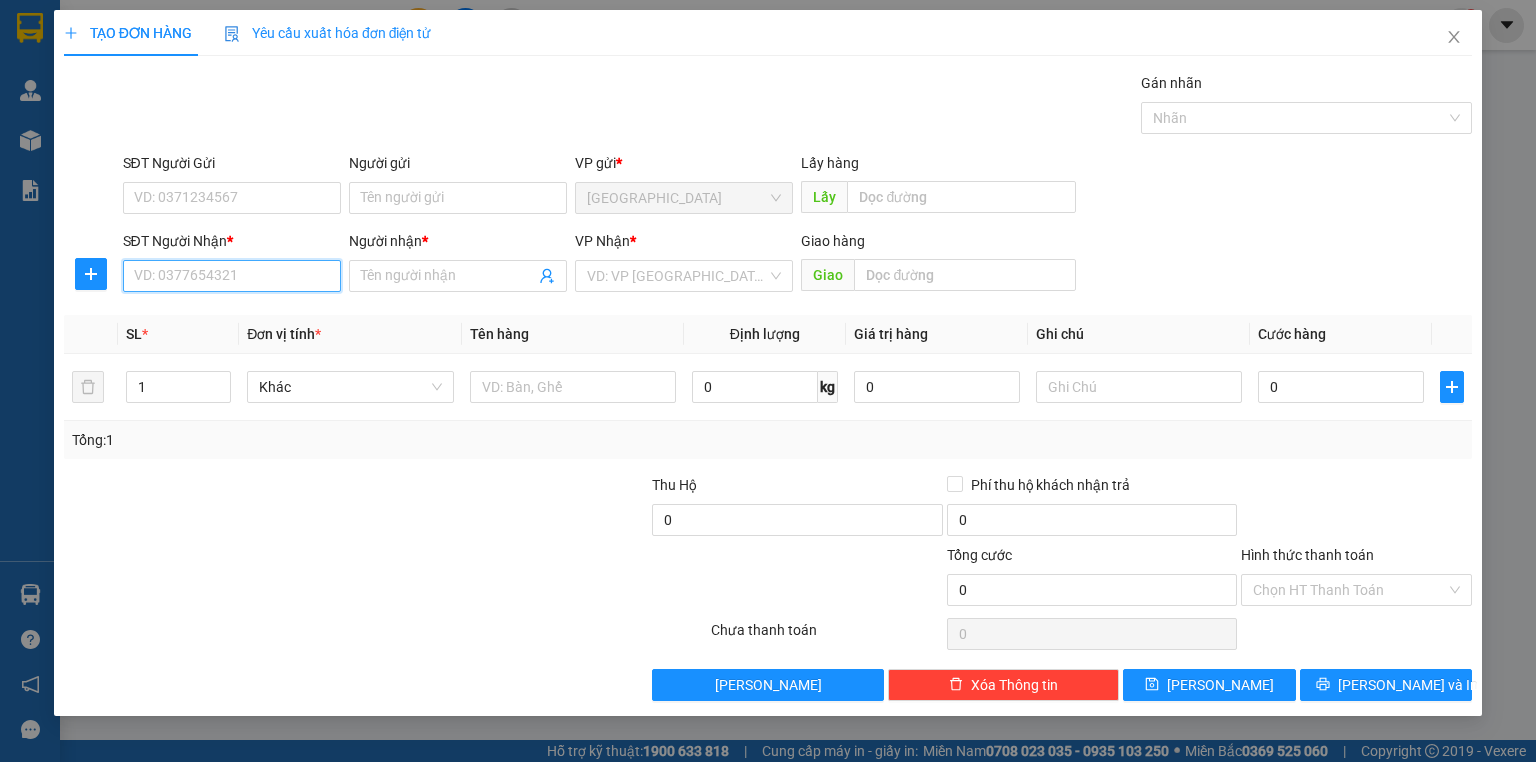 click on "SĐT Người Nhận  *" at bounding box center (232, 276) 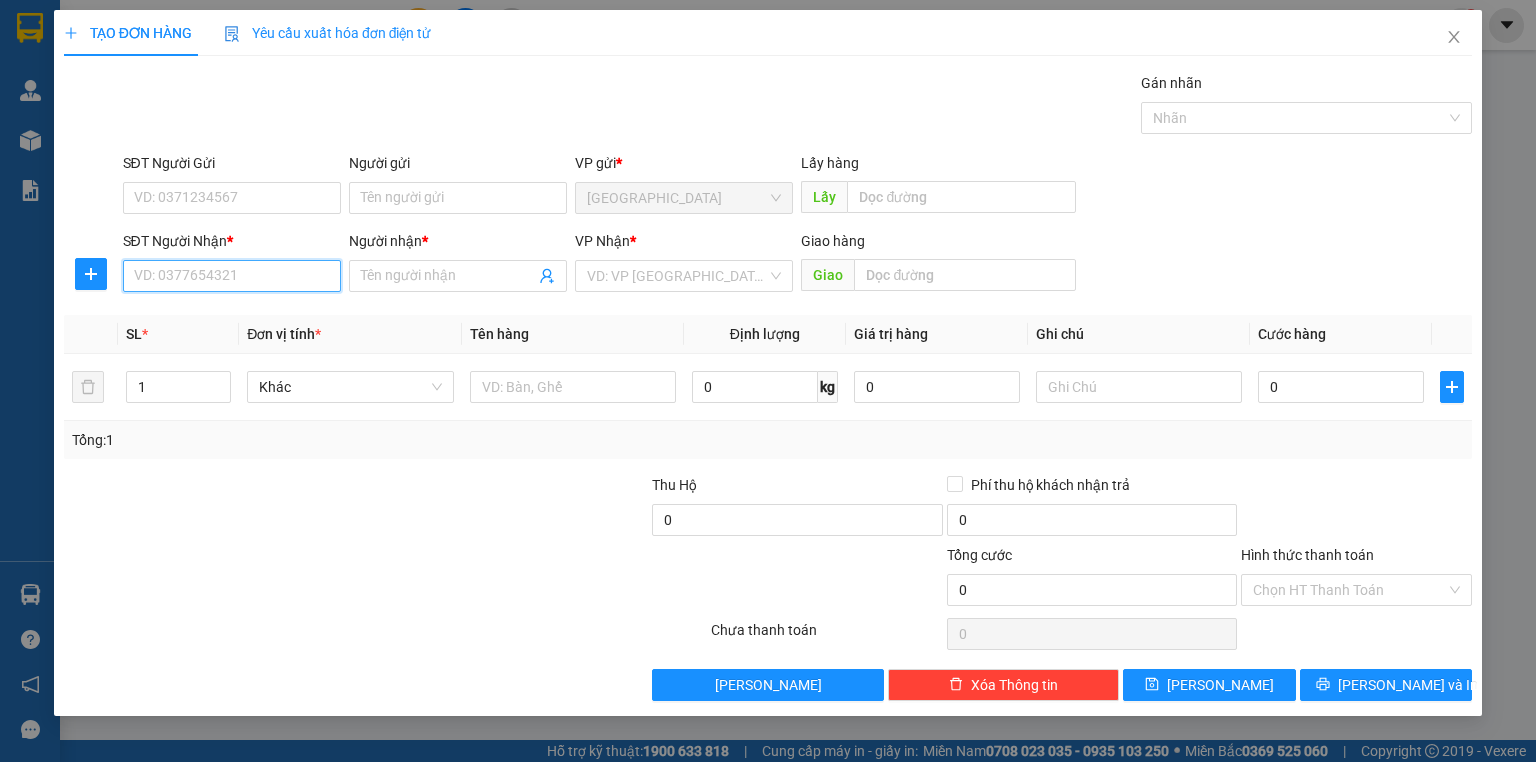 click on "SĐT Người Nhận  *" at bounding box center (232, 276) 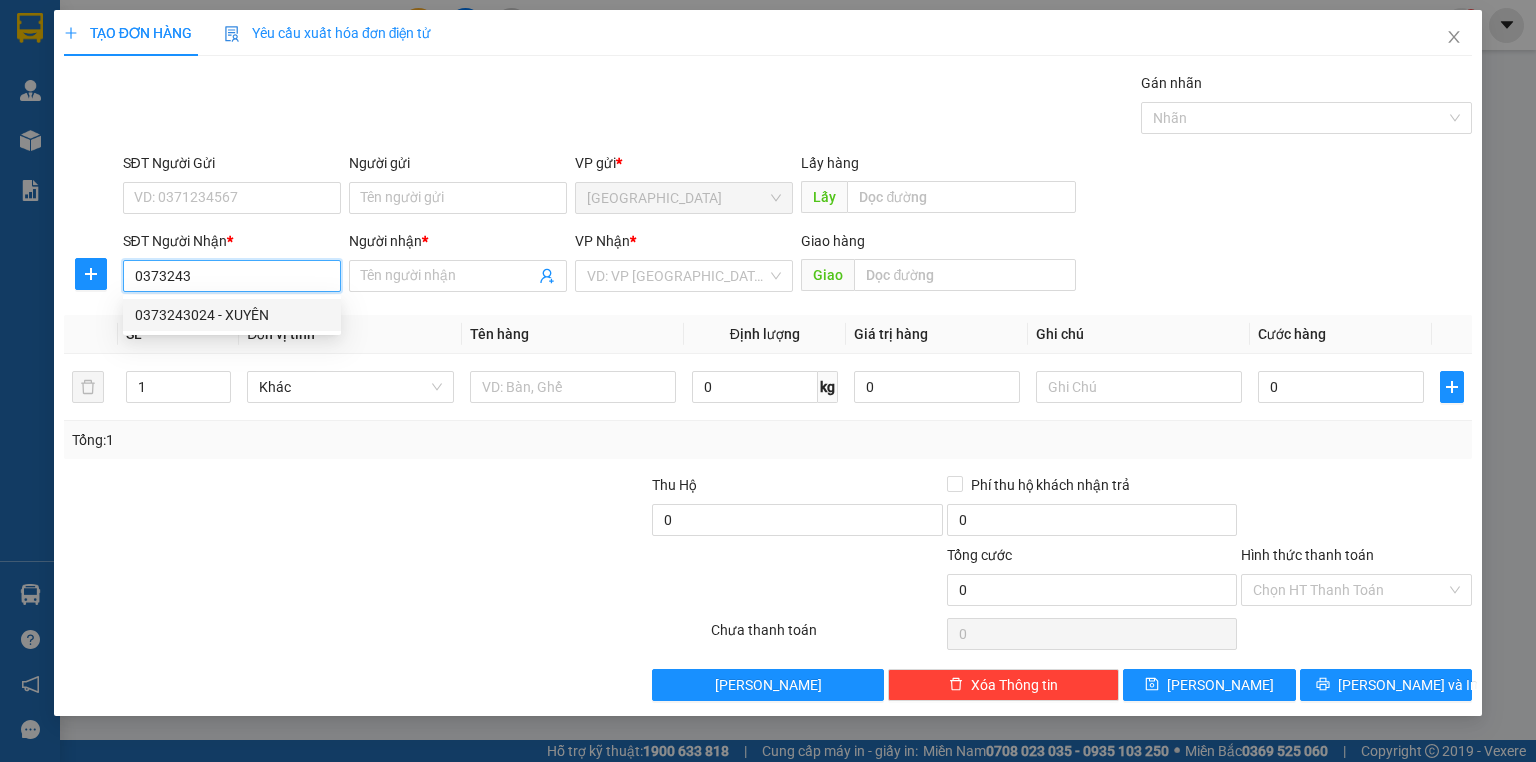 click on "0373243024 - XUYÊN" at bounding box center (232, 315) 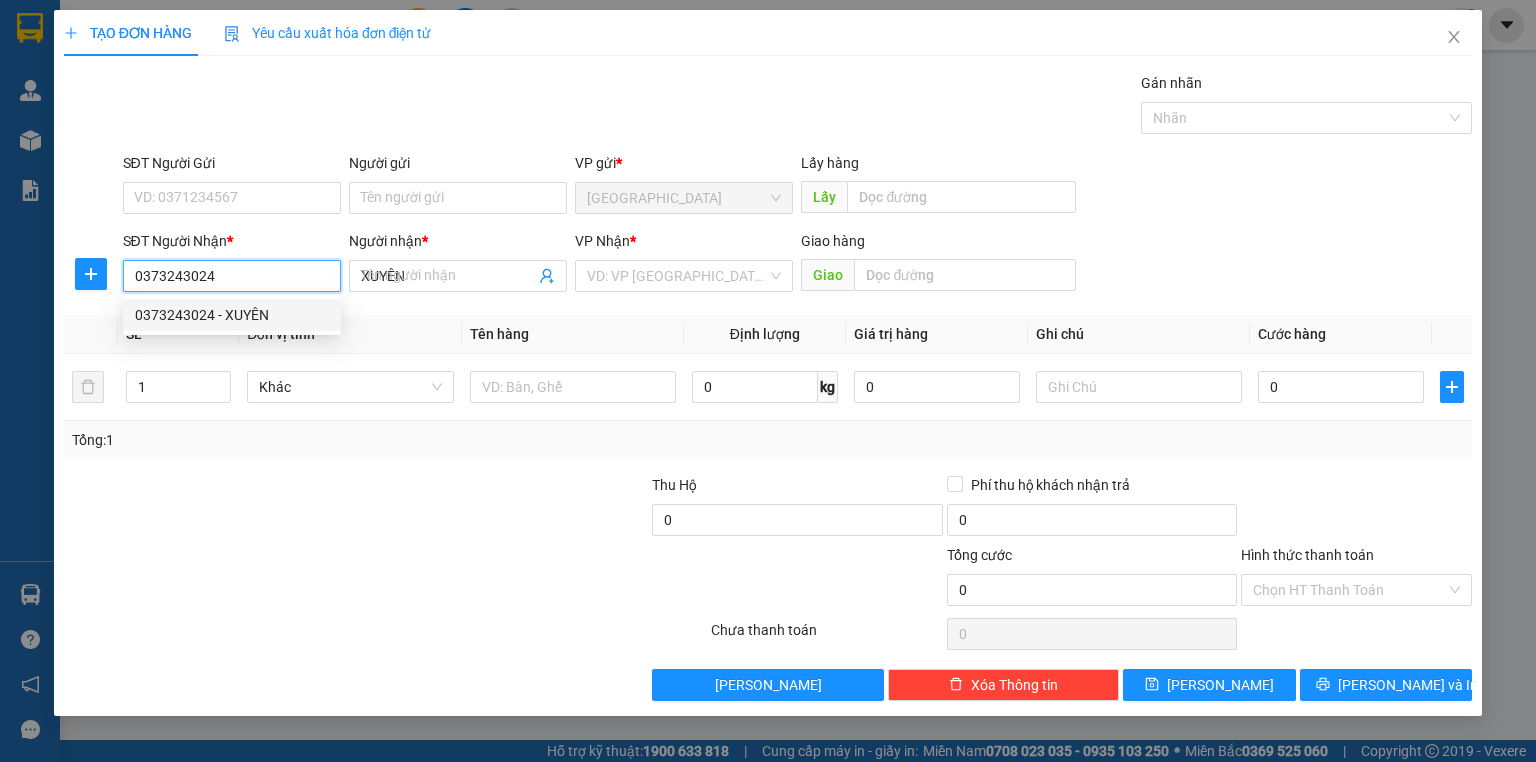 type on "60.000" 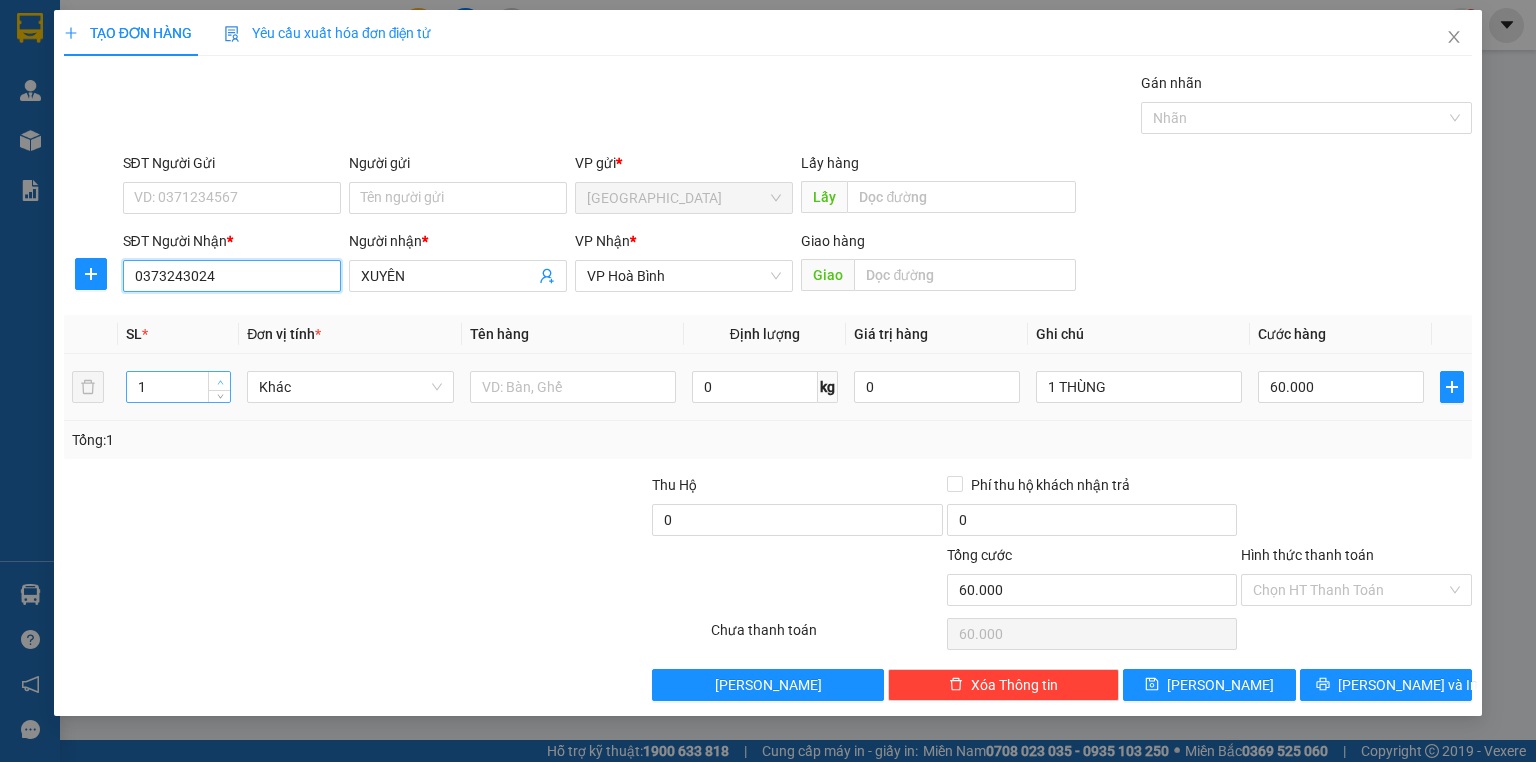type on "0373243024" 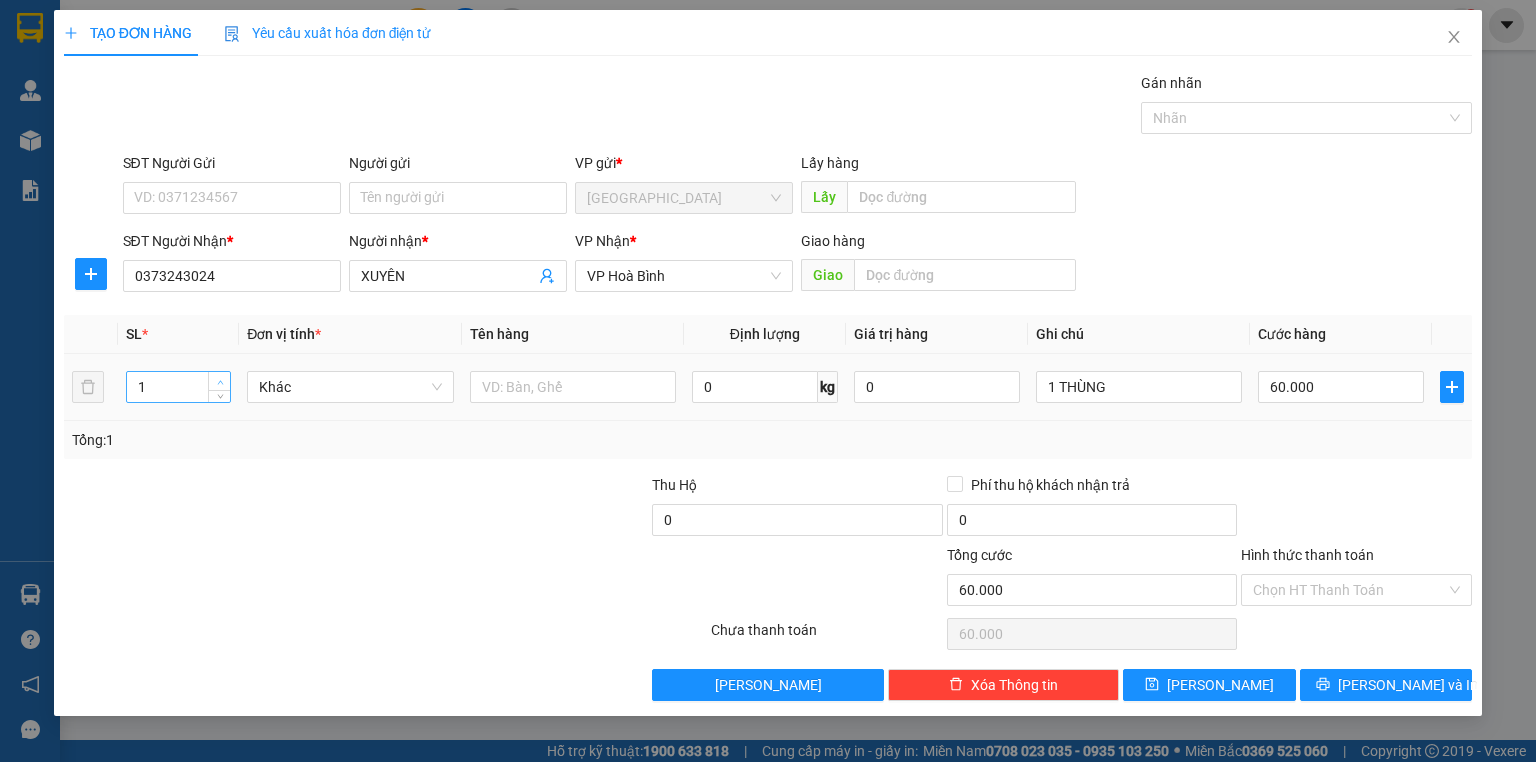 type on "2" 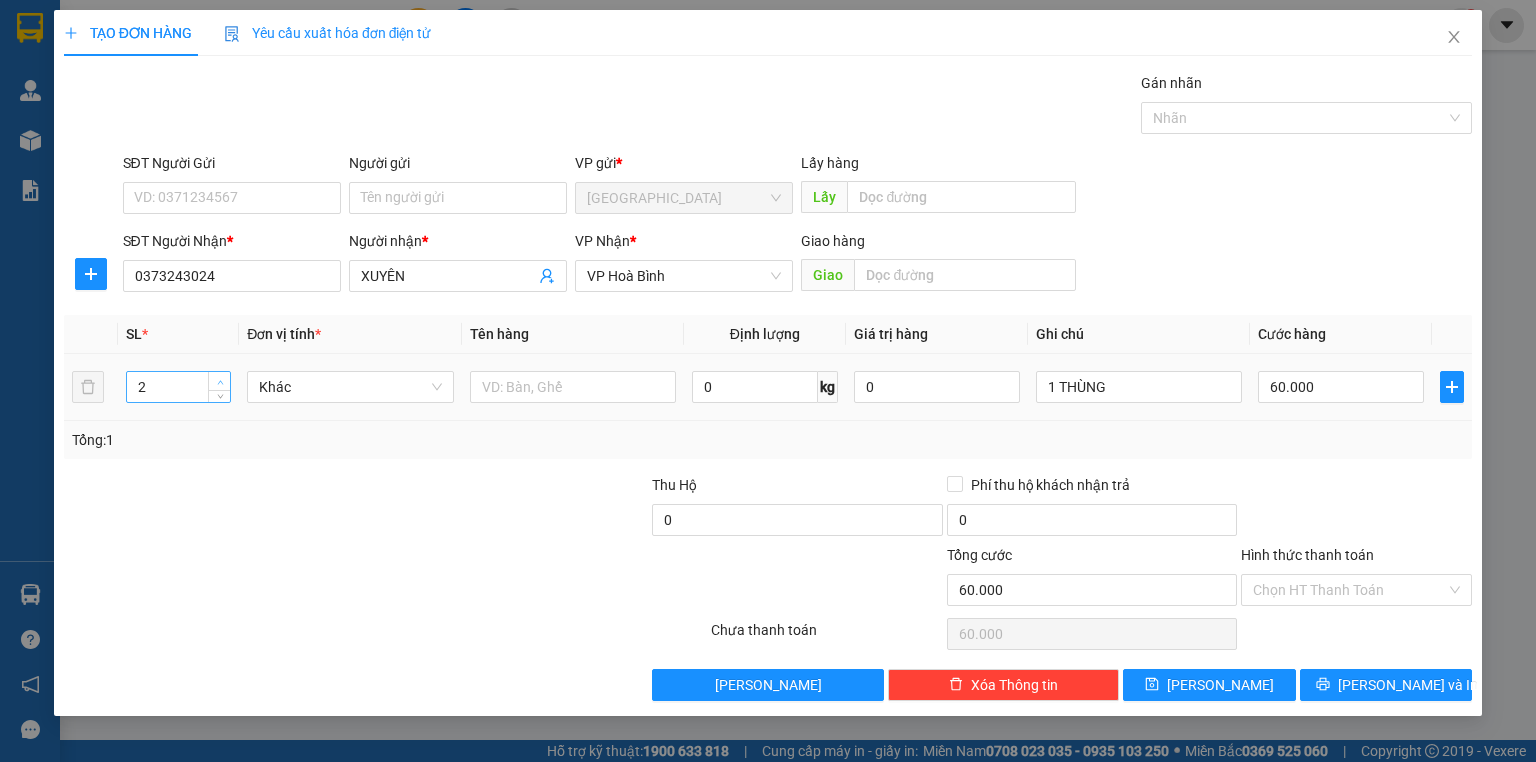 click at bounding box center [219, 381] 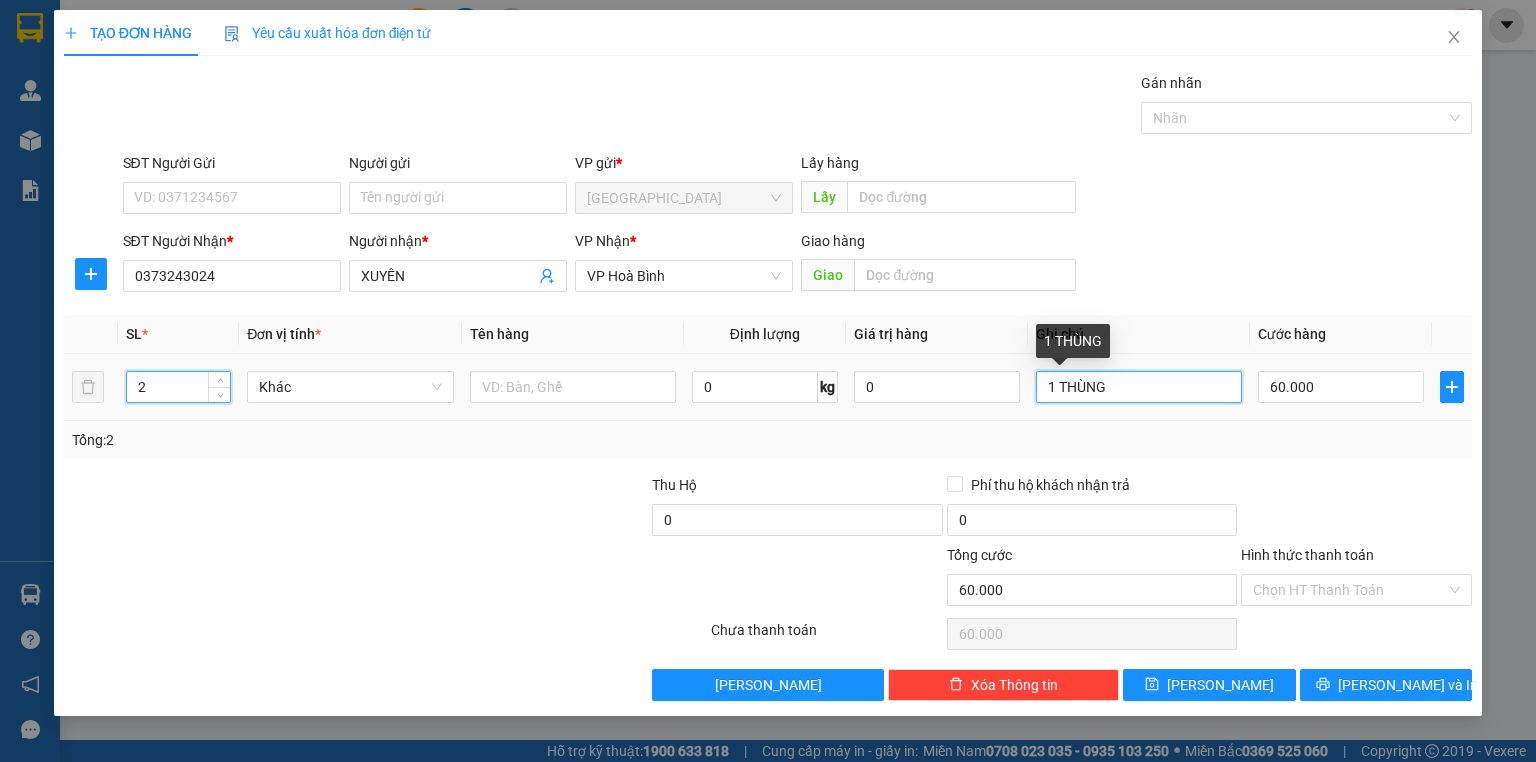 click on "1 THÙNG" at bounding box center (1139, 387) 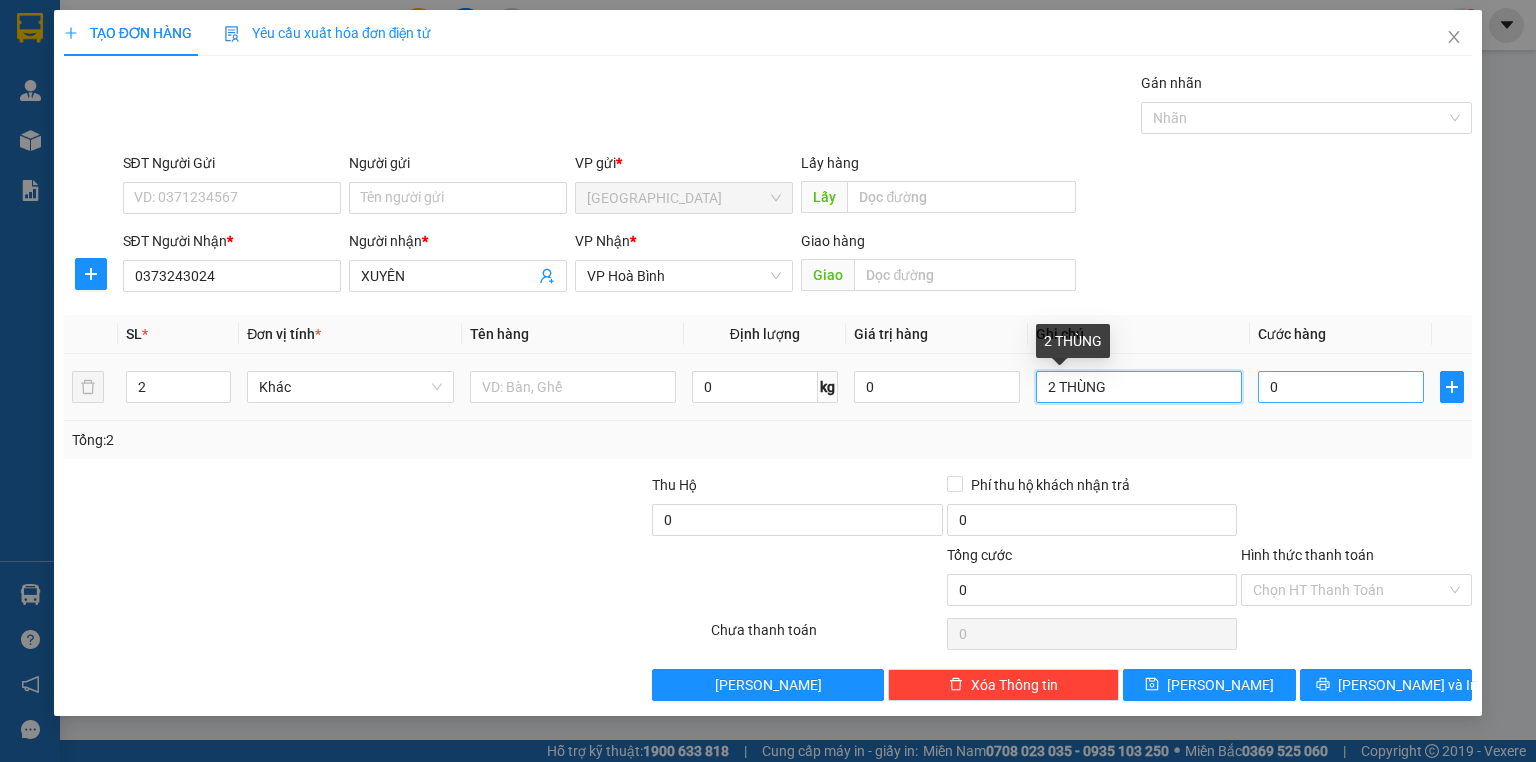 type on "2 THÙNG" 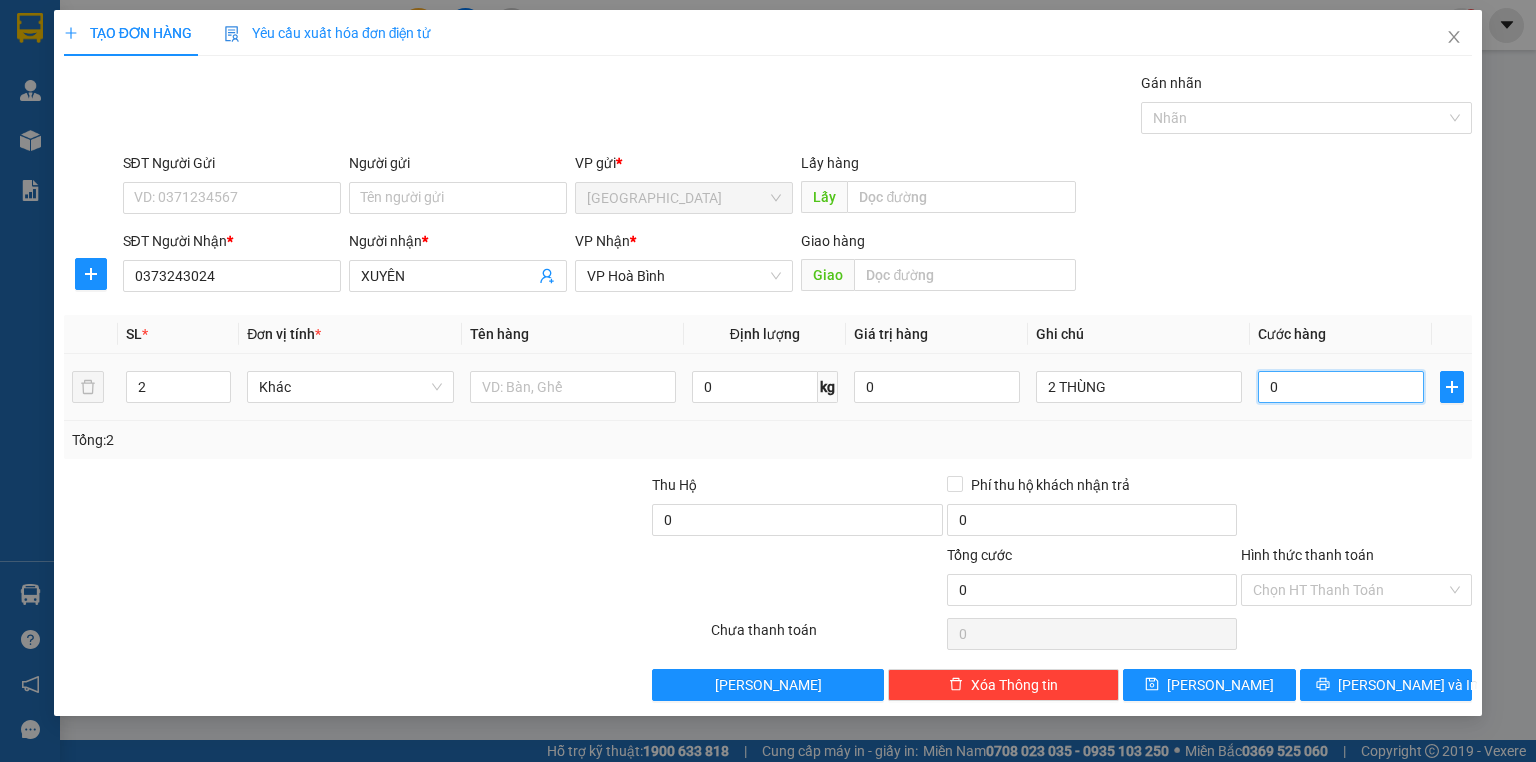 click on "0" at bounding box center (1341, 387) 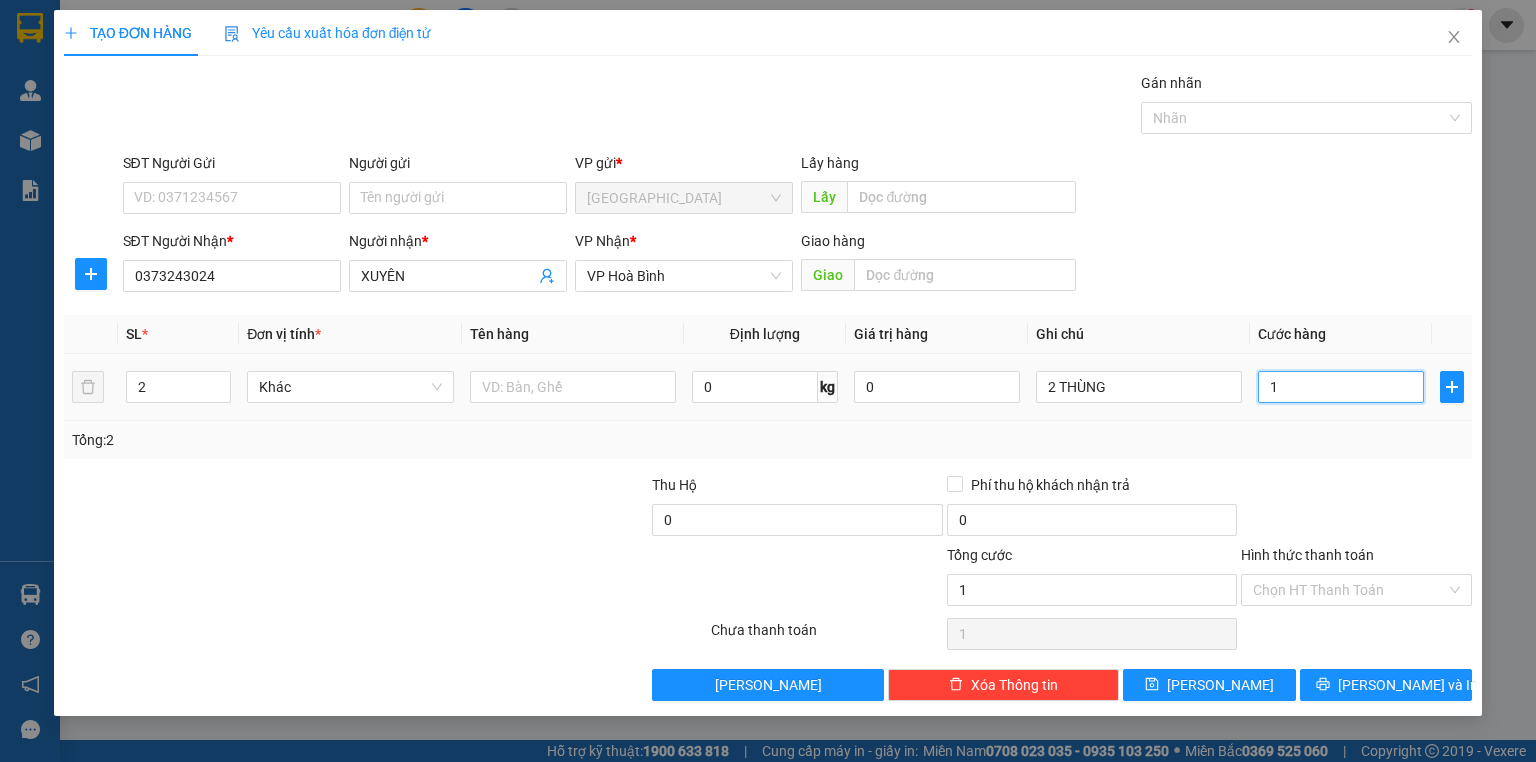 type on "13" 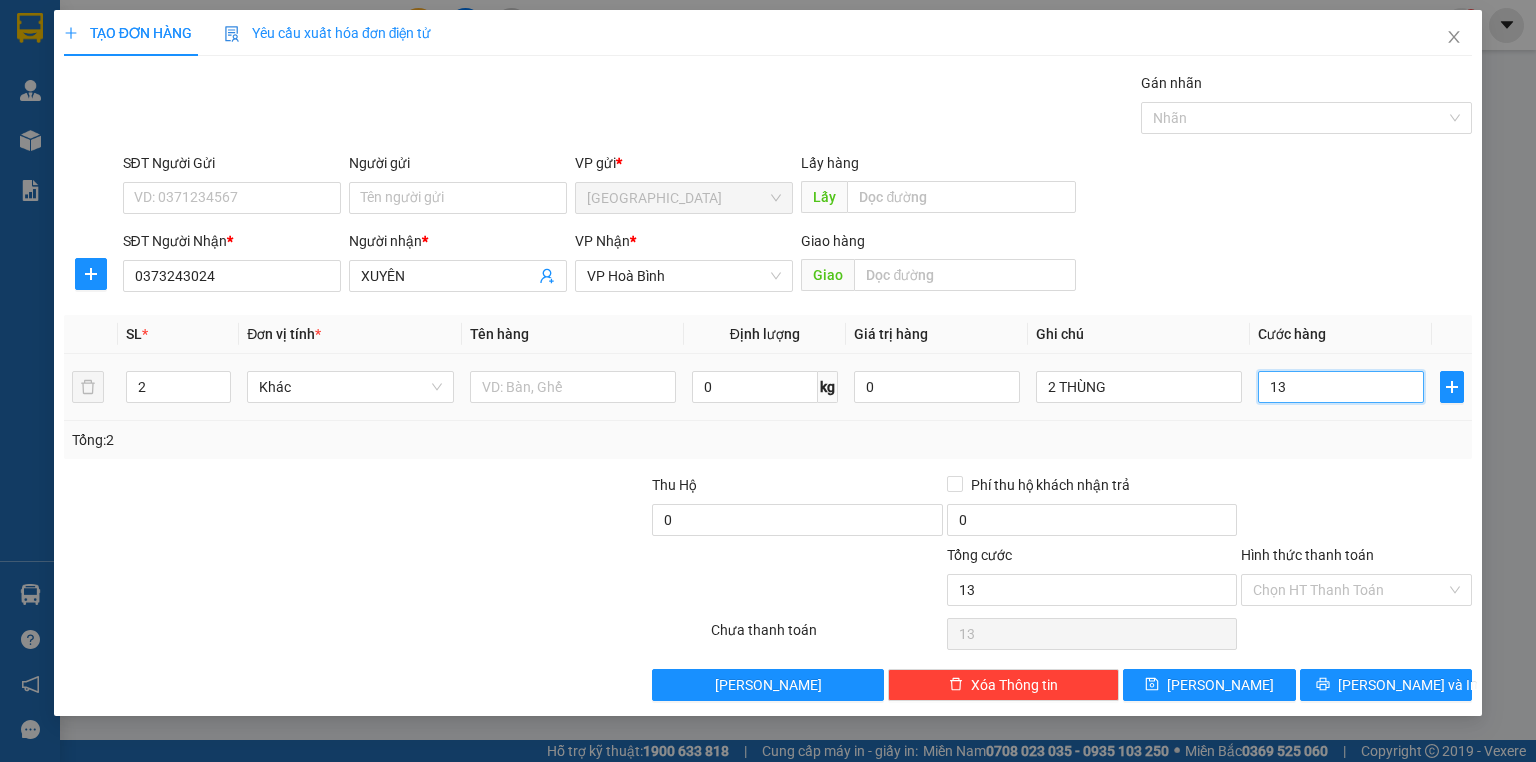 type on "130" 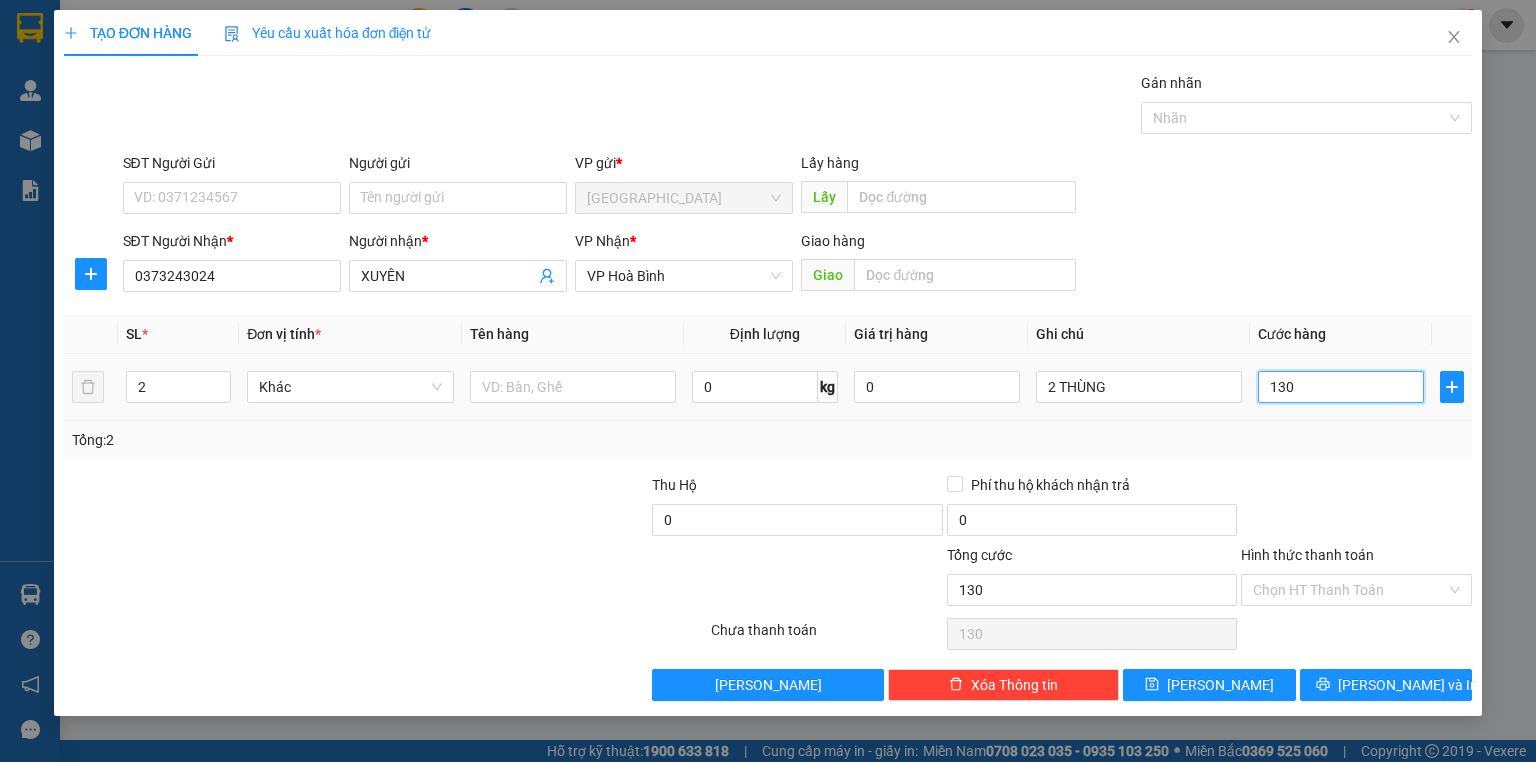 type on "130" 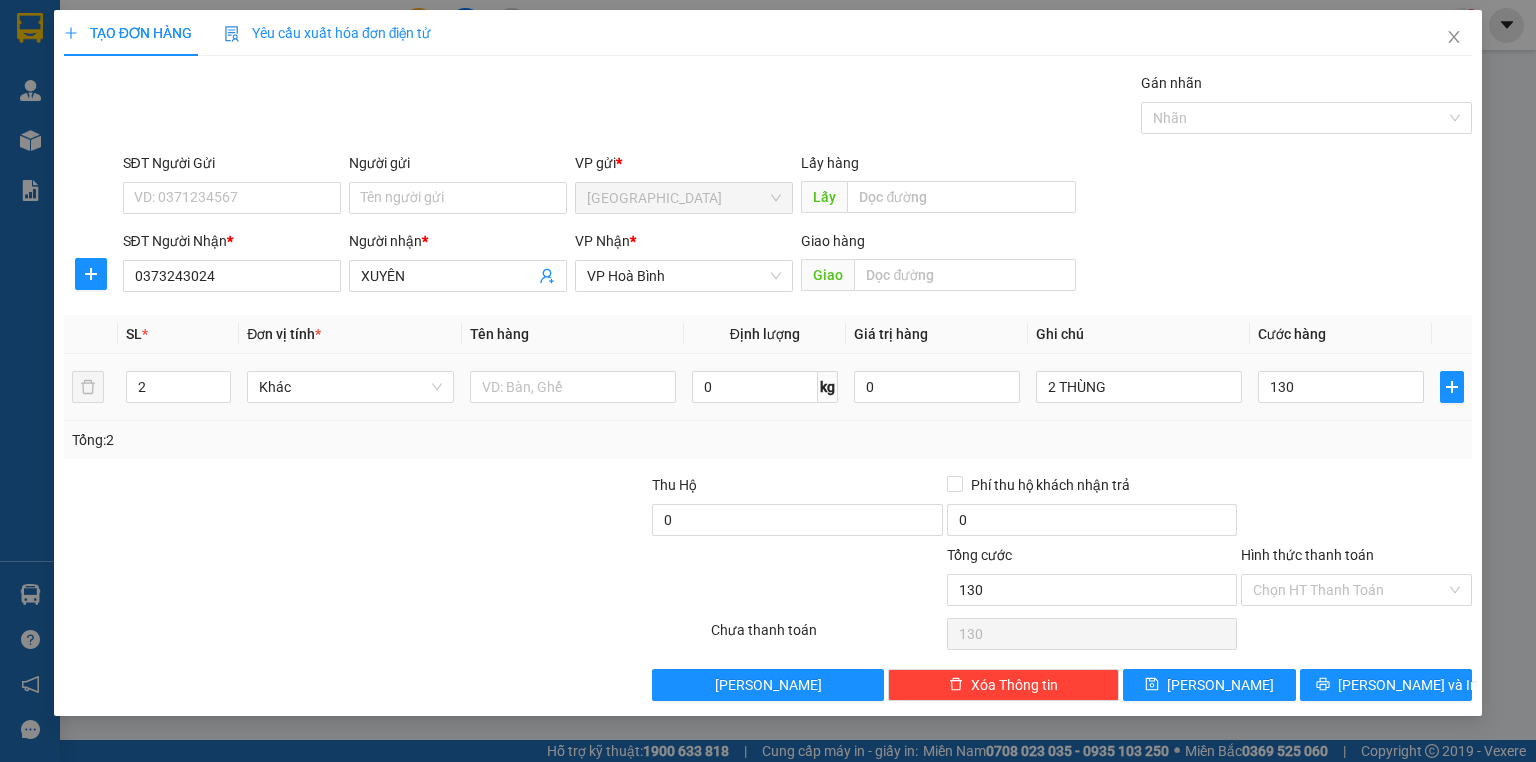 type on "130.000" 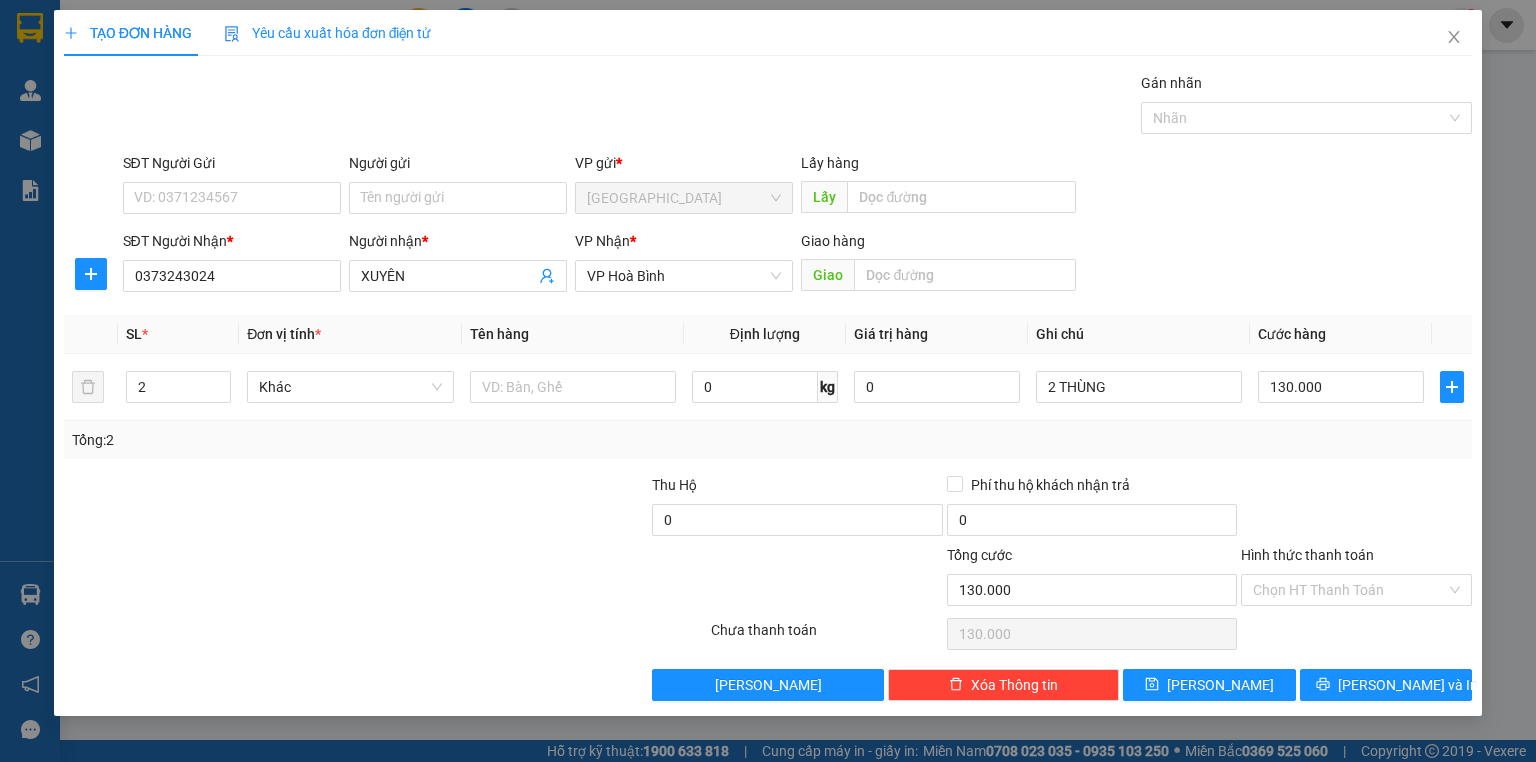 click on "Tổng:  2" at bounding box center [768, 440] 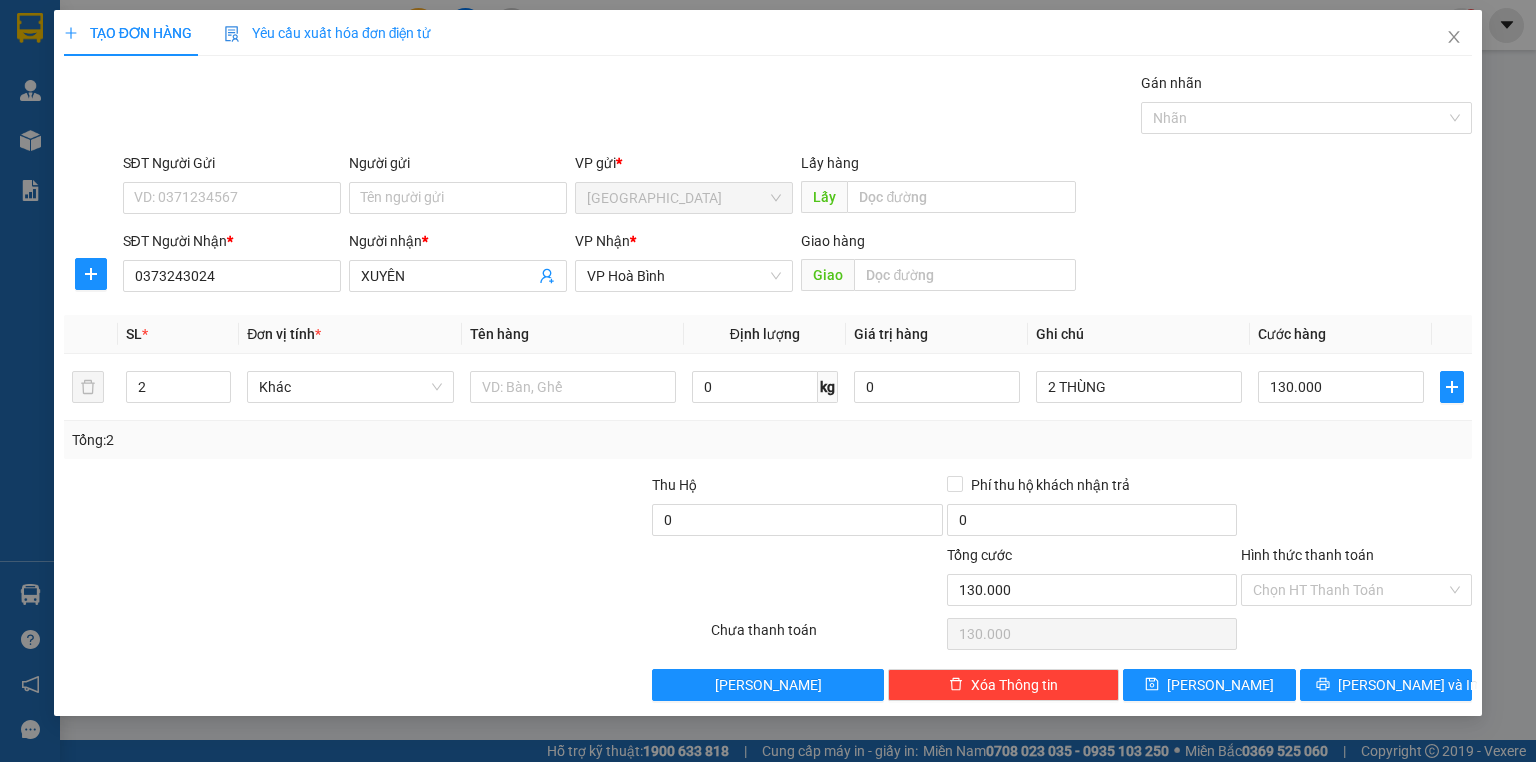 click at bounding box center (1356, 509) 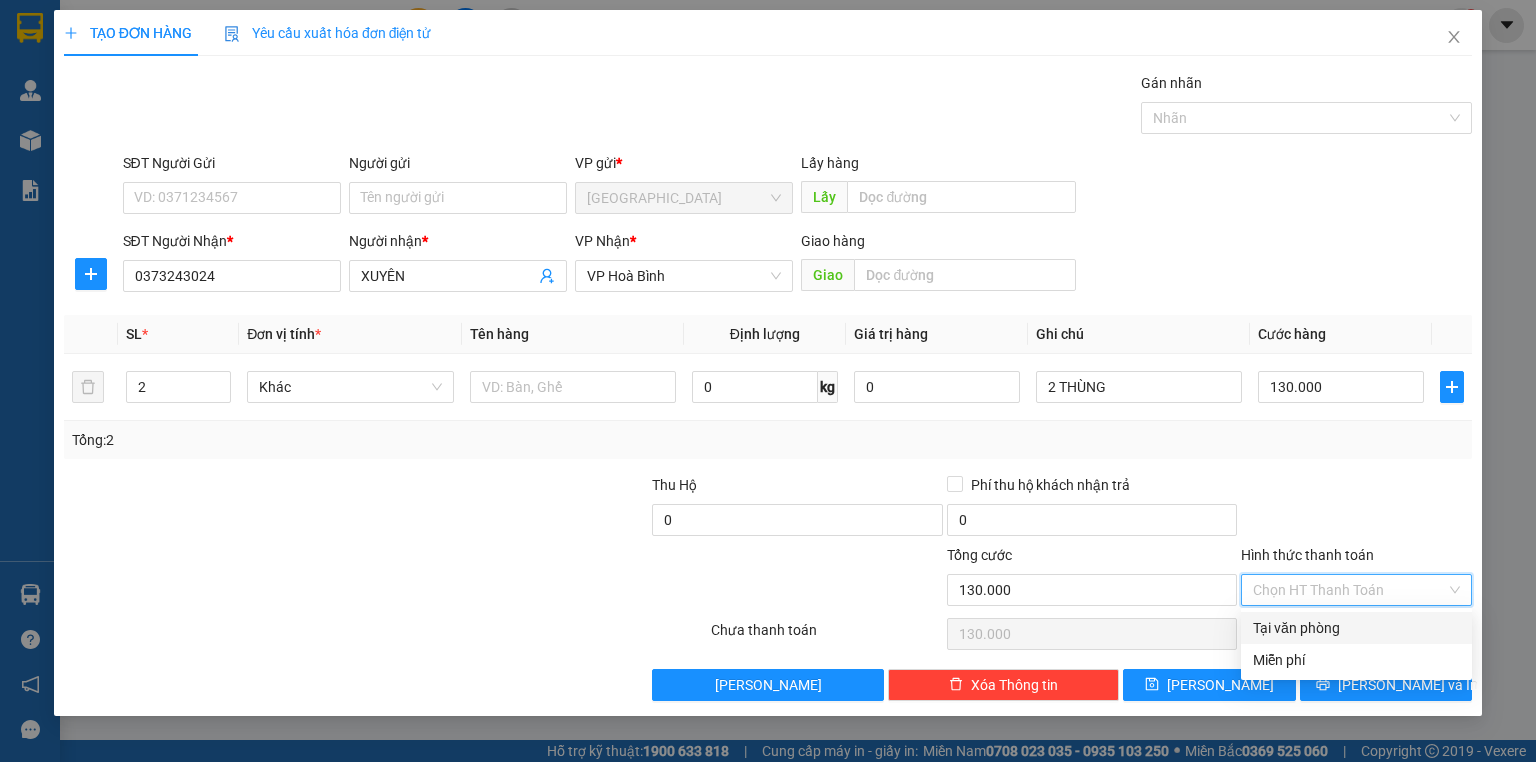 click on "Hình thức thanh toán" at bounding box center (1349, 590) 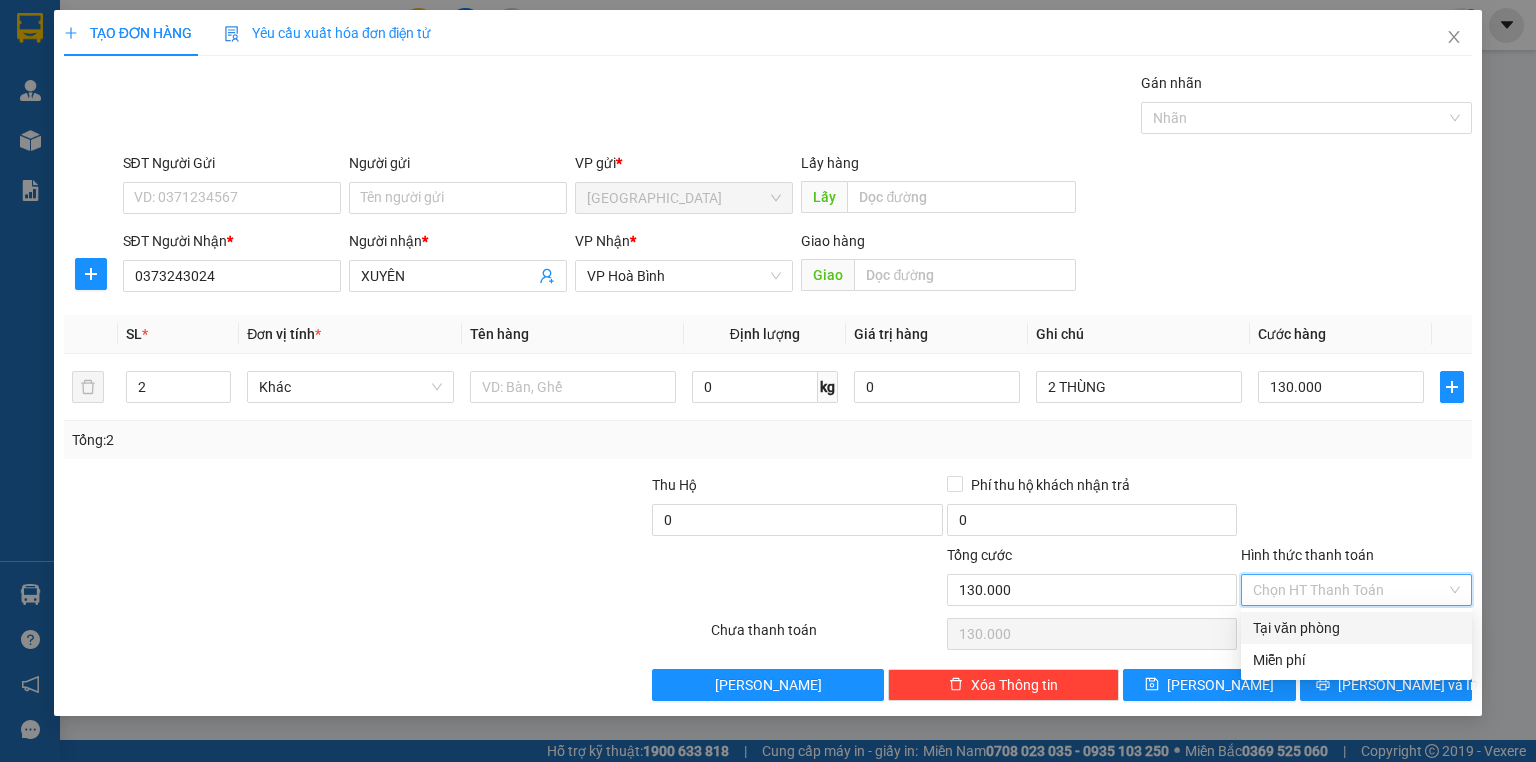 click on "Tại văn phòng" at bounding box center [1356, 628] 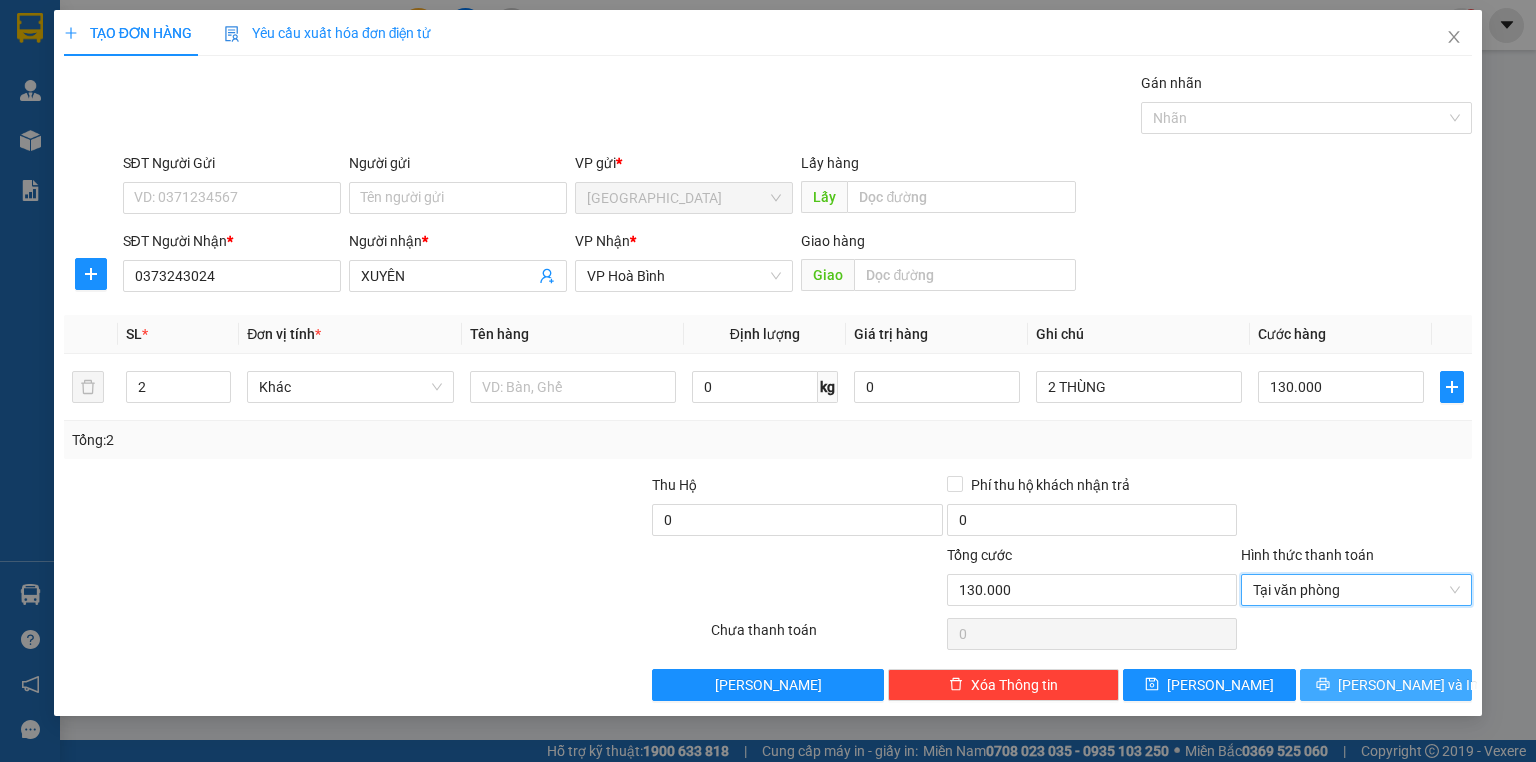 click on "[PERSON_NAME] và In" at bounding box center (1408, 685) 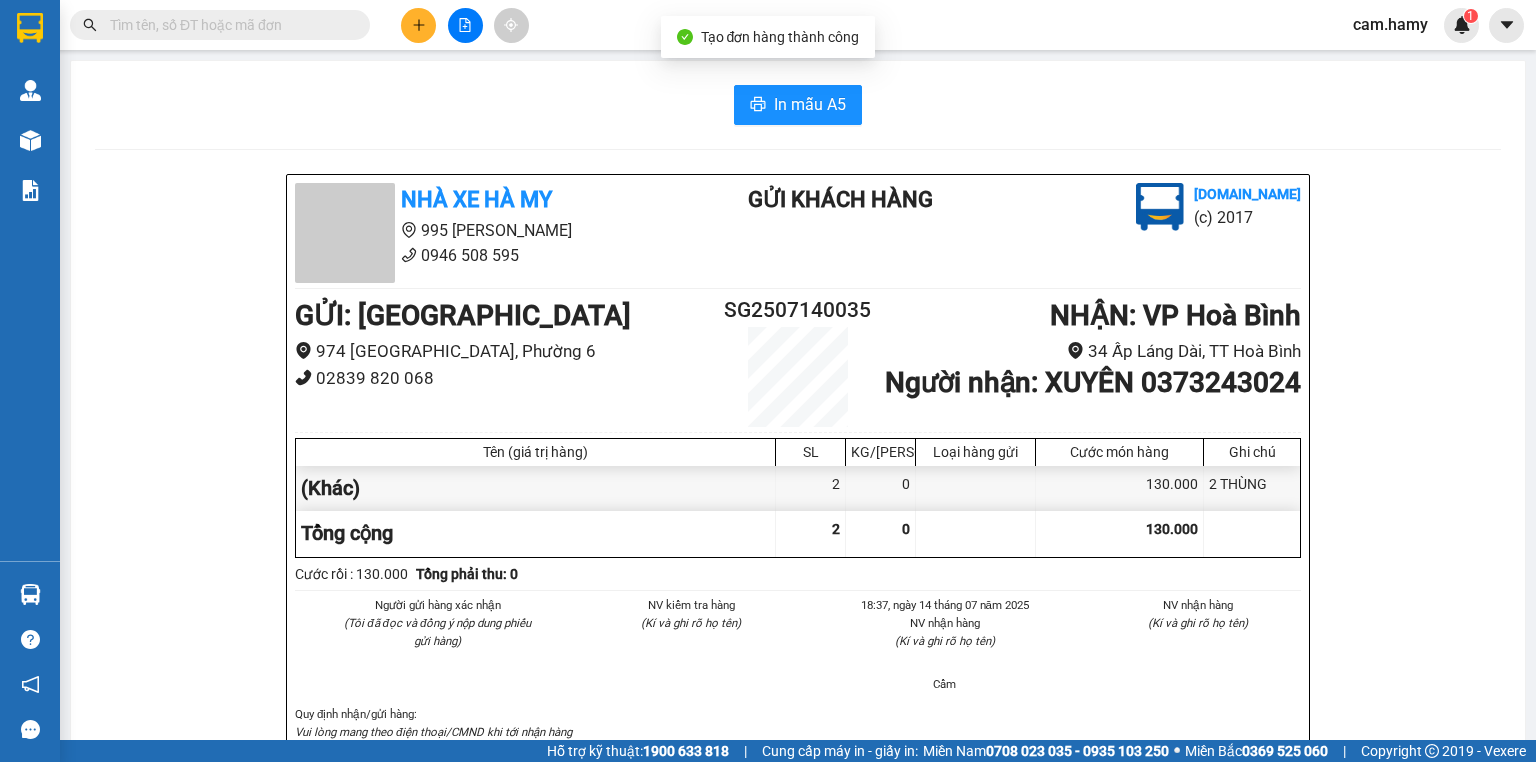 click on "In mẫu A5
Nhà Xe Hà My   995 Tạ Quang Bửu   0946 508 595 Gửi khách hàng [DOMAIN_NAME] (c) 2017 GỬI :   [GEOGRAPHIC_DATA]   974  [GEOGRAPHIC_DATA] 6   02839 820 068 SG2507140035 NHẬN :   VP Hoà Bình   34 Ấp Láng Dài, TT Hoà Bình Người nhận :   XUYÊN 0373243024 Tên (giá trị hàng) SL KG/Món Loại hàng gửi Cước món hàng Ghi chú  (Khác) 2 0 130.000 2 THÙNG   Tổng cộng 2 0 130.000 Loading... Cước rồi   : 130.000 Tổng phải thu: 0 Người gửi hàng xác nhận (Tôi đã đọc và đồng ý nộp dung phiếu gửi hàng) NV kiểm tra hàng (Kí và ghi rõ họ tên) 18:37[DATE] NV nhận hàng (Kí và ghi rõ họ tên) Cẩm NV nhận hàng (Kí và ghi rõ họ tên) Quy định nhận/gửi hàng : Vui lòng mang theo điện thoại/CMND khi tới nhận hàng Thời gian nhận hàng tròng 3 ngày kể từ ngày gửi hàng Nhà Xe Hà My [DOMAIN_NAME] SG2507140035 [DATE] 18:37 VP Nhận:   VP Hoà Bình 2" at bounding box center [798, 860] 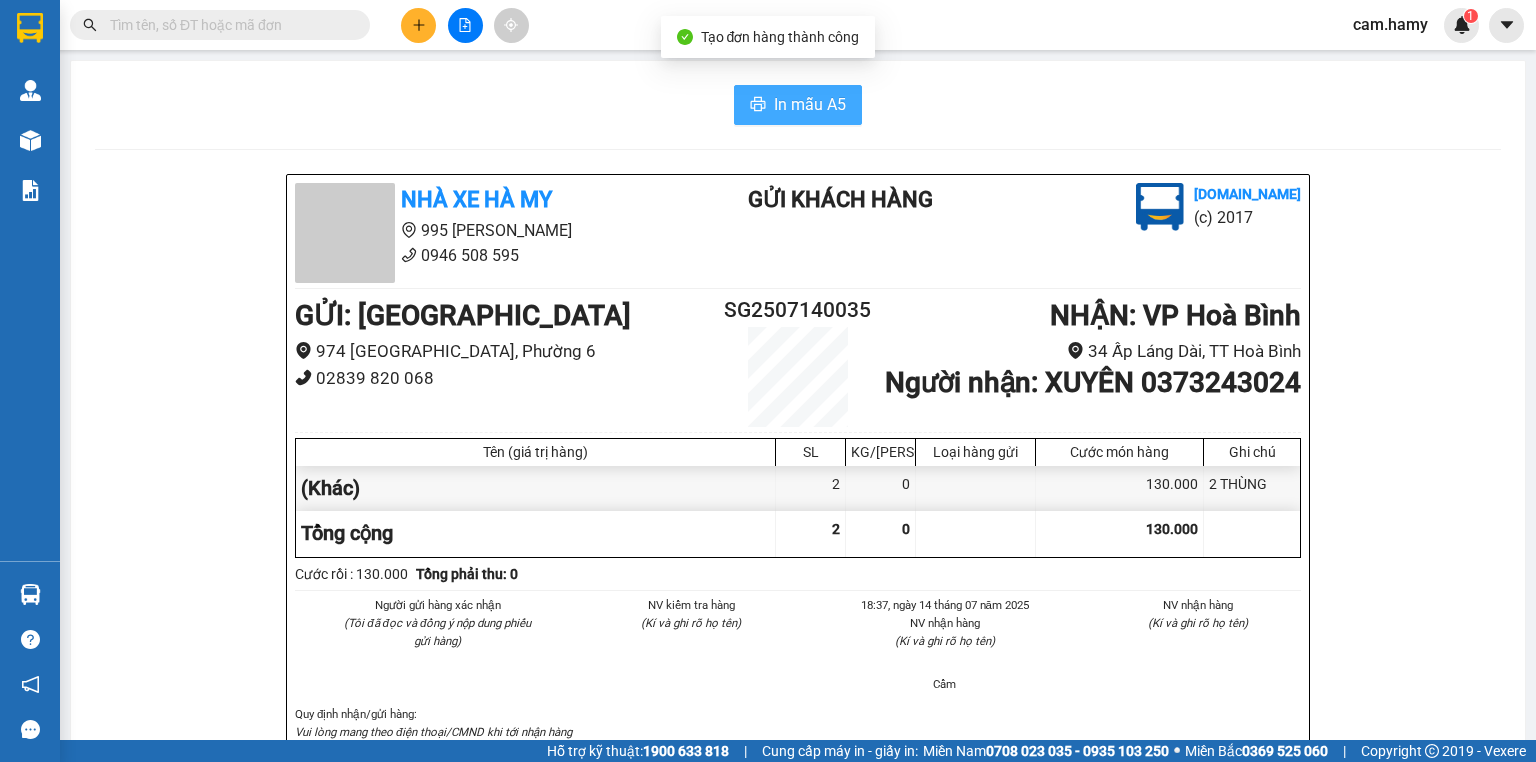 click on "In mẫu A5" at bounding box center [810, 104] 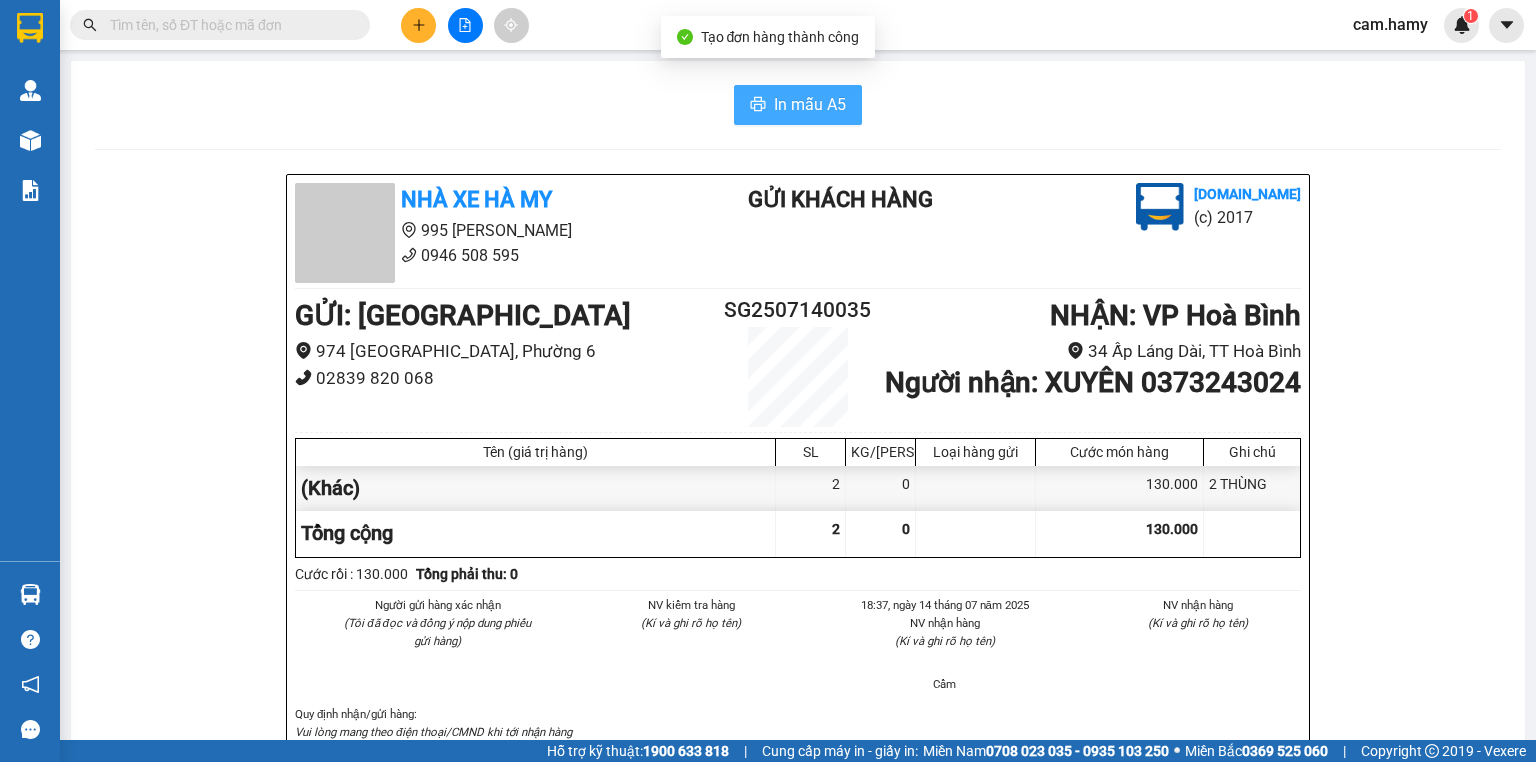 scroll, scrollTop: 0, scrollLeft: 0, axis: both 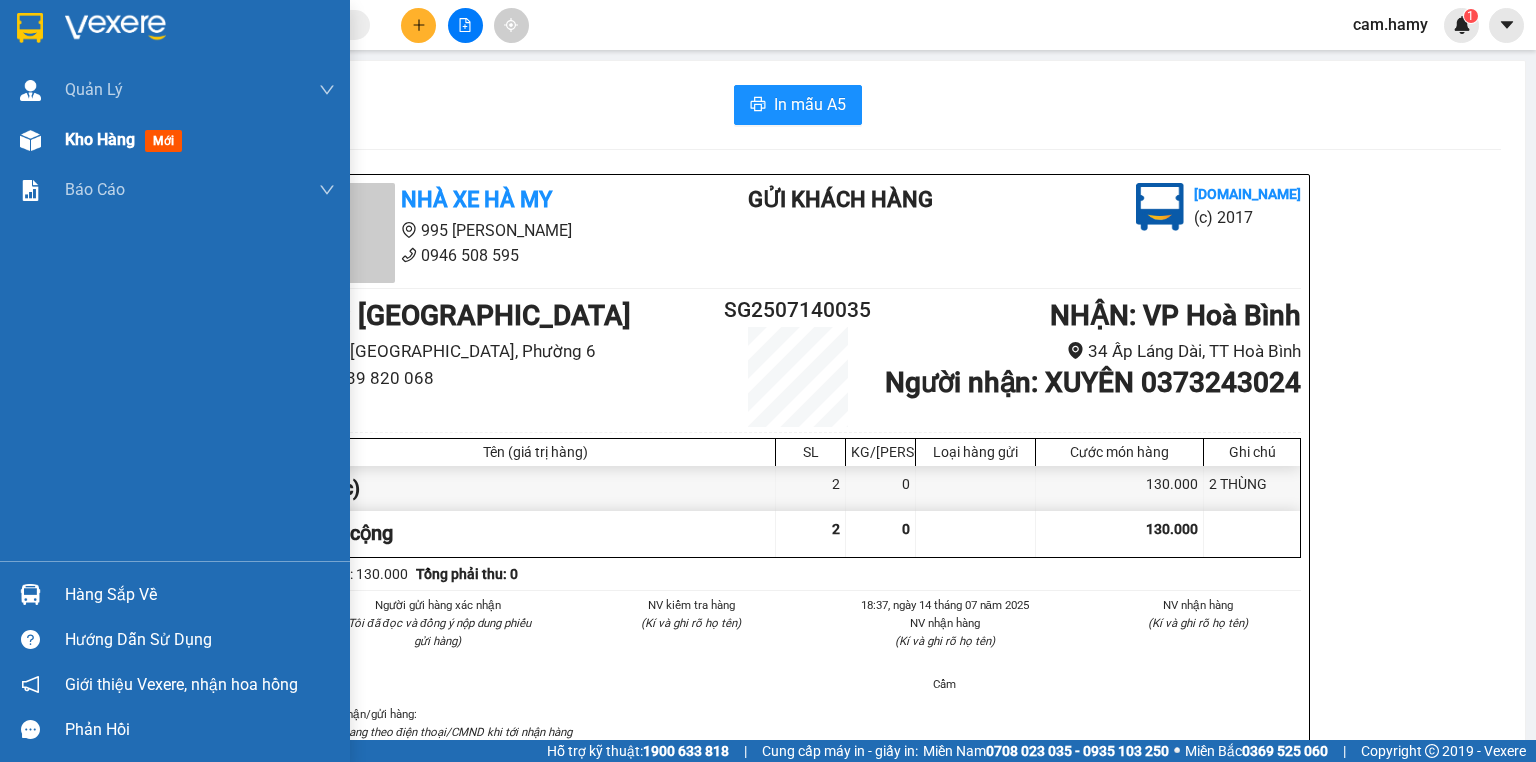 click on "Kho hàng" at bounding box center [100, 139] 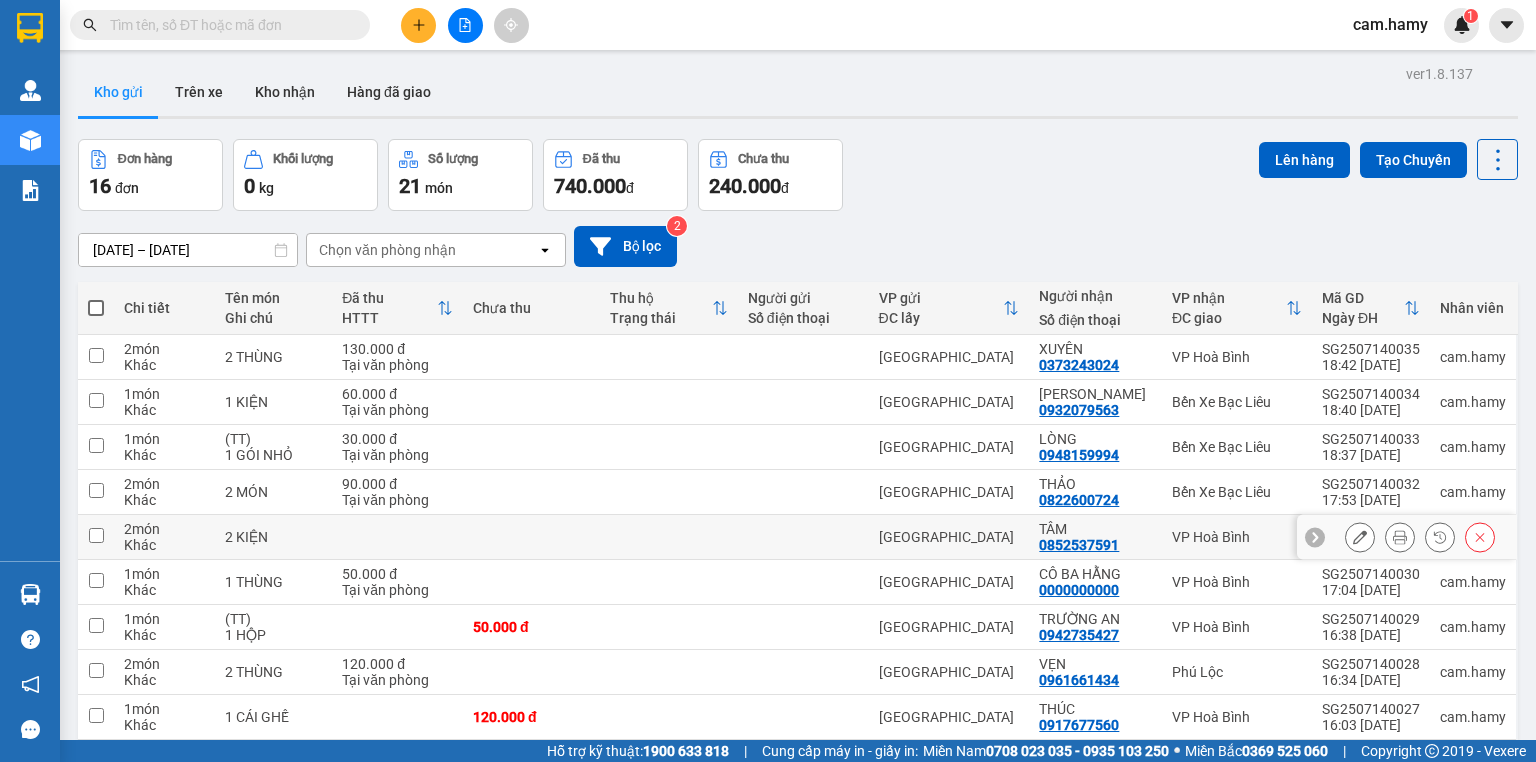 click at bounding box center [1360, 537] 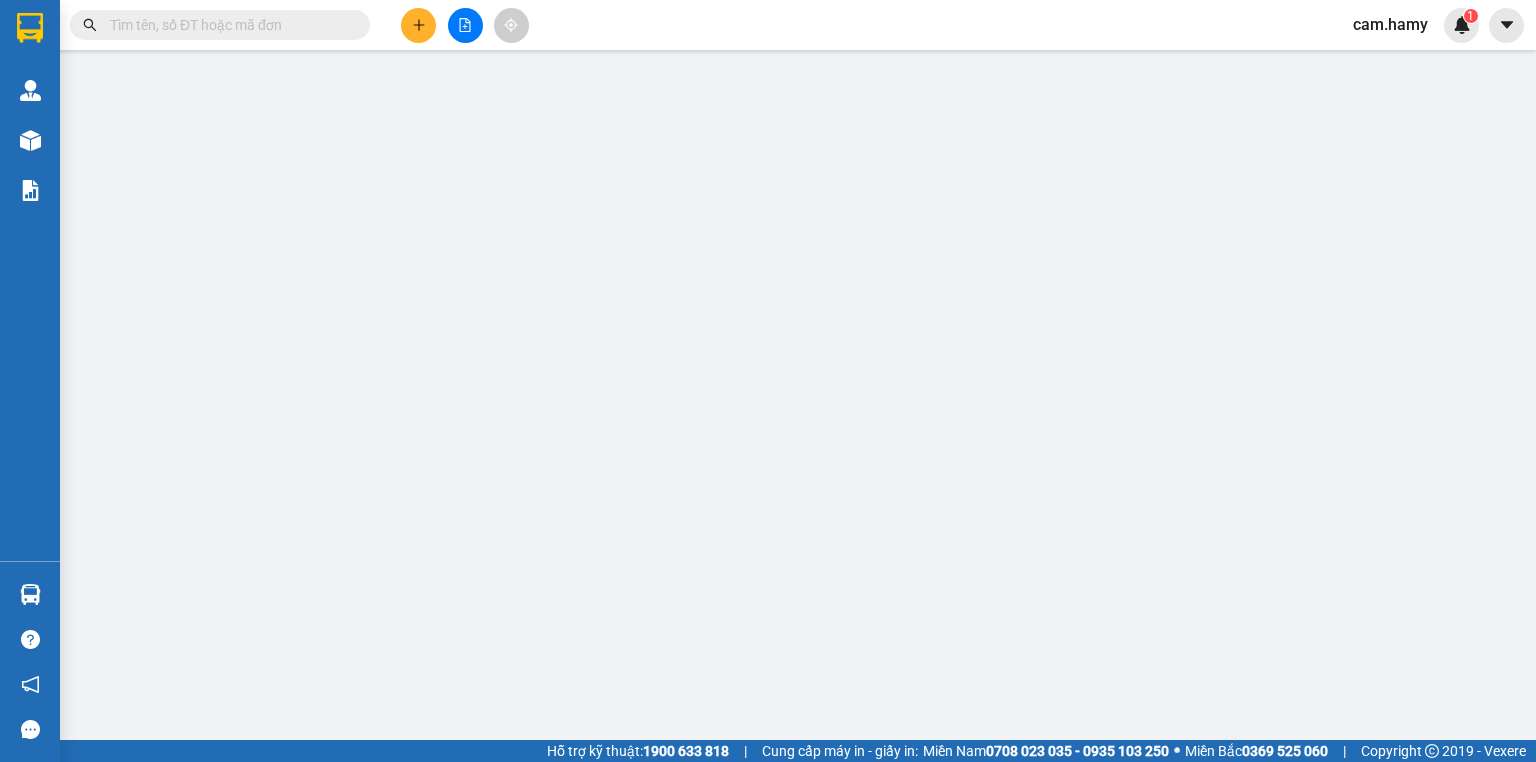 type on "0852537591" 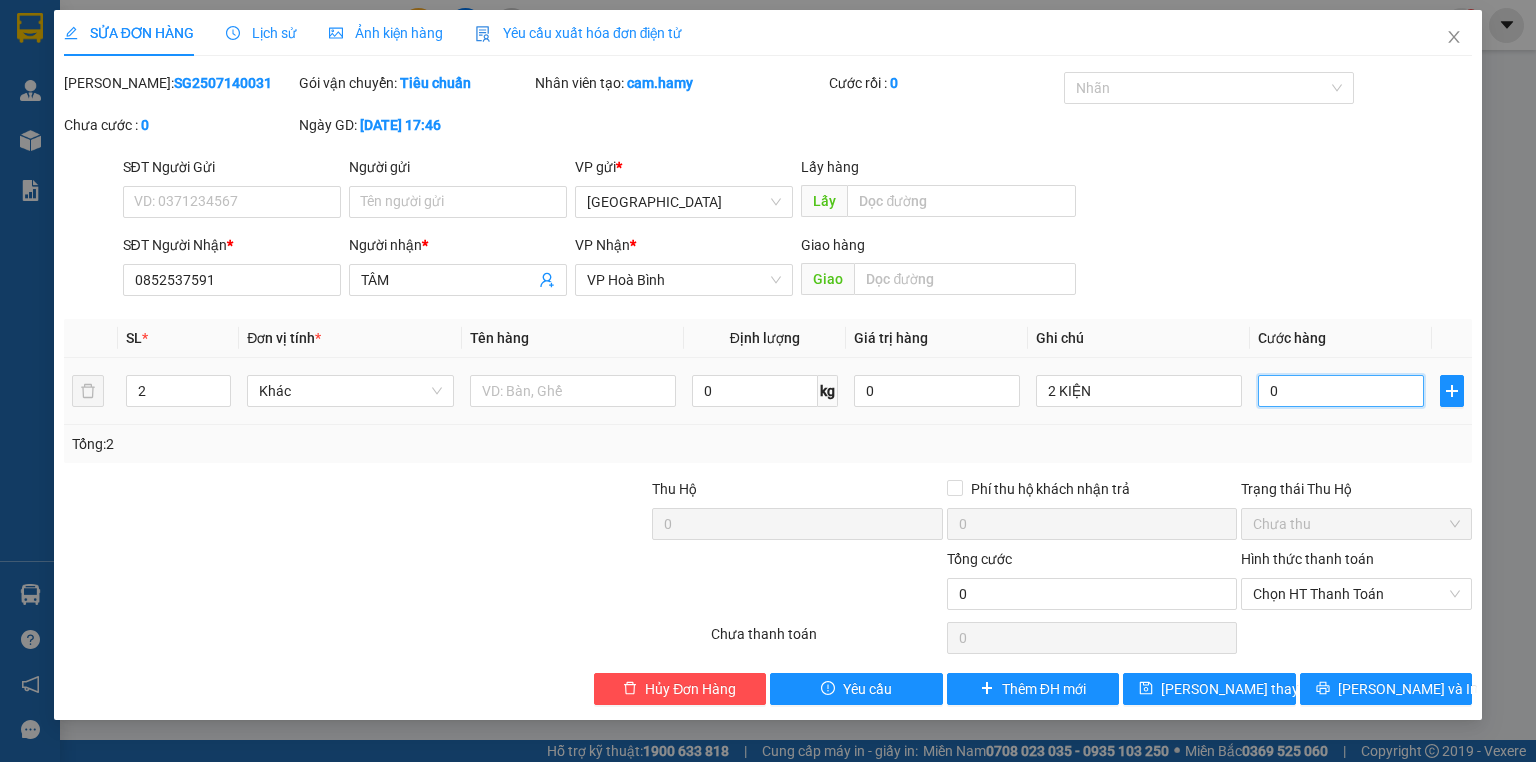 click on "0" at bounding box center [1341, 391] 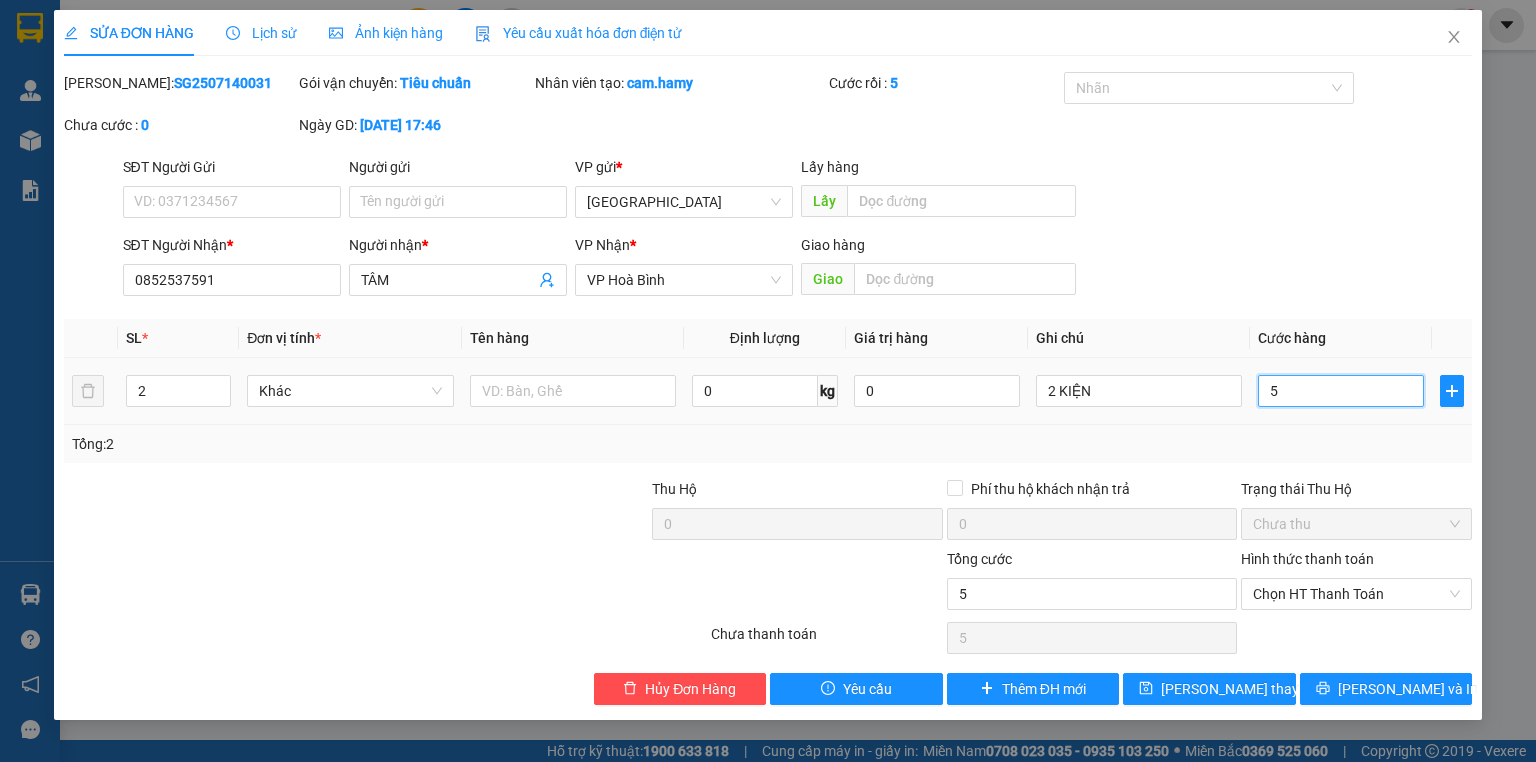type on "50" 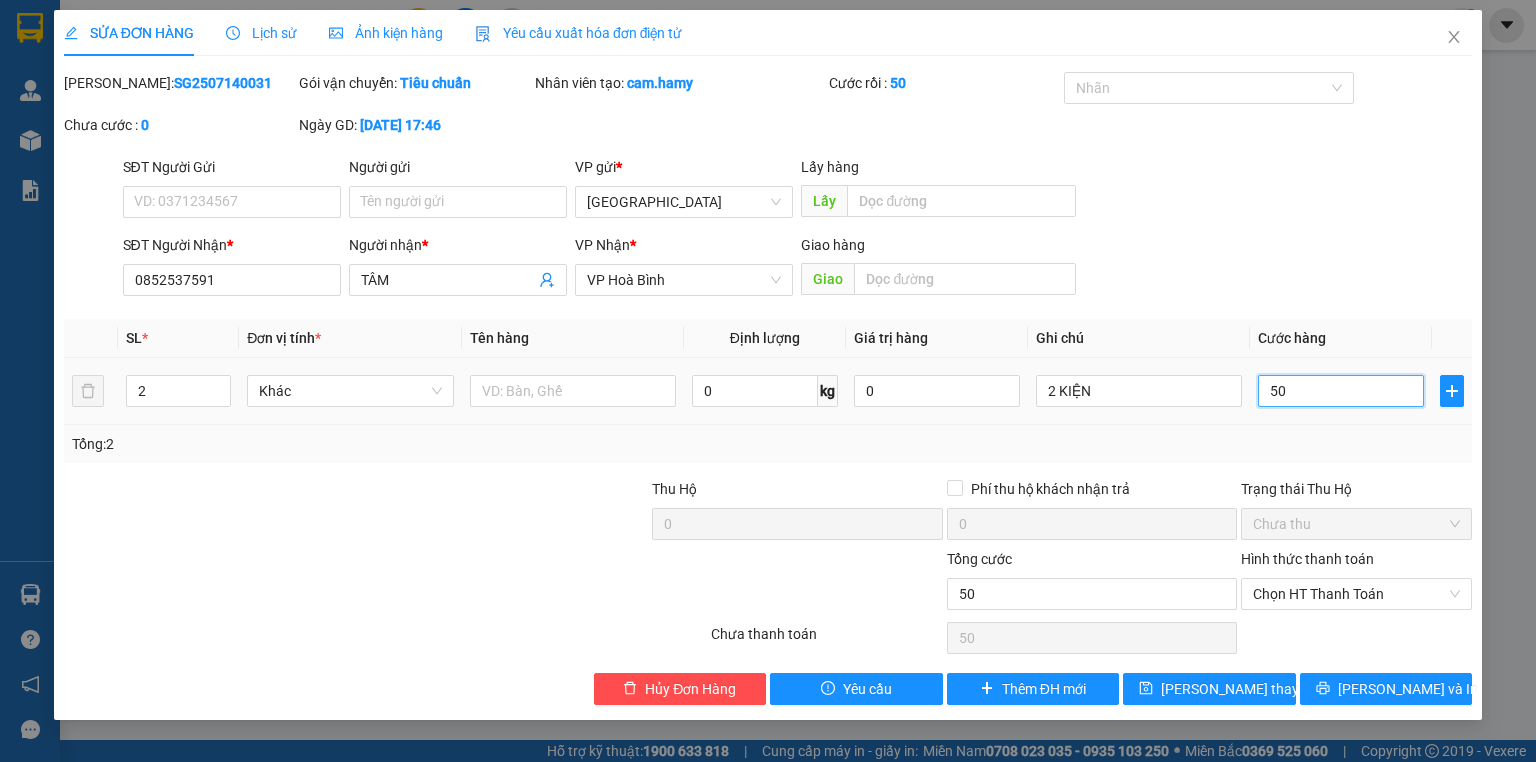 type on "500" 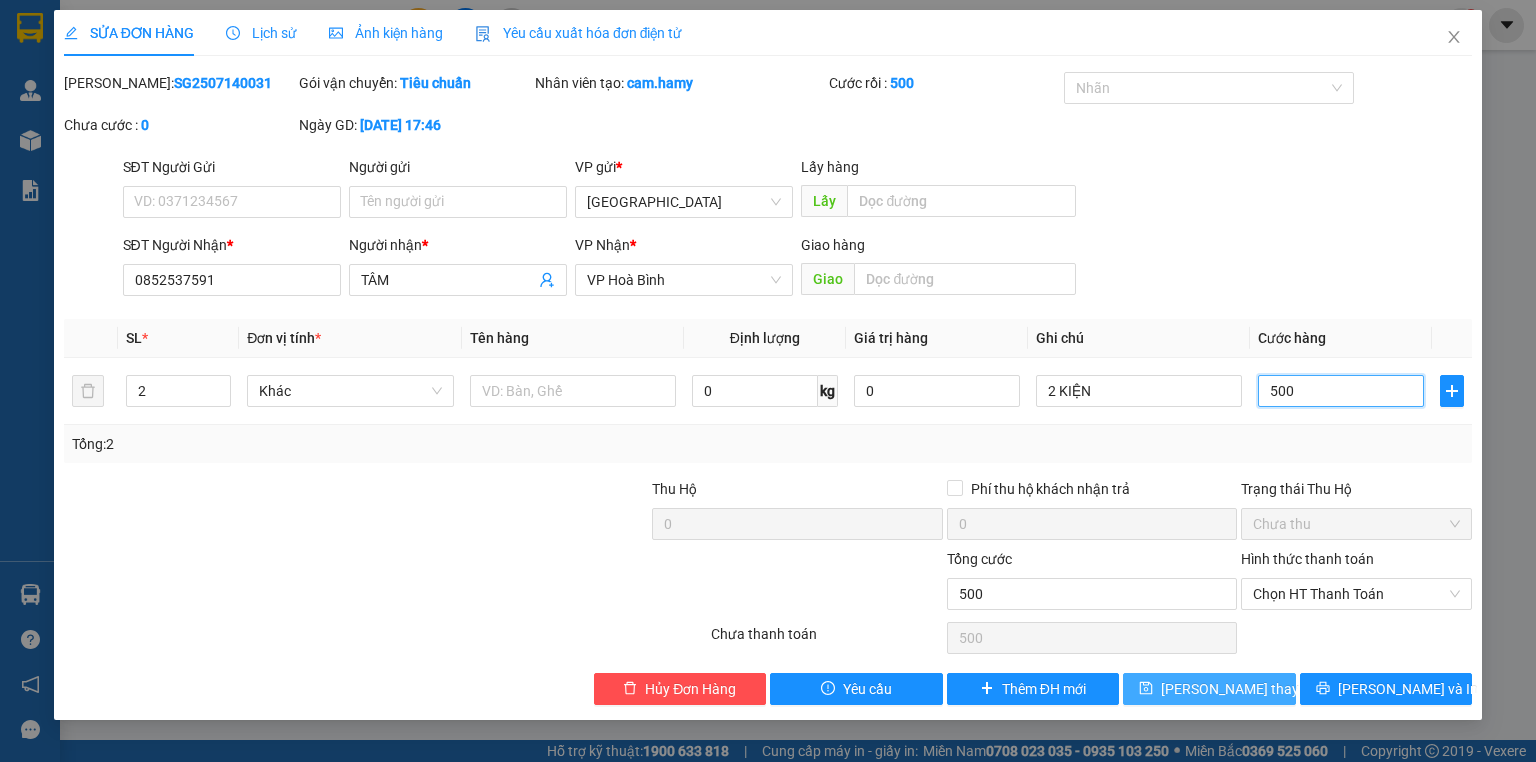 type on "500" 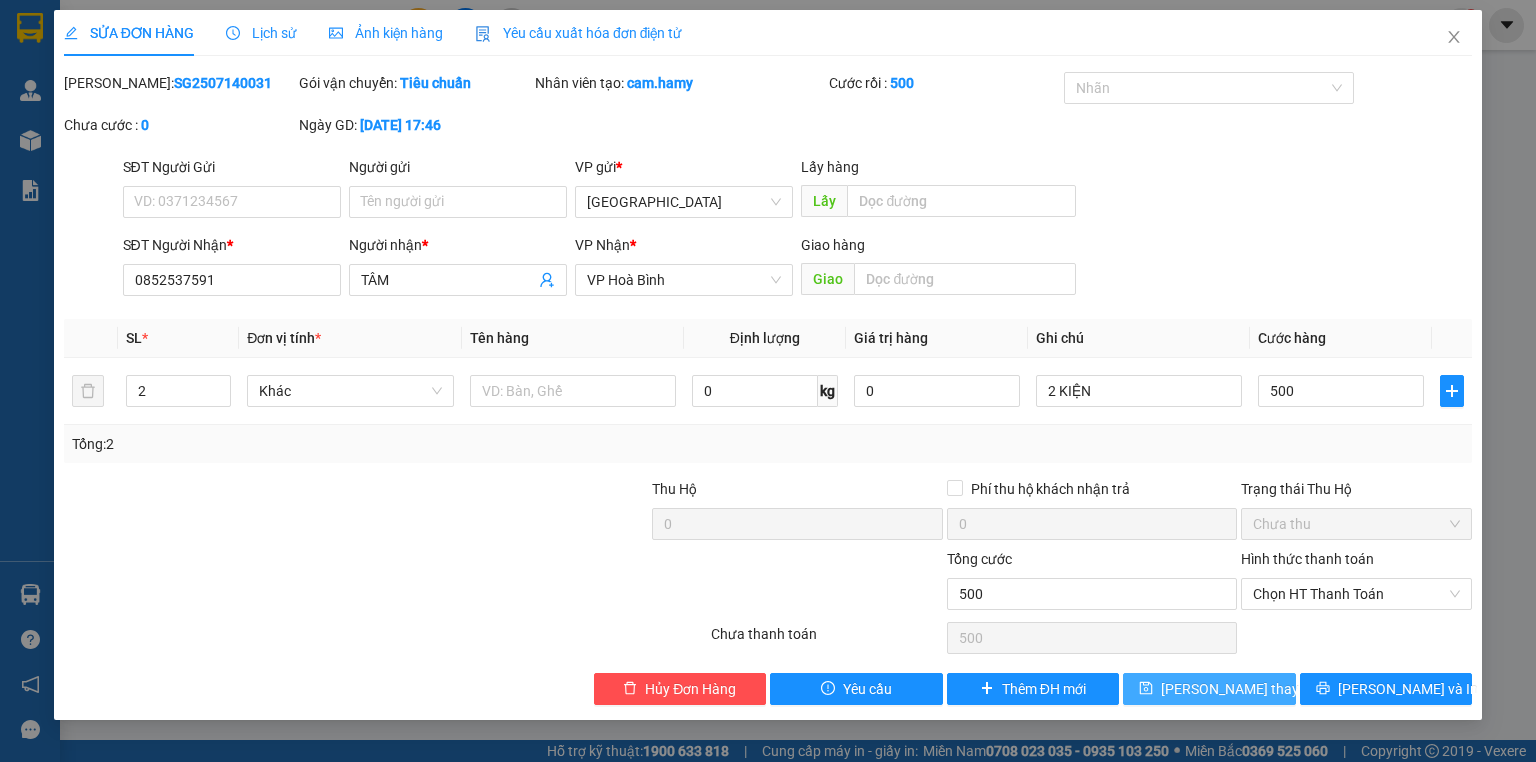 type on "500.000" 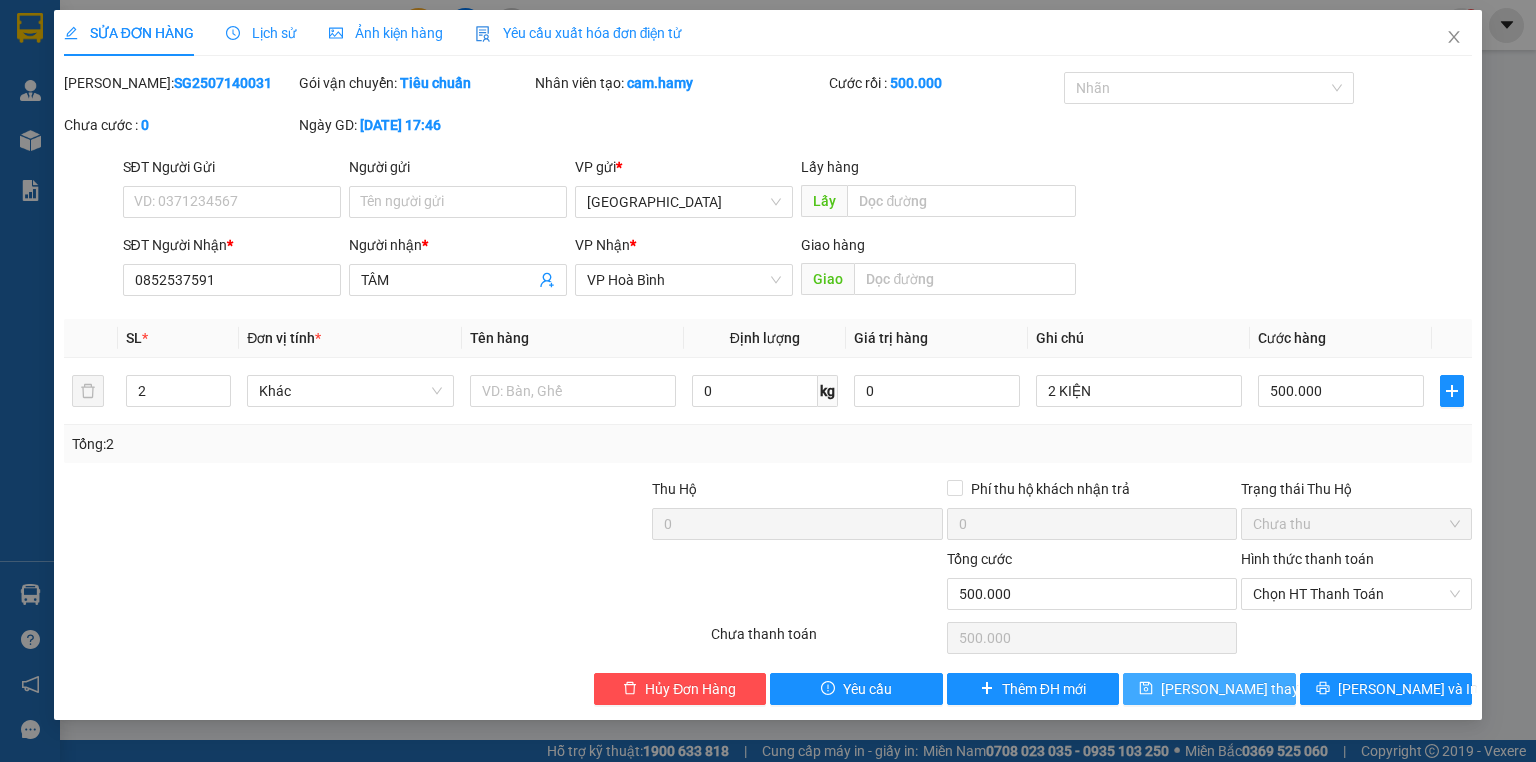 click on "[PERSON_NAME] thay đổi" at bounding box center [1209, 689] 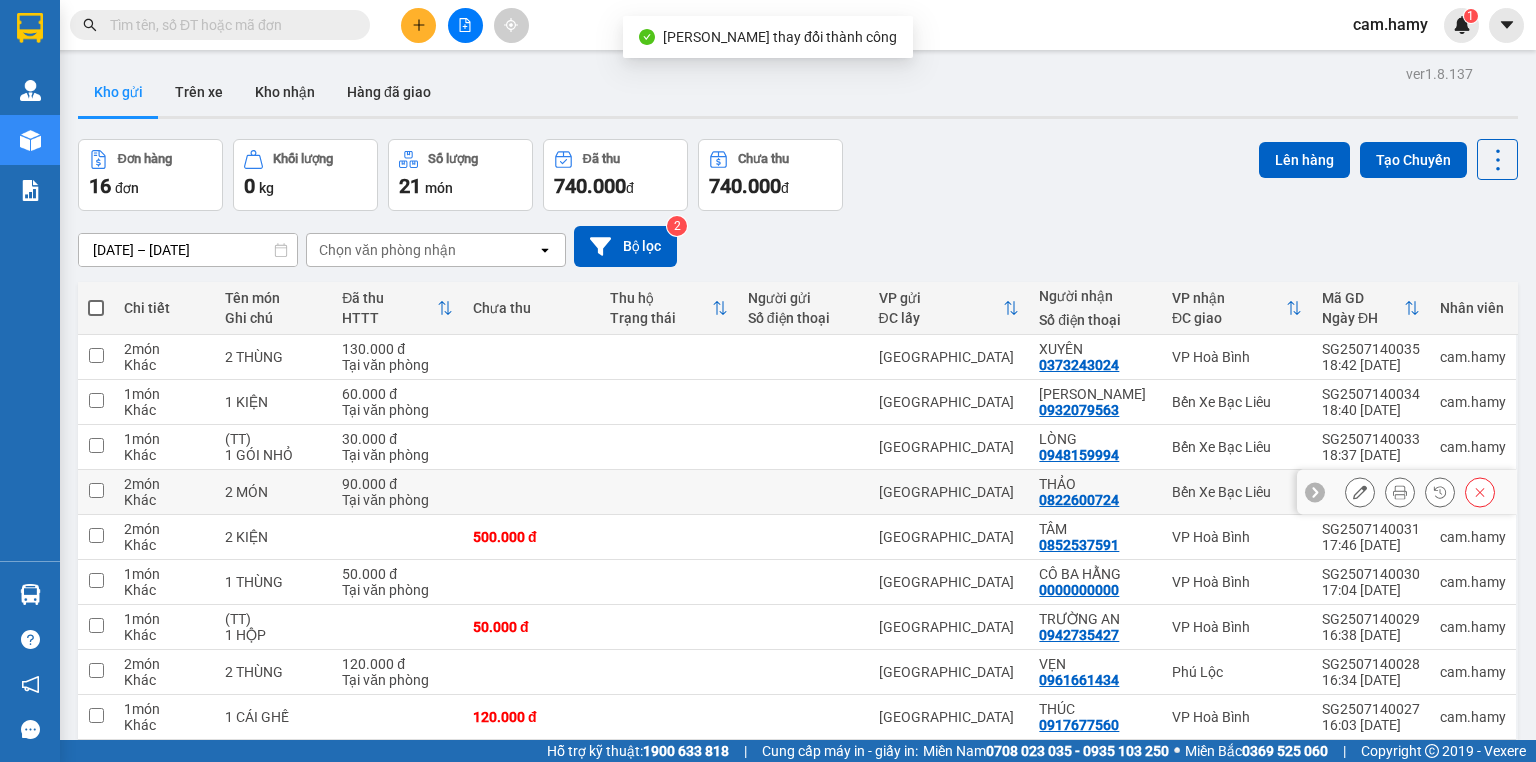 scroll, scrollTop: 160, scrollLeft: 0, axis: vertical 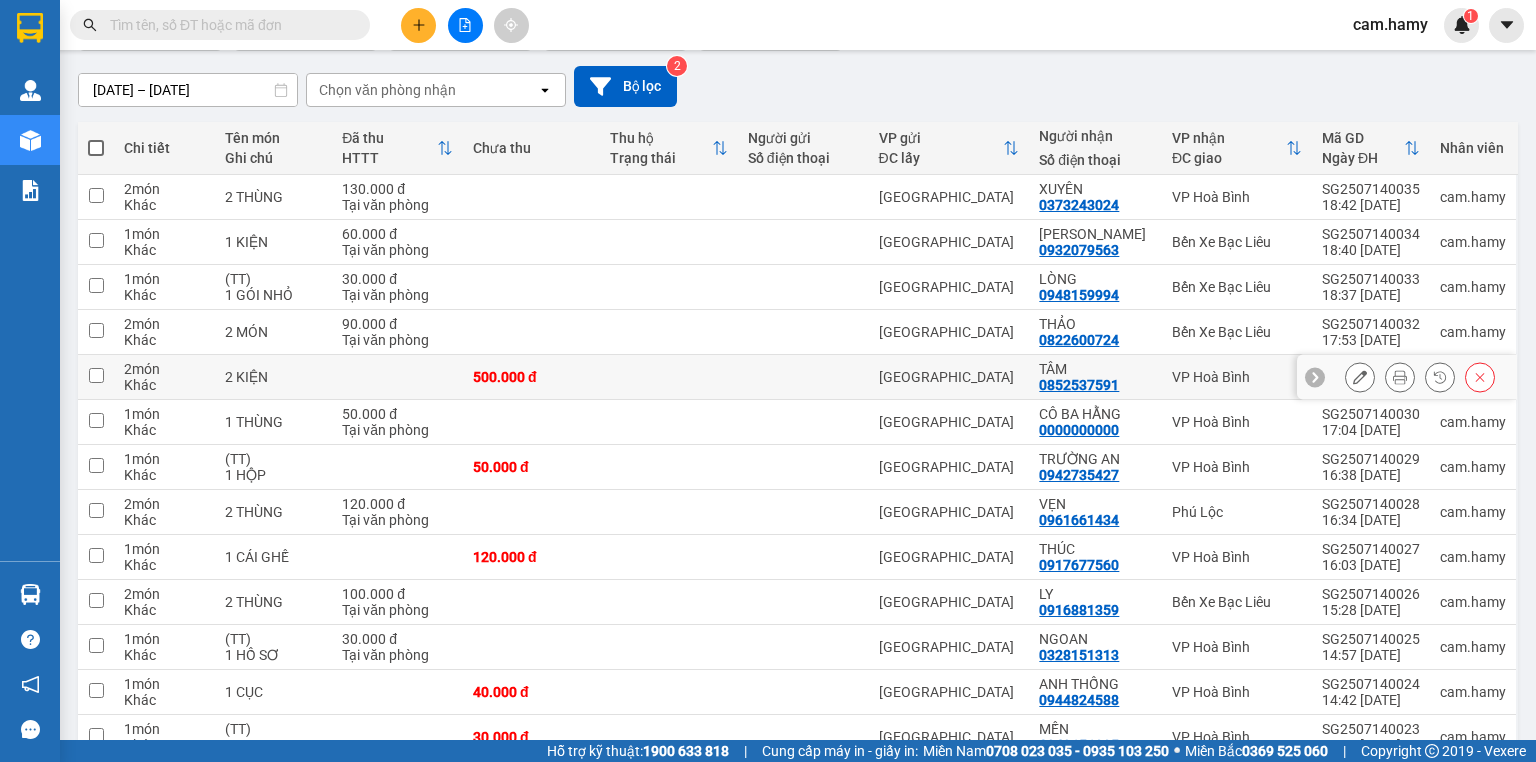click 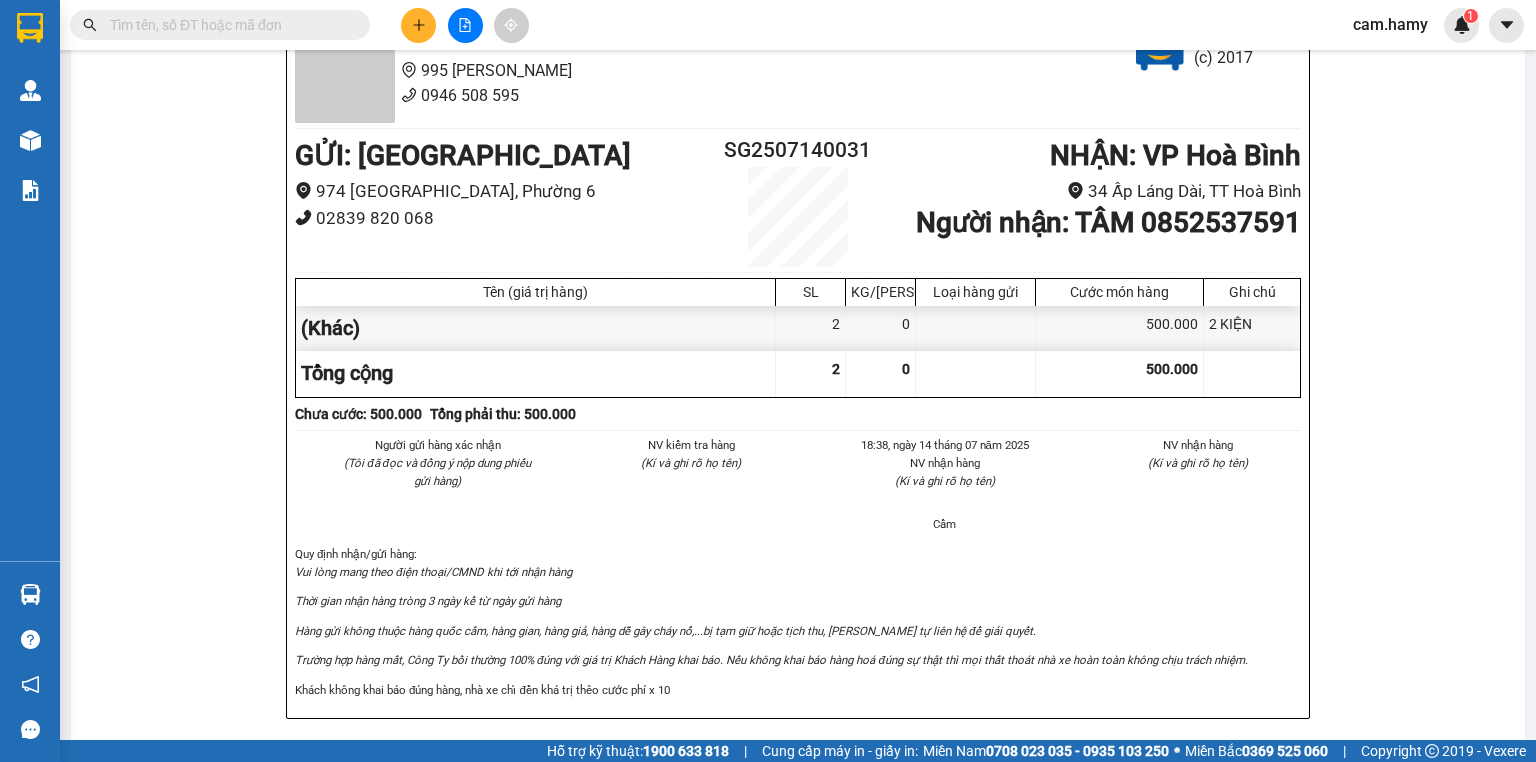 scroll, scrollTop: 0, scrollLeft: 0, axis: both 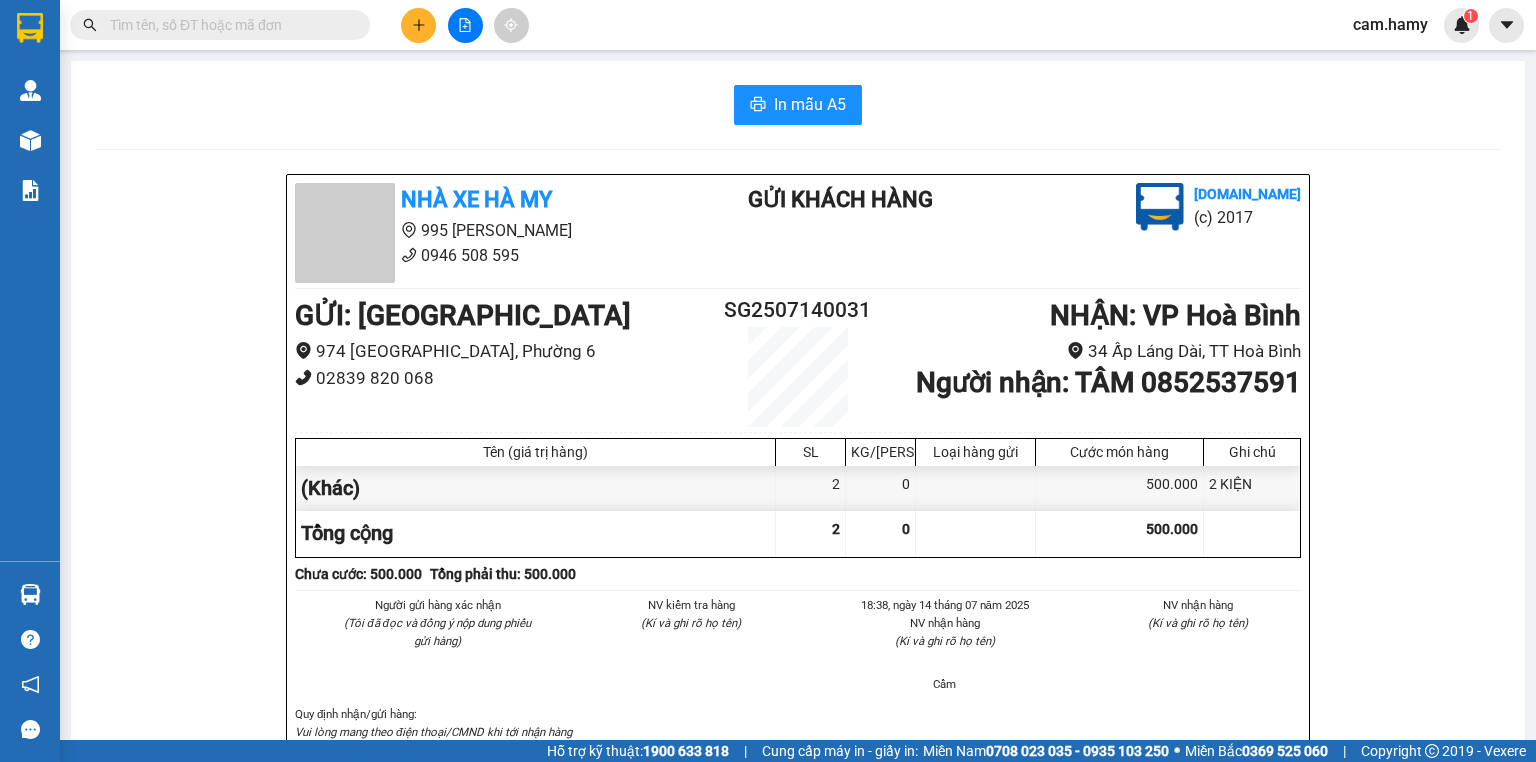 click on "In mẫu A5
Nhà Xe Hà My   995 Tạ Quang Bửu   0946 508 595 Gửi khách hàng [DOMAIN_NAME] (c) 2017 GỬI :   [GEOGRAPHIC_DATA]   974  [GEOGRAPHIC_DATA] 6   02839 820 068 SG2507140031 NHẬN :   VP Hoà Bình   34 Ấp Láng Dài, TT Hoà Bình Người nhận :   TÂM  0852537591 Tên (giá trị hàng) SL KG/Món Loại hàng gửi Cước món hàng Ghi chú  (Khác) 2 0 500.000 2 KIỆN  Tổng cộng 2 0 500.000 Loading... Chưa cước : 500.000 Tổng phải thu: 500.000 Người gửi hàng xác nhận (Tôi đã đọc và đồng ý nộp dung phiếu gửi hàng) NV kiểm tra hàng (Kí và ghi rõ họ tên) 18:38[DATE] NV nhận hàng (Kí và ghi rõ họ tên) Cẩm NV nhận hàng (Kí và ghi rõ họ tên) Quy định nhận/gửi hàng : Vui lòng mang theo điện thoại/CMND khi tới nhận hàng Thời gian nhận hàng tròng 3 ngày kể từ ngày gửi hàng Nhà Xe Hà My [DOMAIN_NAME] SG2507140031 [DATE] 18:38 VP Nhận:   VP Hoà Bình" at bounding box center [798, 860] 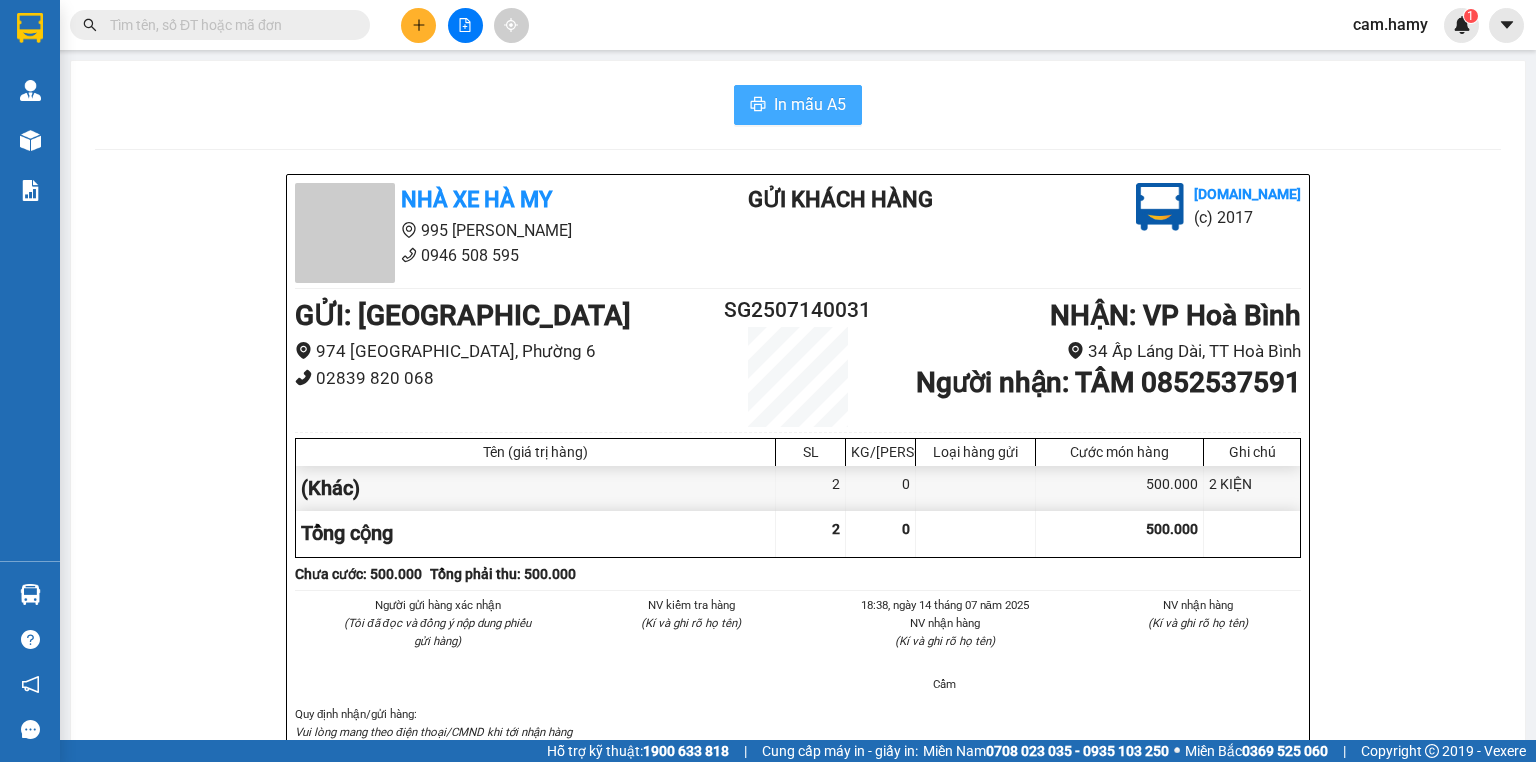 click on "In mẫu A5" at bounding box center [810, 104] 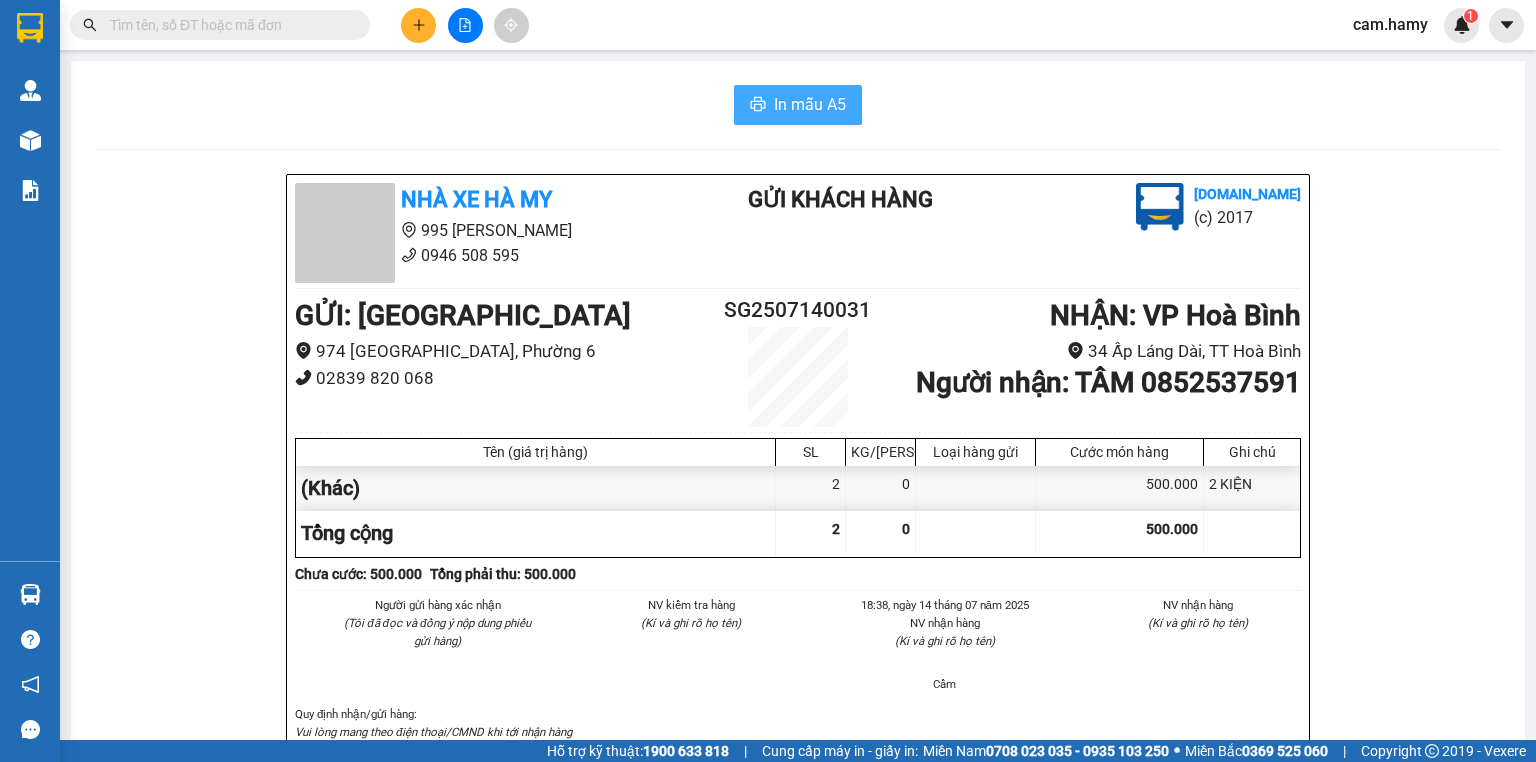 scroll, scrollTop: 0, scrollLeft: 0, axis: both 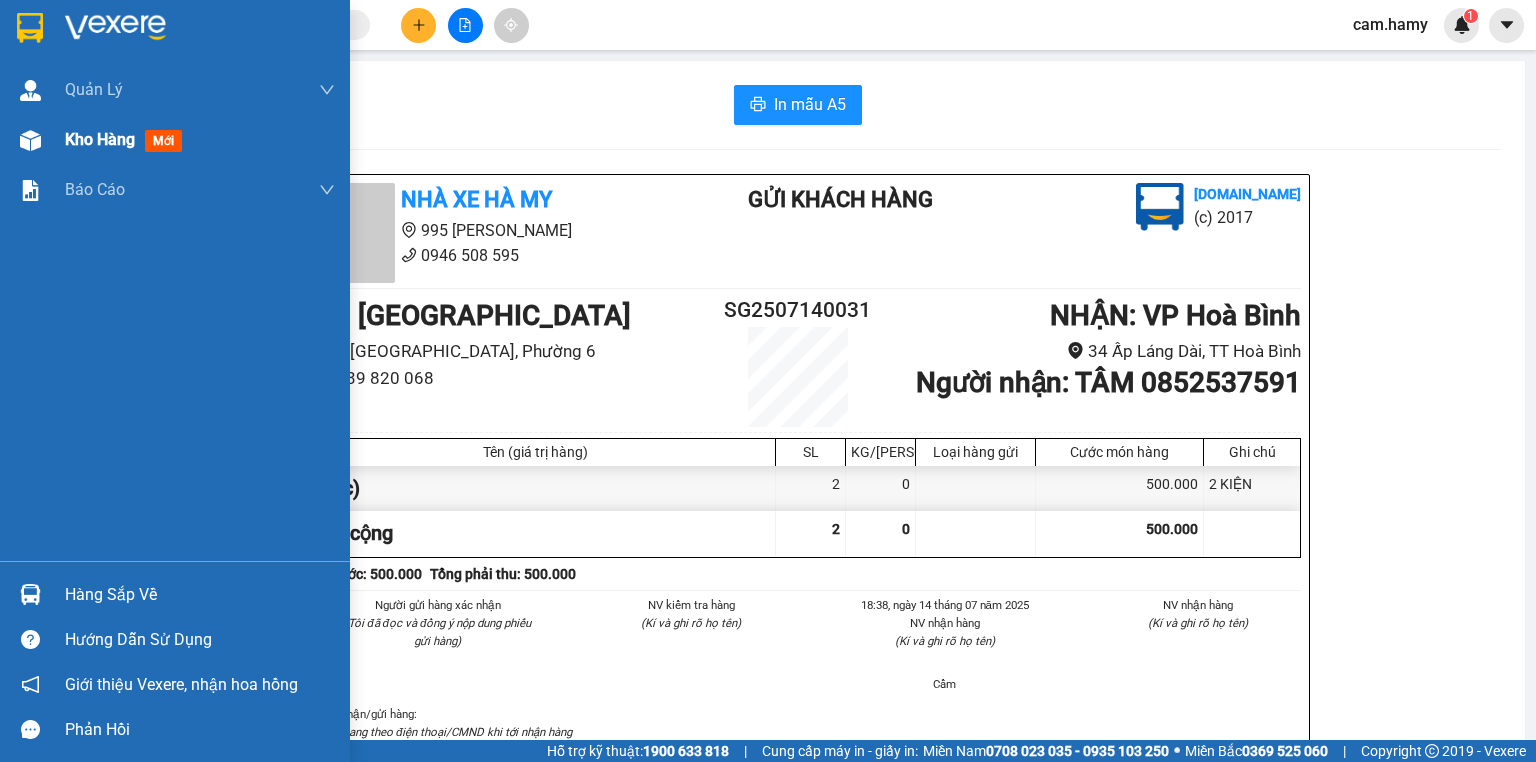 click on "Kho hàng mới" at bounding box center [127, 139] 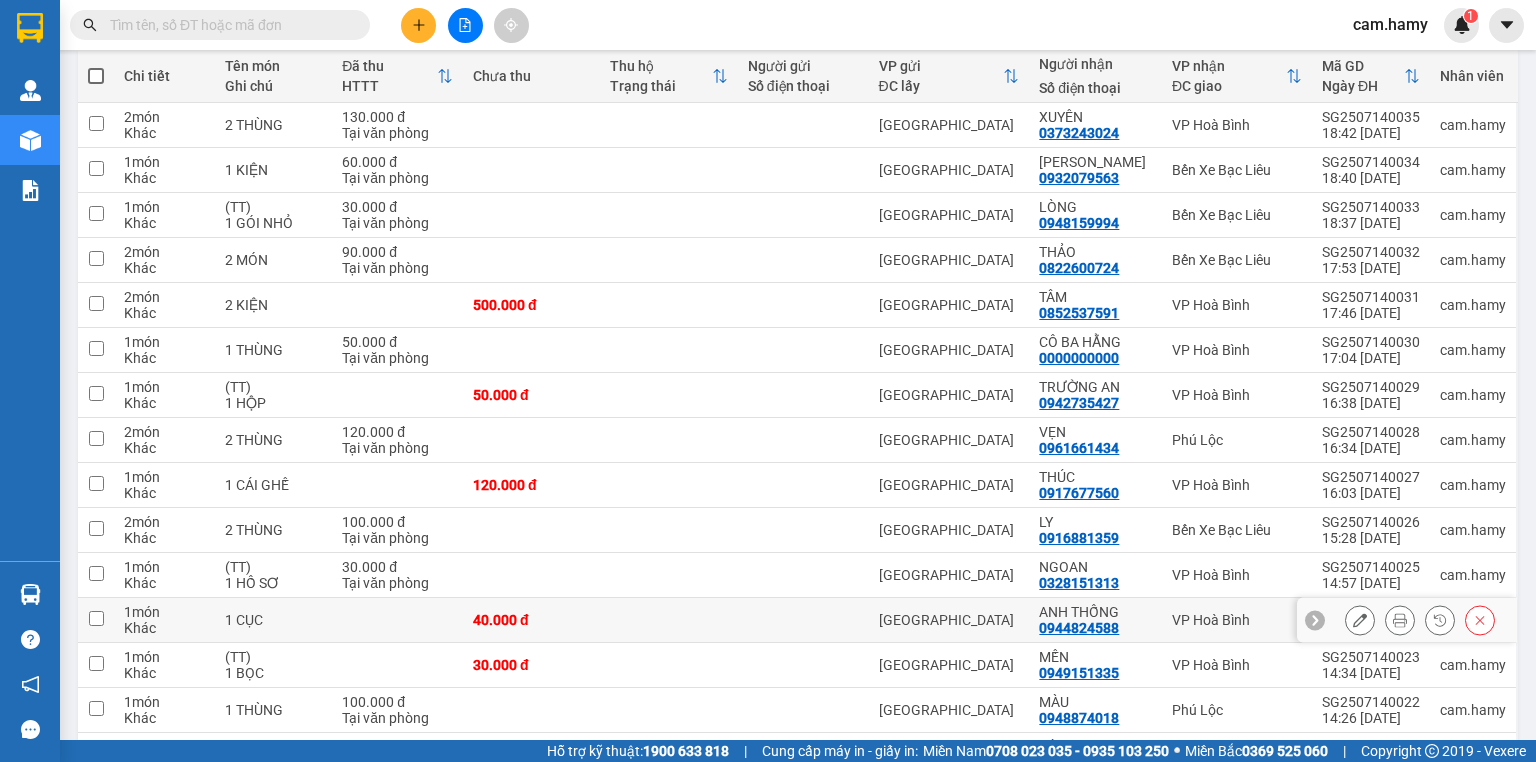scroll, scrollTop: 0, scrollLeft: 0, axis: both 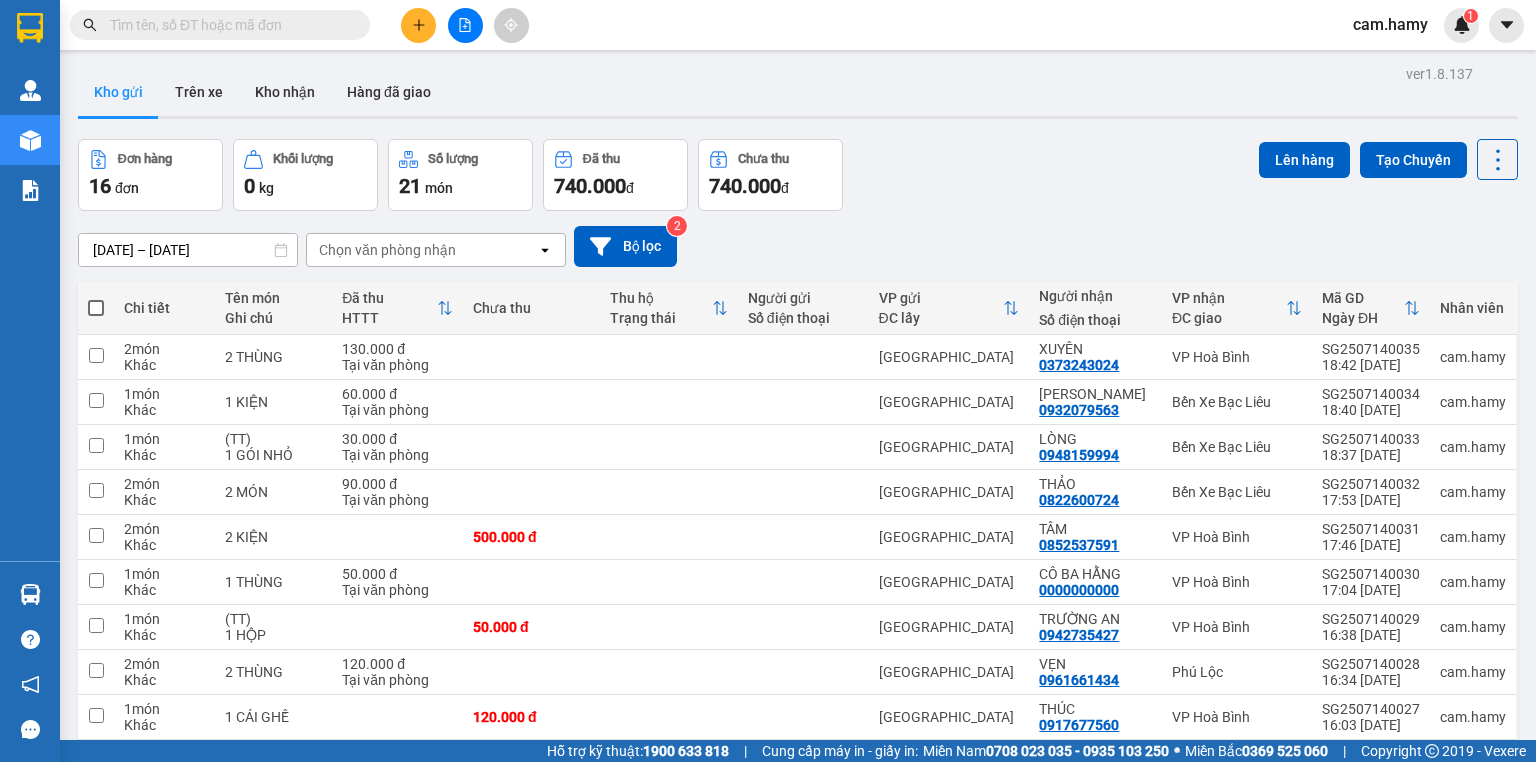 click 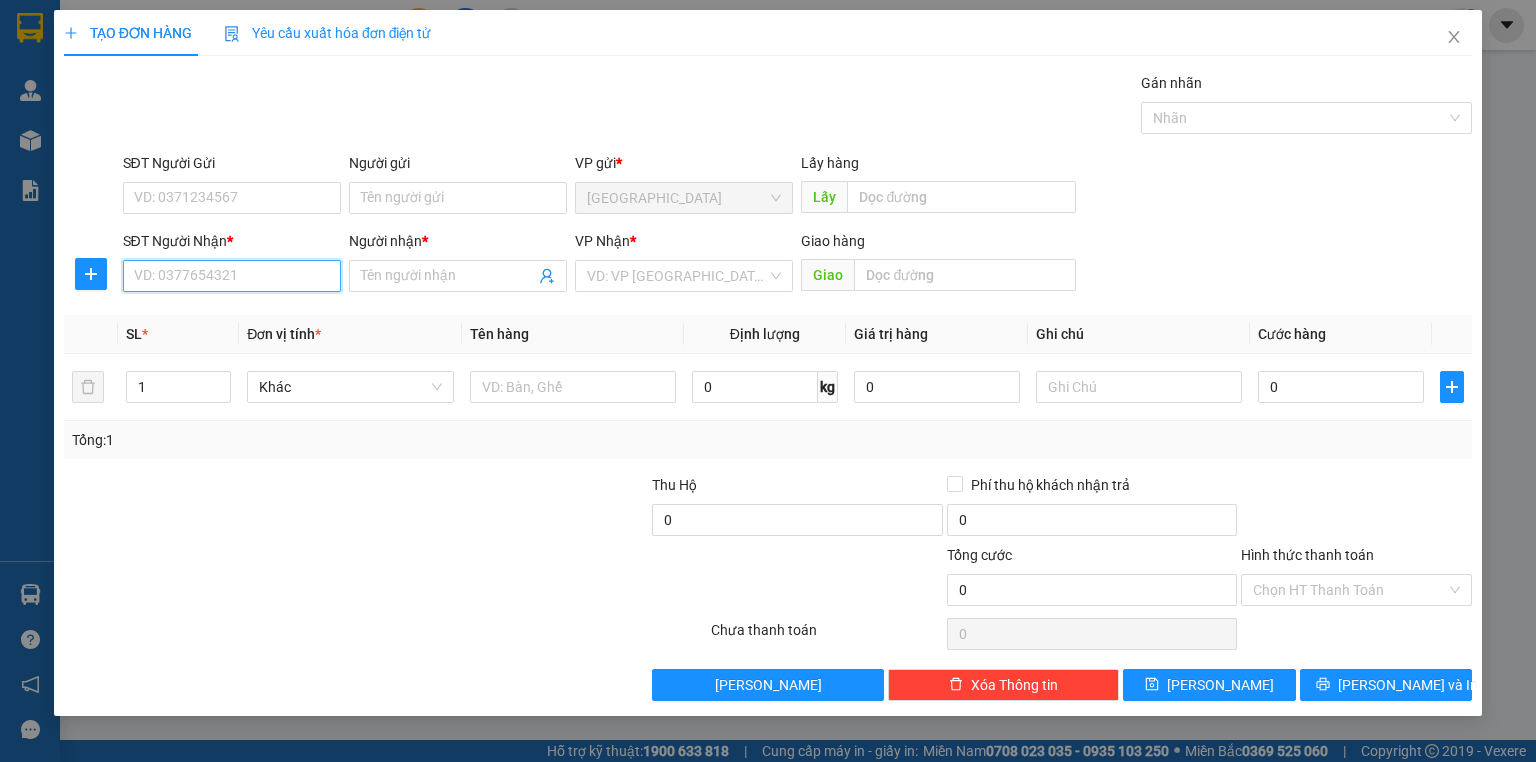 click on "SĐT Người Nhận  *" at bounding box center [232, 276] 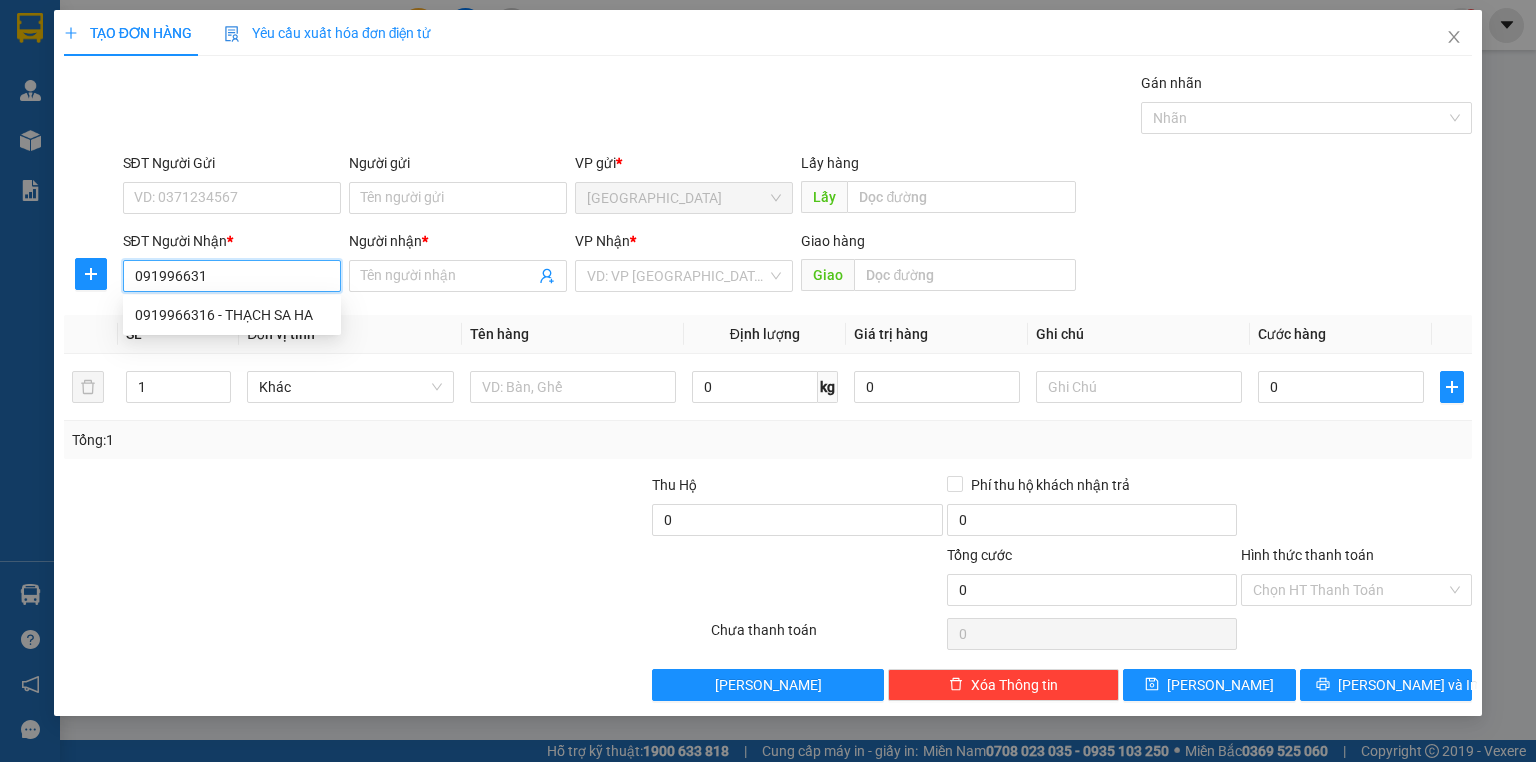 type on "0919966316" 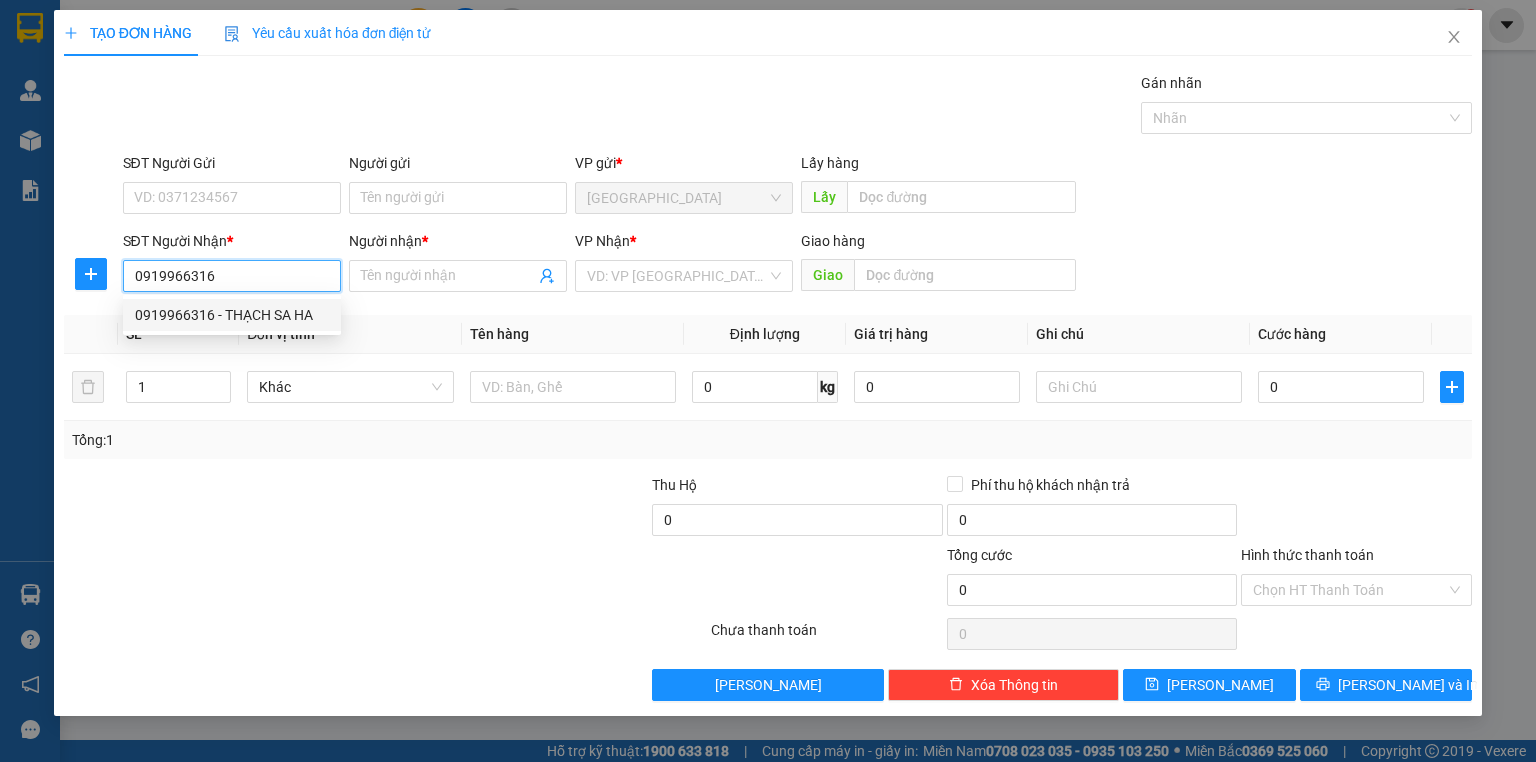 click on "0919966316 - THẠCH SA HA" at bounding box center (232, 315) 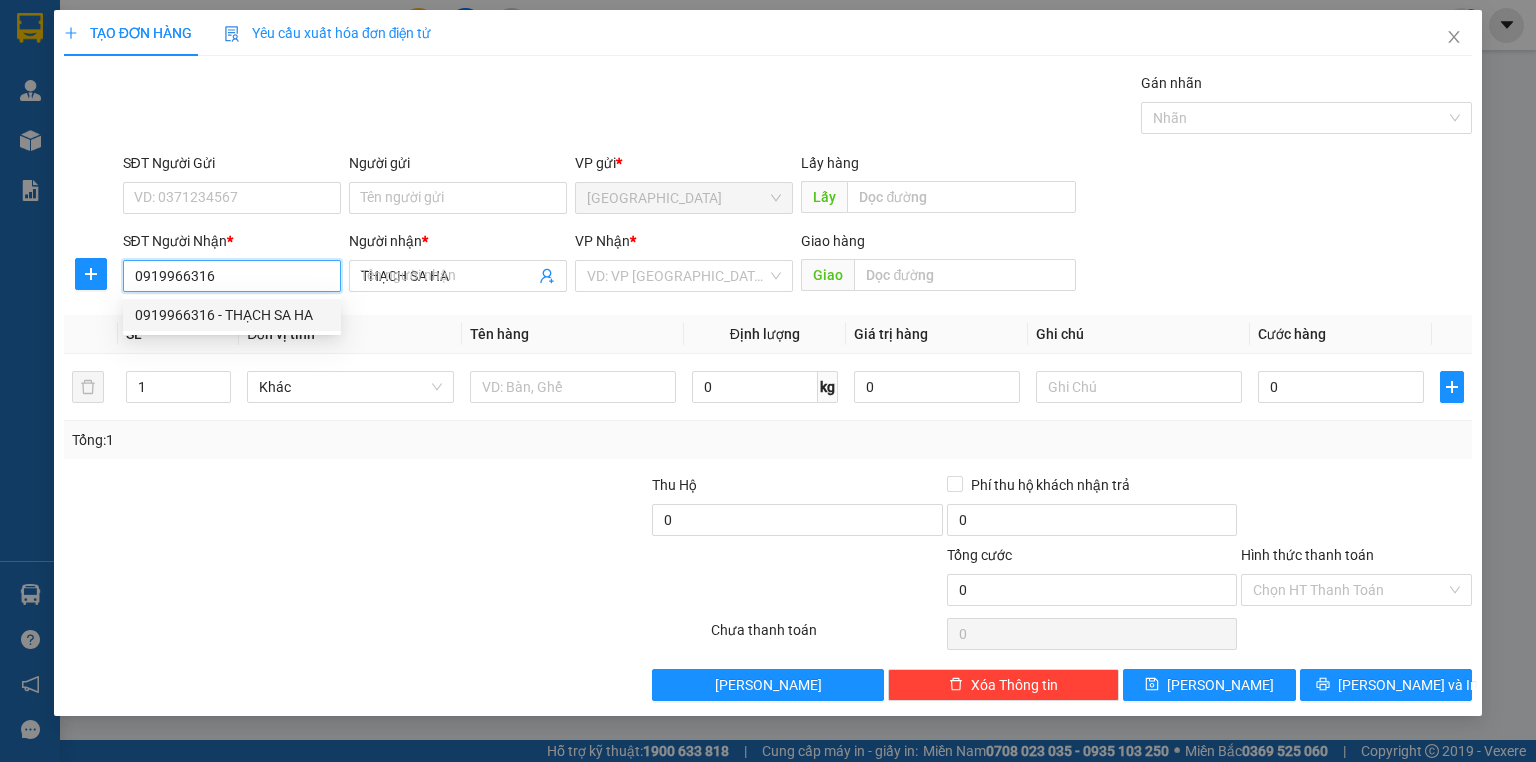 type on "40.000" 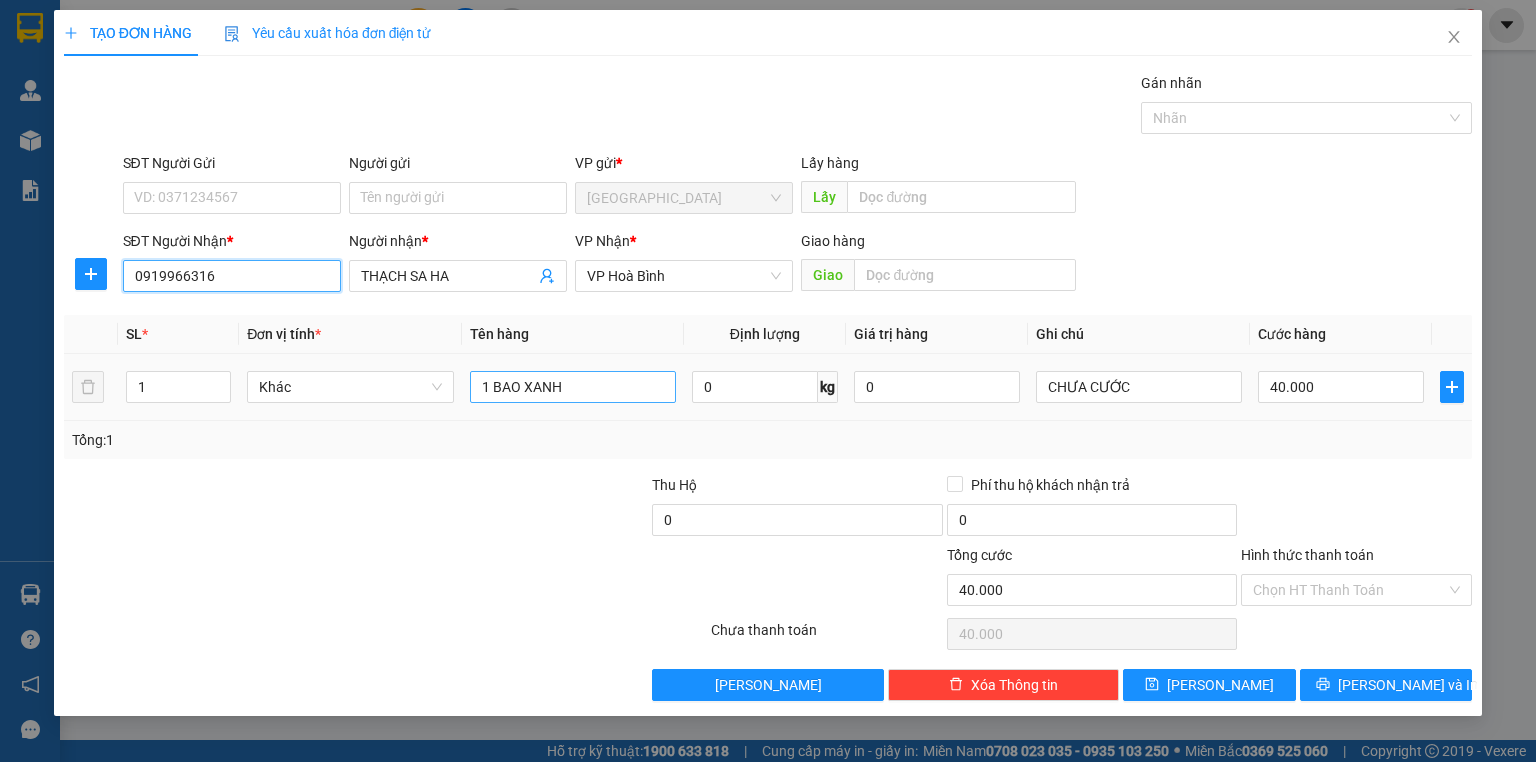 type on "0919966316" 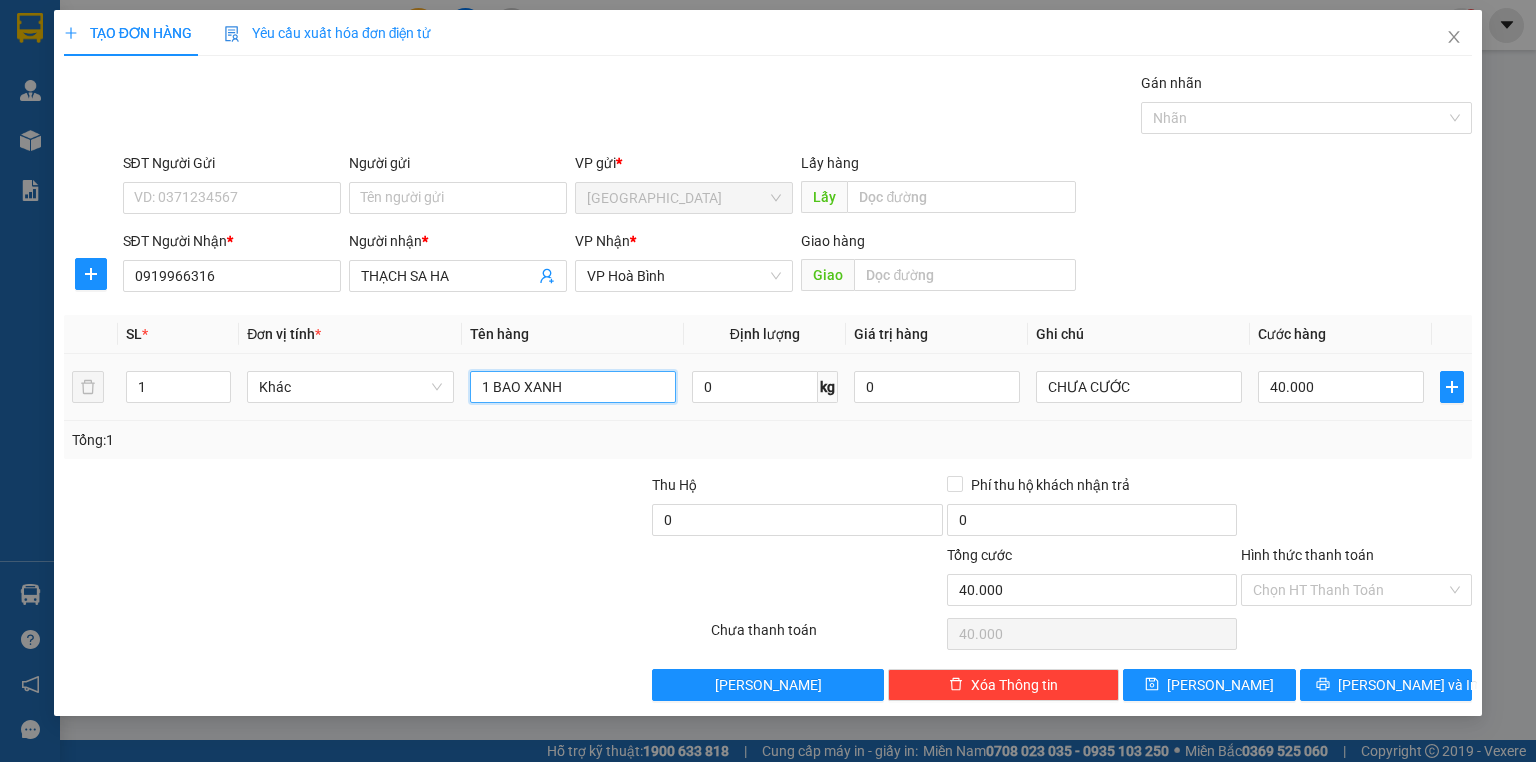 click on "1 BAO XANH" at bounding box center (573, 387) 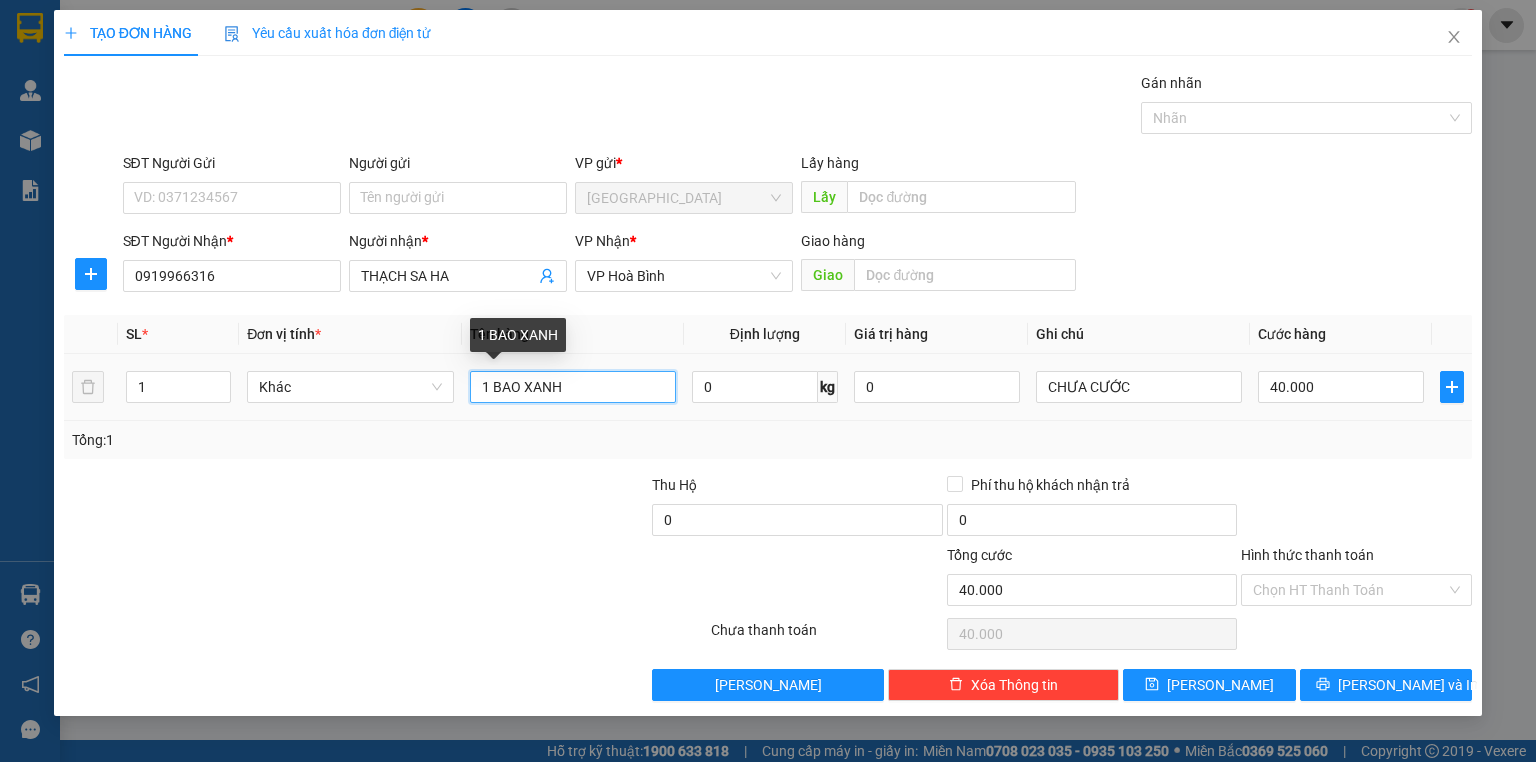 click on "1 BAO XANH" at bounding box center (573, 387) 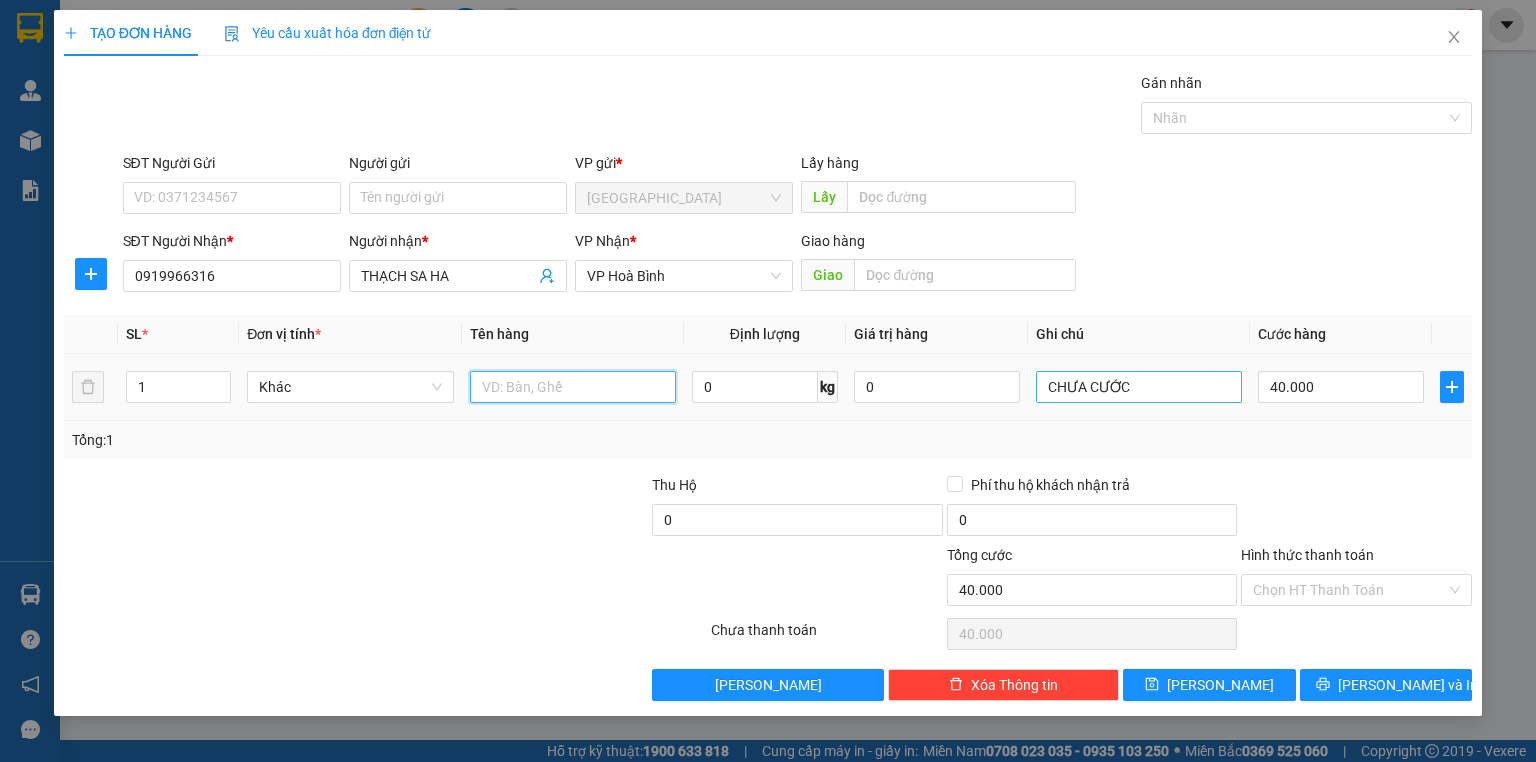 type 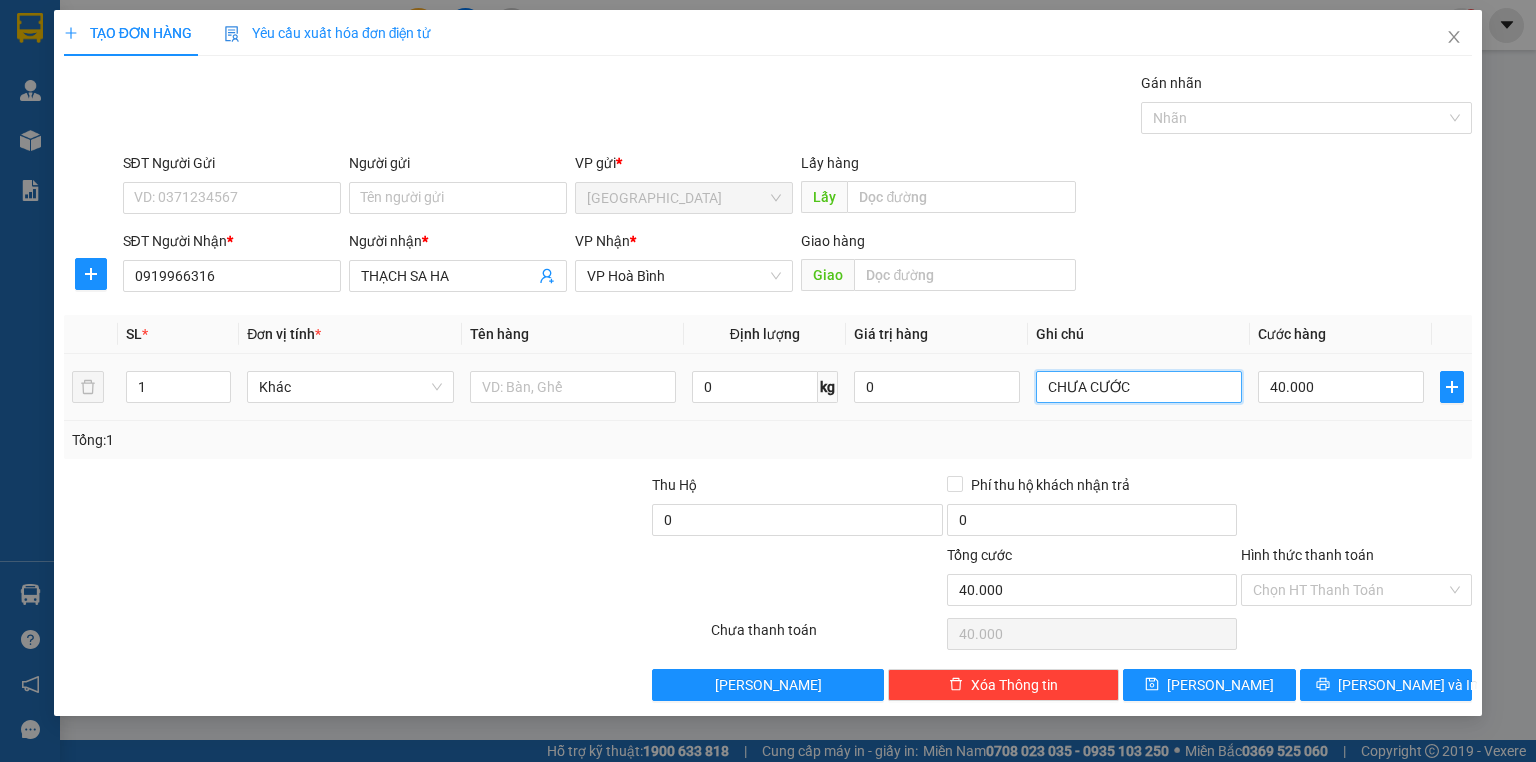 click on "CHƯA CƯỚC" at bounding box center [1139, 387] 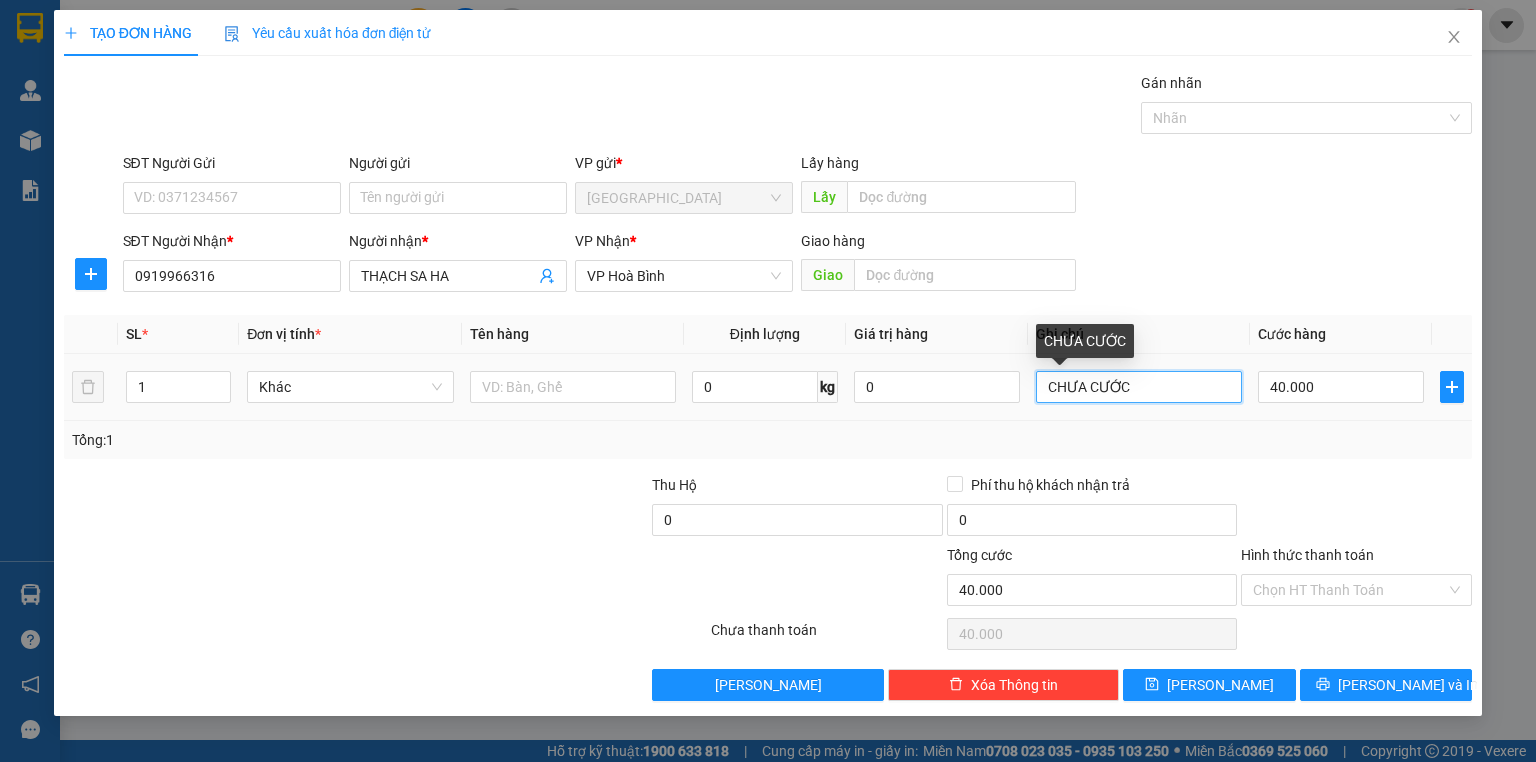click on "CHƯA CƯỚC" at bounding box center (1139, 387) 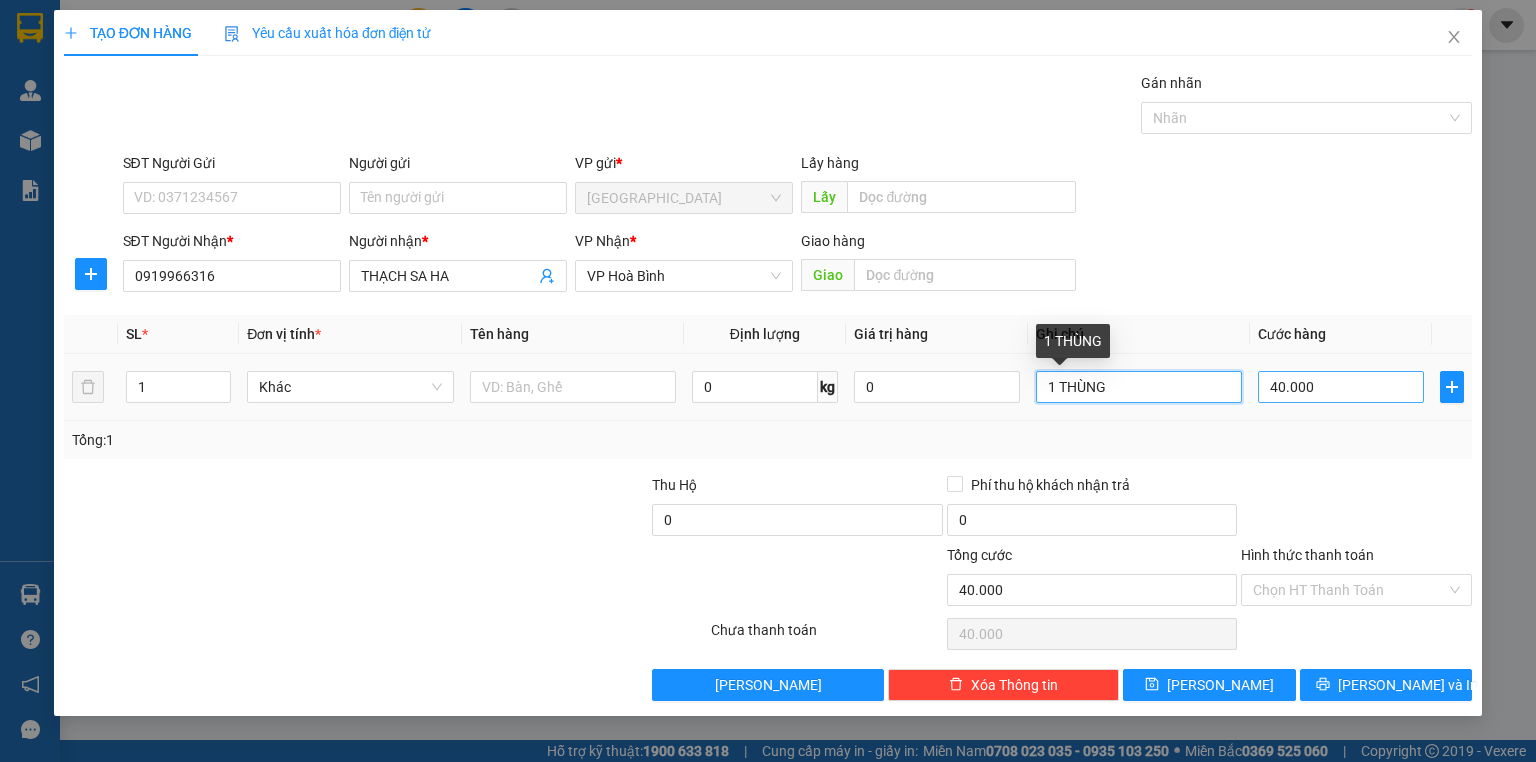 type on "1 THÙNG" 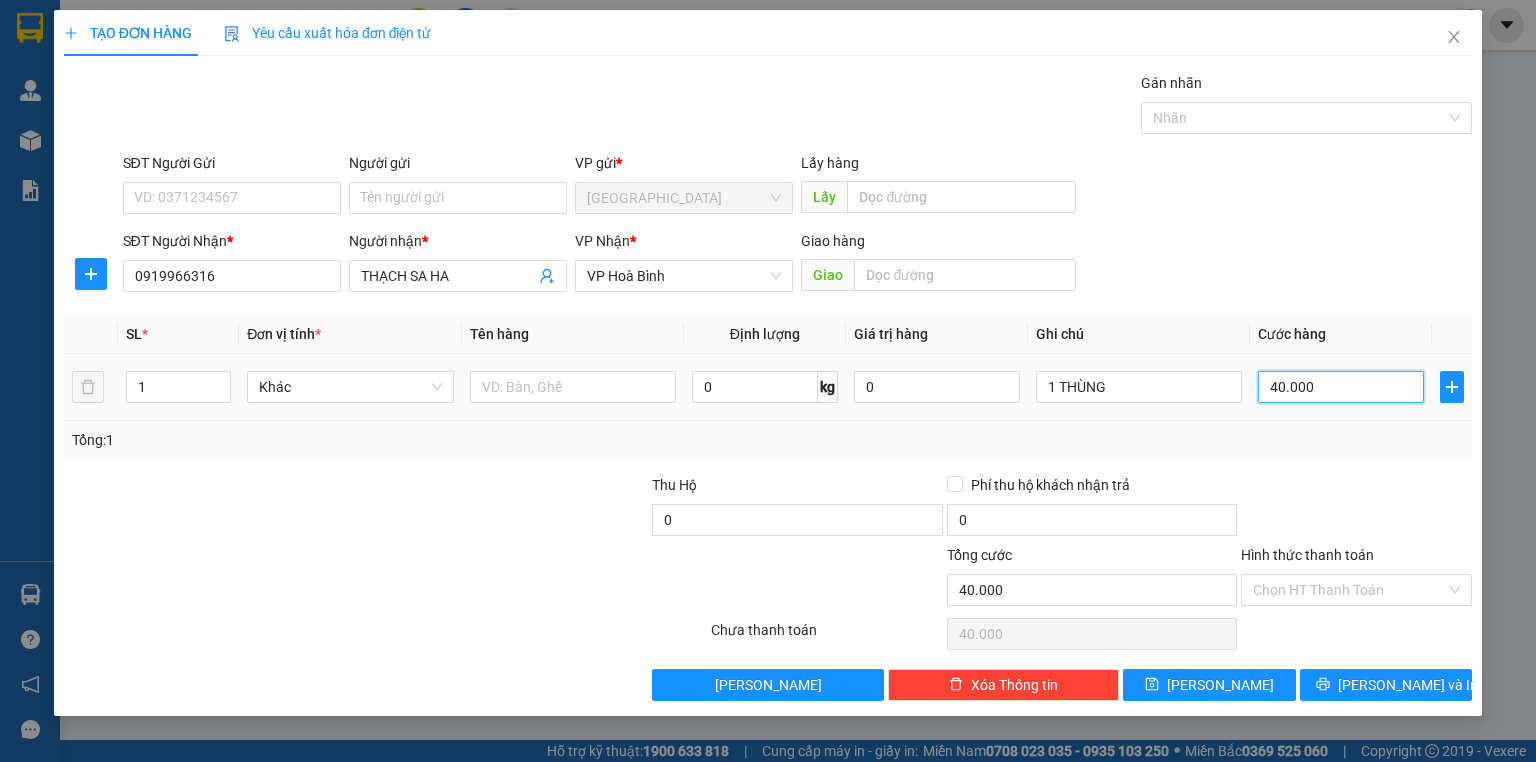 click on "40.000" at bounding box center [1341, 387] 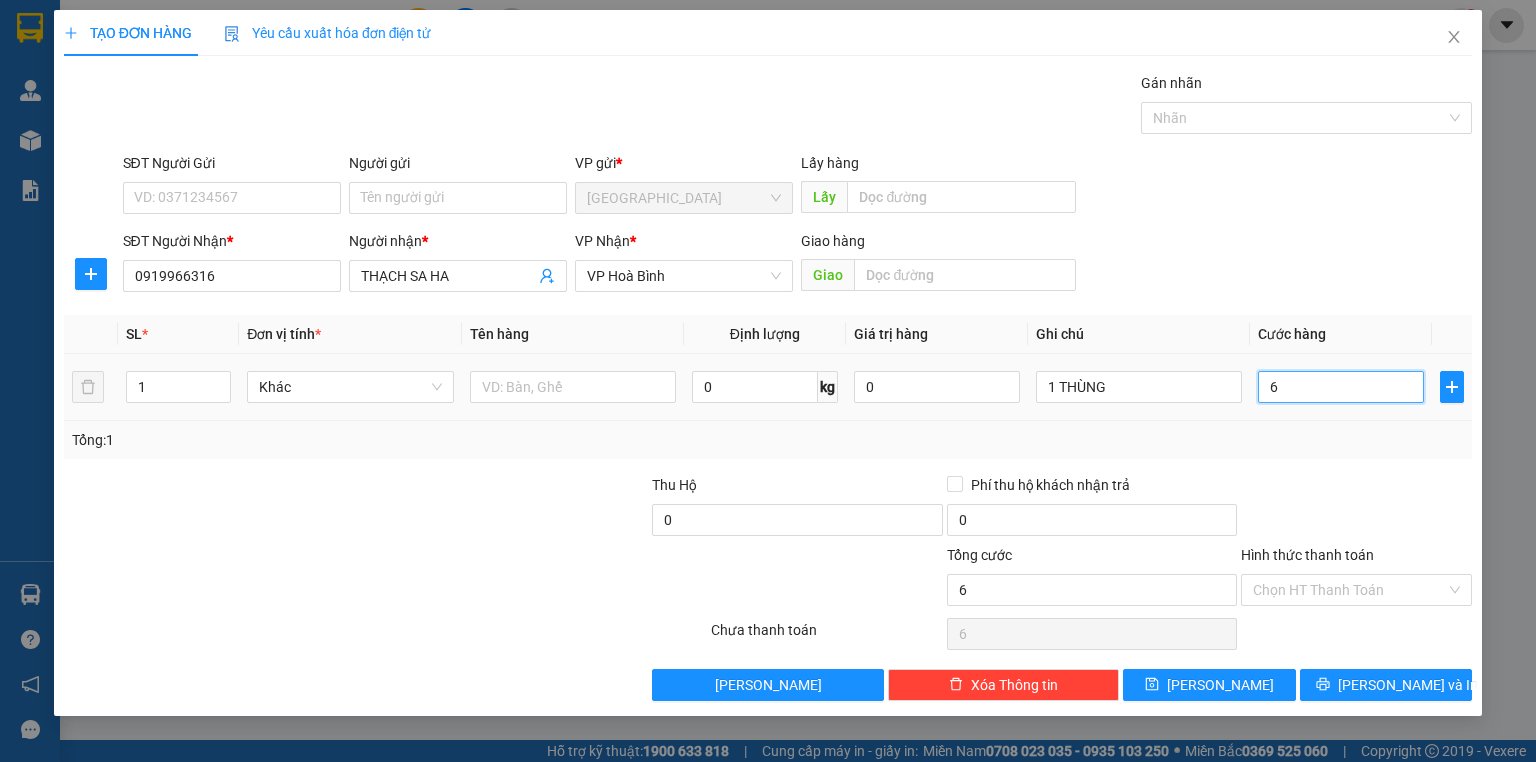 type on "60" 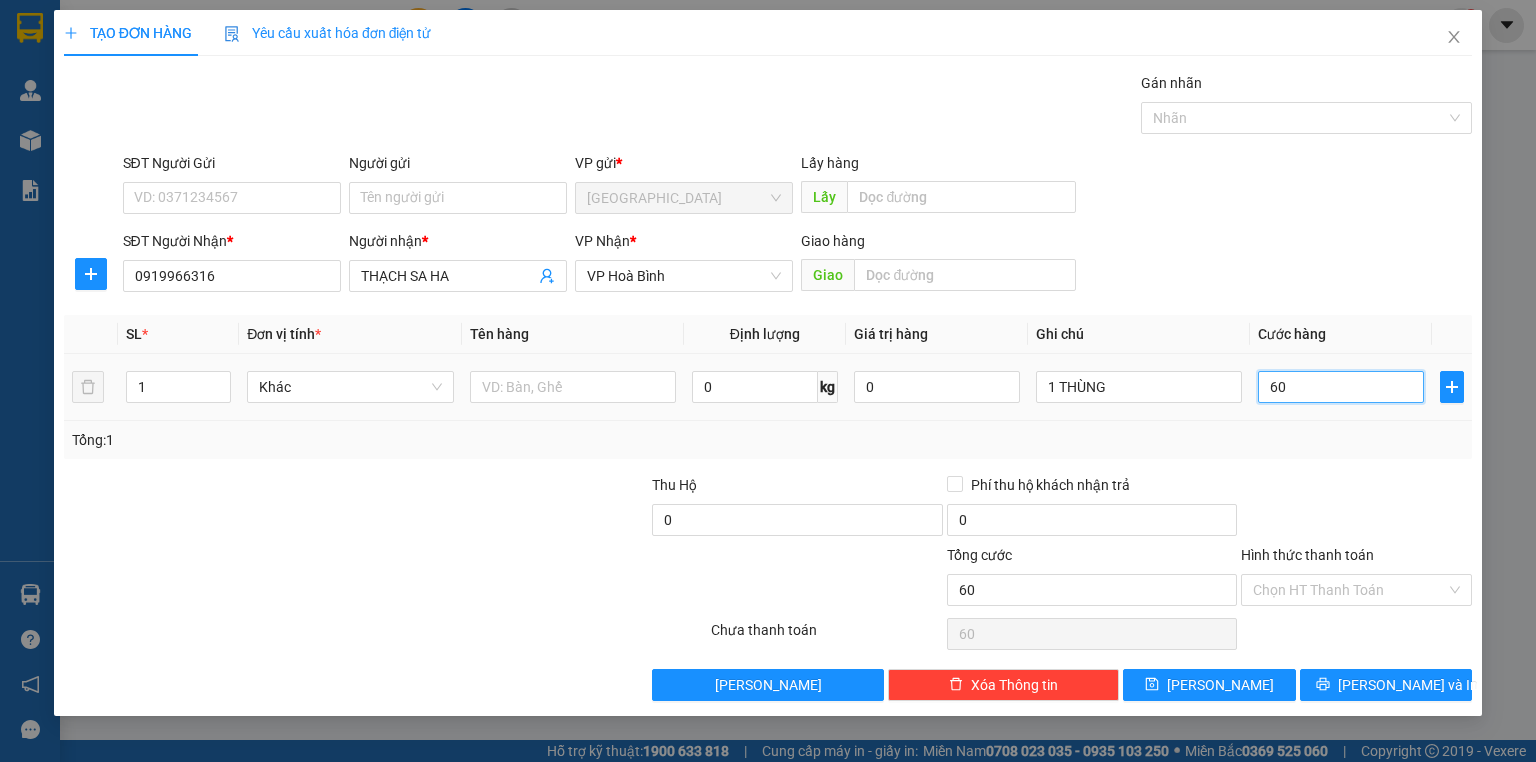 type on "60" 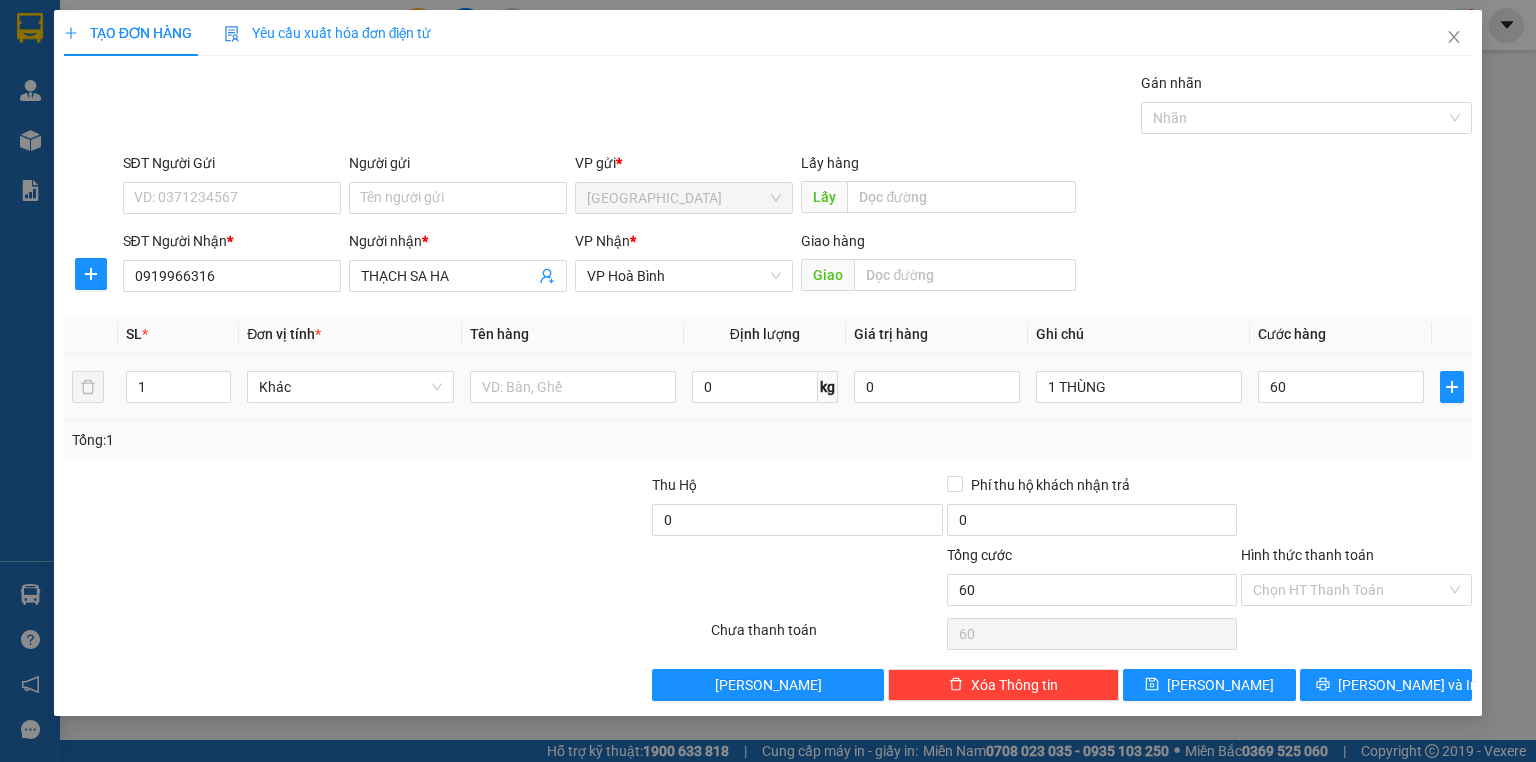 type on "60.000" 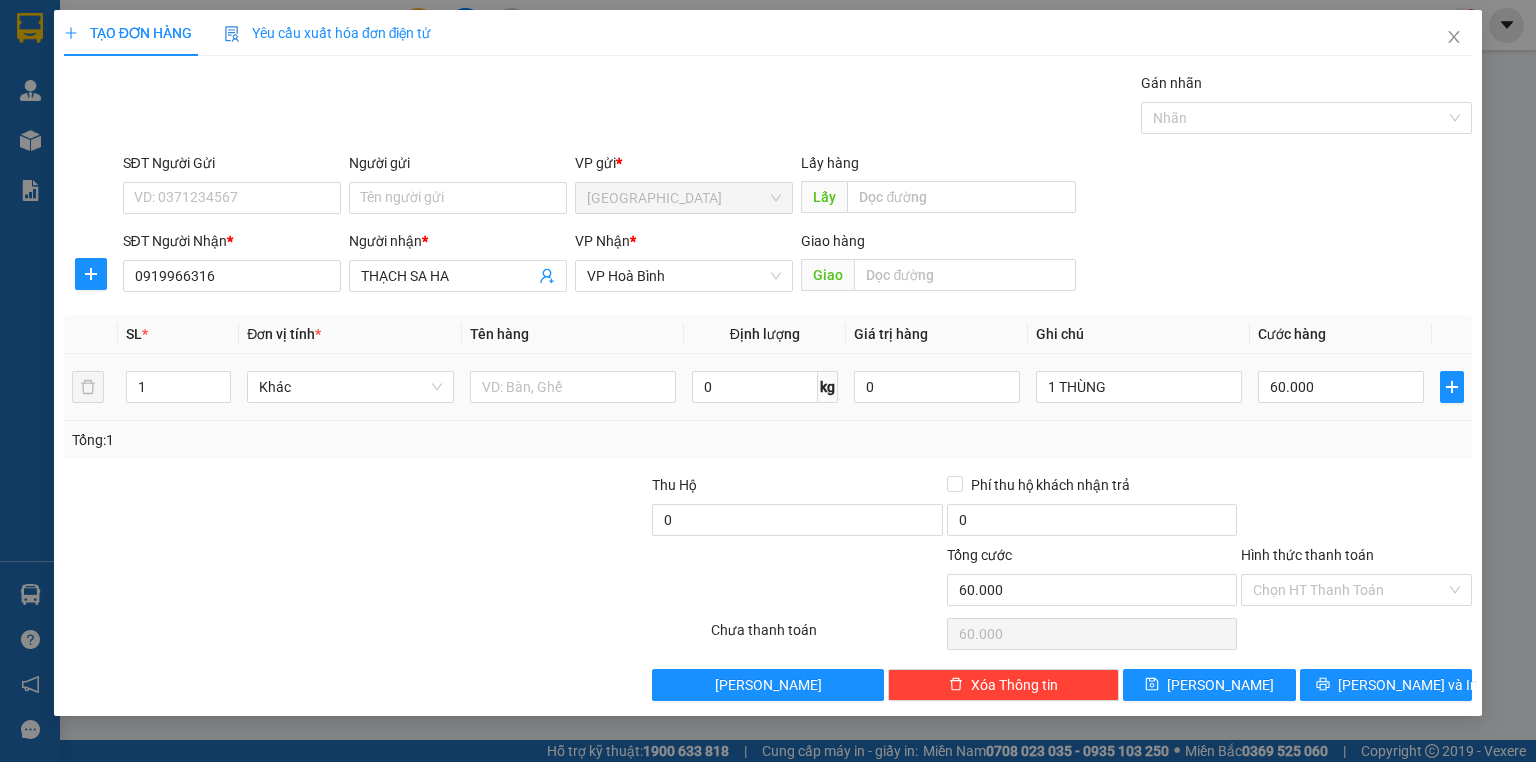 click on "60.000" at bounding box center [1341, 387] 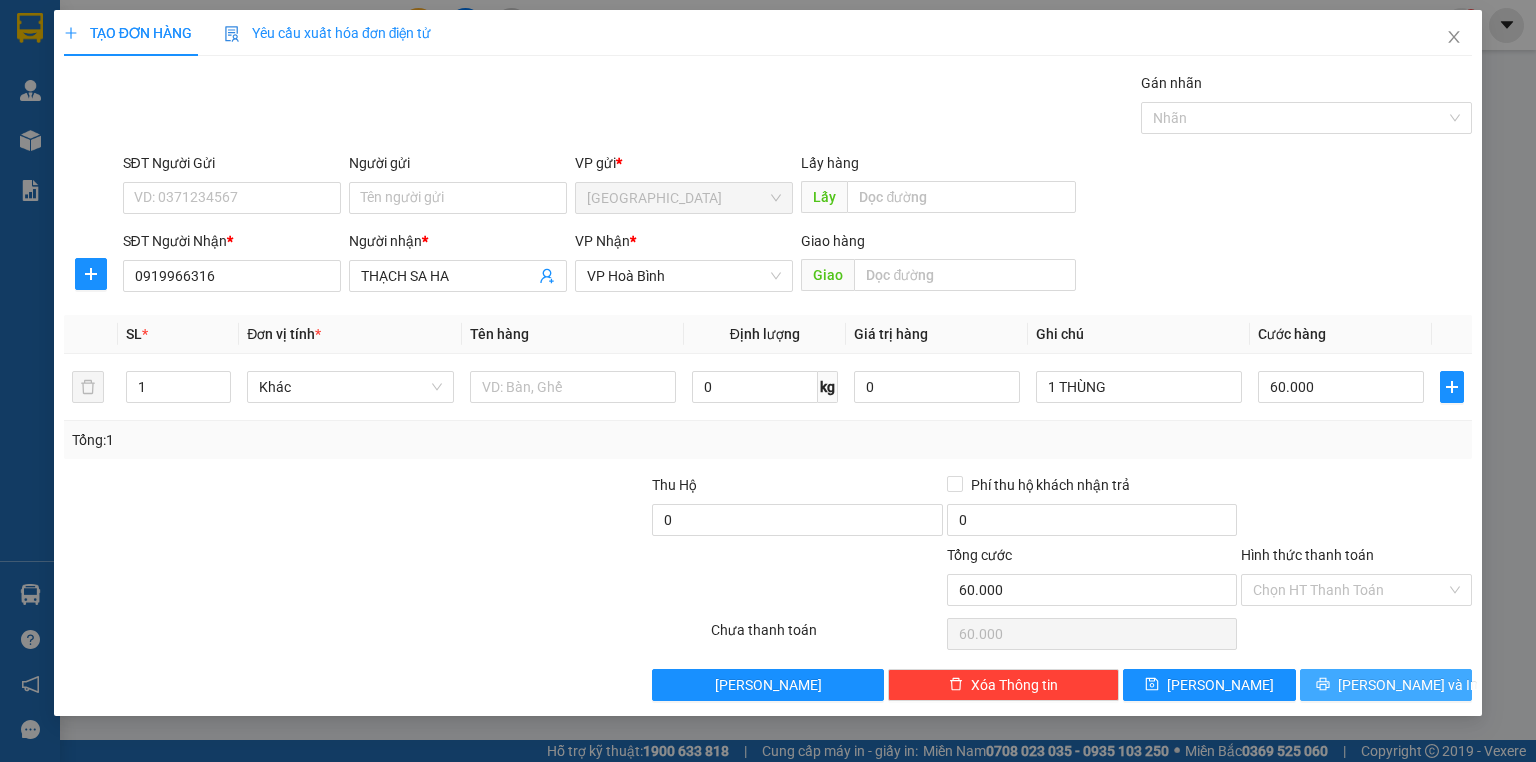 click on "[PERSON_NAME] và In" at bounding box center (1386, 685) 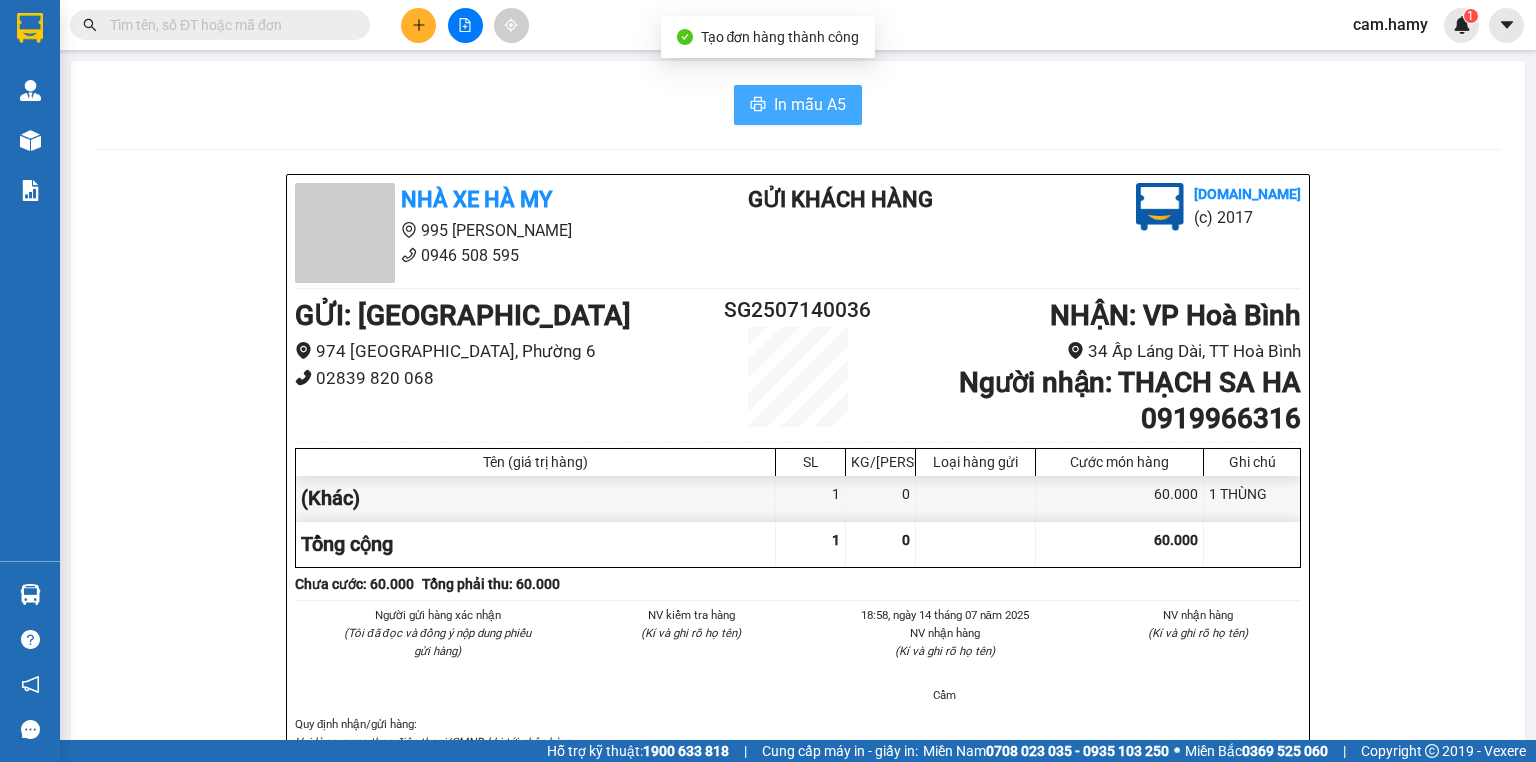 click on "In mẫu A5" at bounding box center (810, 104) 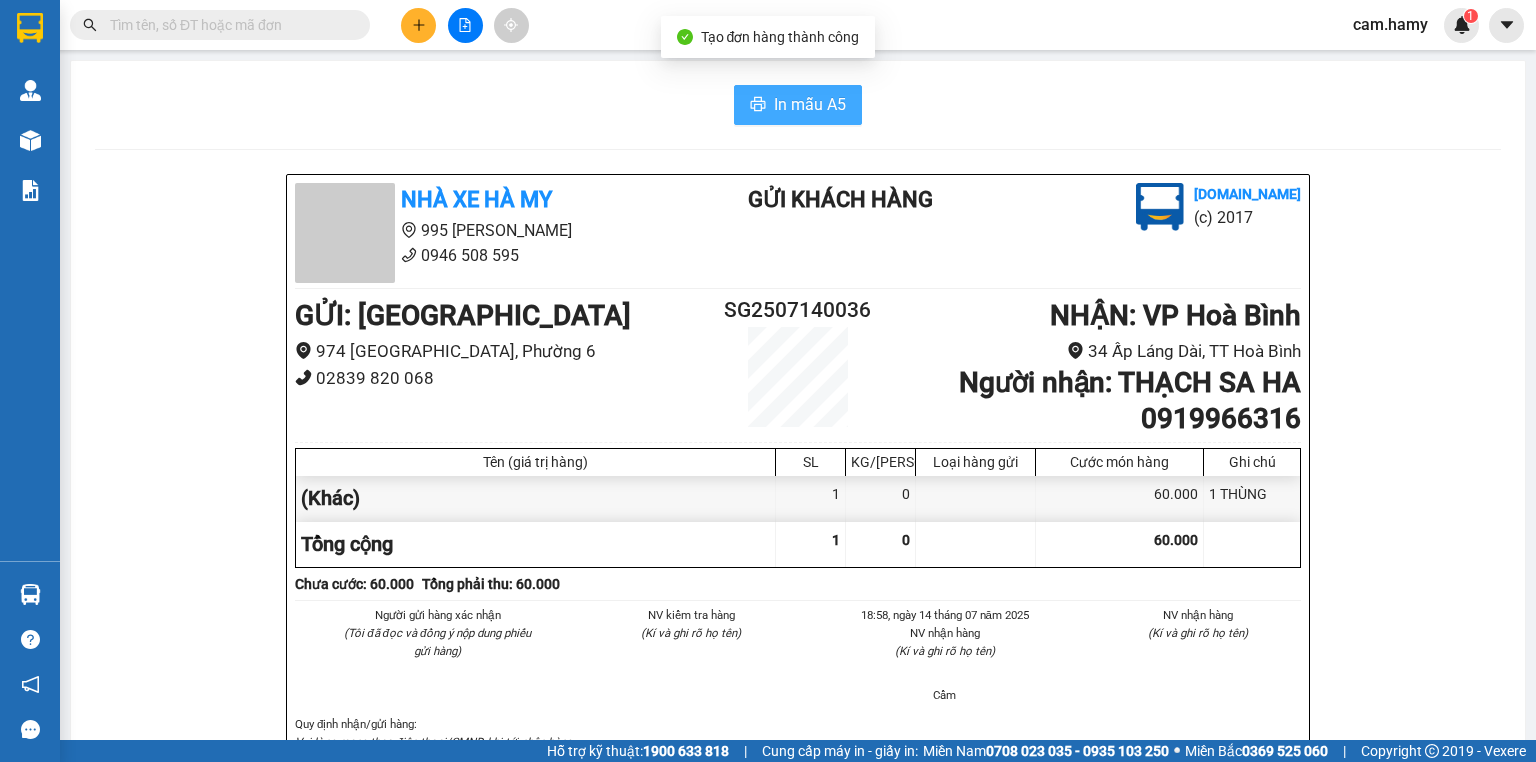 scroll, scrollTop: 0, scrollLeft: 0, axis: both 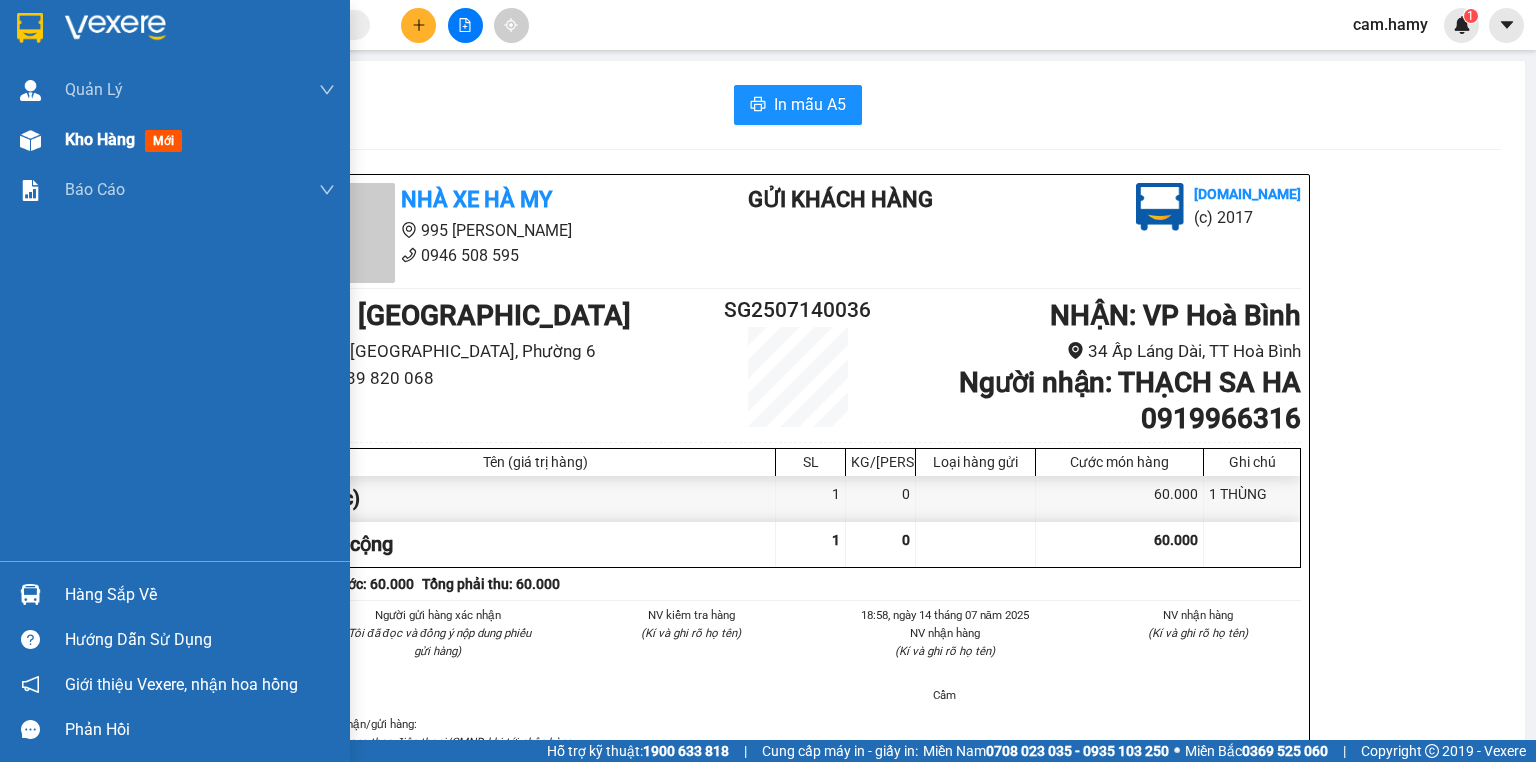 click at bounding box center [30, 140] 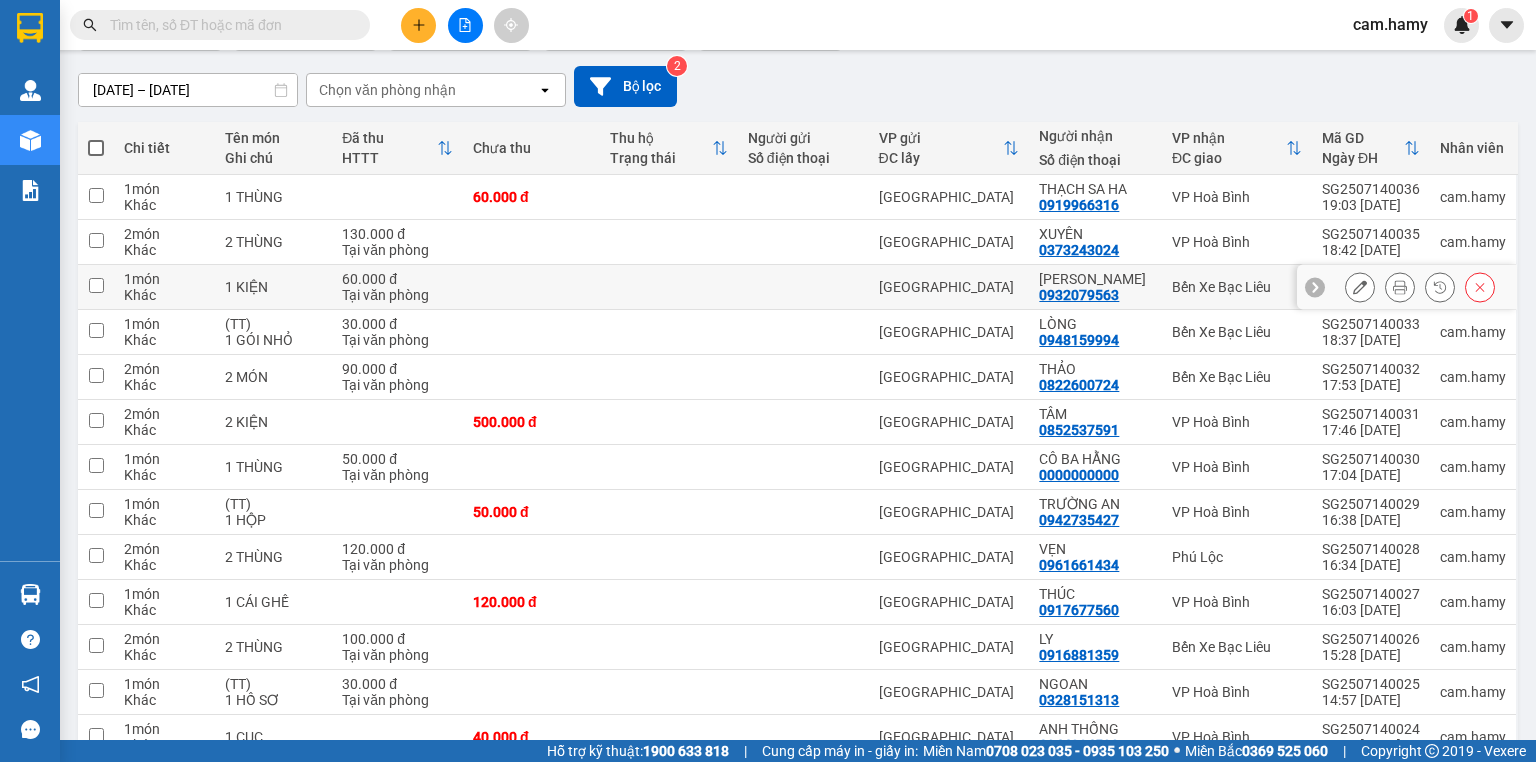 scroll, scrollTop: 0, scrollLeft: 0, axis: both 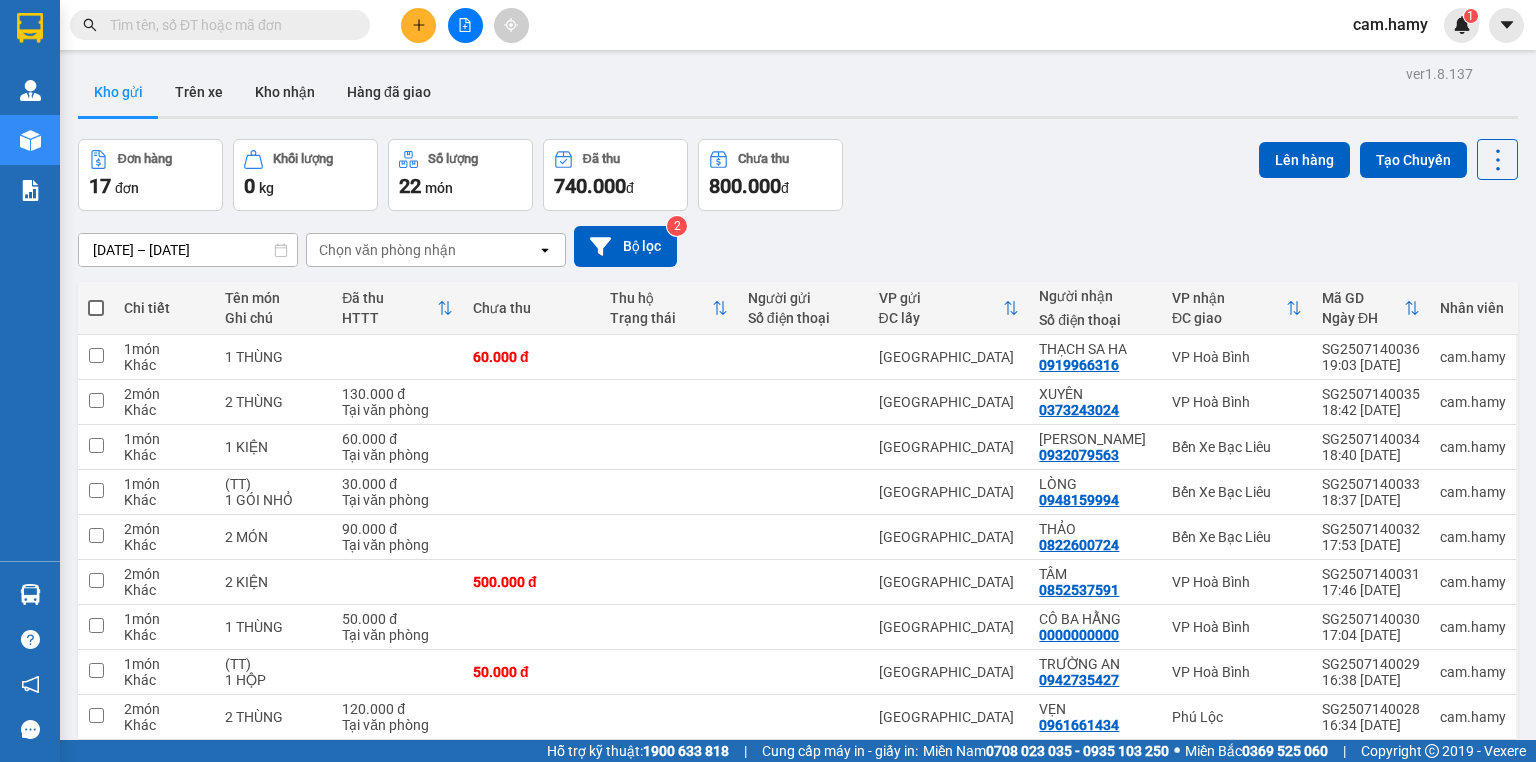 click at bounding box center [418, 25] 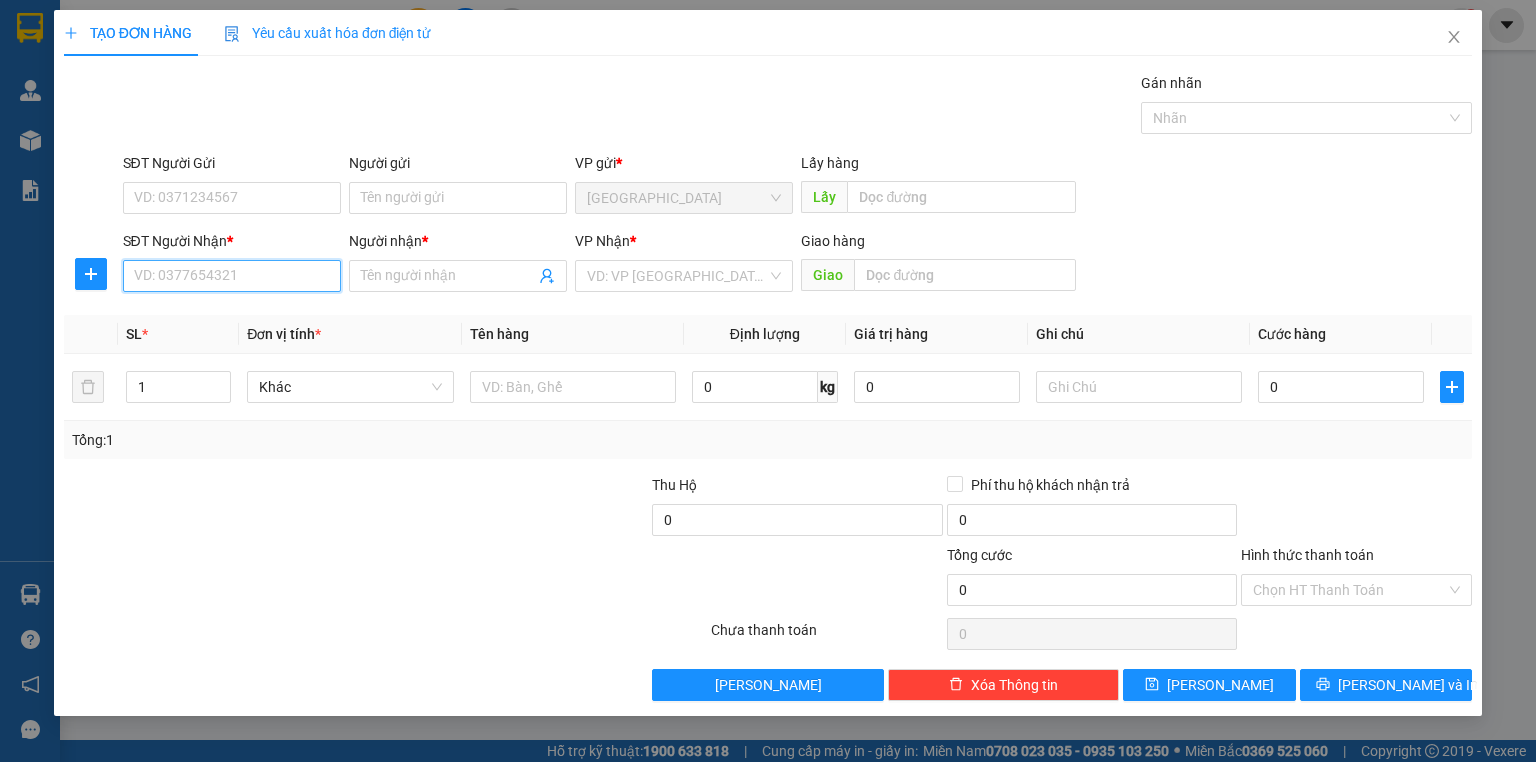 click on "SĐT Người Nhận  *" at bounding box center (232, 276) 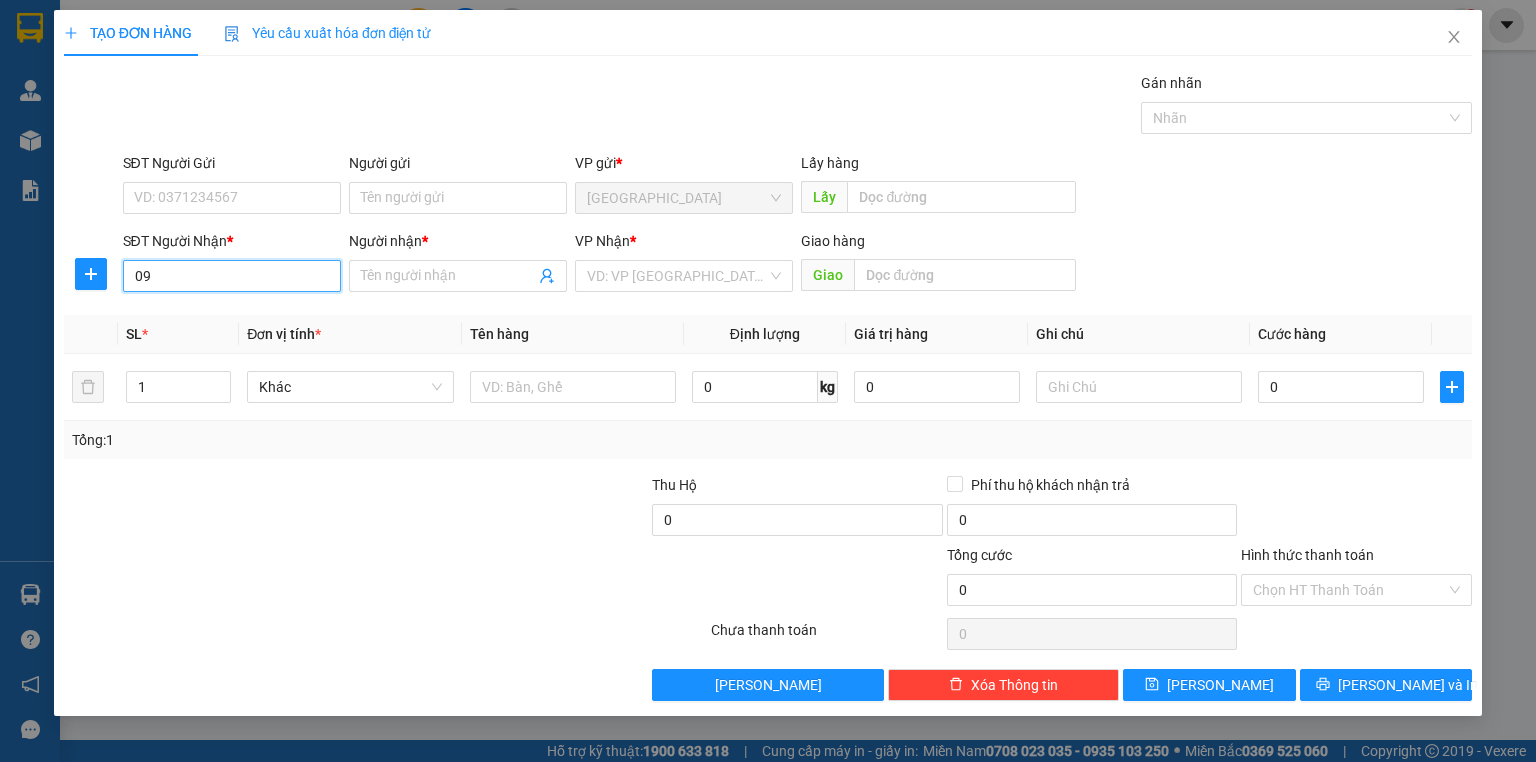 type on "0" 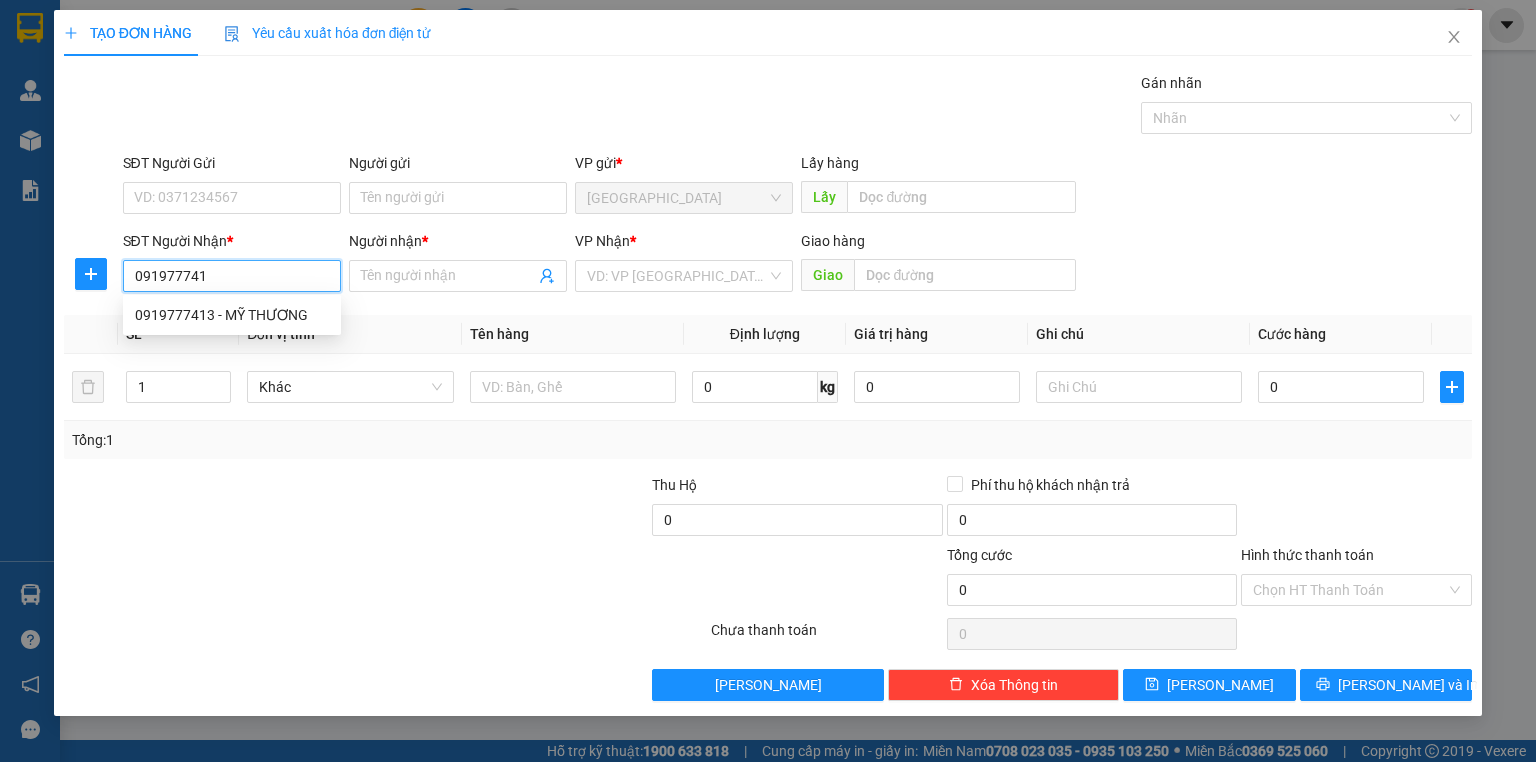 type on "0919777413" 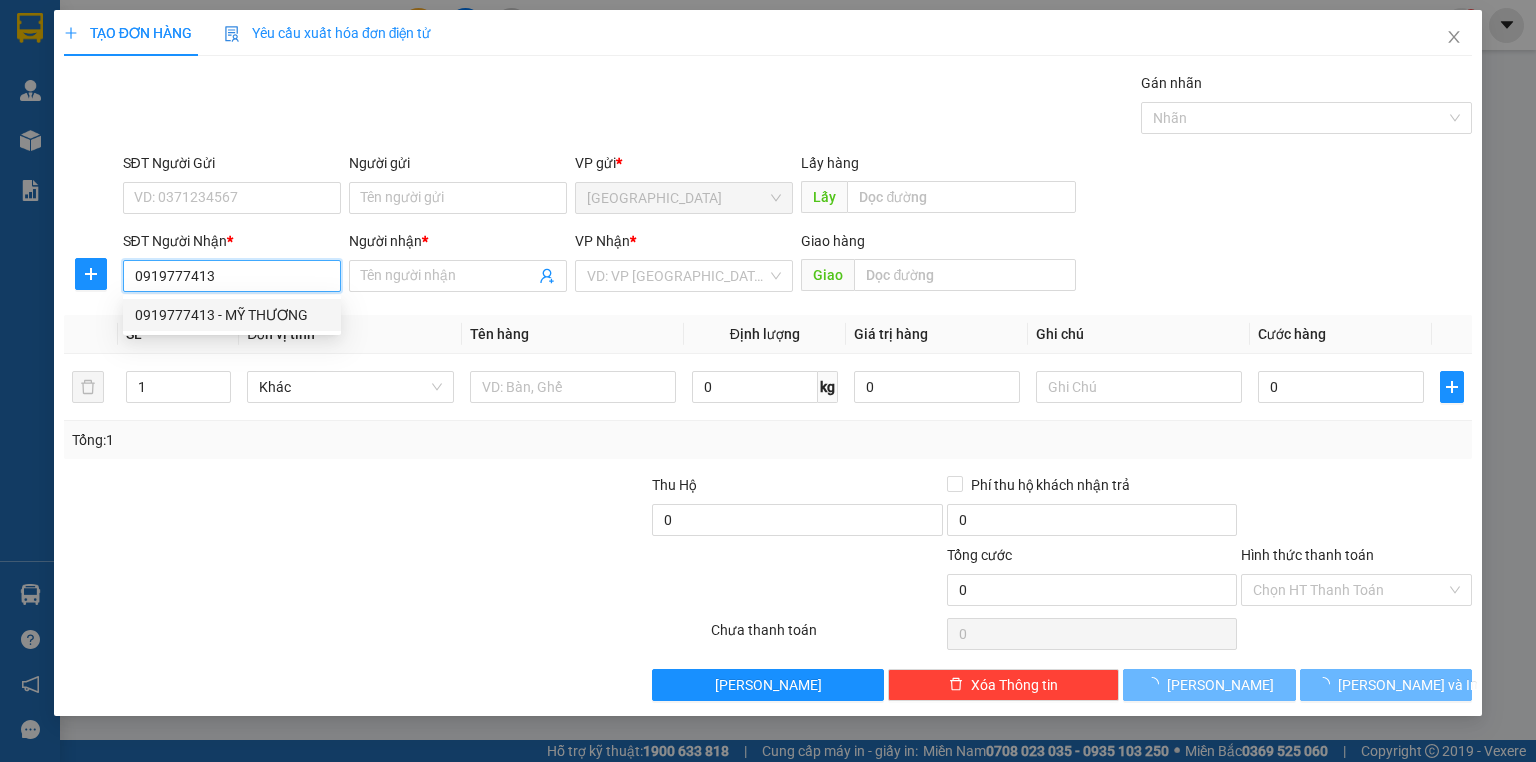 click on "0919777413 - MỸ THƯƠNG" at bounding box center (232, 315) 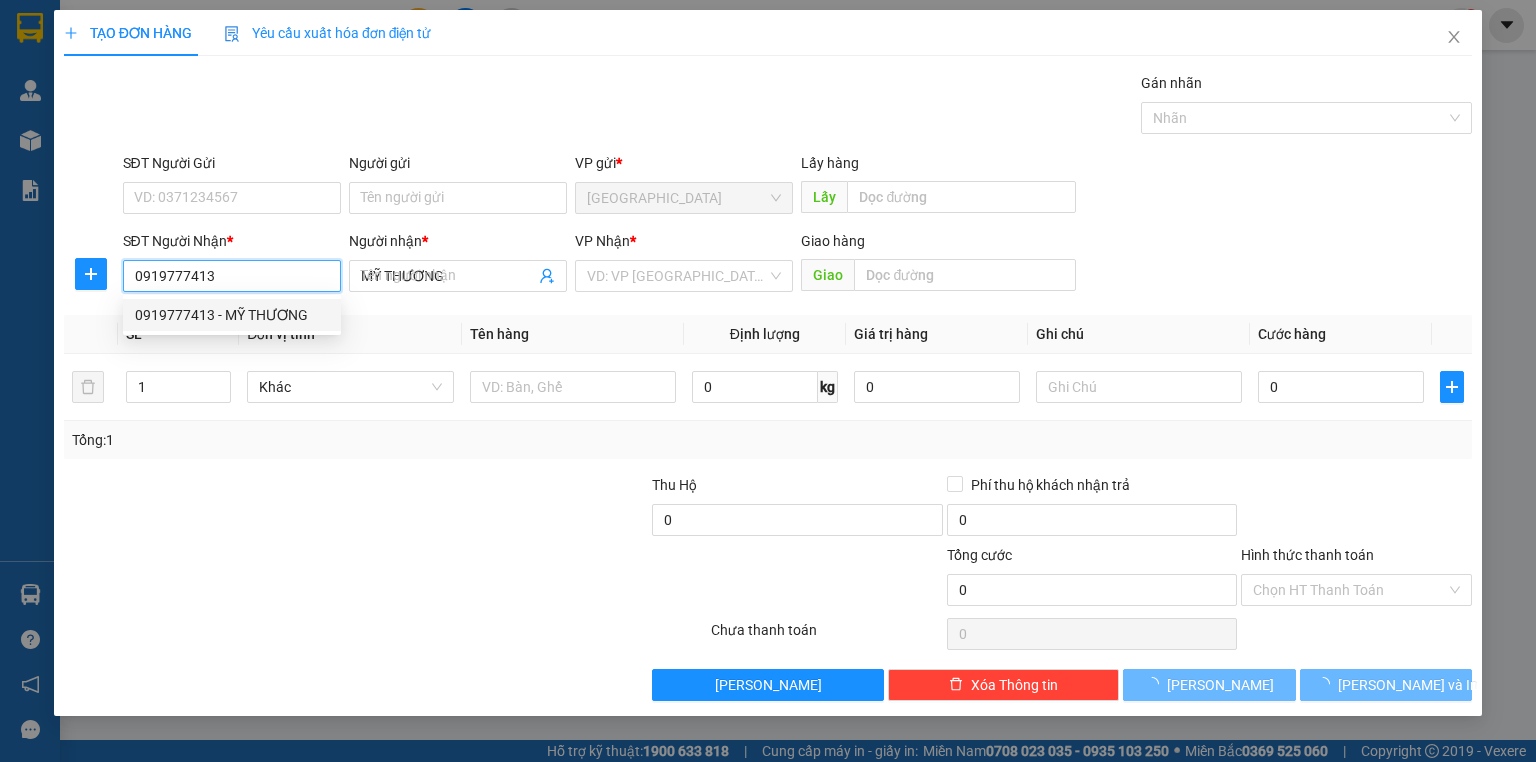 type on "50.000" 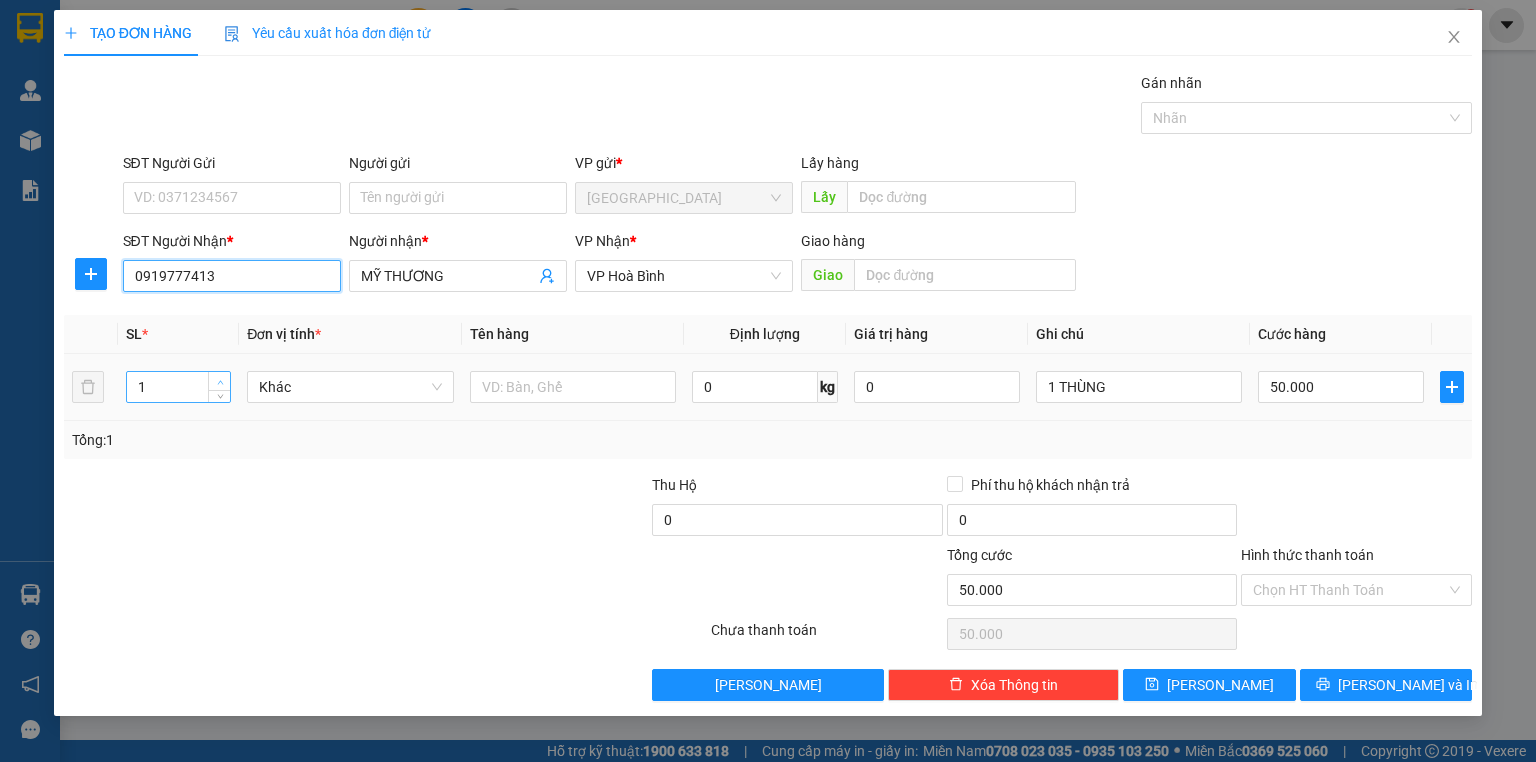 type on "0919777413" 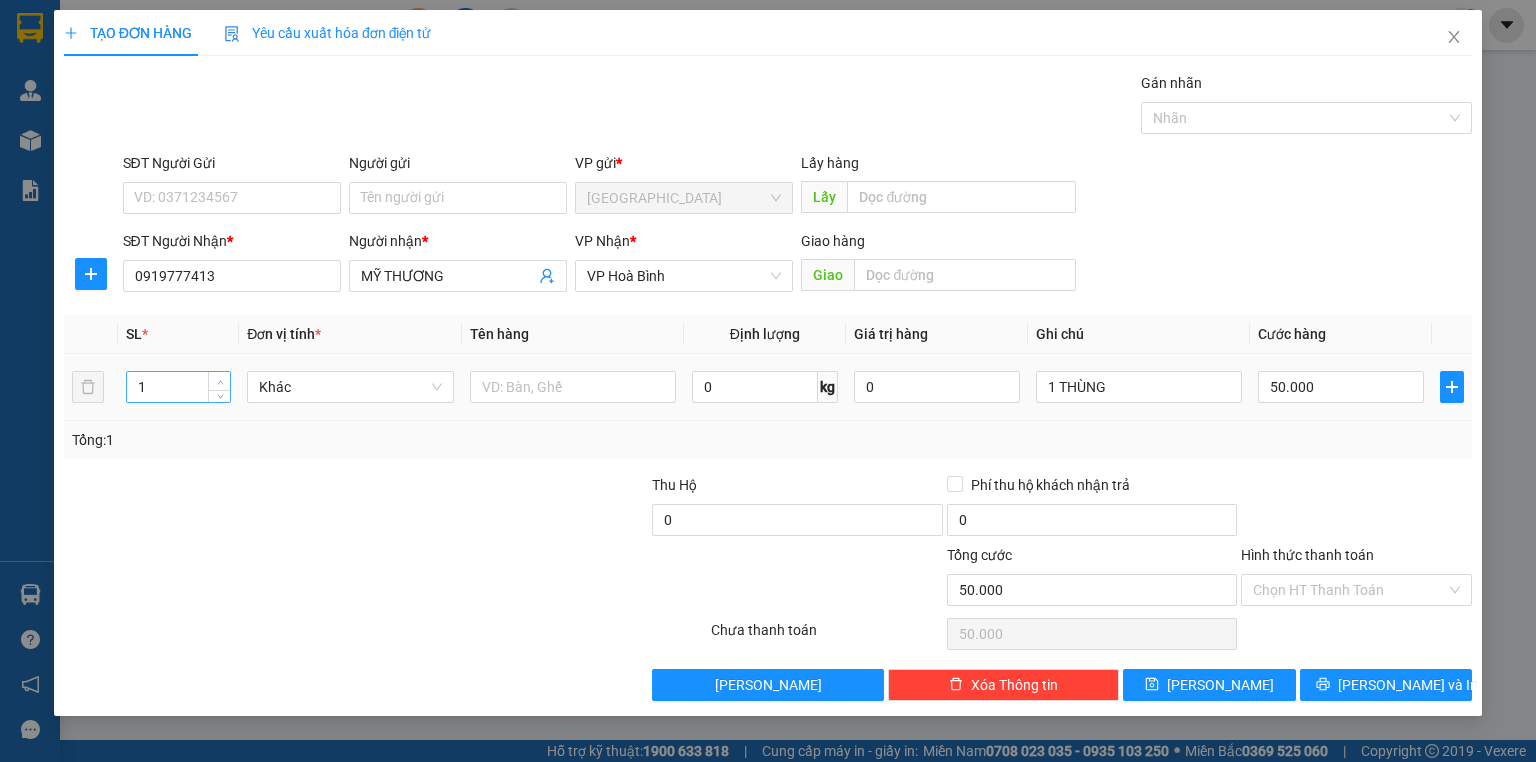 type on "2" 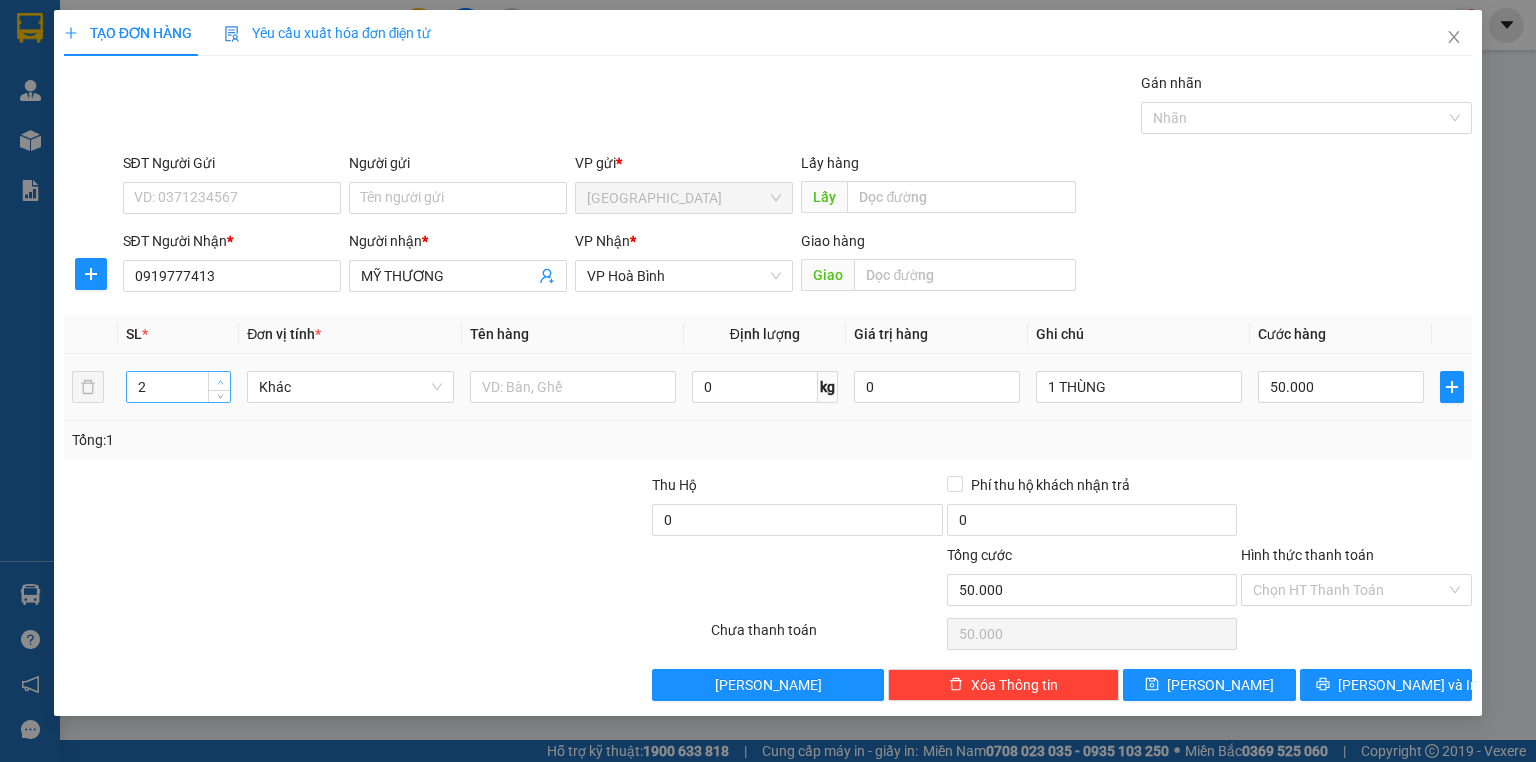 click at bounding box center (220, 382) 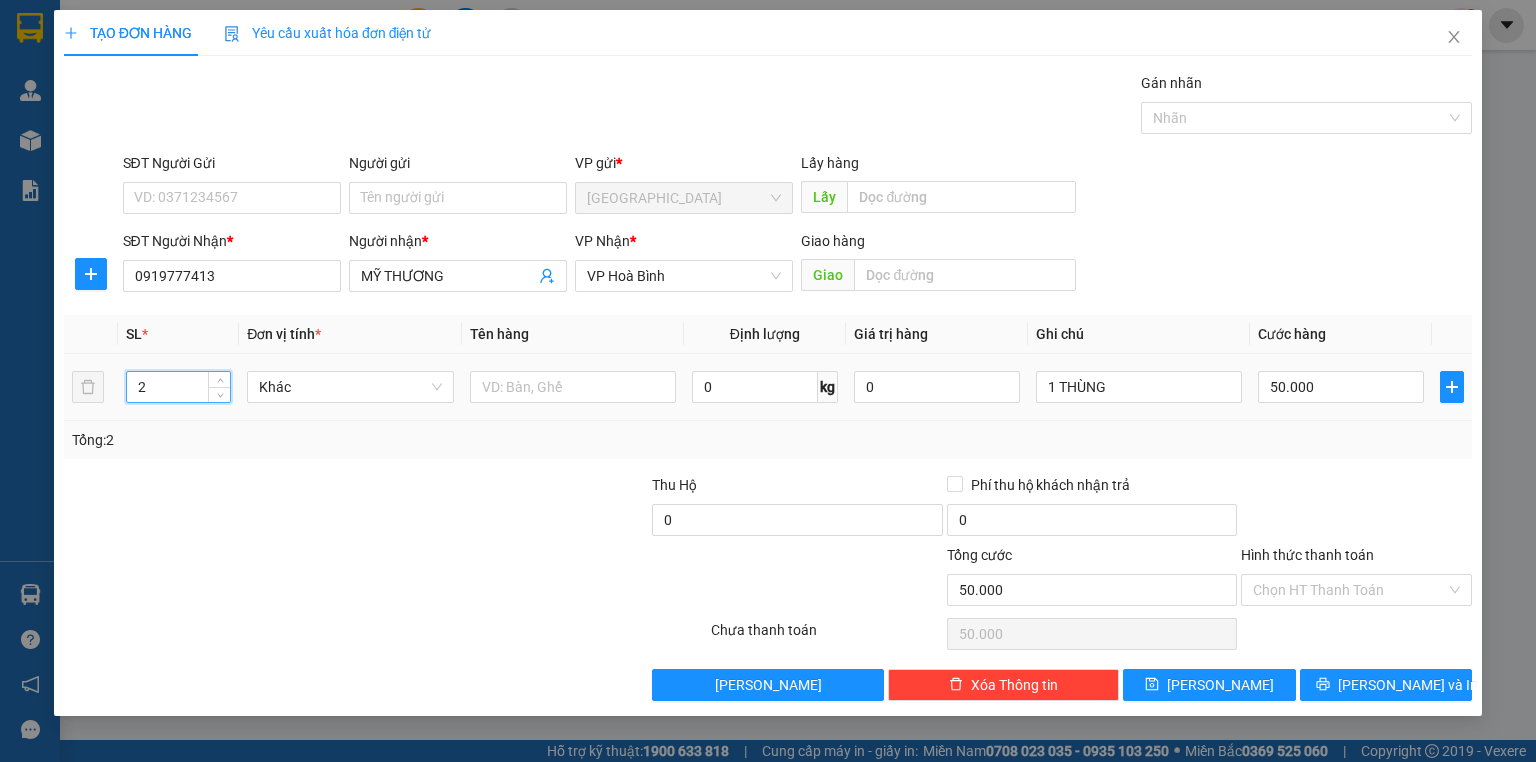click on "1 THÙNG" at bounding box center (1139, 387) 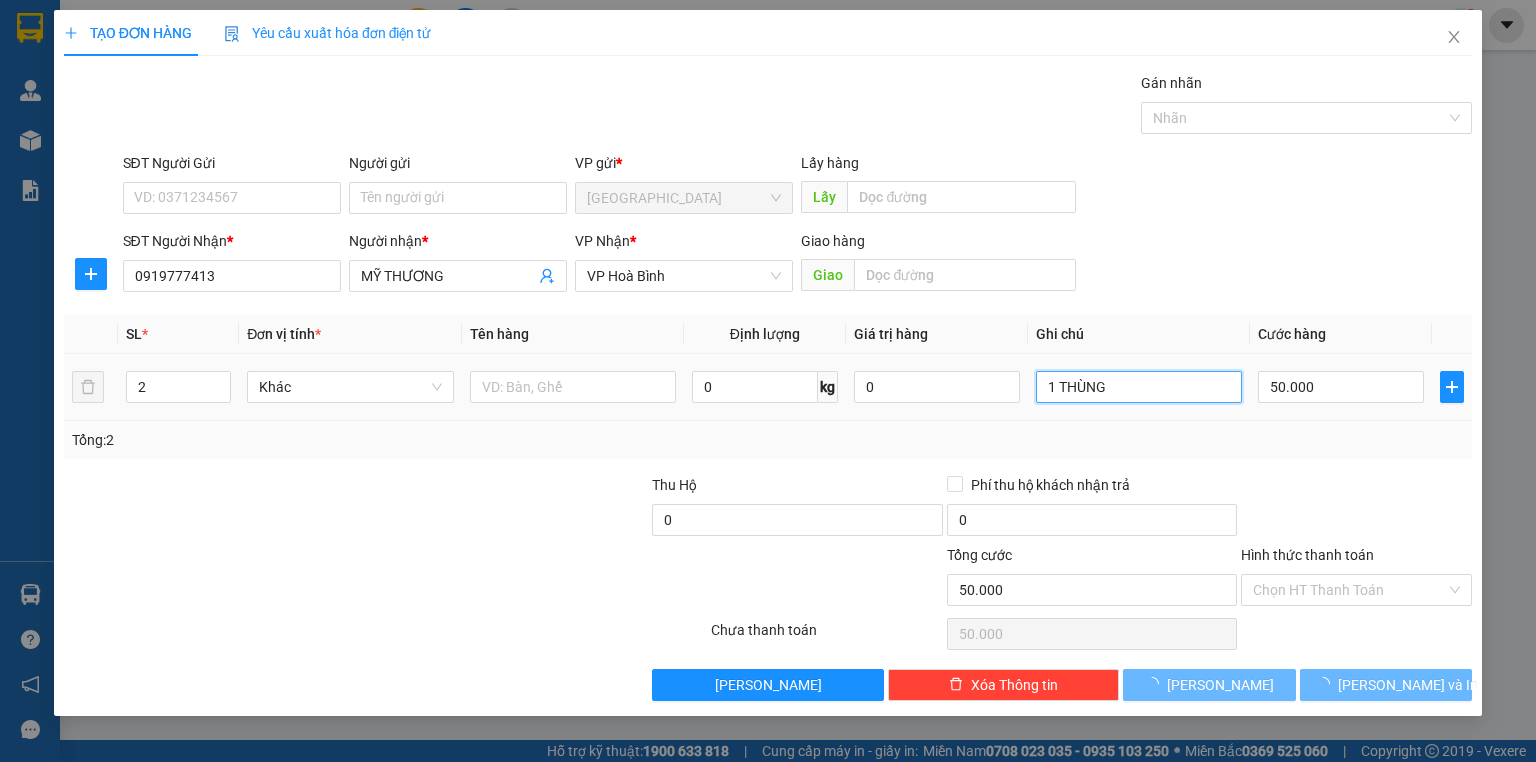 click on "1 THÙNG" at bounding box center (1139, 387) 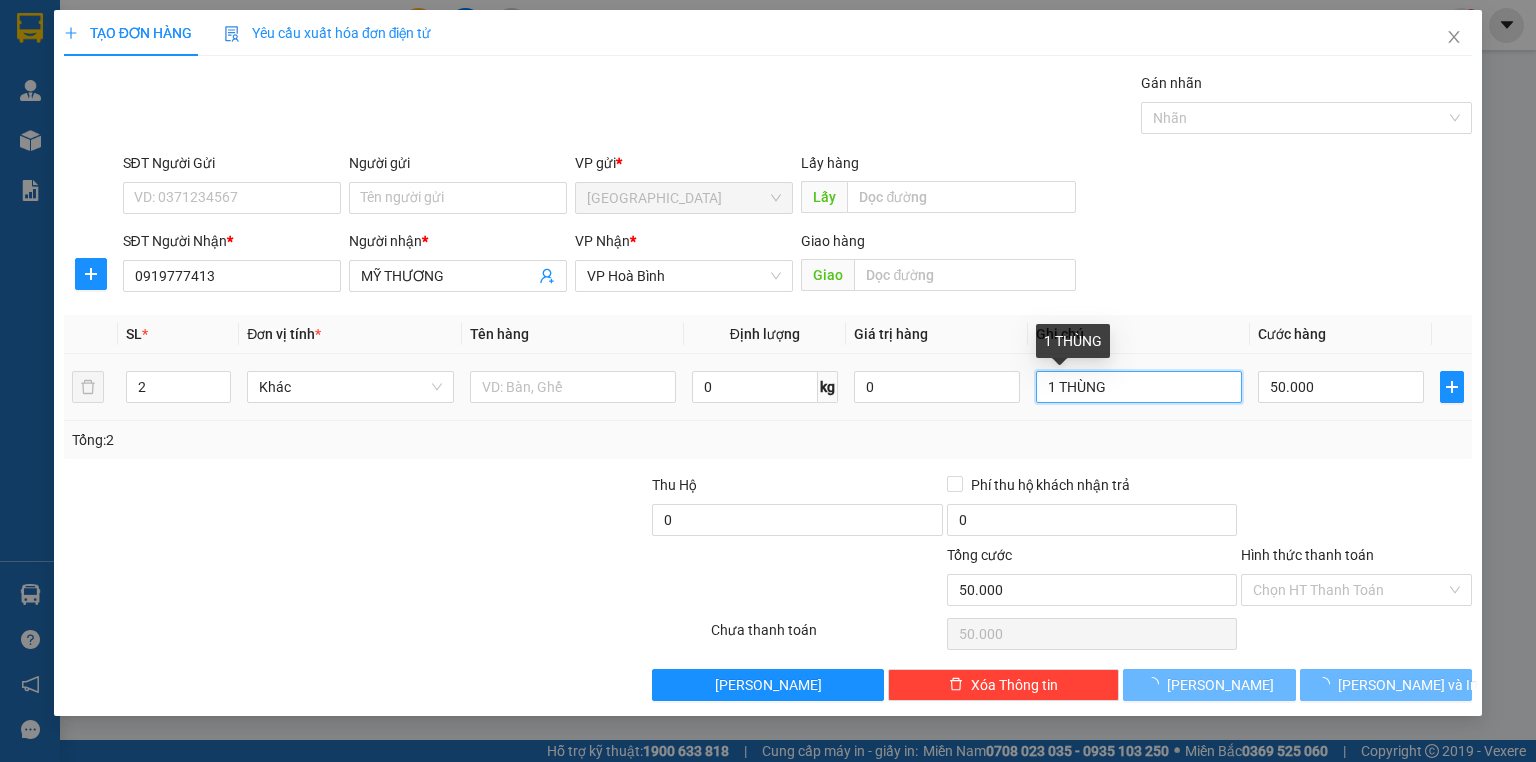 click on "1 THÙNG" at bounding box center (1139, 387) 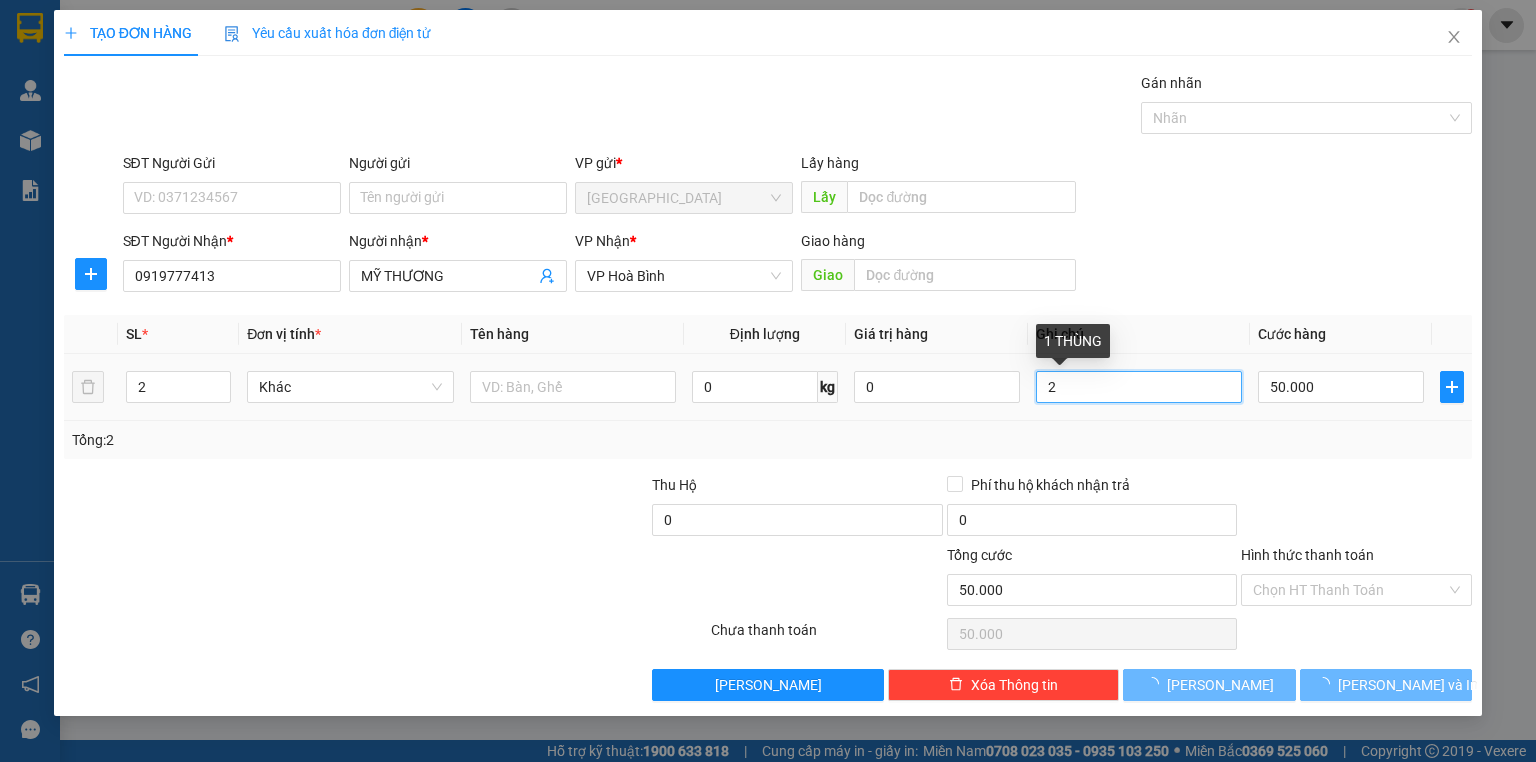 type on "0" 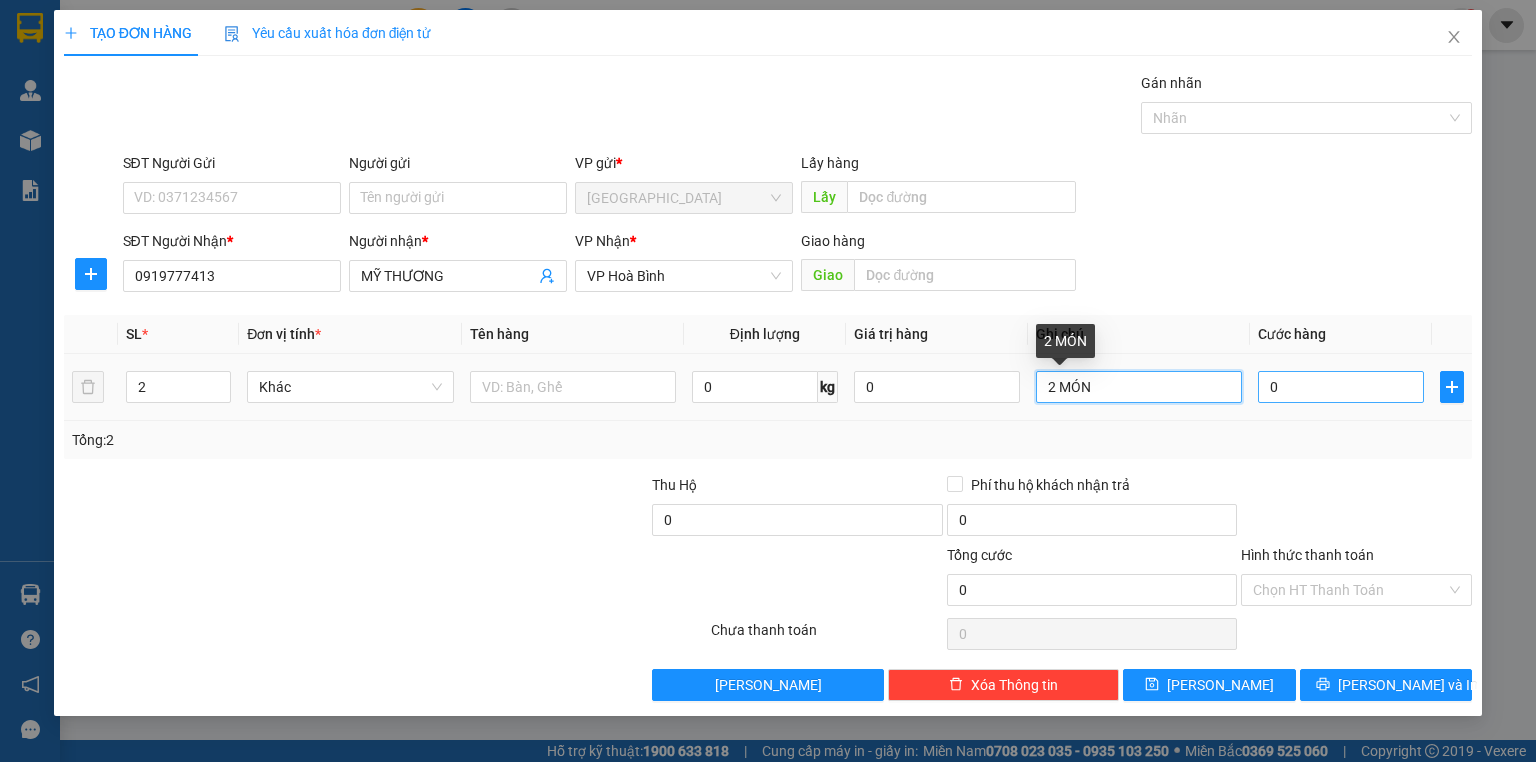 type on "2 MÓN" 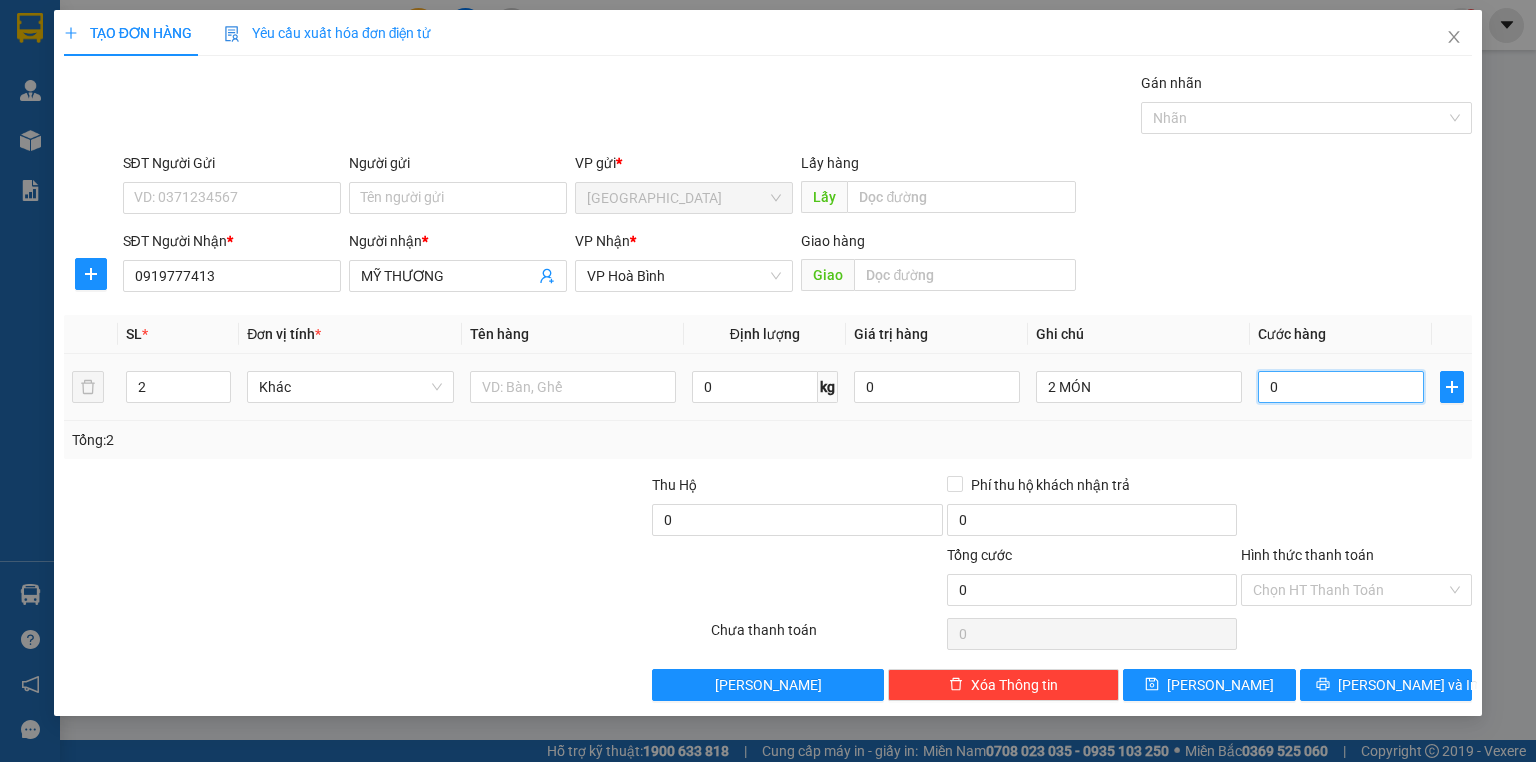 type on "1" 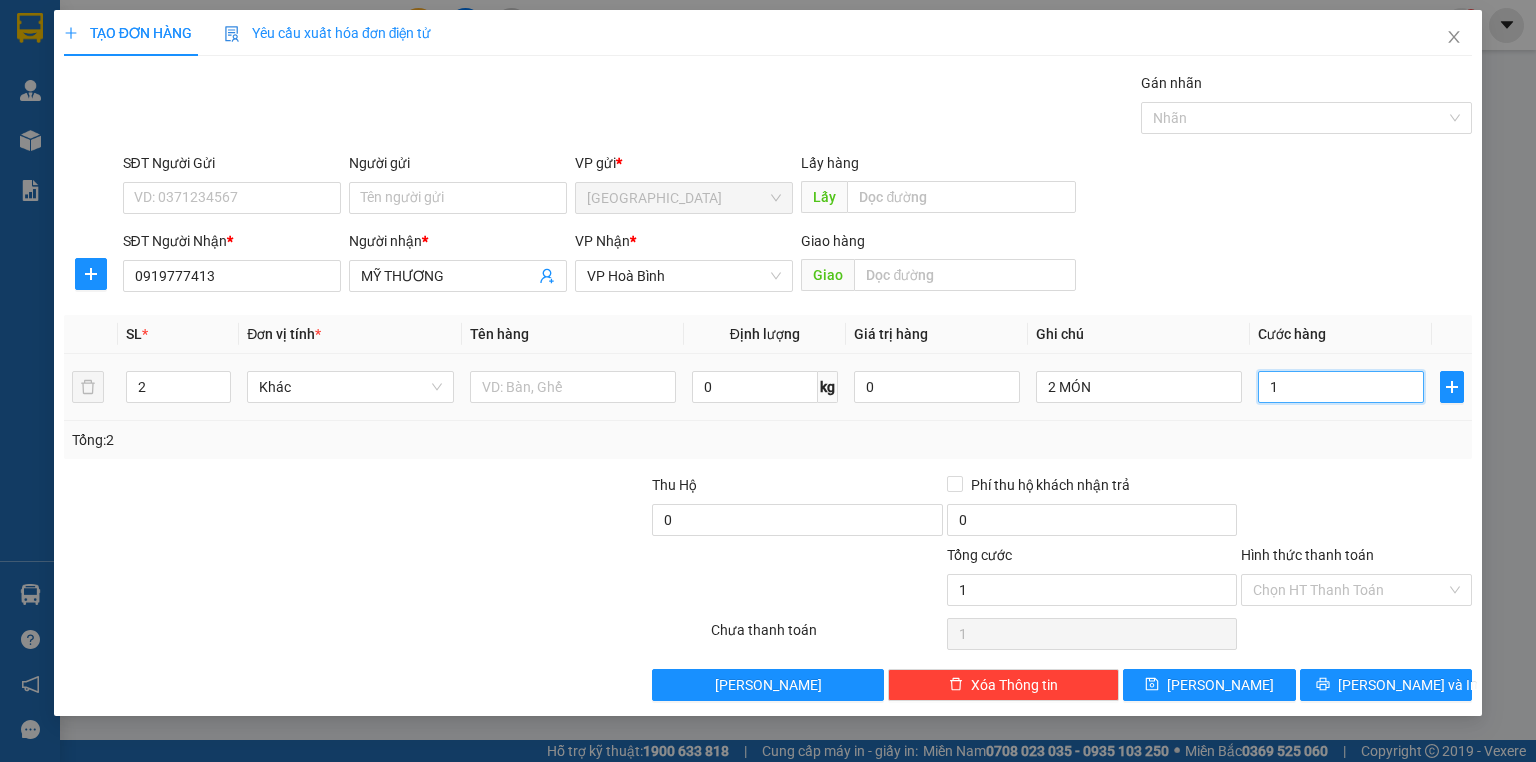type on "10" 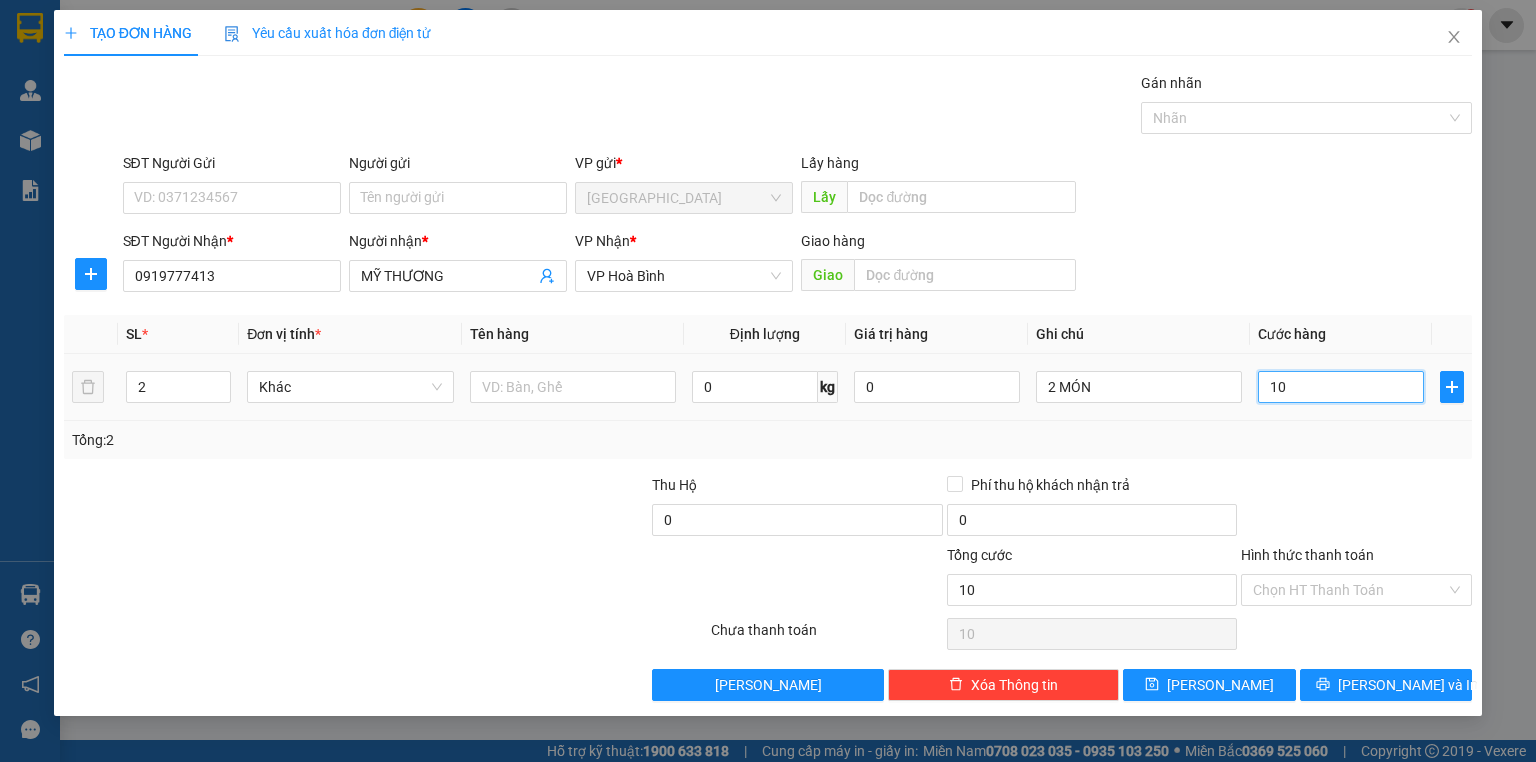 type on "100" 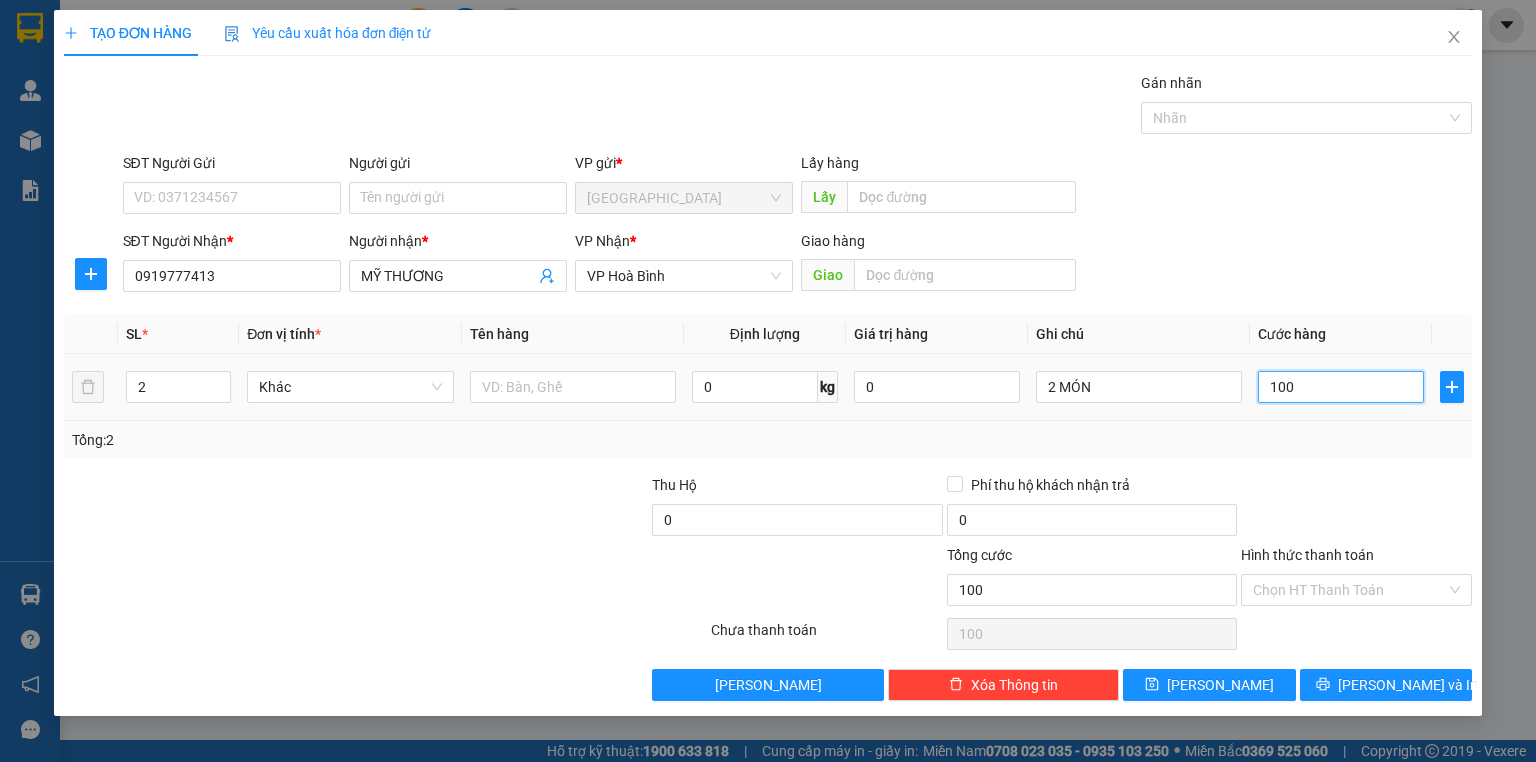 type on "100" 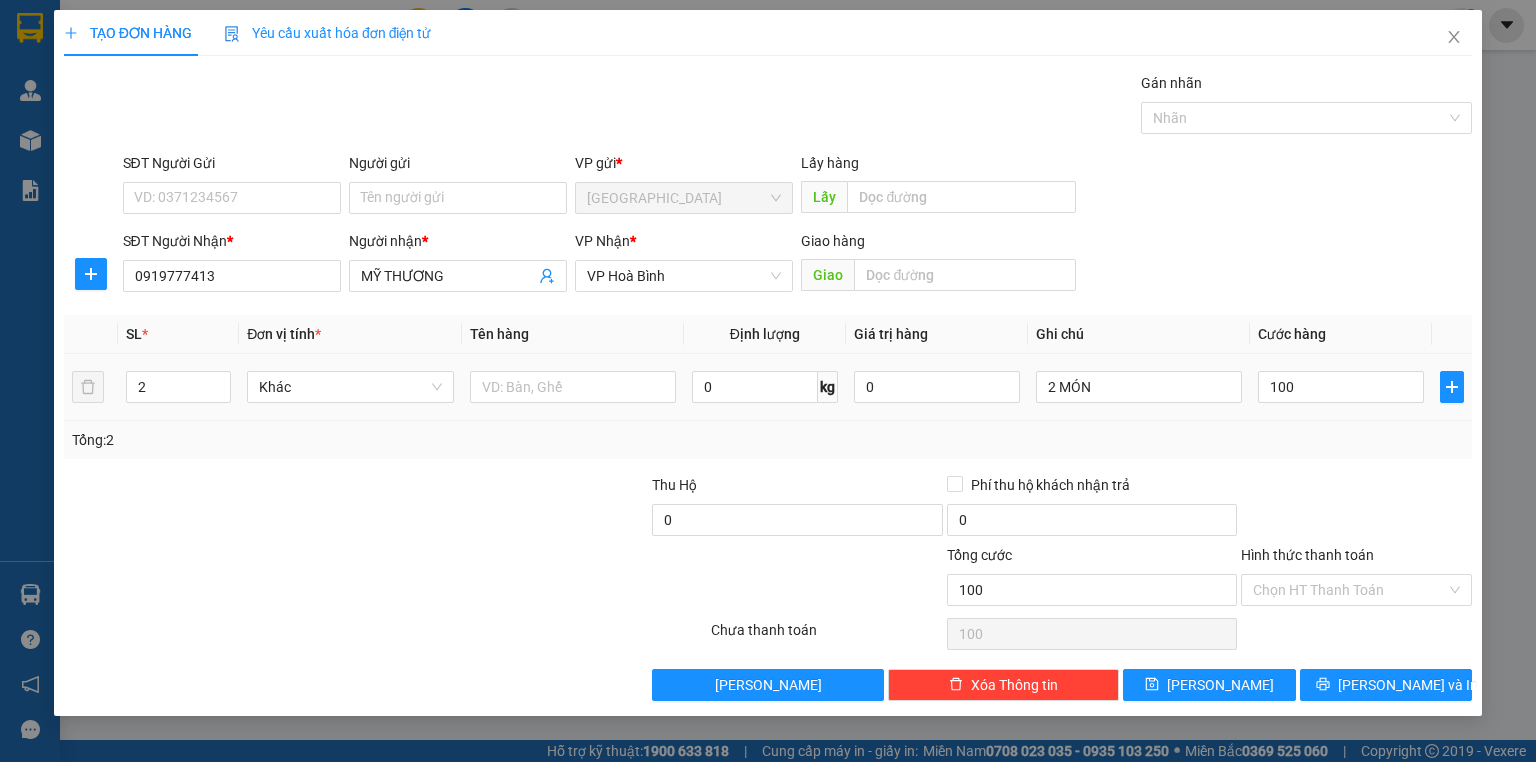 type on "100.000" 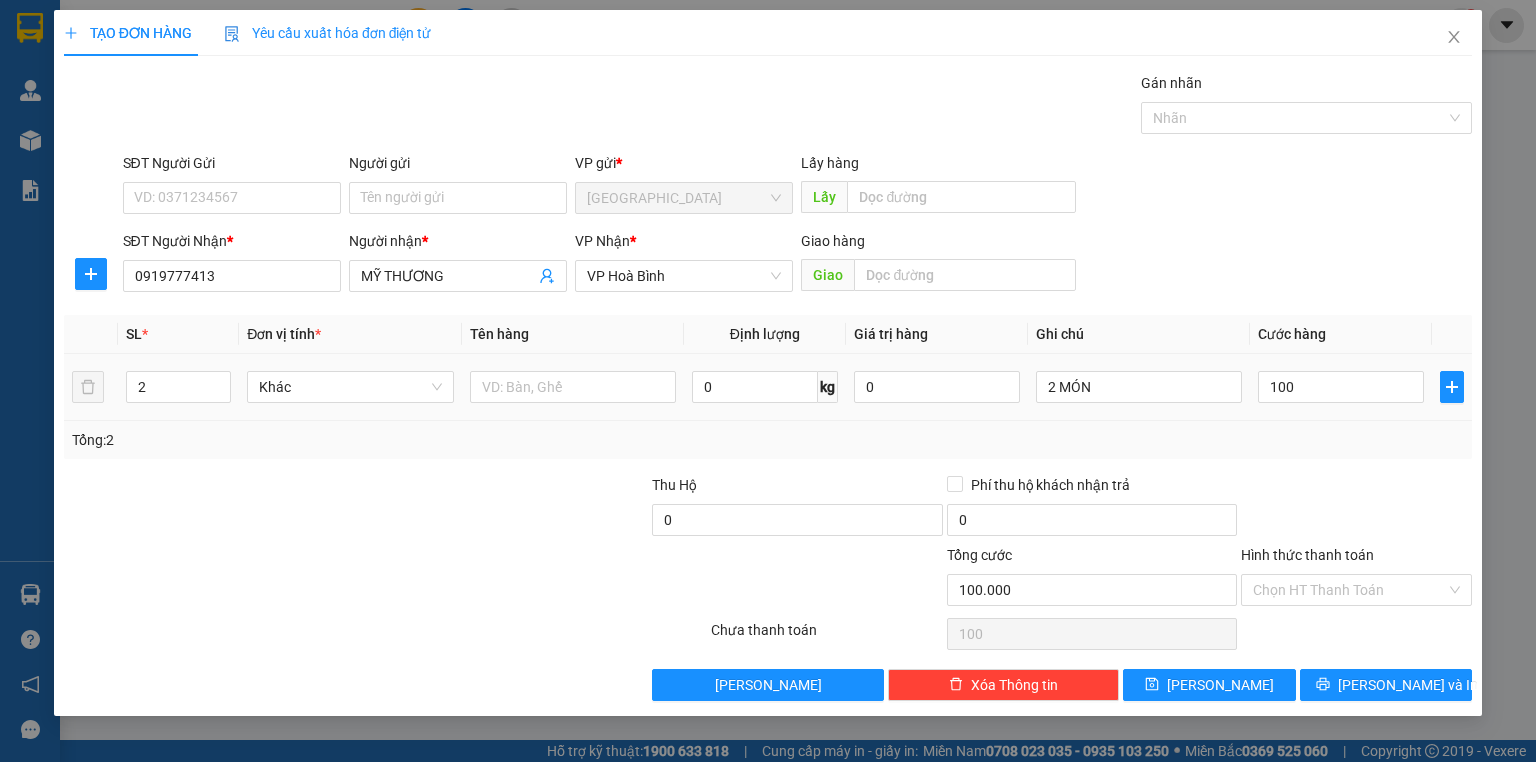 type on "100.000" 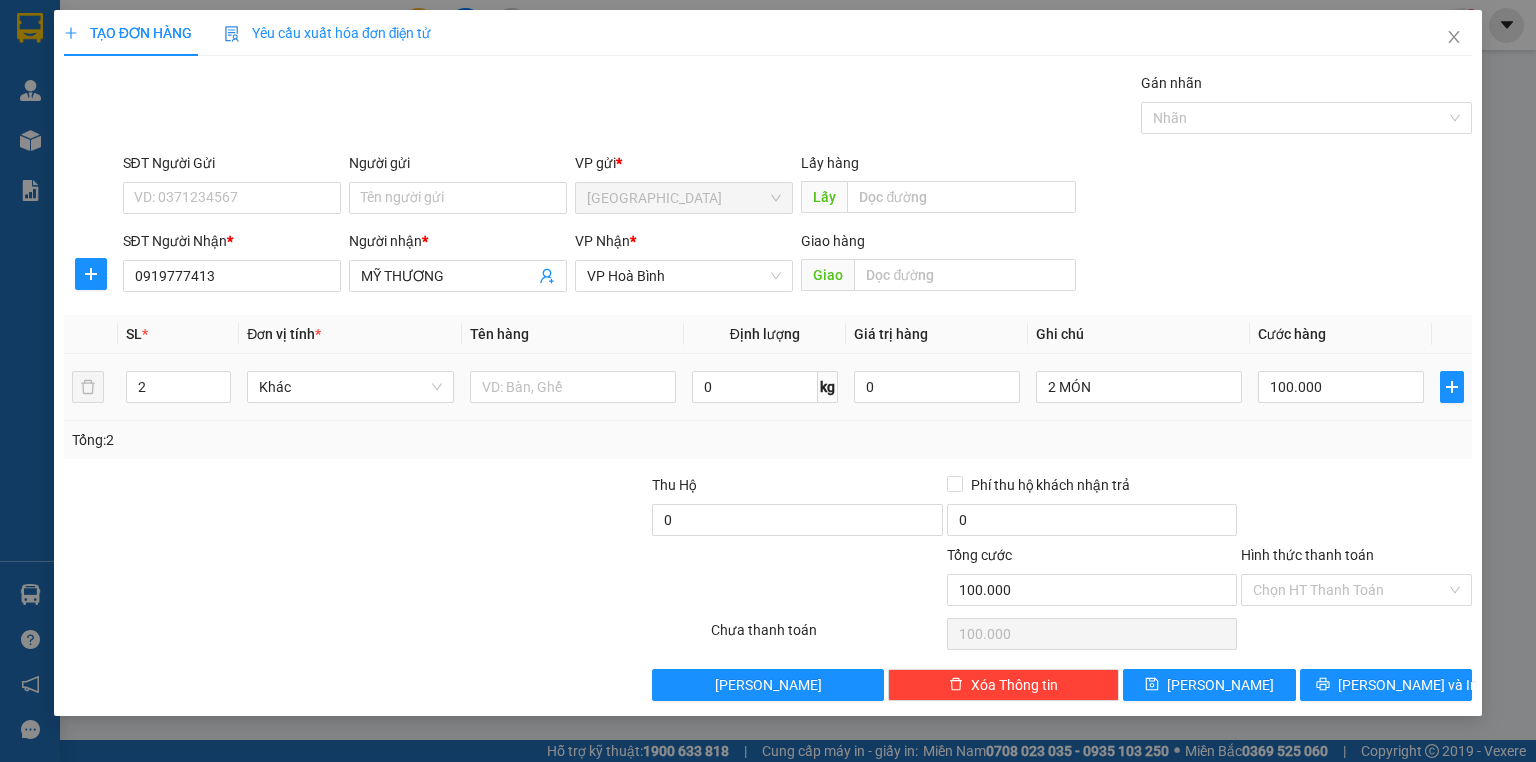 click on "Tổng:  2" at bounding box center (768, 440) 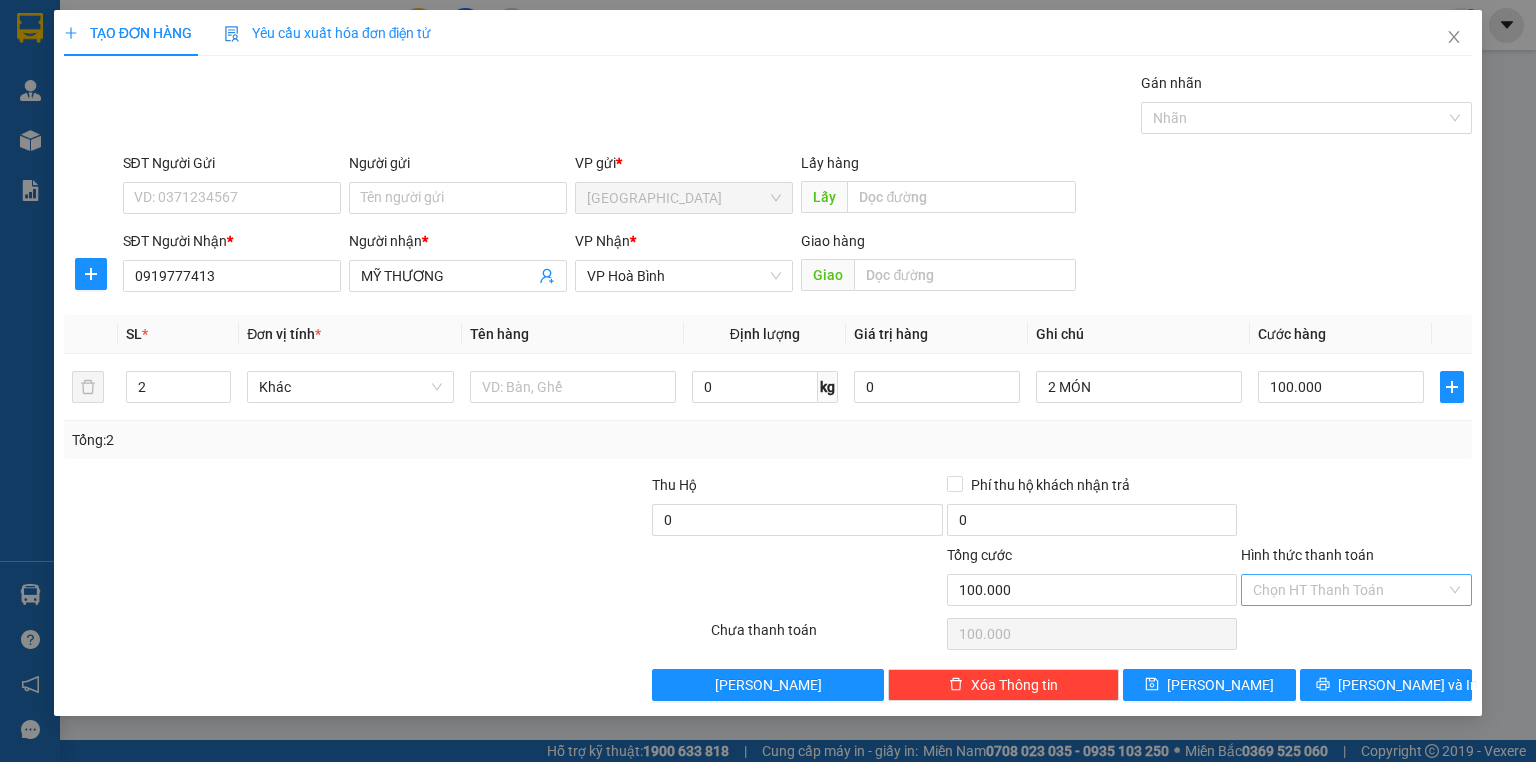 click on "Hình thức thanh toán" at bounding box center [1349, 590] 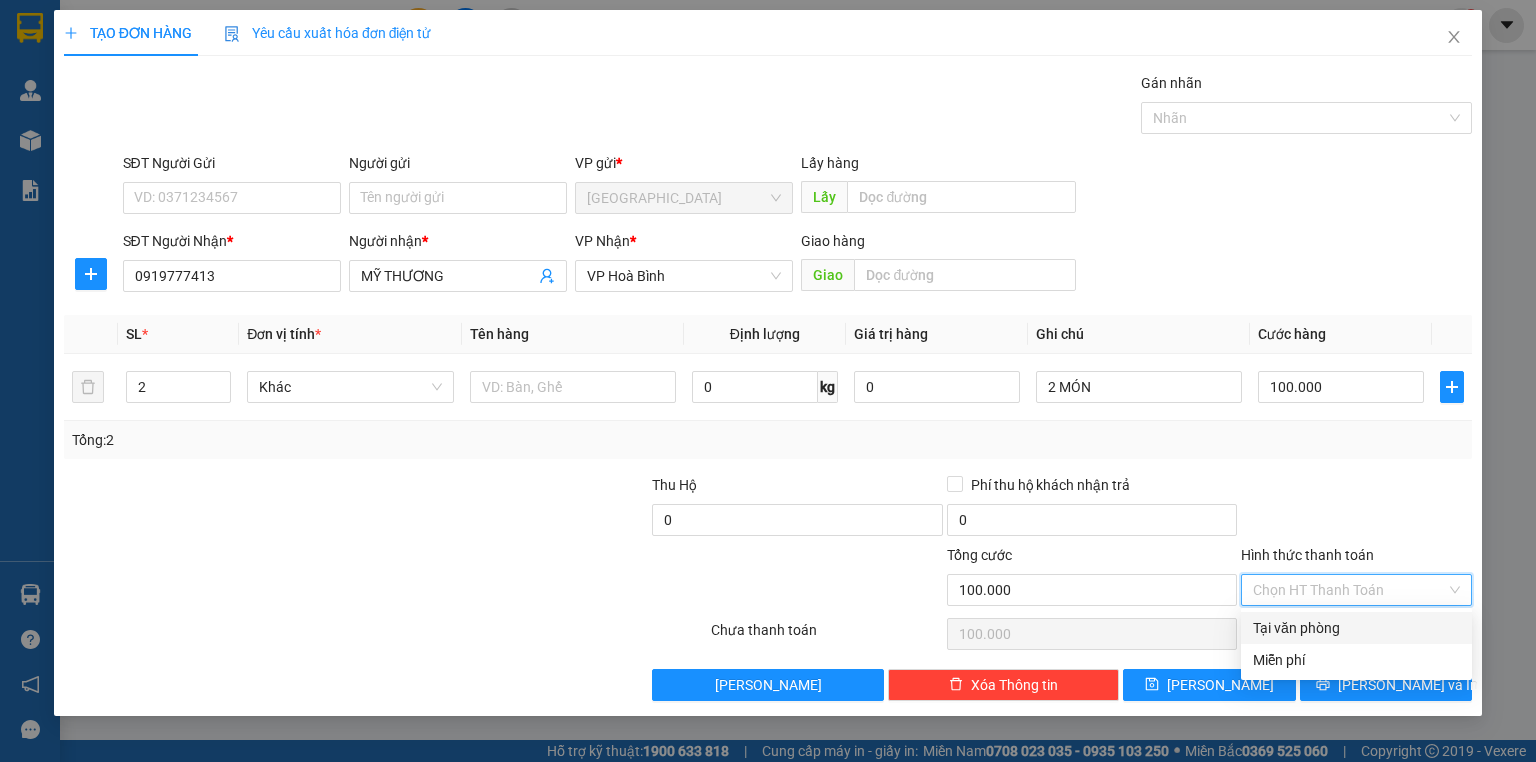 click on "Tại văn phòng" at bounding box center [1356, 628] 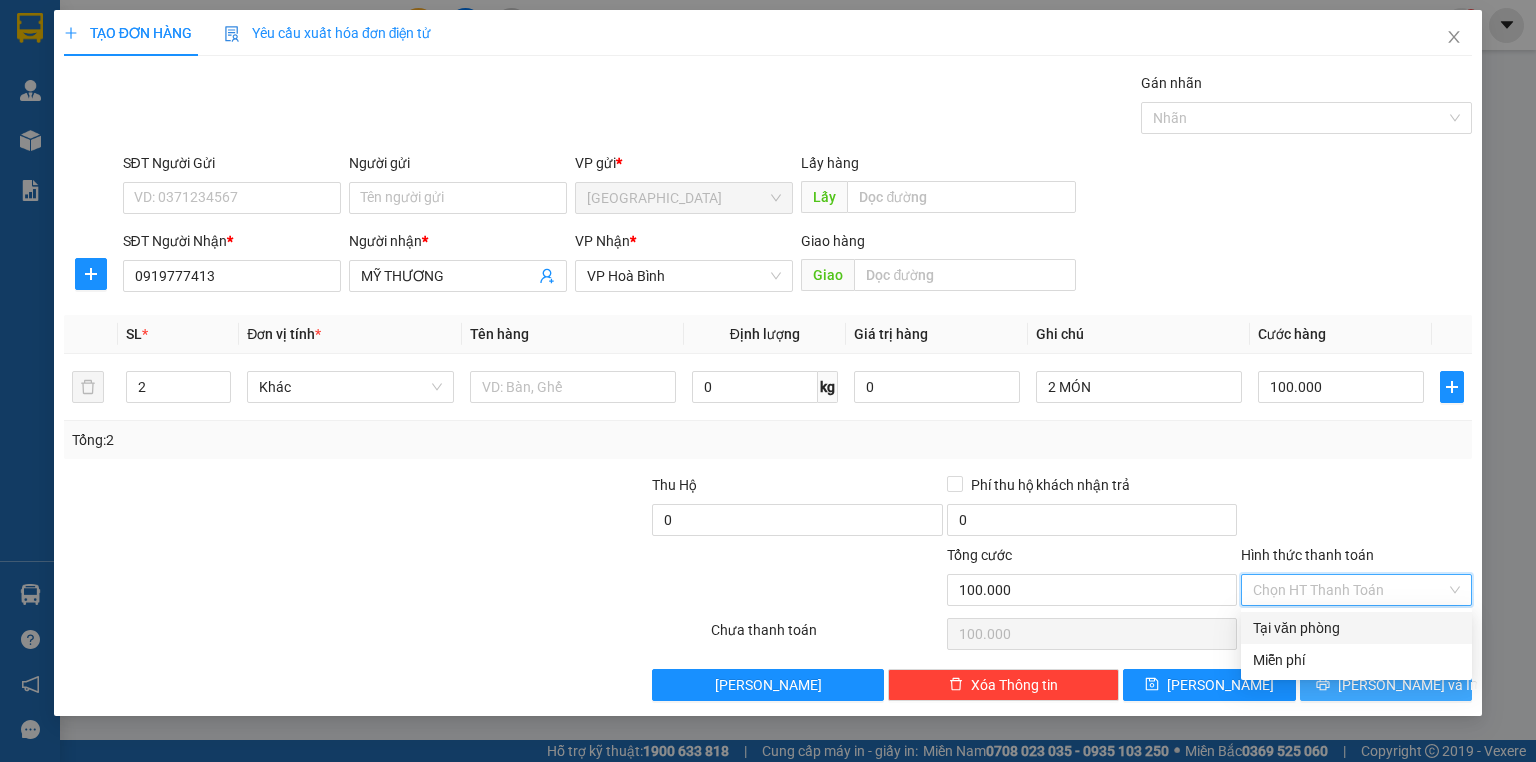 type on "0" 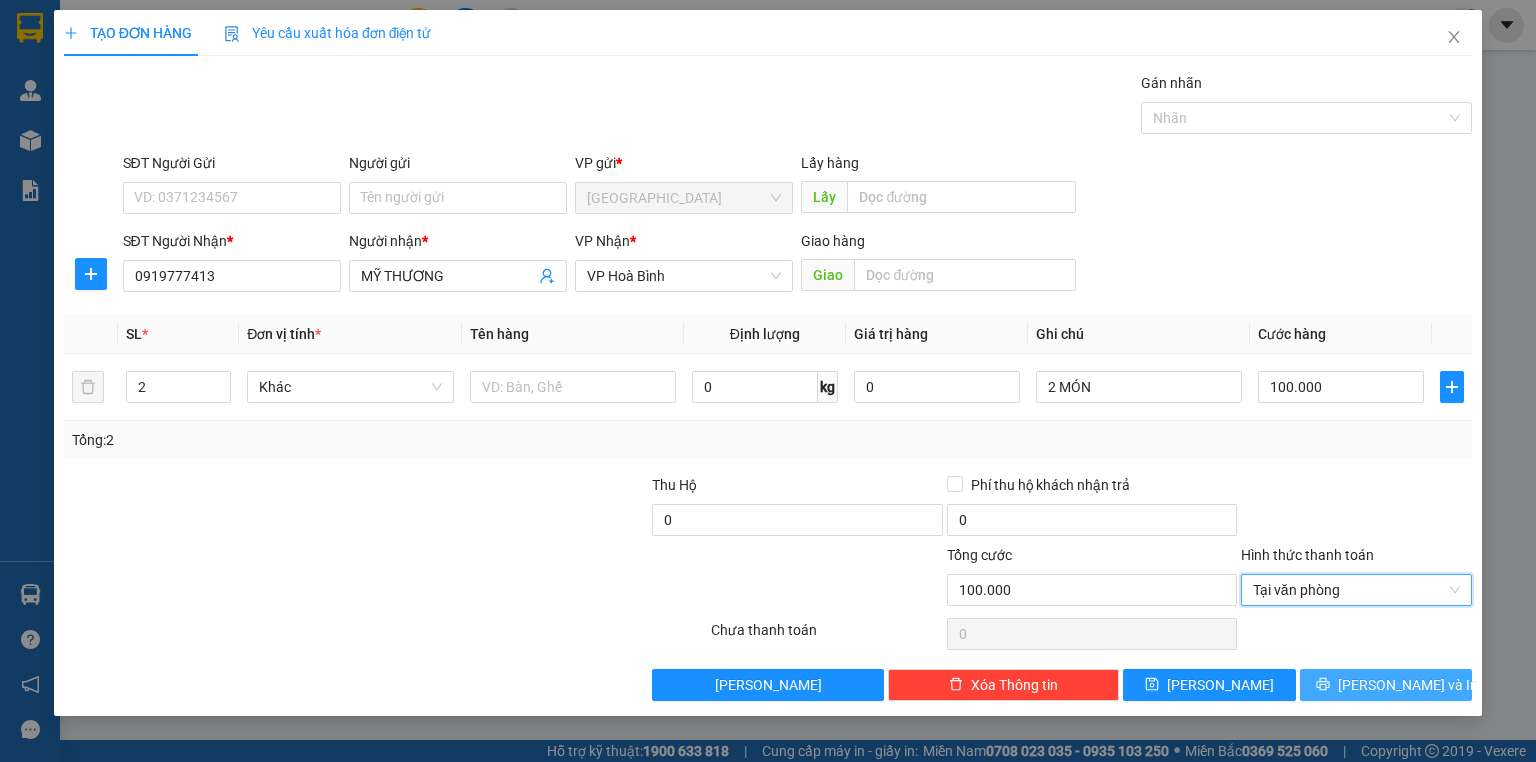click on "[PERSON_NAME] và In" at bounding box center (1386, 685) 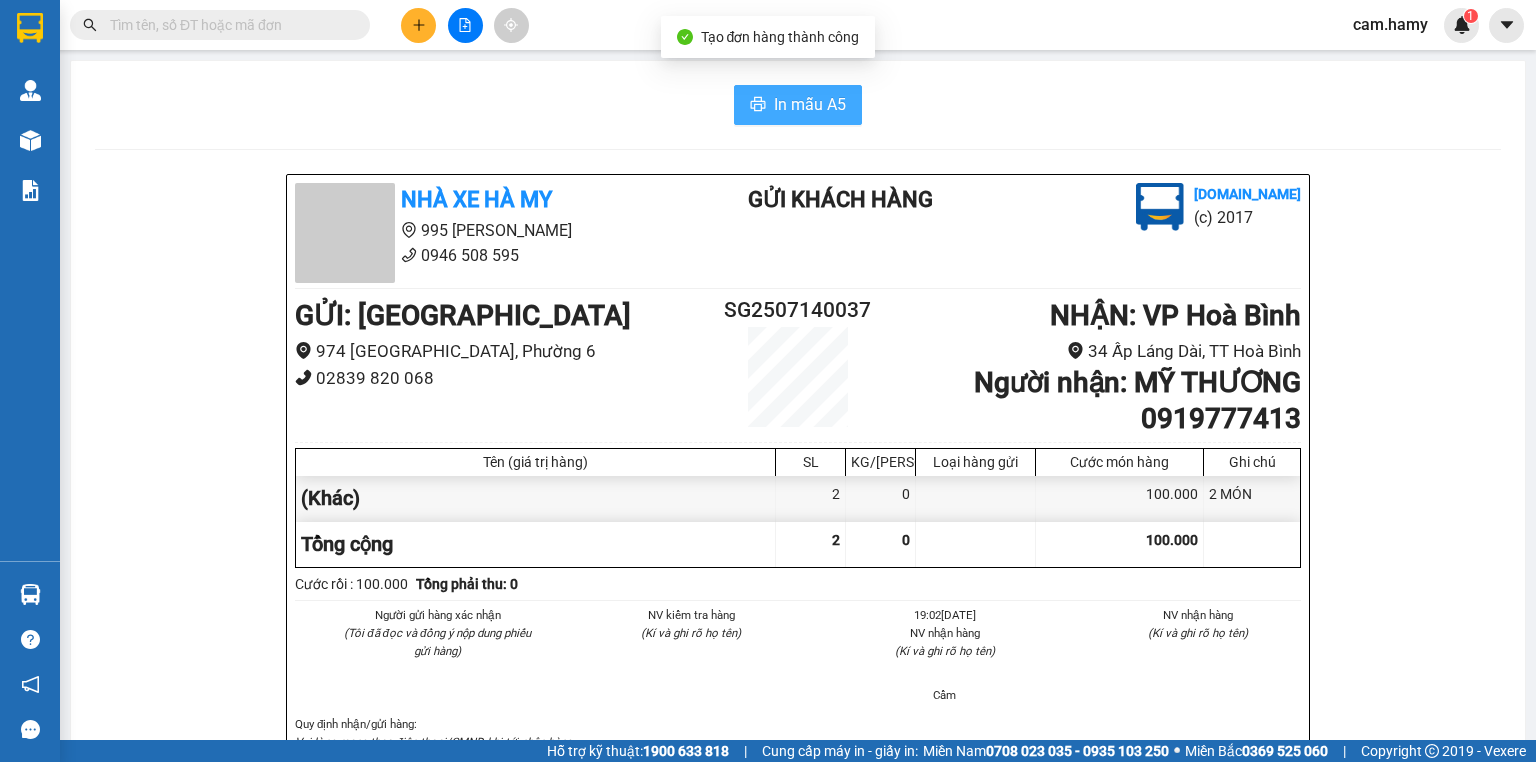 click on "In mẫu A5" at bounding box center (798, 105) 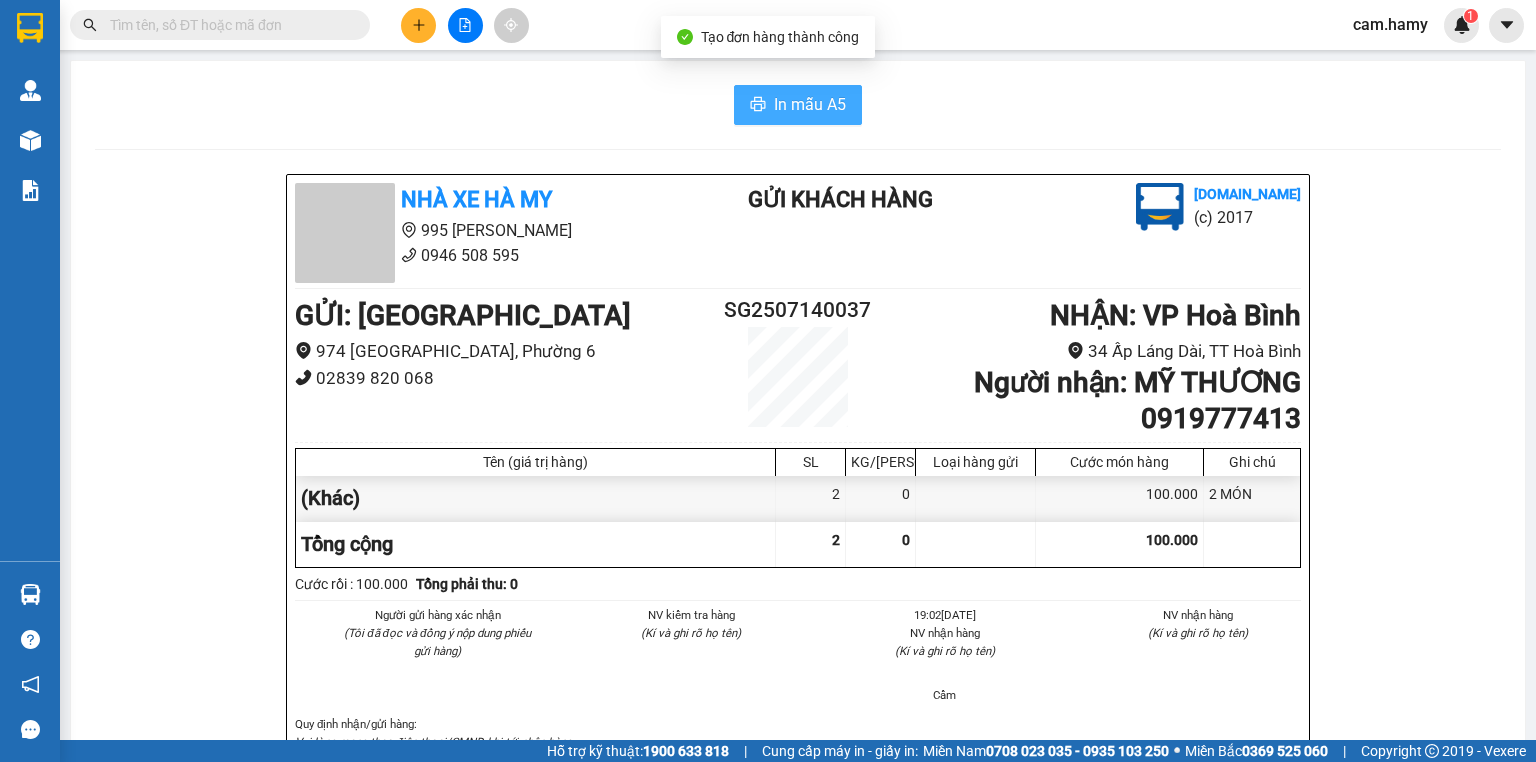 scroll, scrollTop: 0, scrollLeft: 0, axis: both 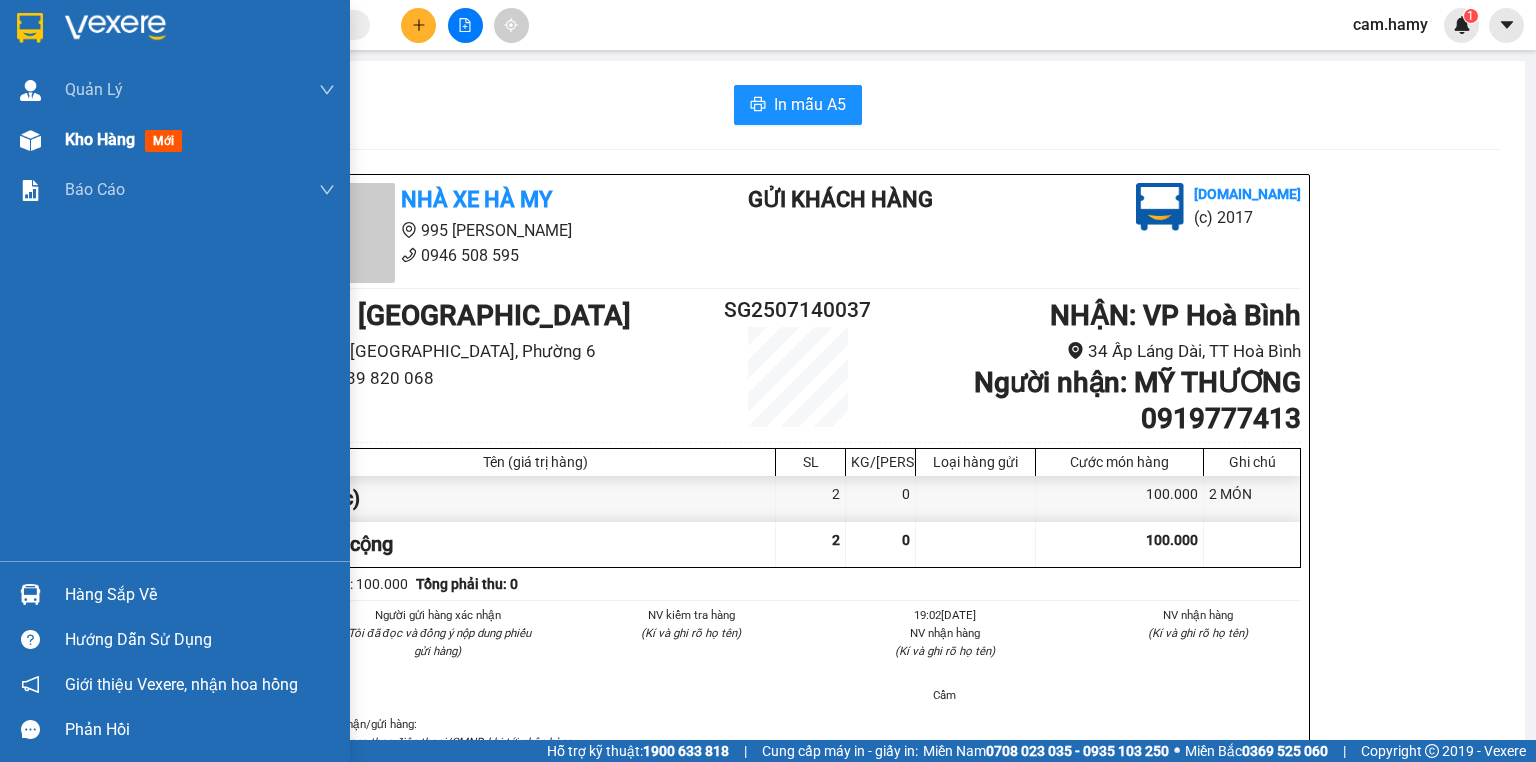click at bounding box center [30, 140] 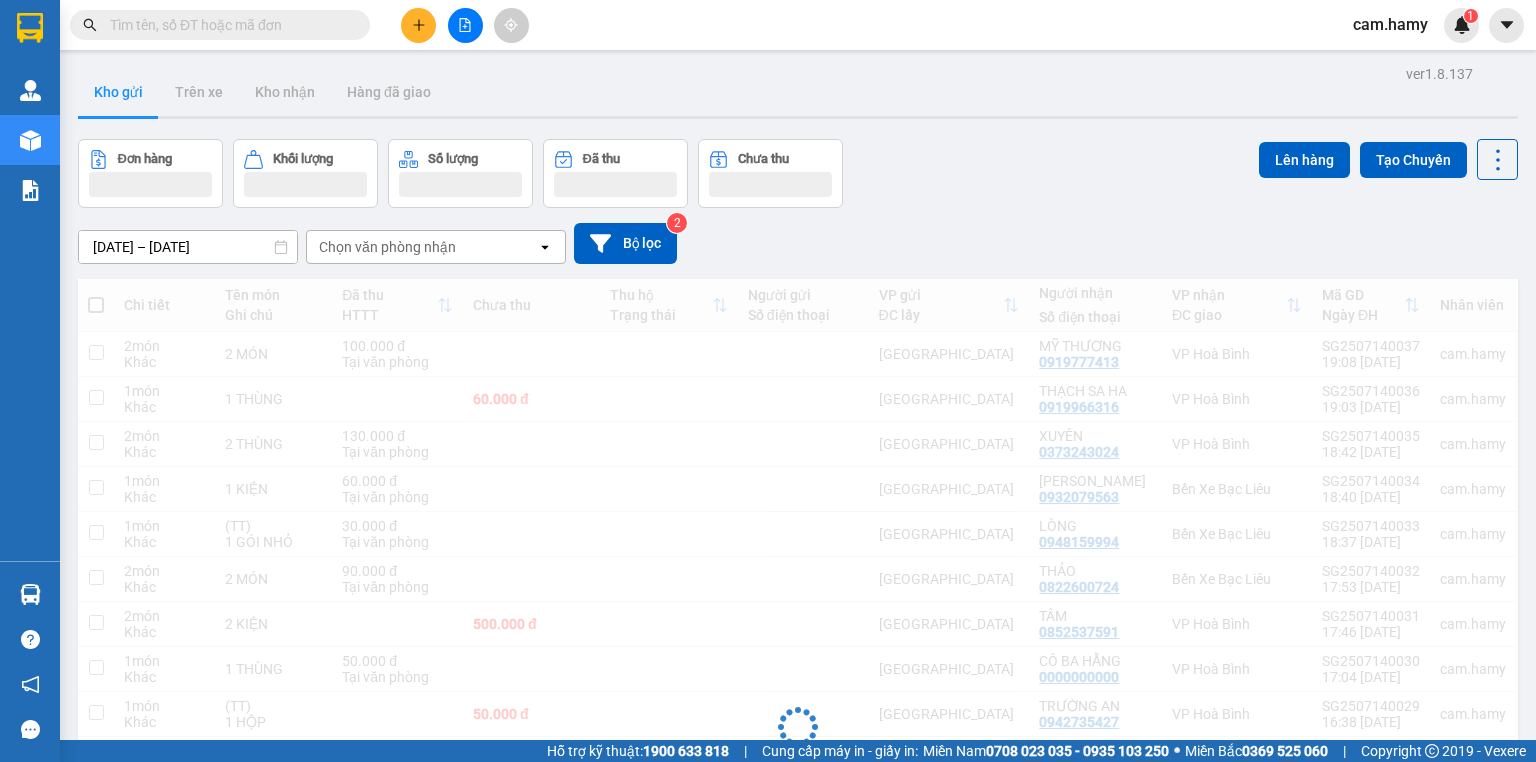 click on "Chọn văn phòng nhận" at bounding box center [387, 247] 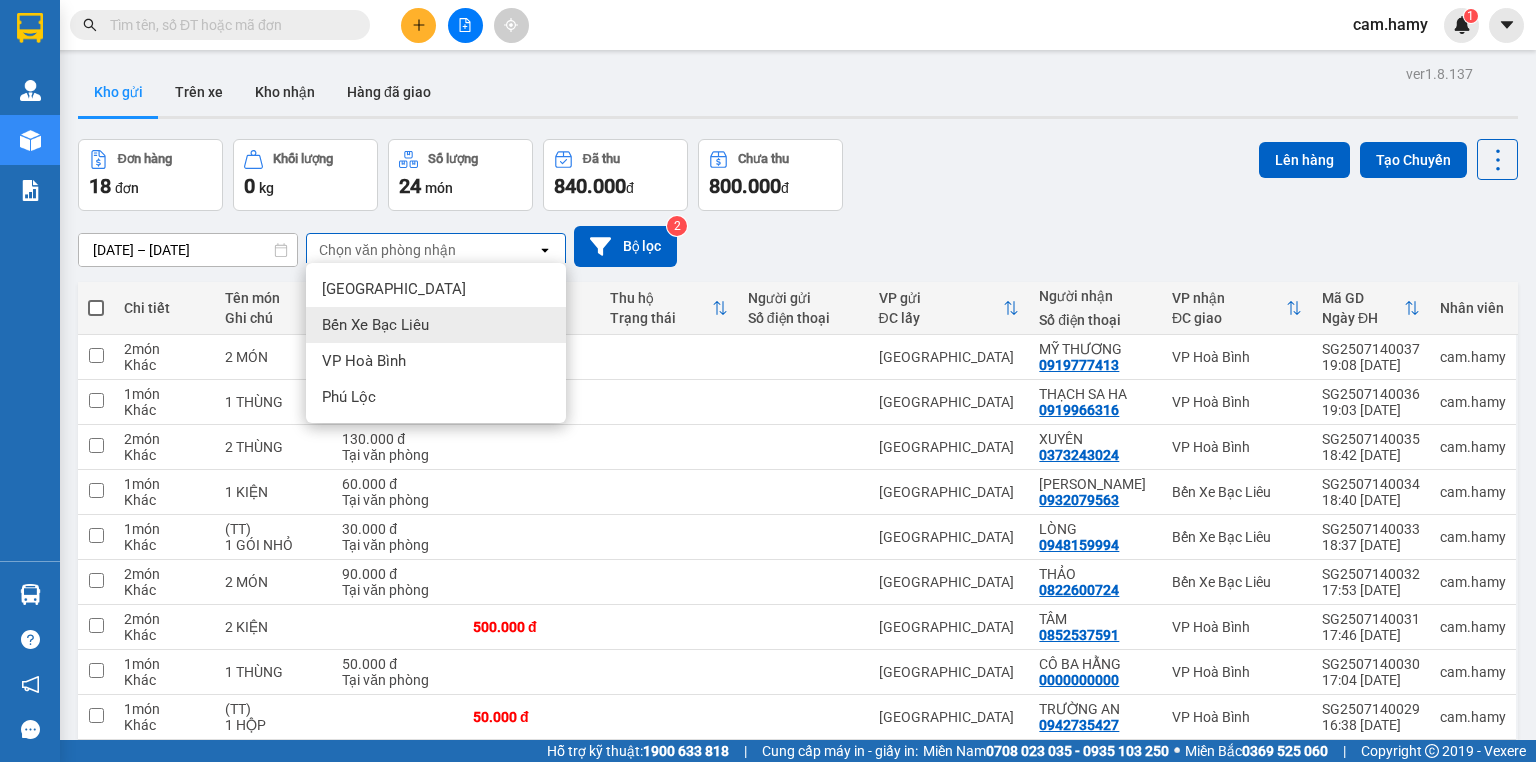 click on "Bến Xe Bạc Liêu" at bounding box center (375, 325) 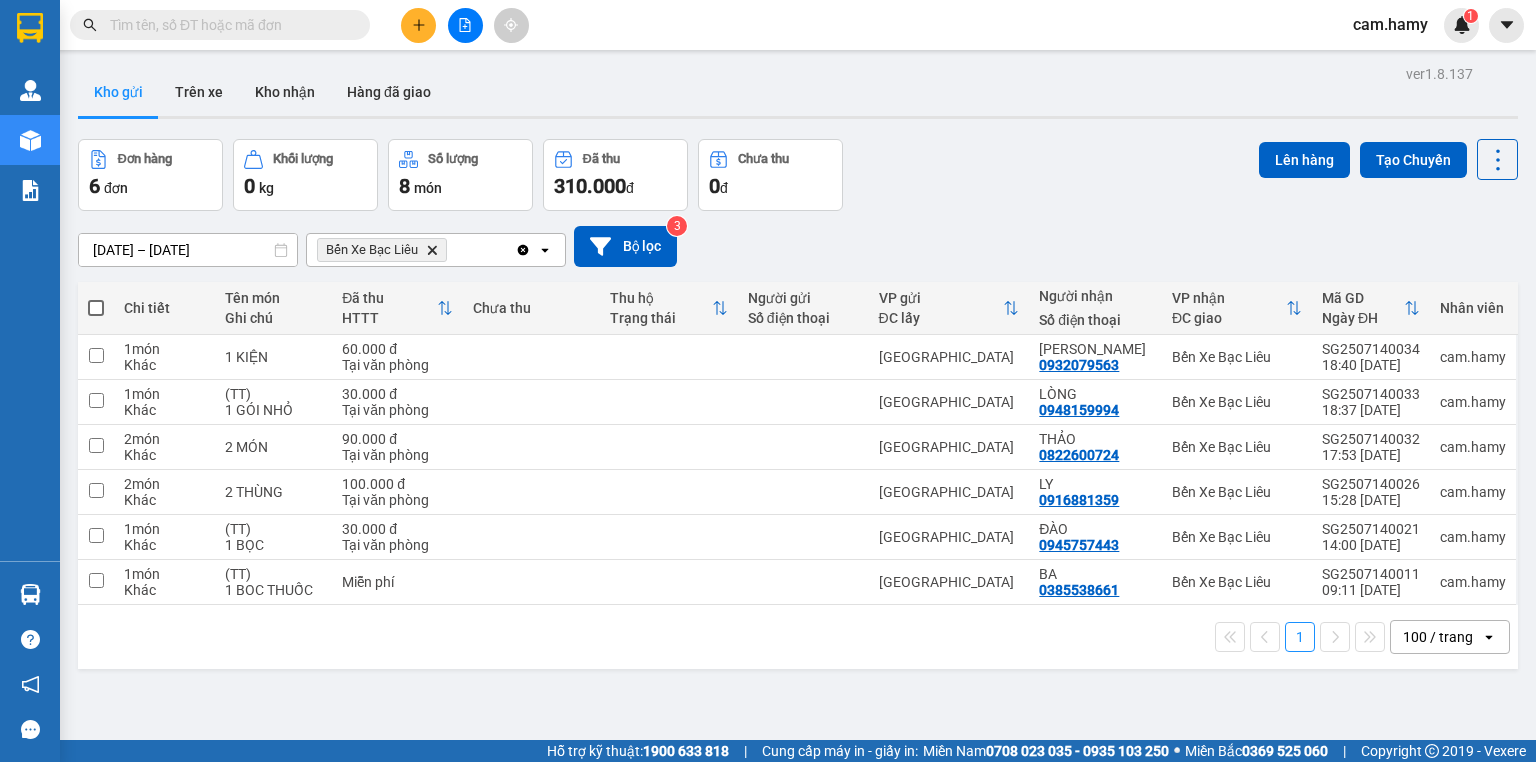 click at bounding box center [96, 308] 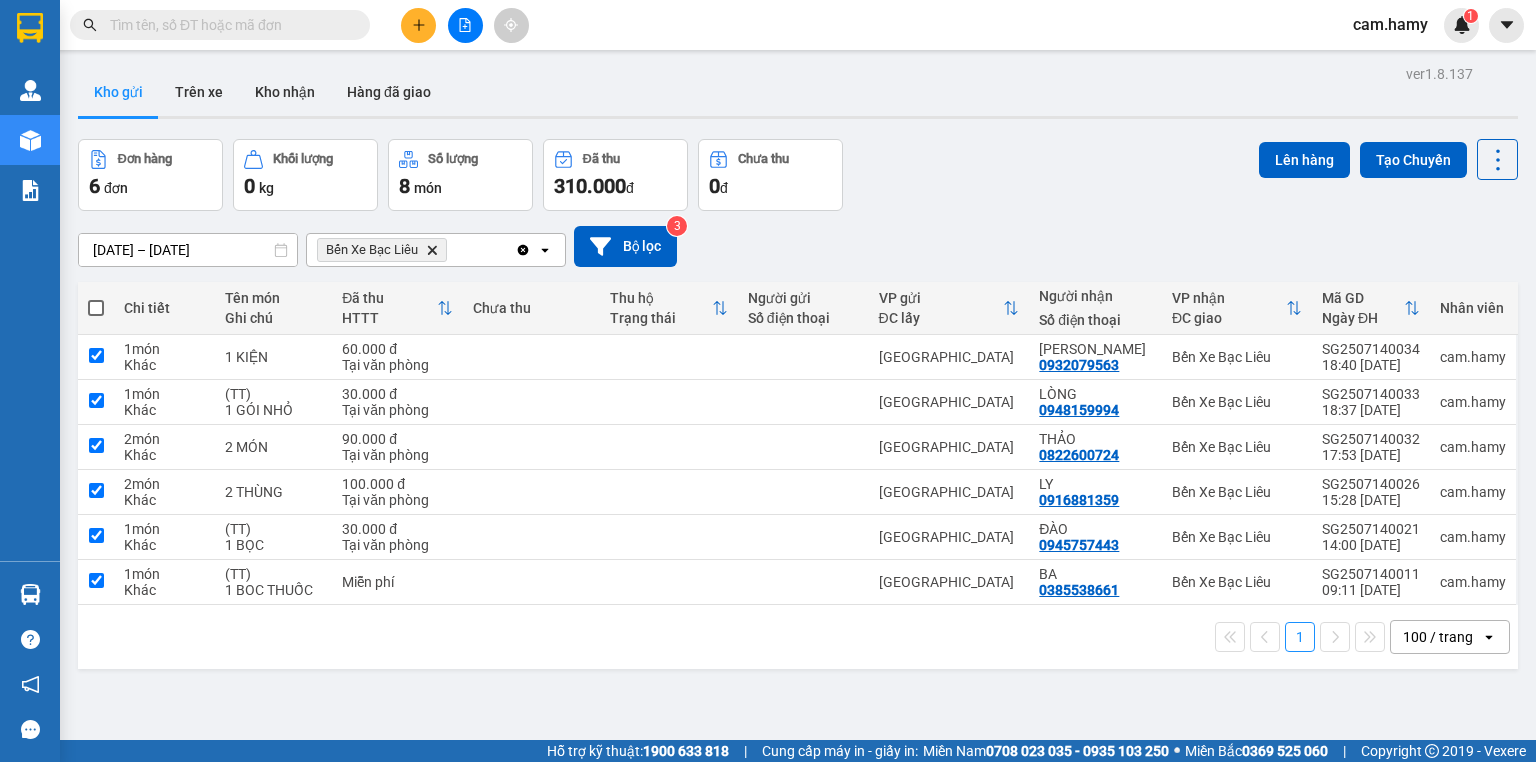 checkbox on "true" 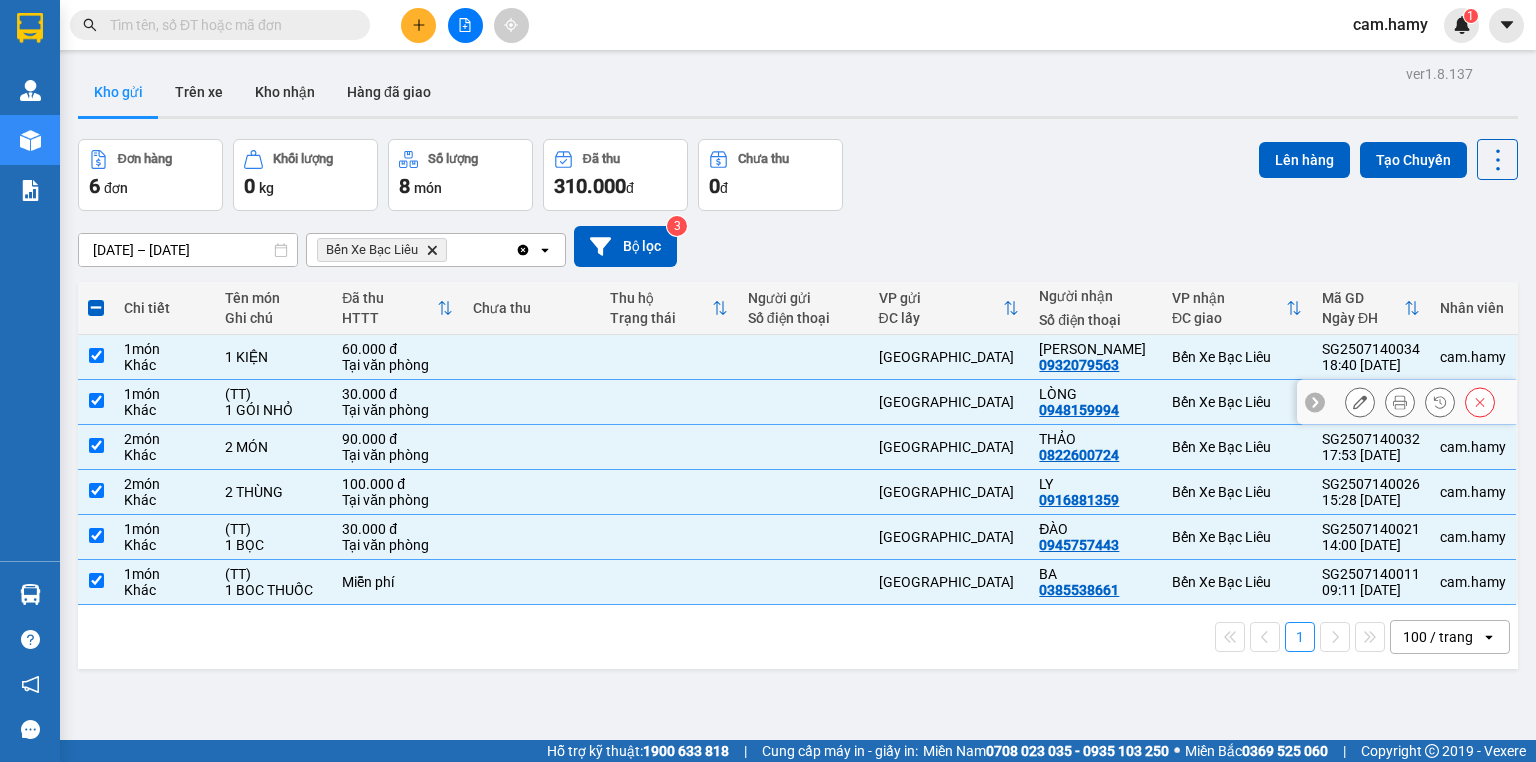 click on "1  món" at bounding box center (164, 394) 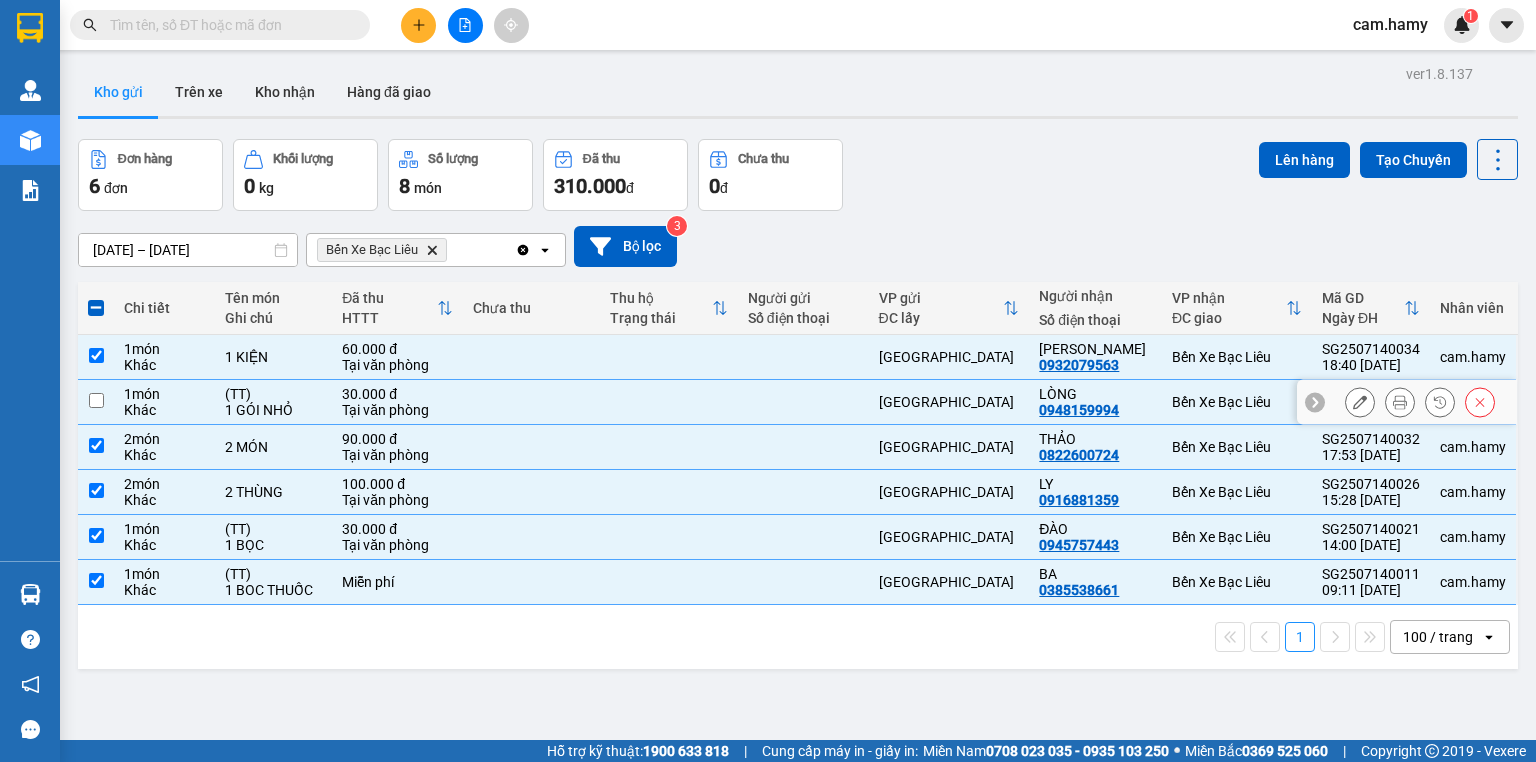 checkbox on "false" 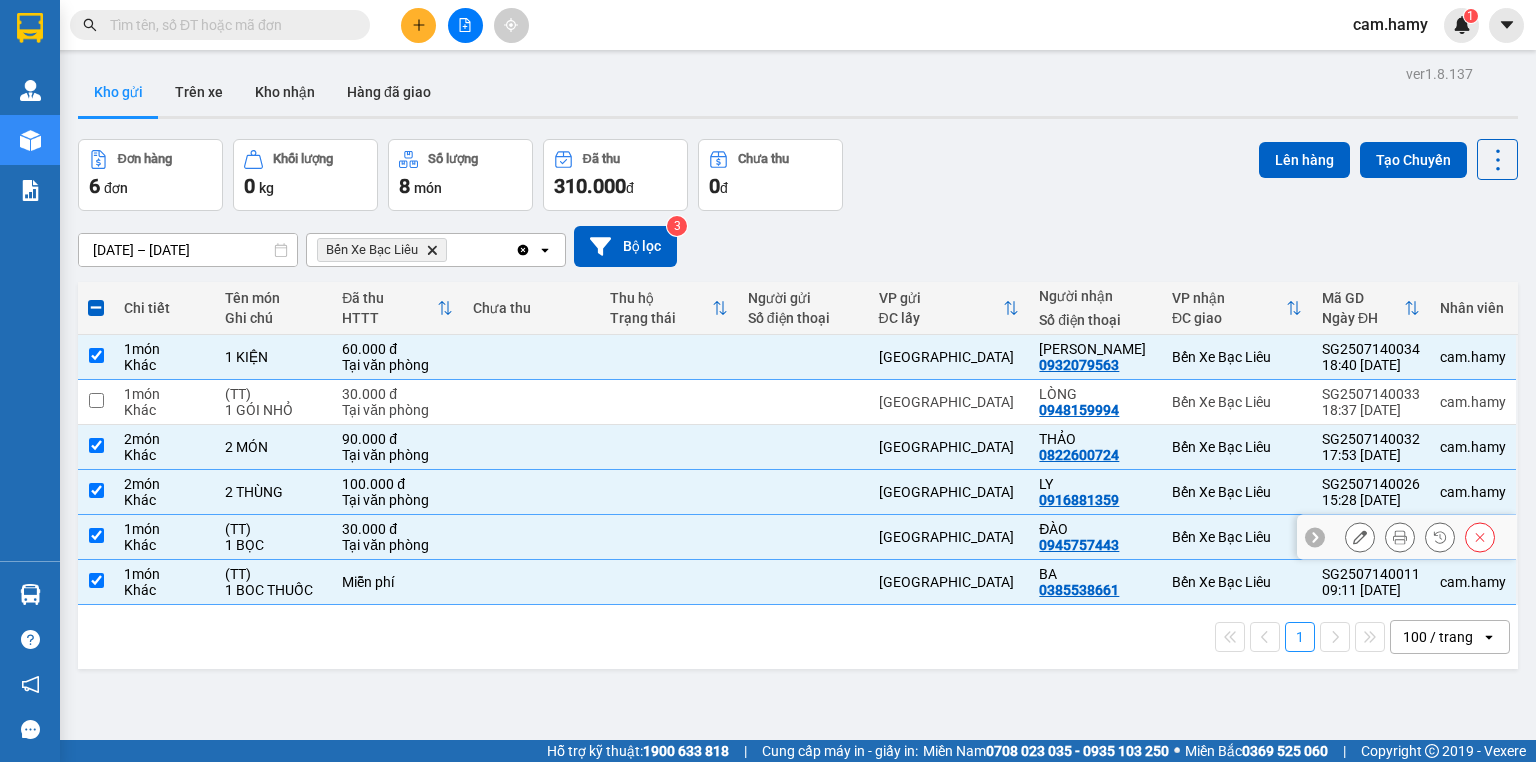 drag, startPoint x: 253, startPoint y: 539, endPoint x: 284, endPoint y: 573, distance: 46.010868 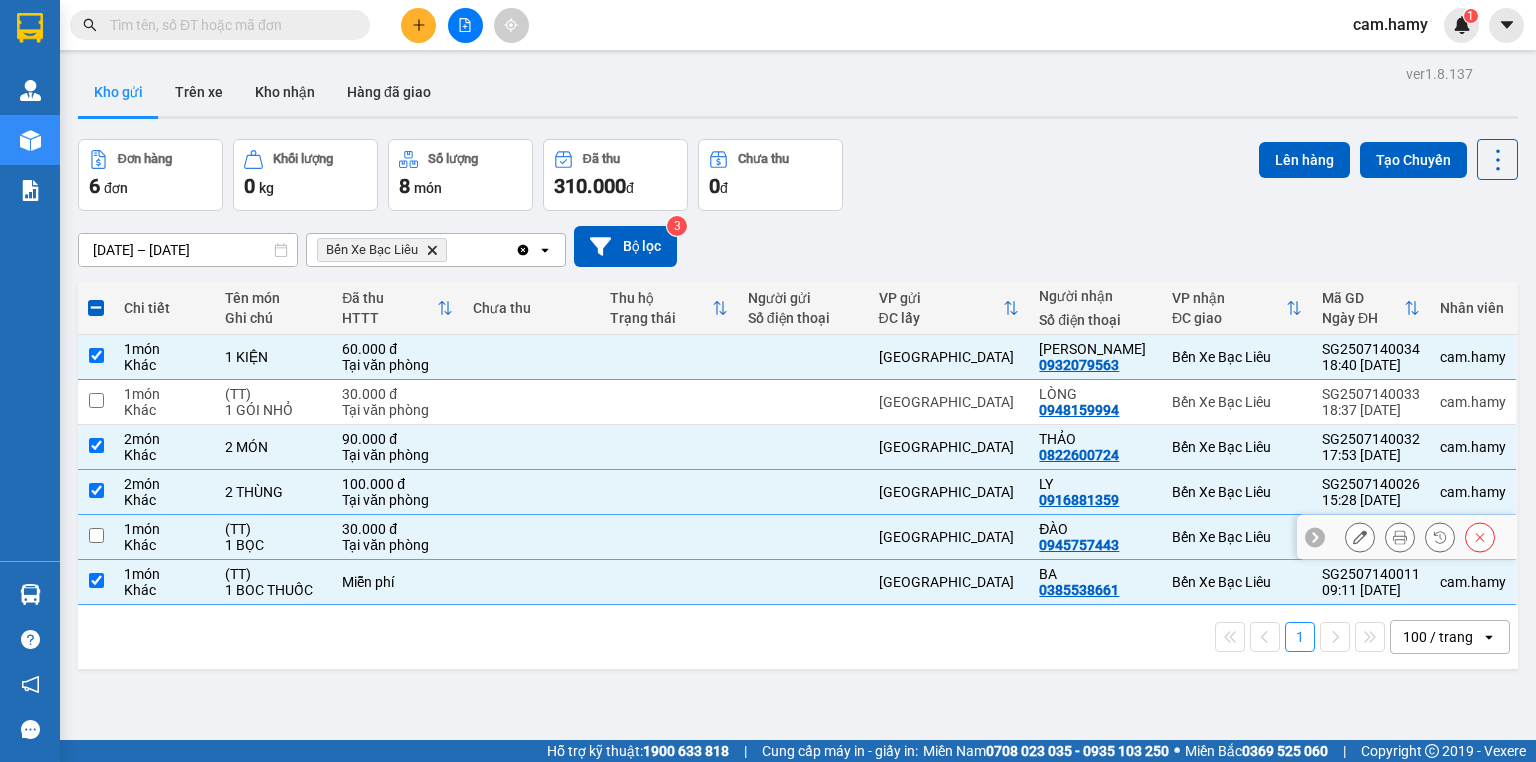 checkbox on "false" 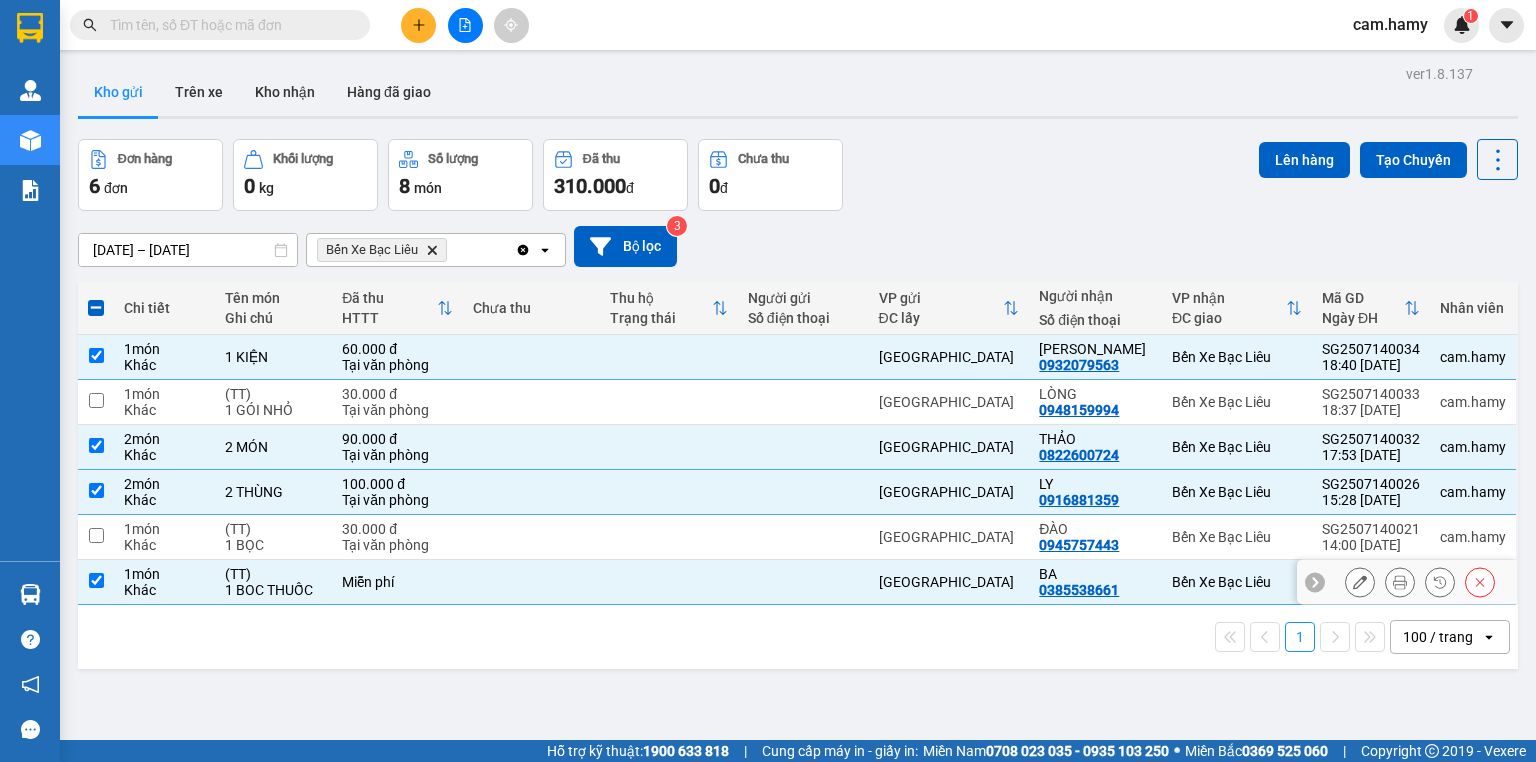 click on "(TT)" at bounding box center [273, 574] 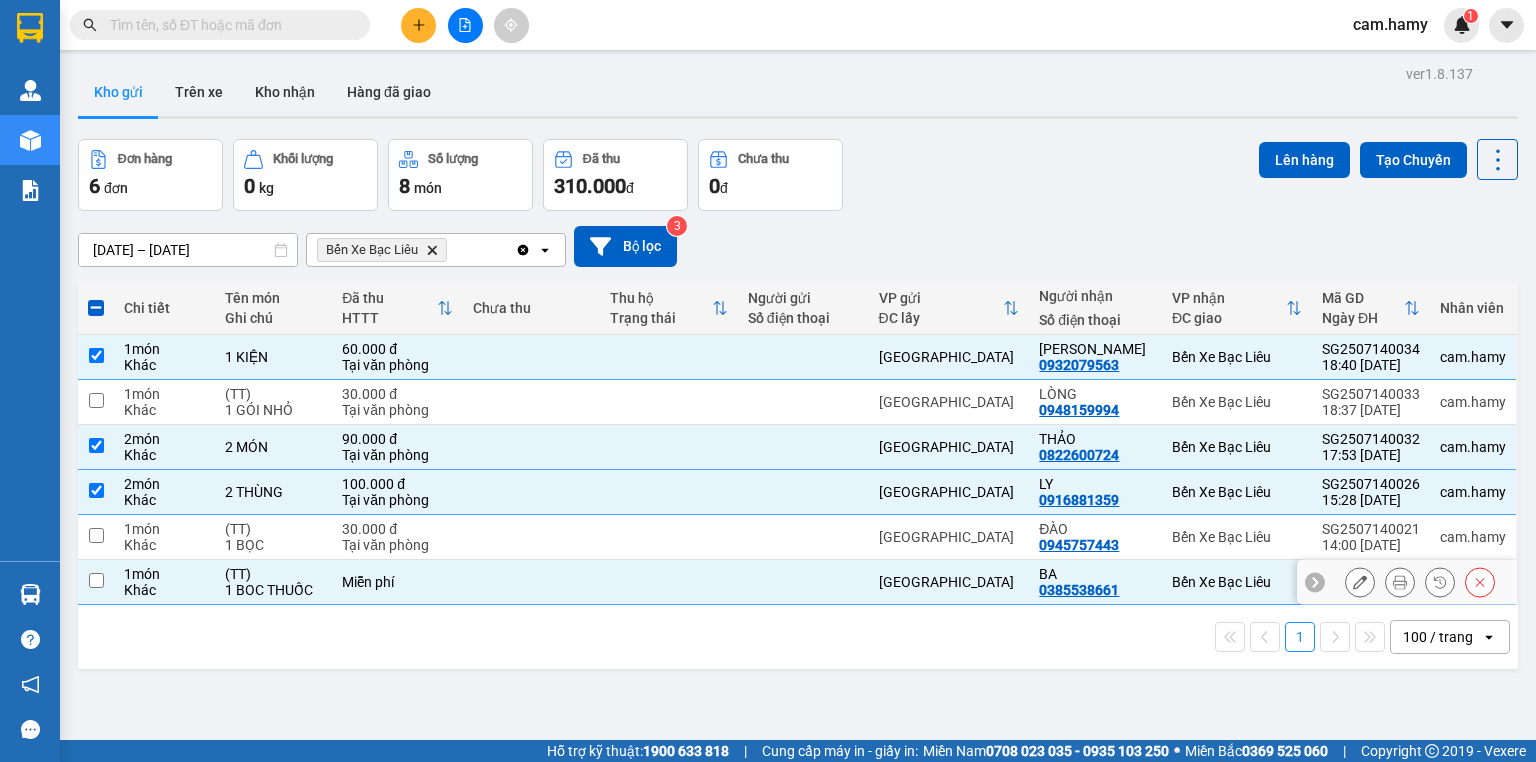 checkbox on "false" 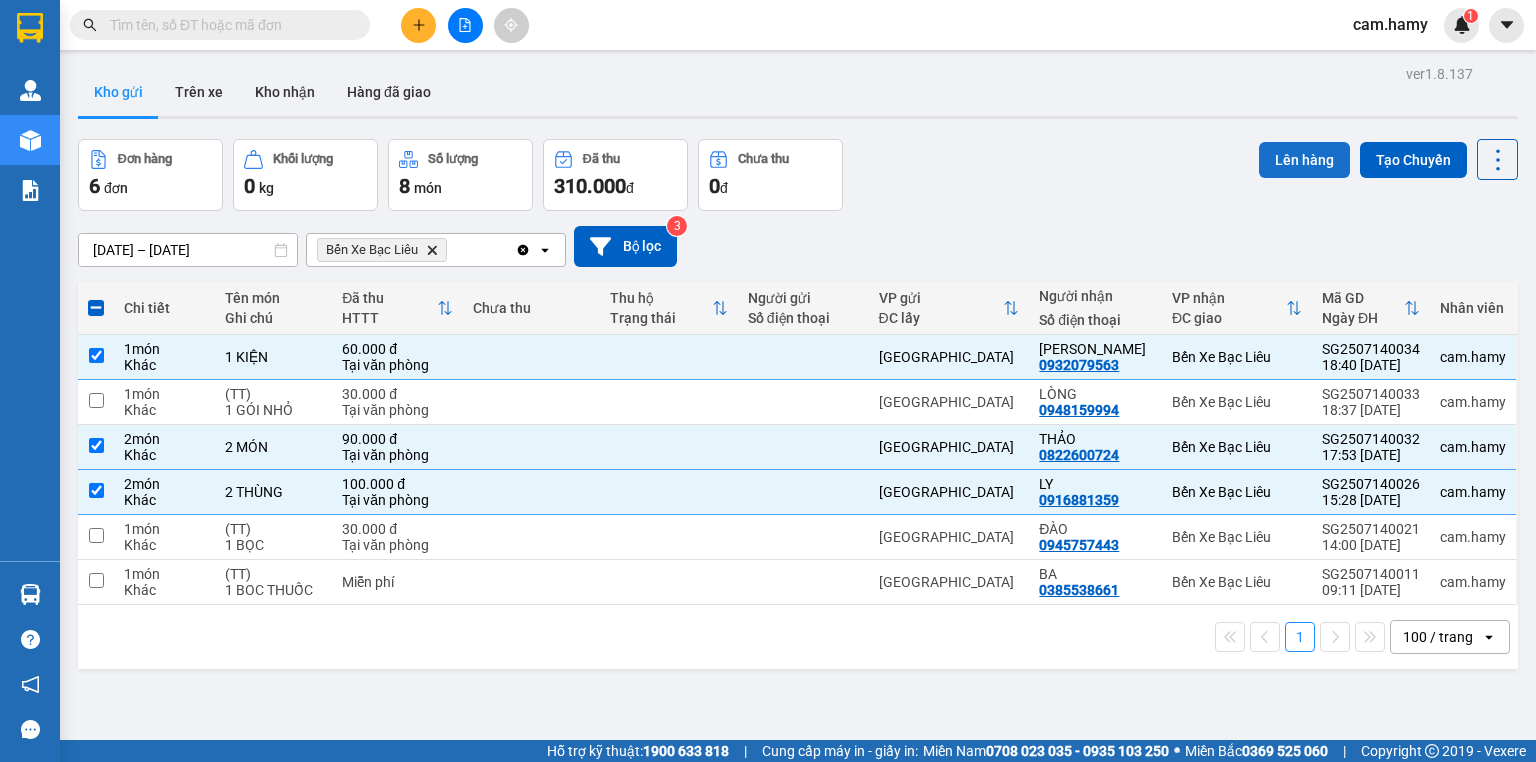 click on "Lên hàng" at bounding box center [1304, 160] 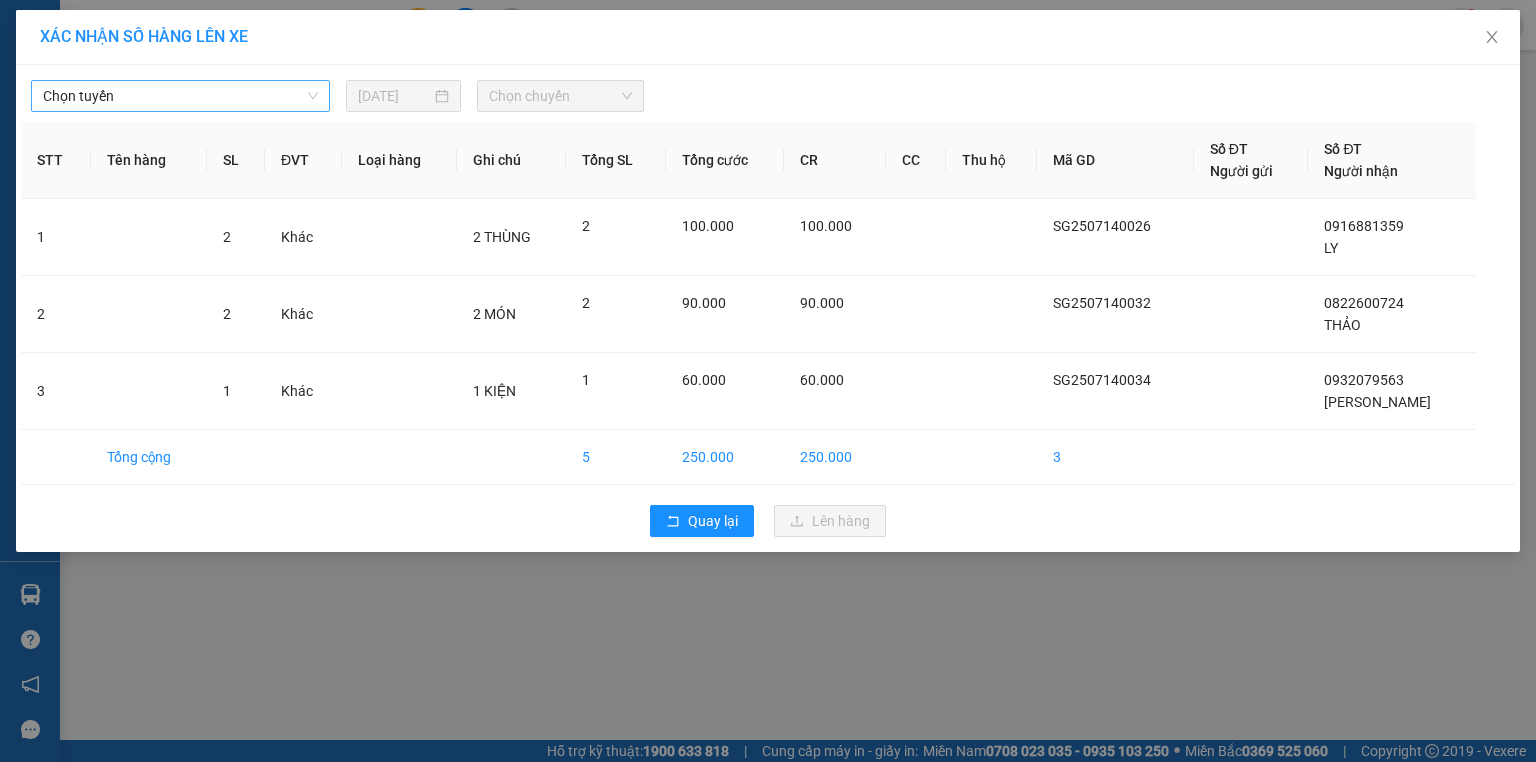 click on "Chọn tuyến" at bounding box center [180, 96] 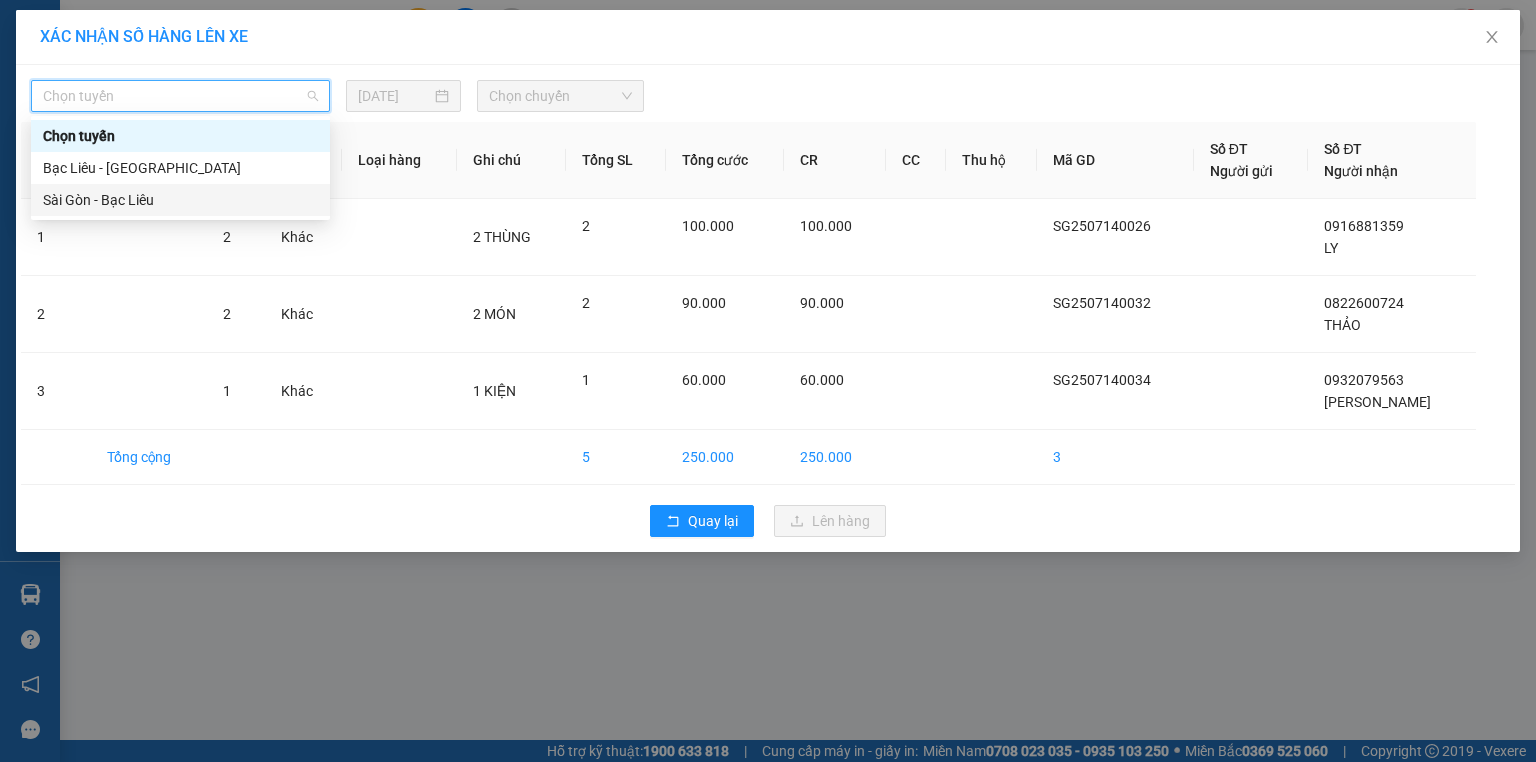click on "Sài Gòn - Bạc Liêu" at bounding box center [180, 200] 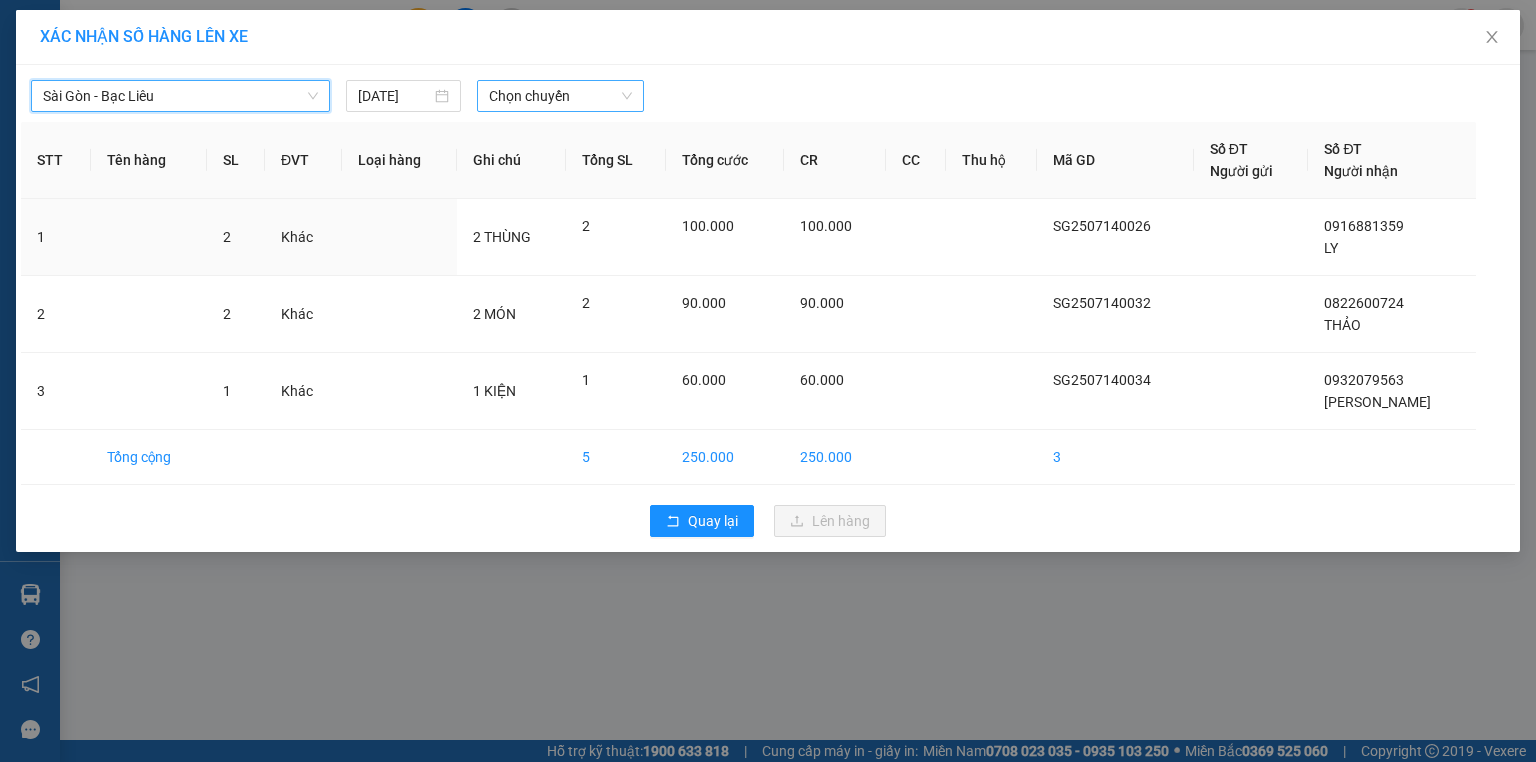 click on "Chọn chuyến" at bounding box center (561, 96) 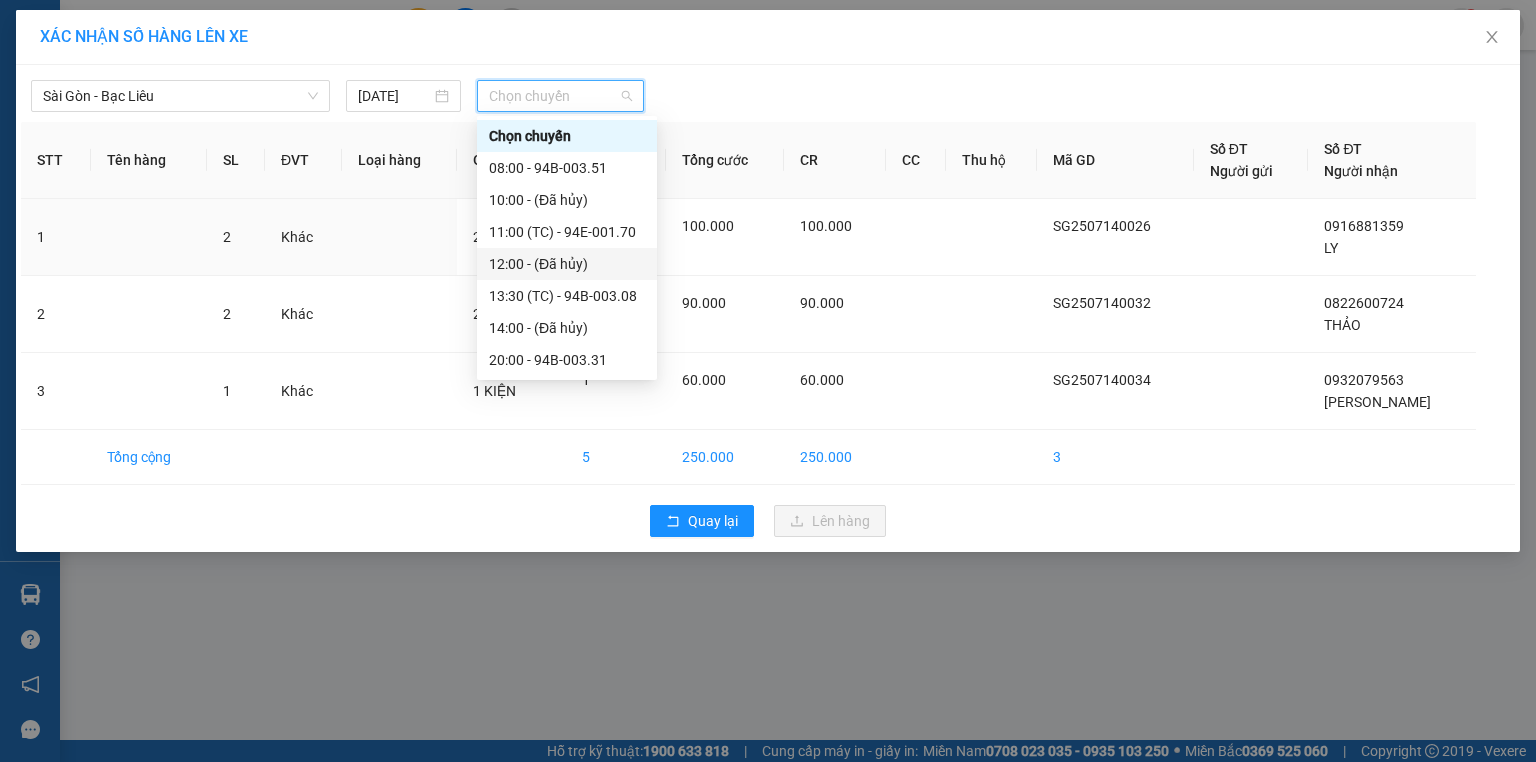 scroll, scrollTop: 32, scrollLeft: 0, axis: vertical 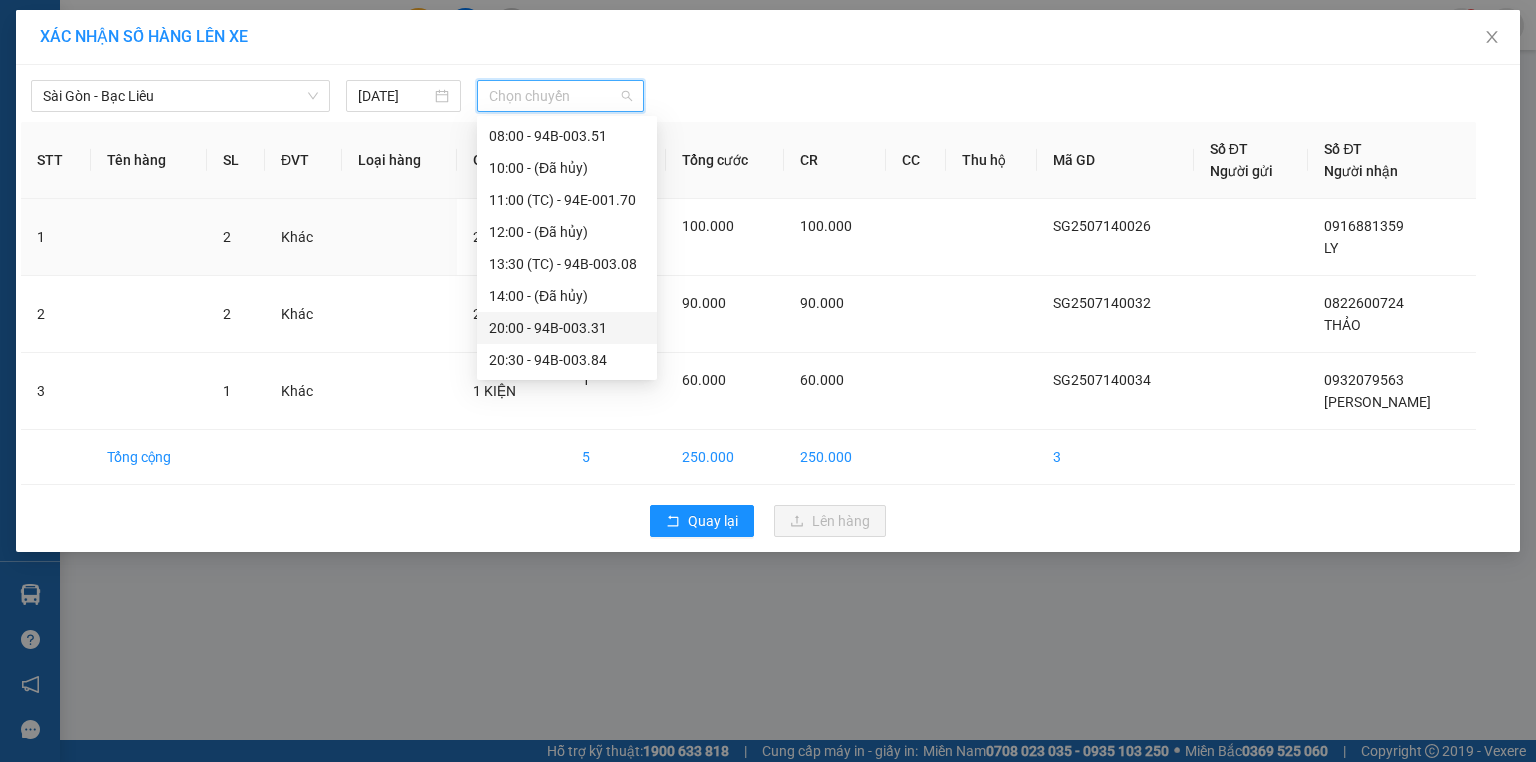 click on "20:00     - 94B-003.31" at bounding box center (567, 328) 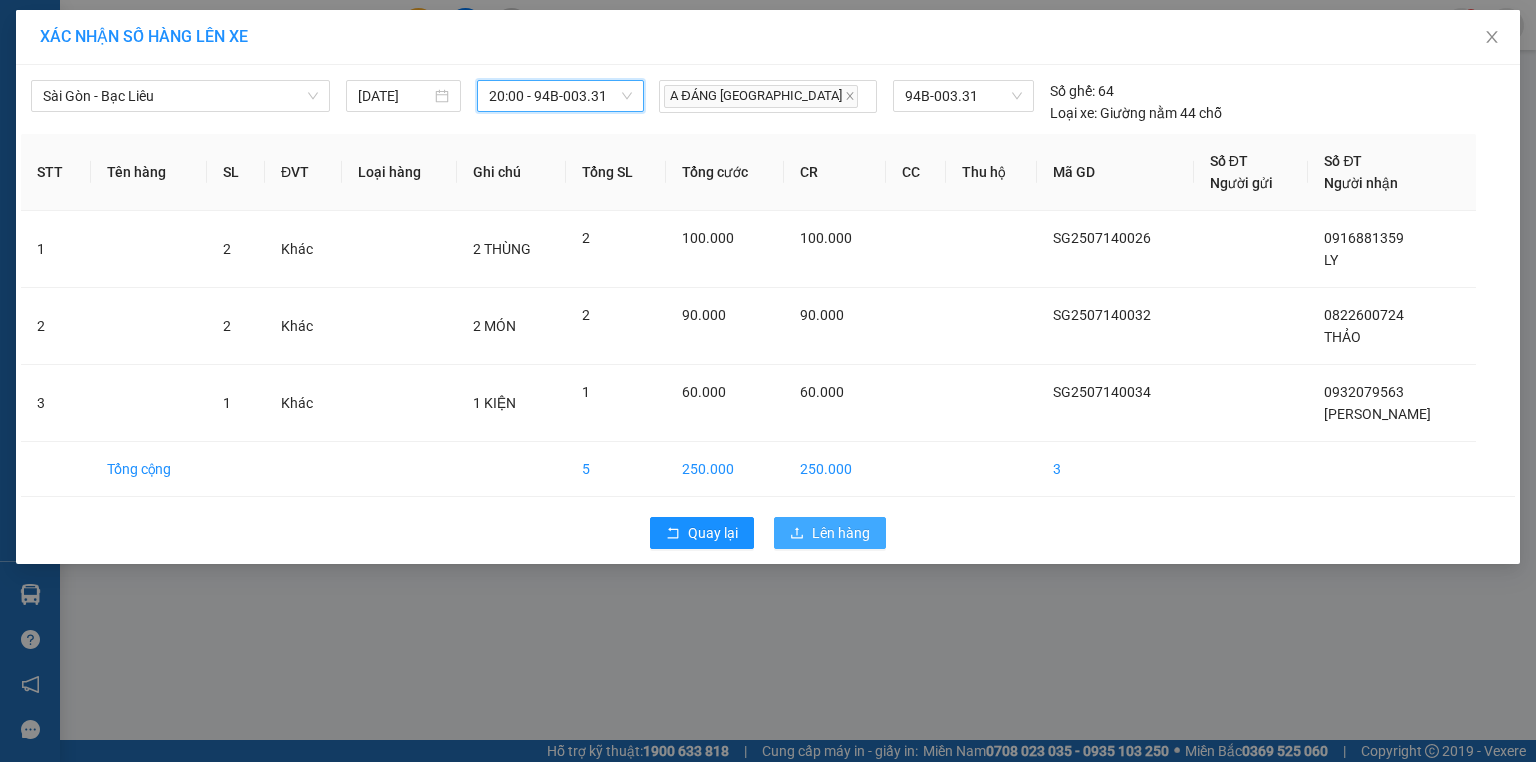 click on "Lên hàng" at bounding box center (841, 533) 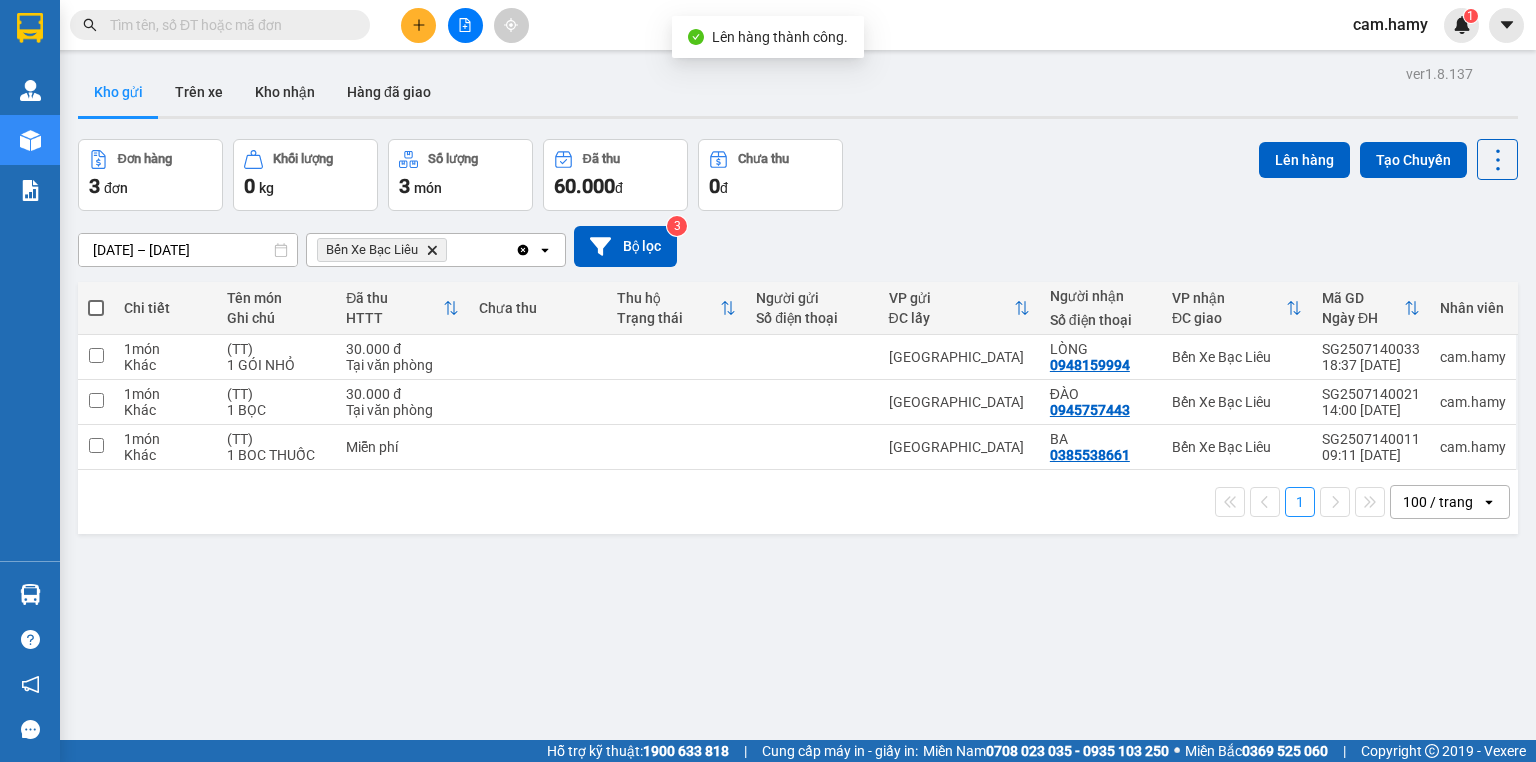 click on "Delete" 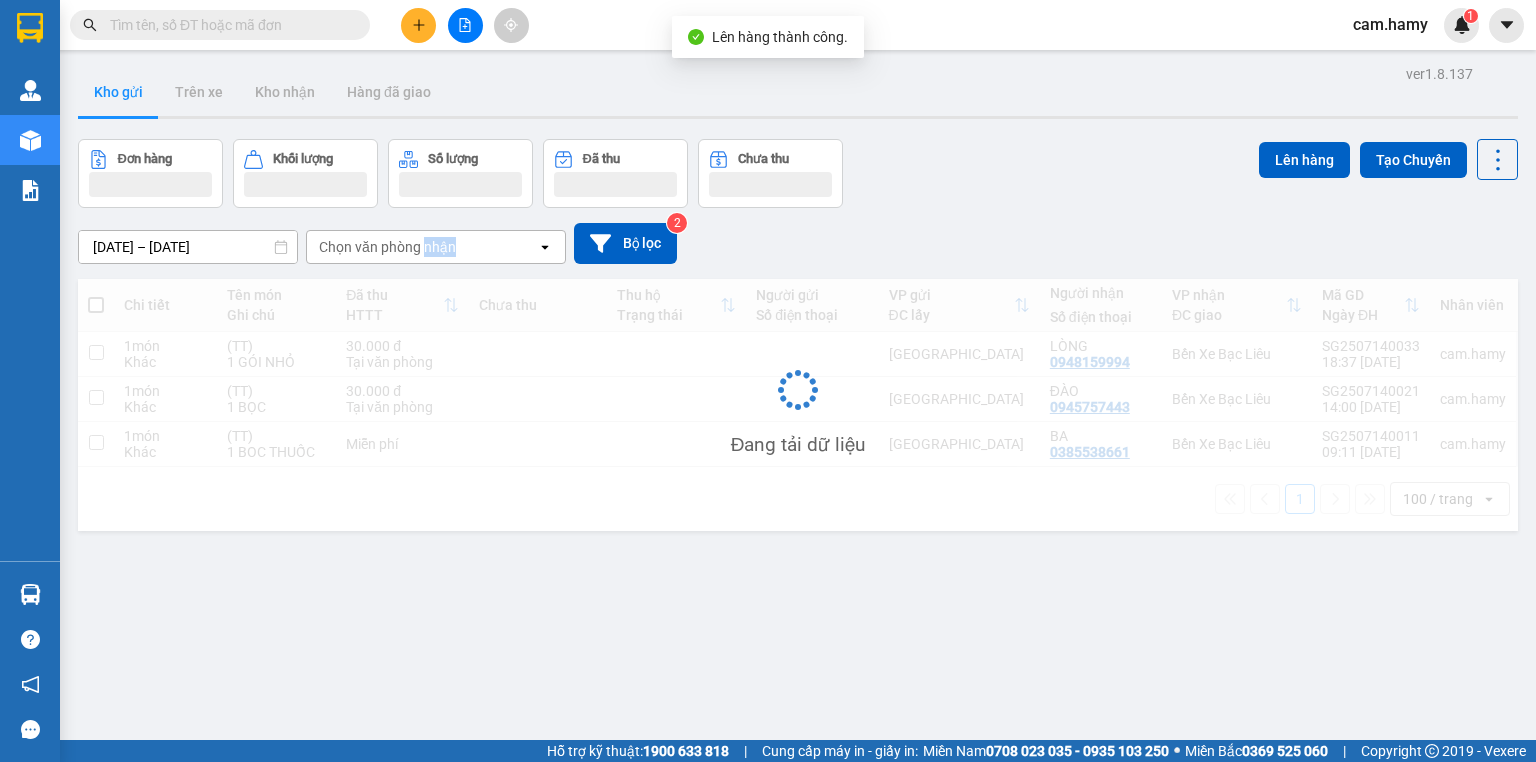 click on "Chọn văn phòng nhận" at bounding box center [387, 247] 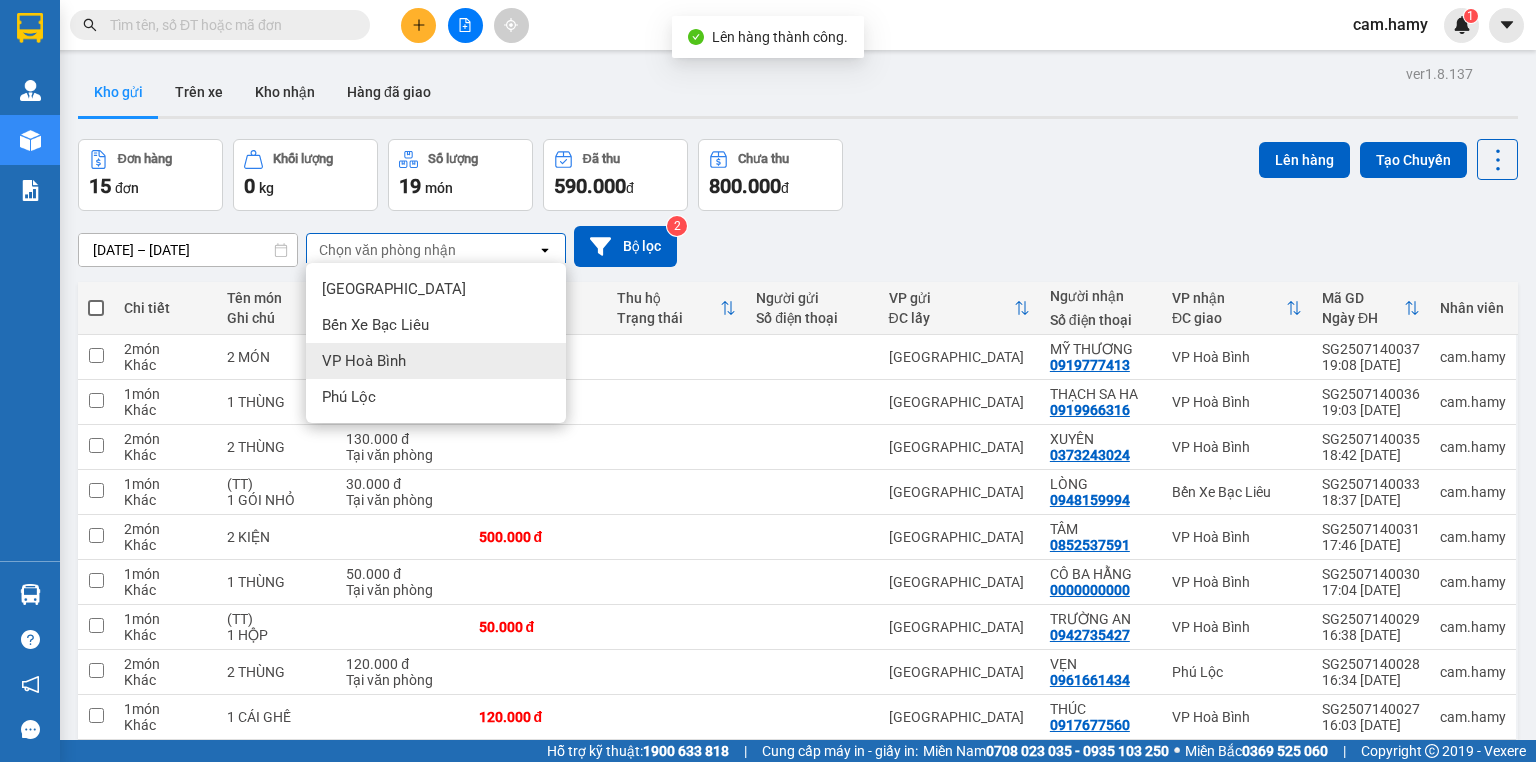 click on "VP Hoà Bình" at bounding box center (436, 361) 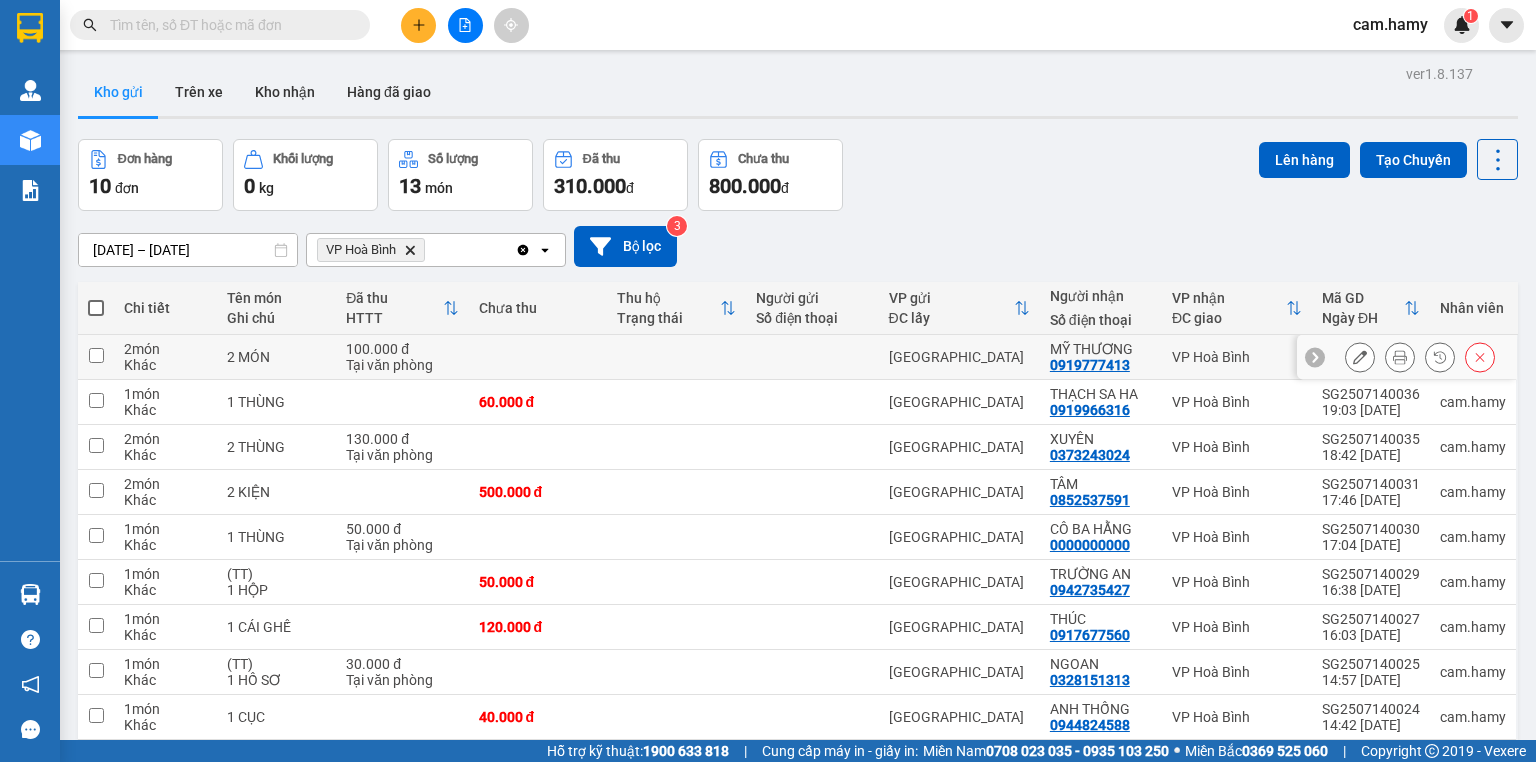 click on "2 MÓN" at bounding box center (276, 357) 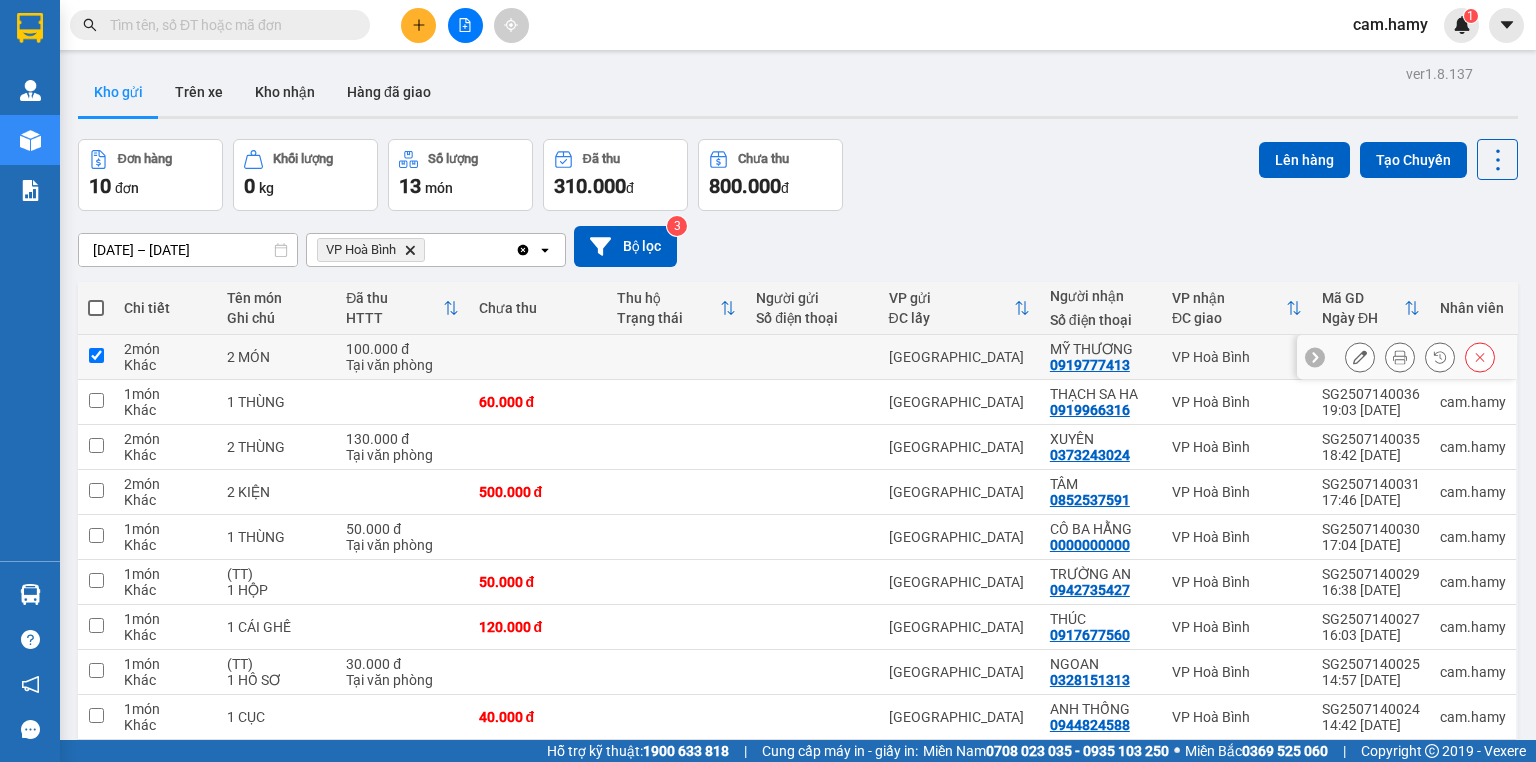 checkbox on "true" 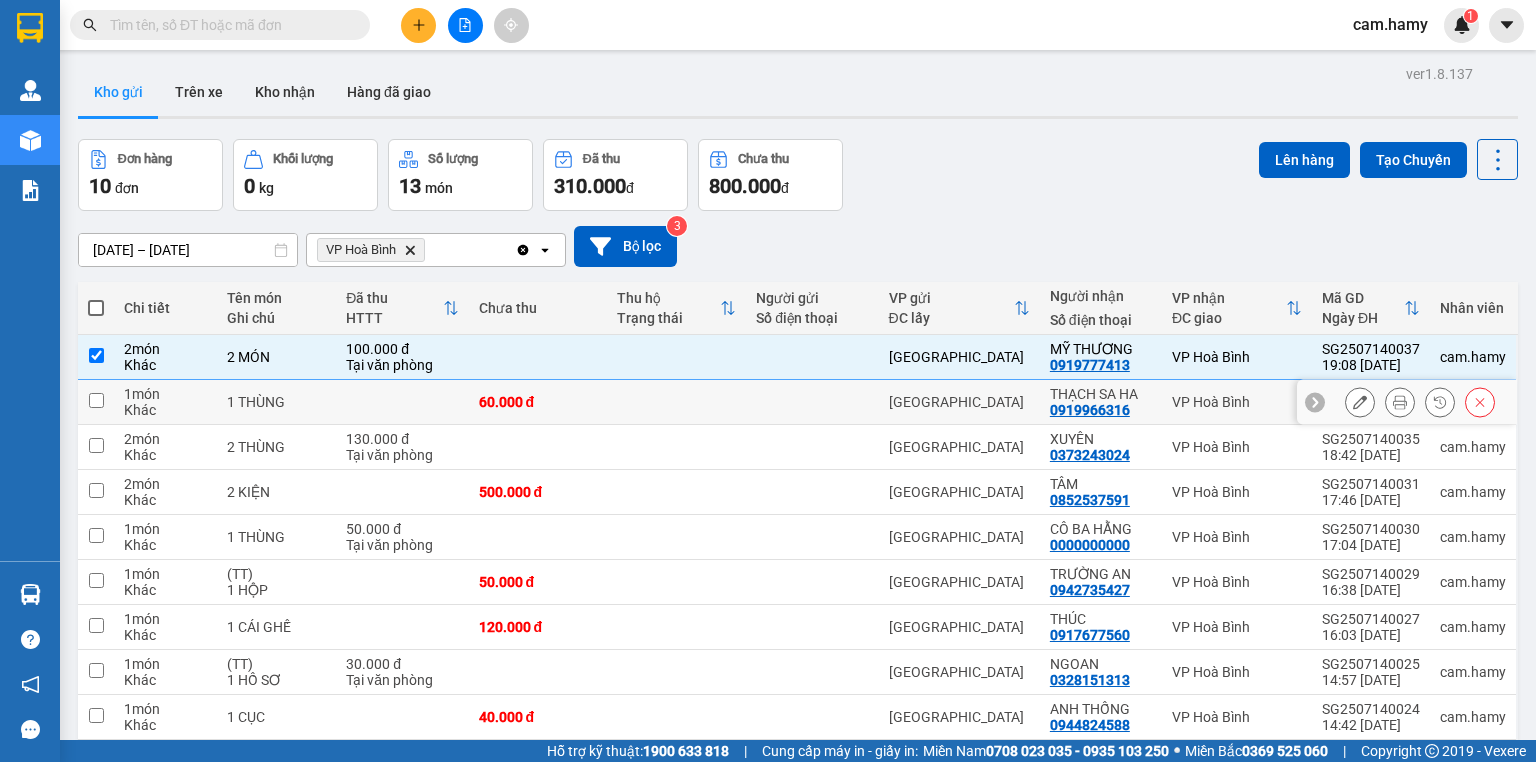 click on "1 THÙNG" at bounding box center (276, 402) 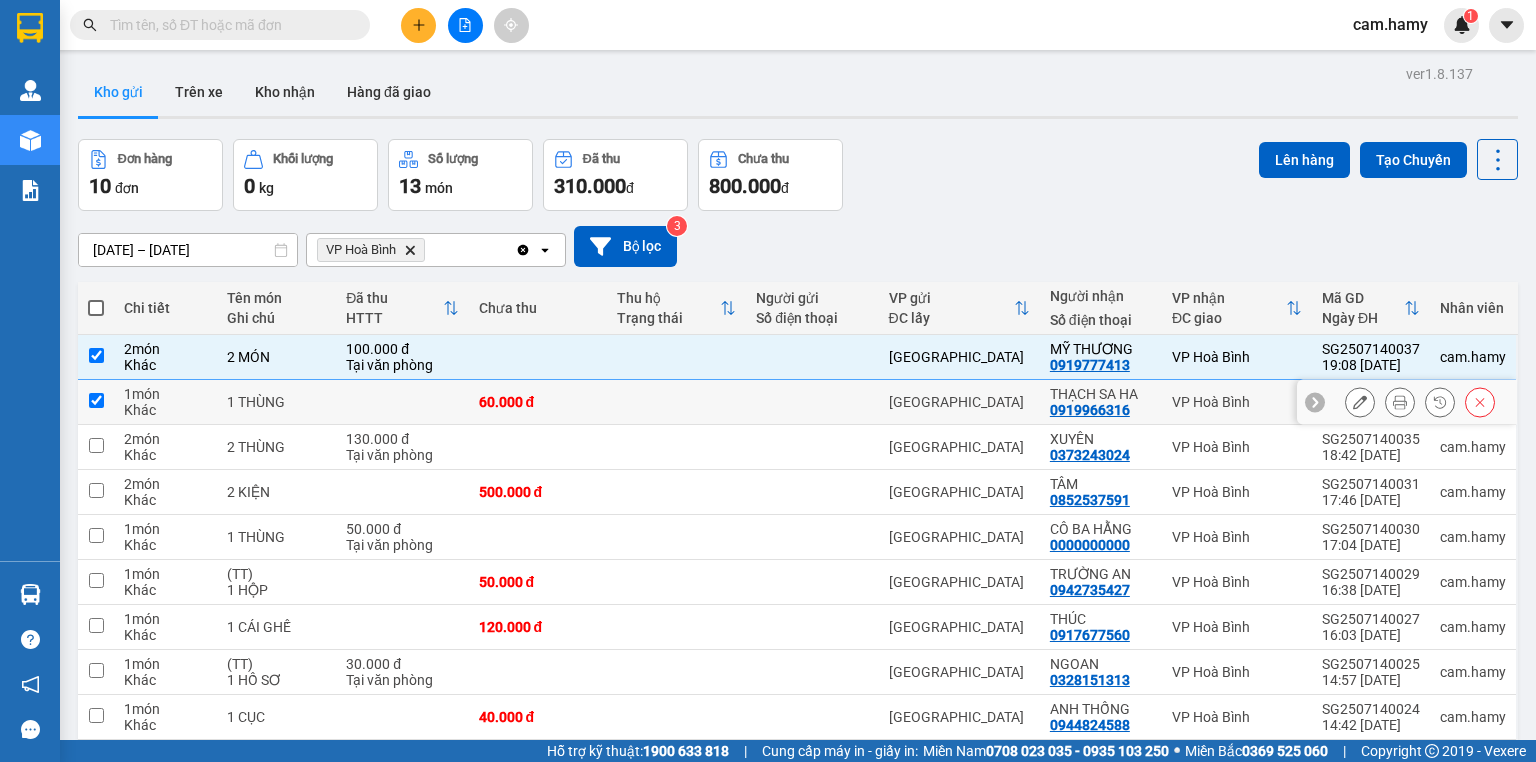 checkbox on "true" 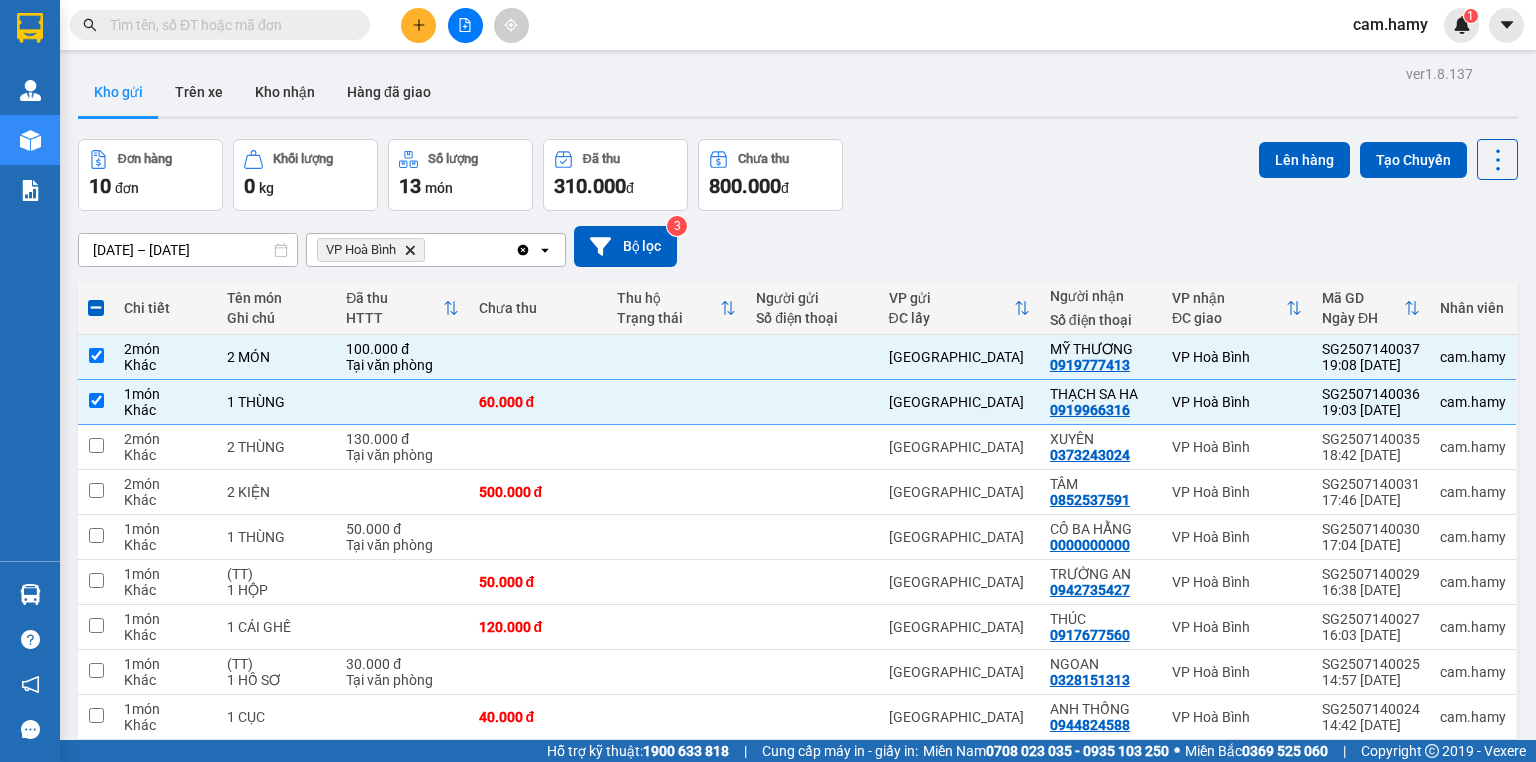 click at bounding box center [96, 308] 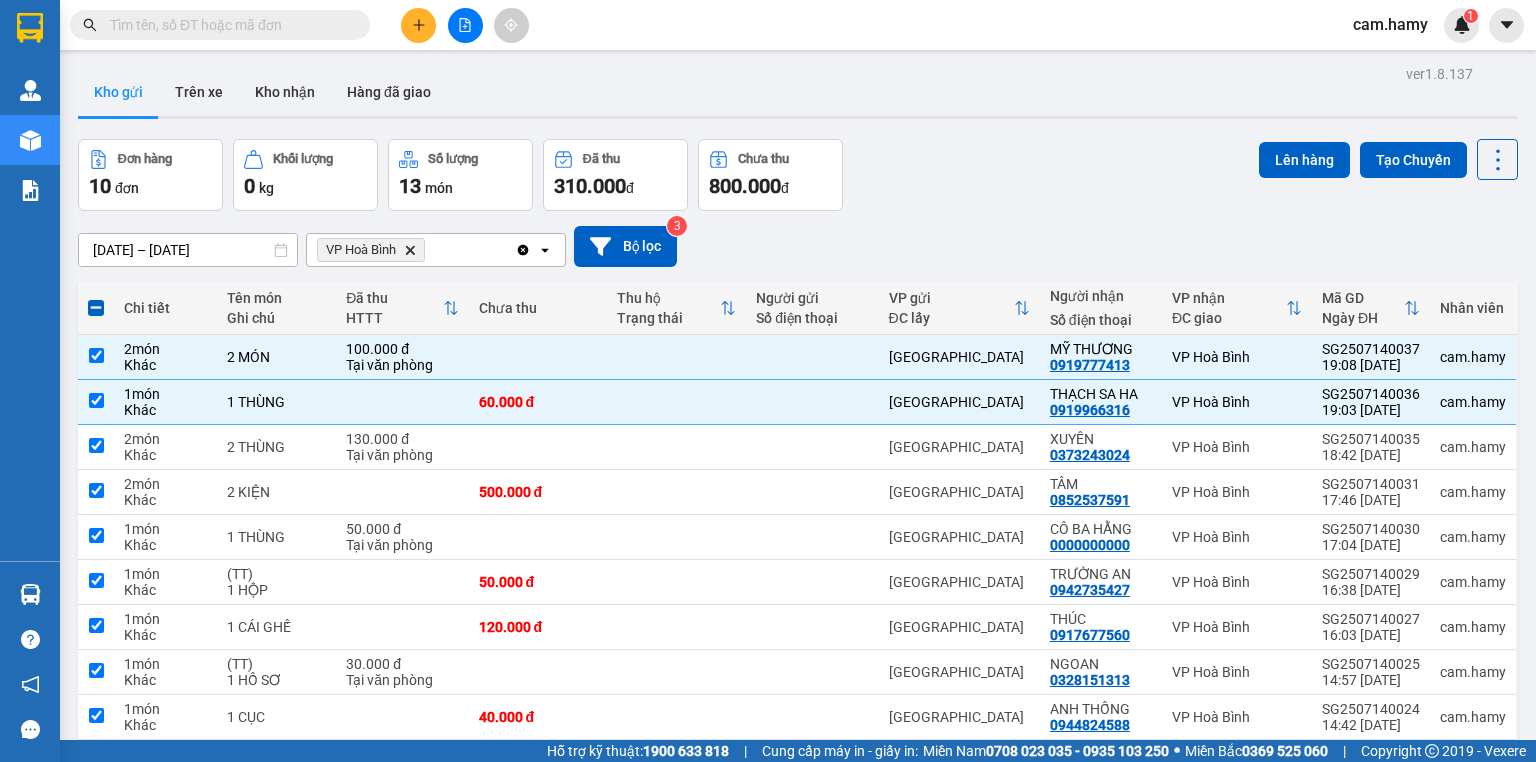 checkbox on "true" 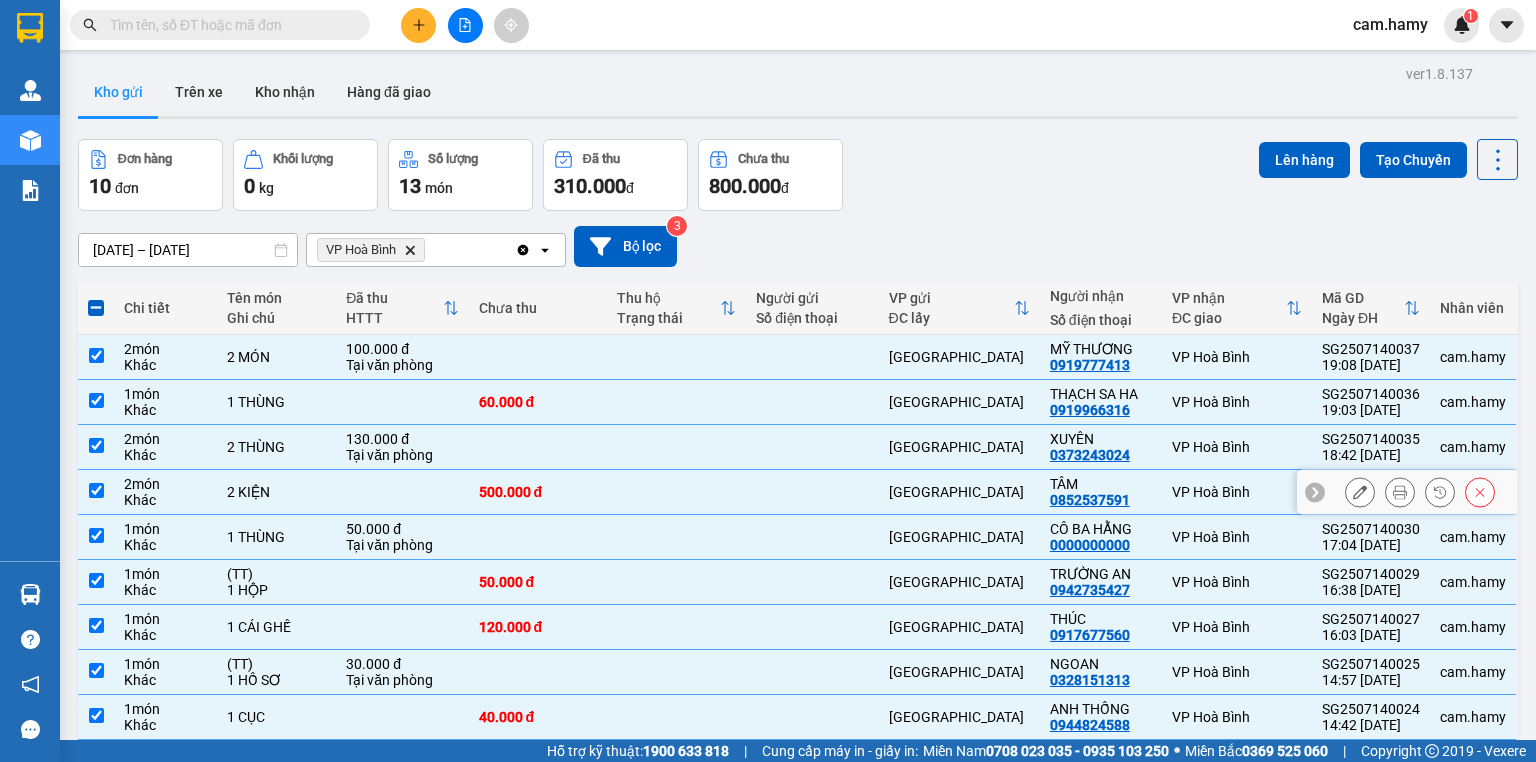 scroll, scrollTop: 123, scrollLeft: 0, axis: vertical 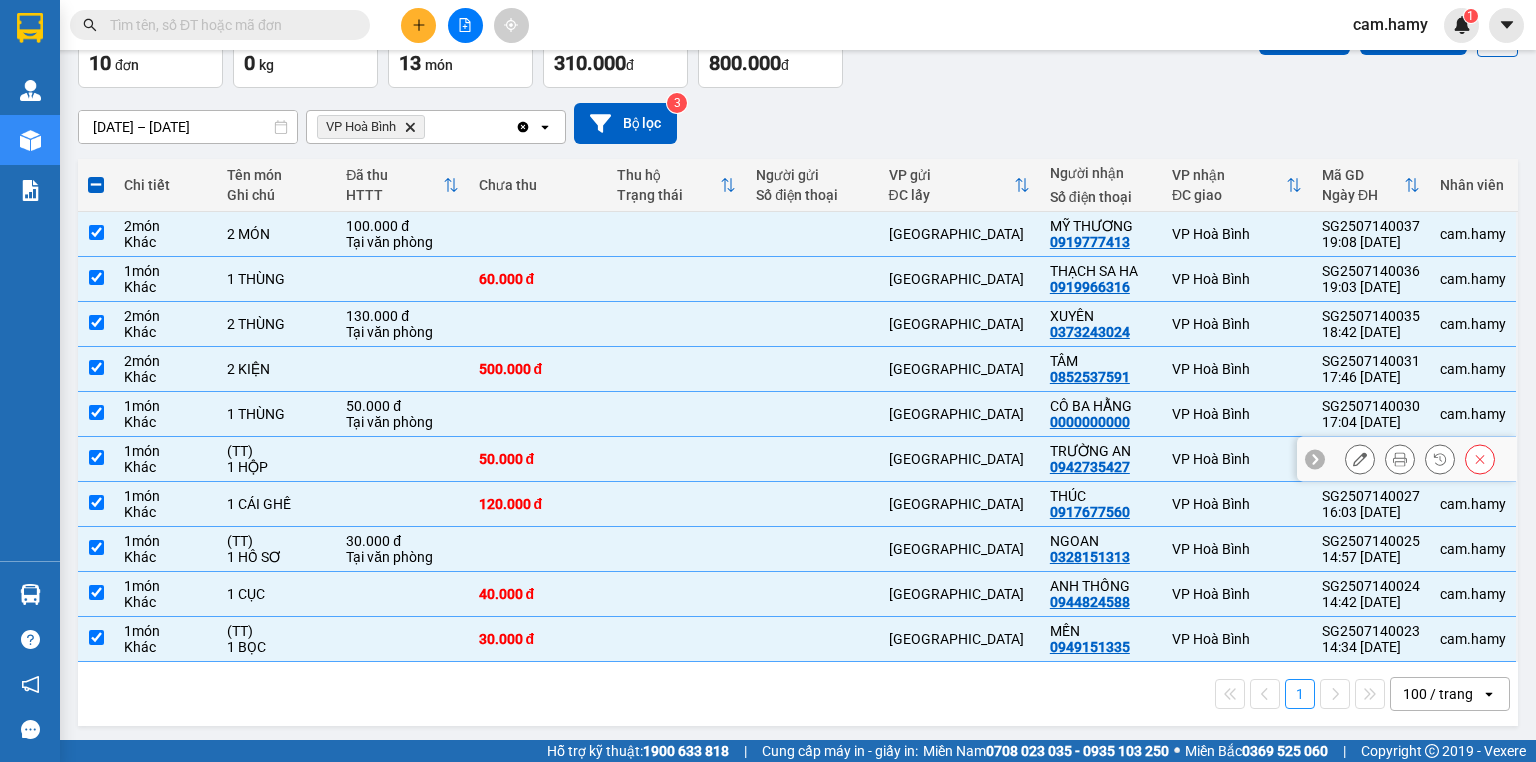 click on "1 HỘP" at bounding box center (276, 467) 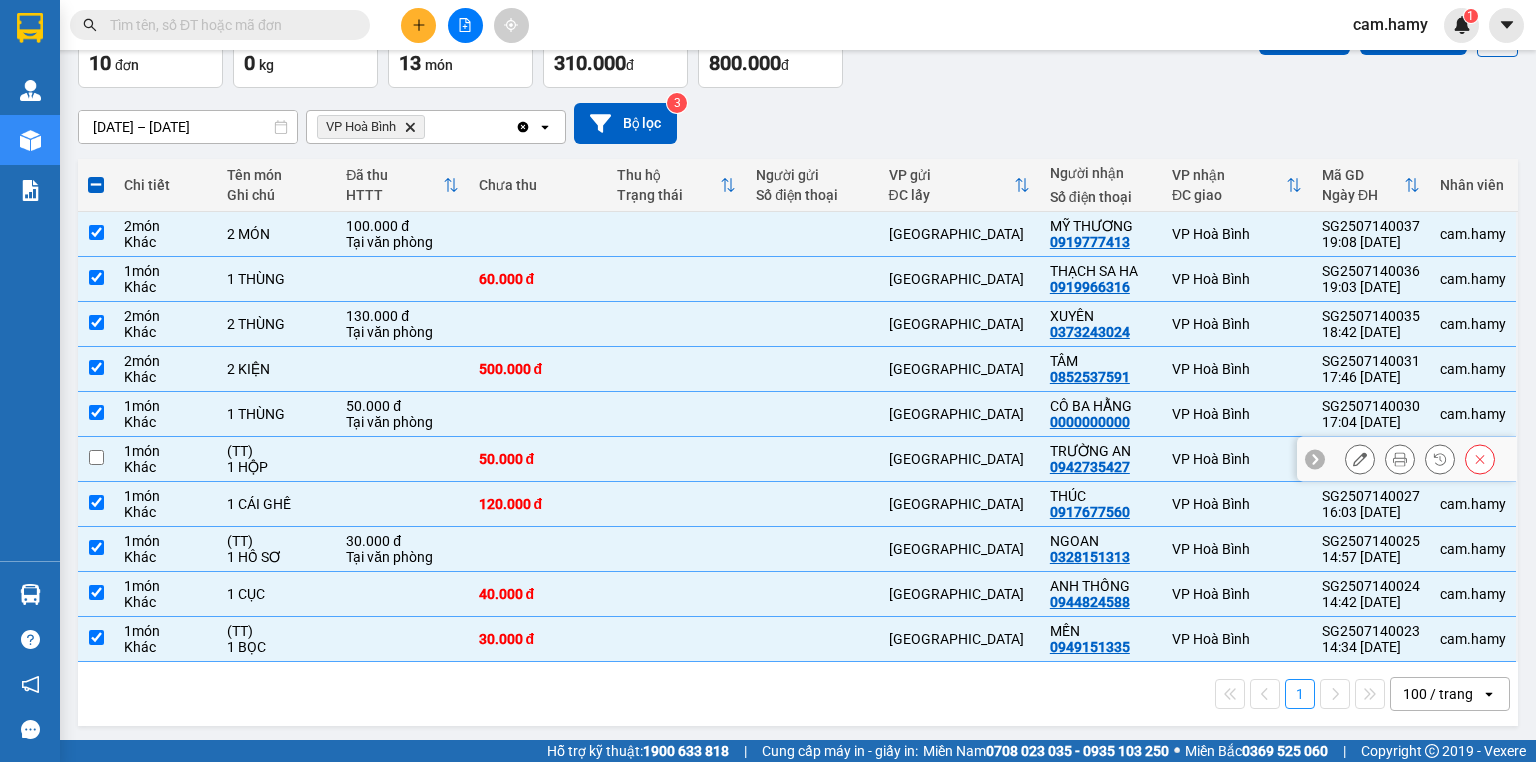 checkbox on "false" 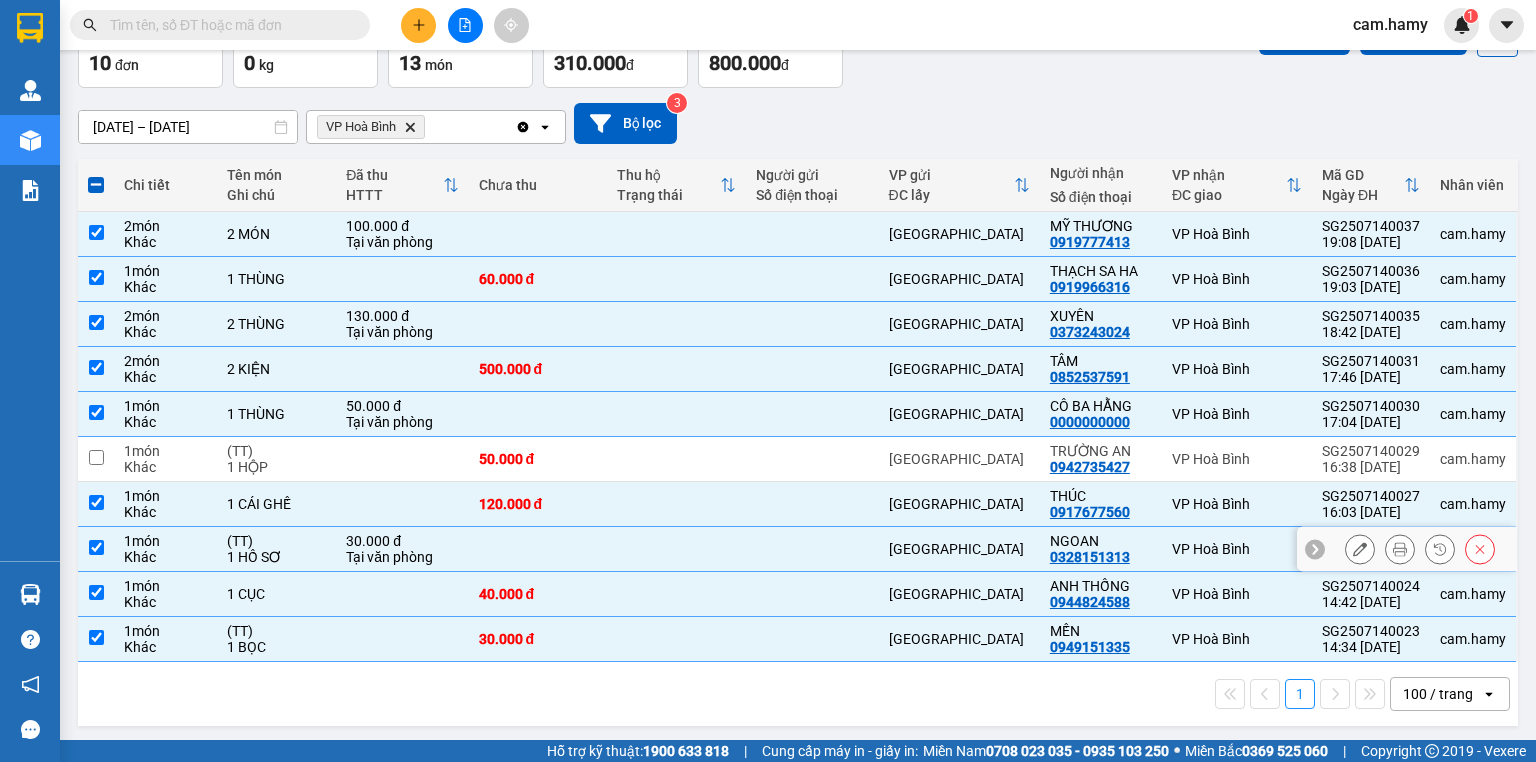 click on "1 HỒ SƠ" at bounding box center [276, 557] 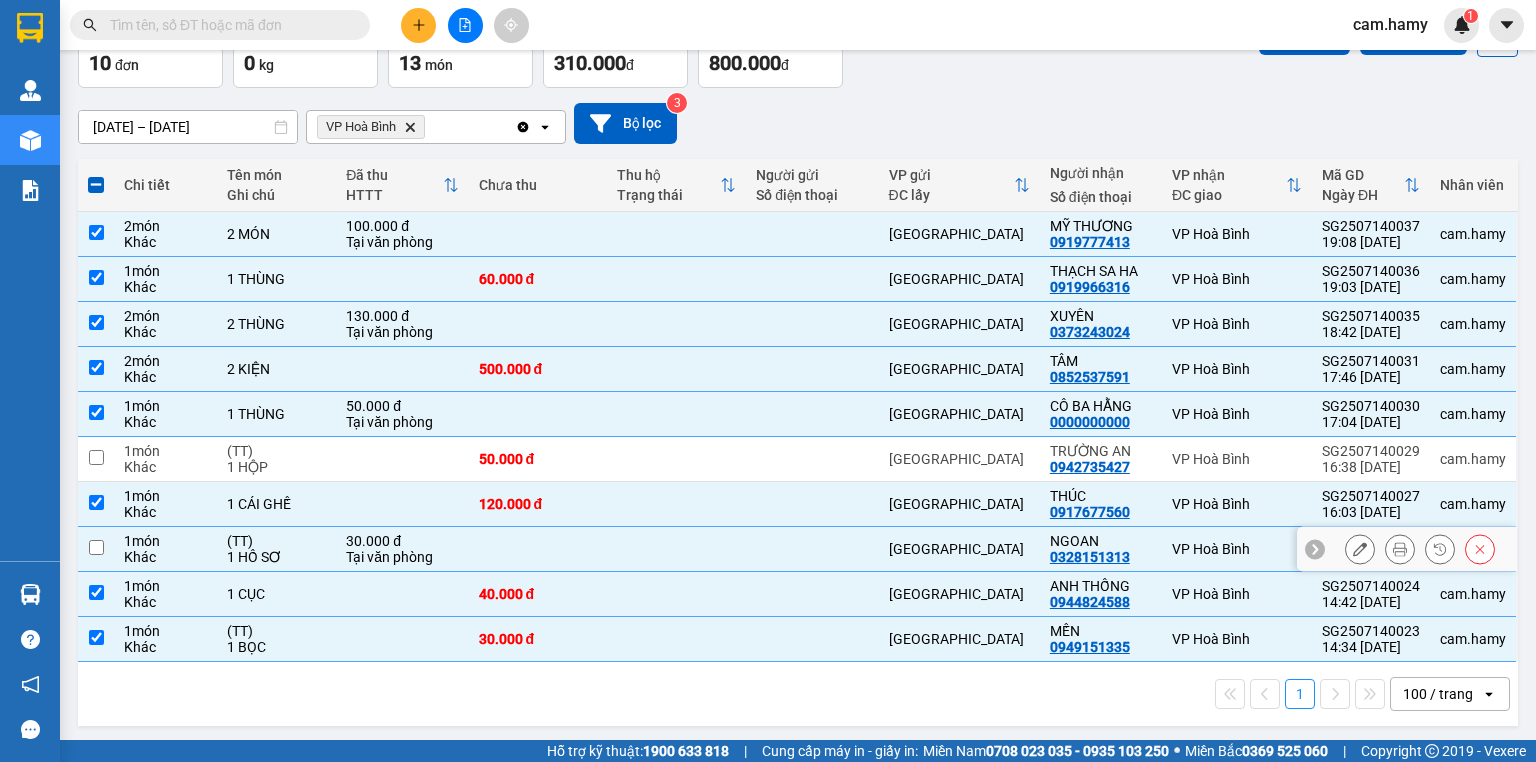 checkbox on "false" 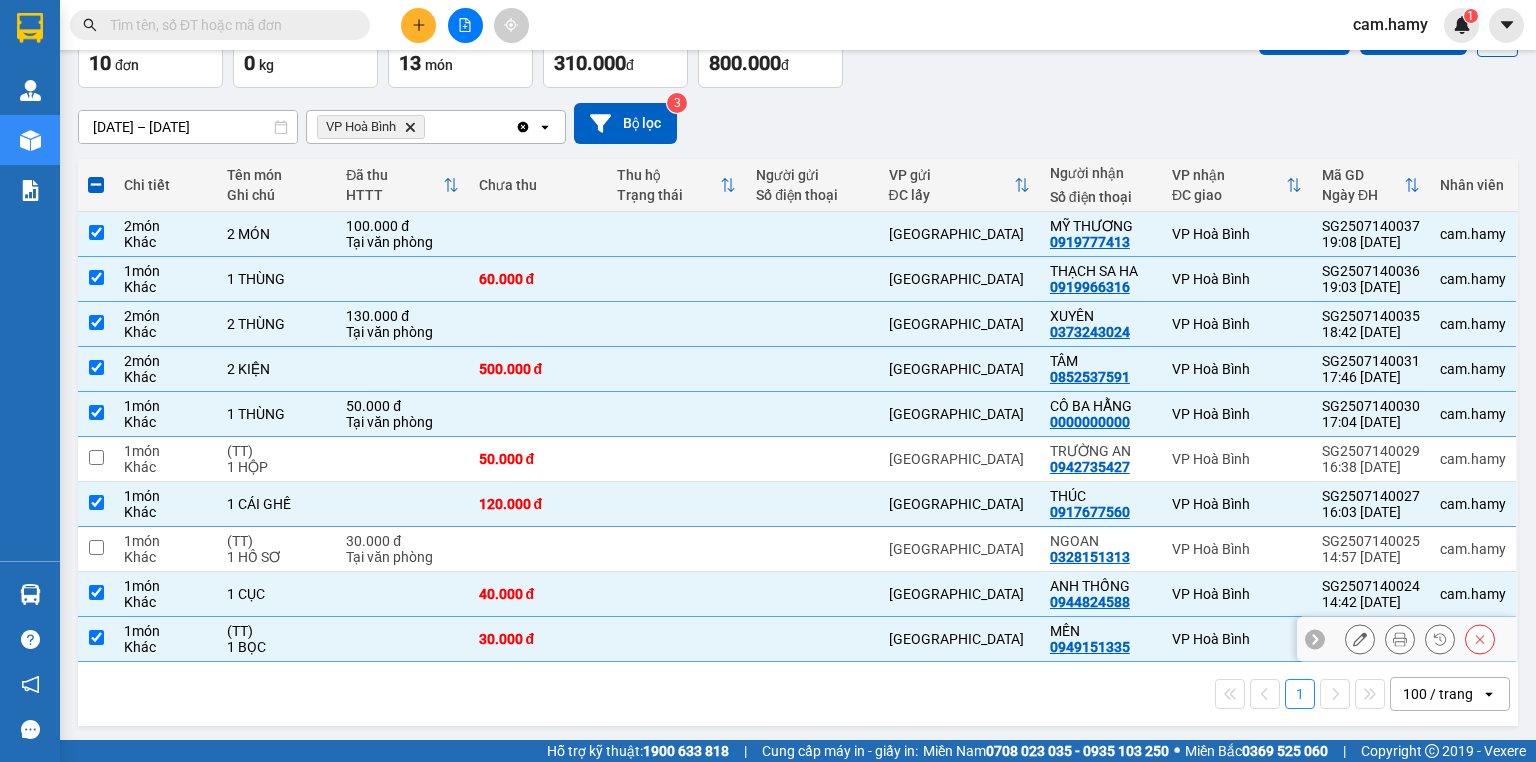 click on "(TT)" at bounding box center [276, 631] 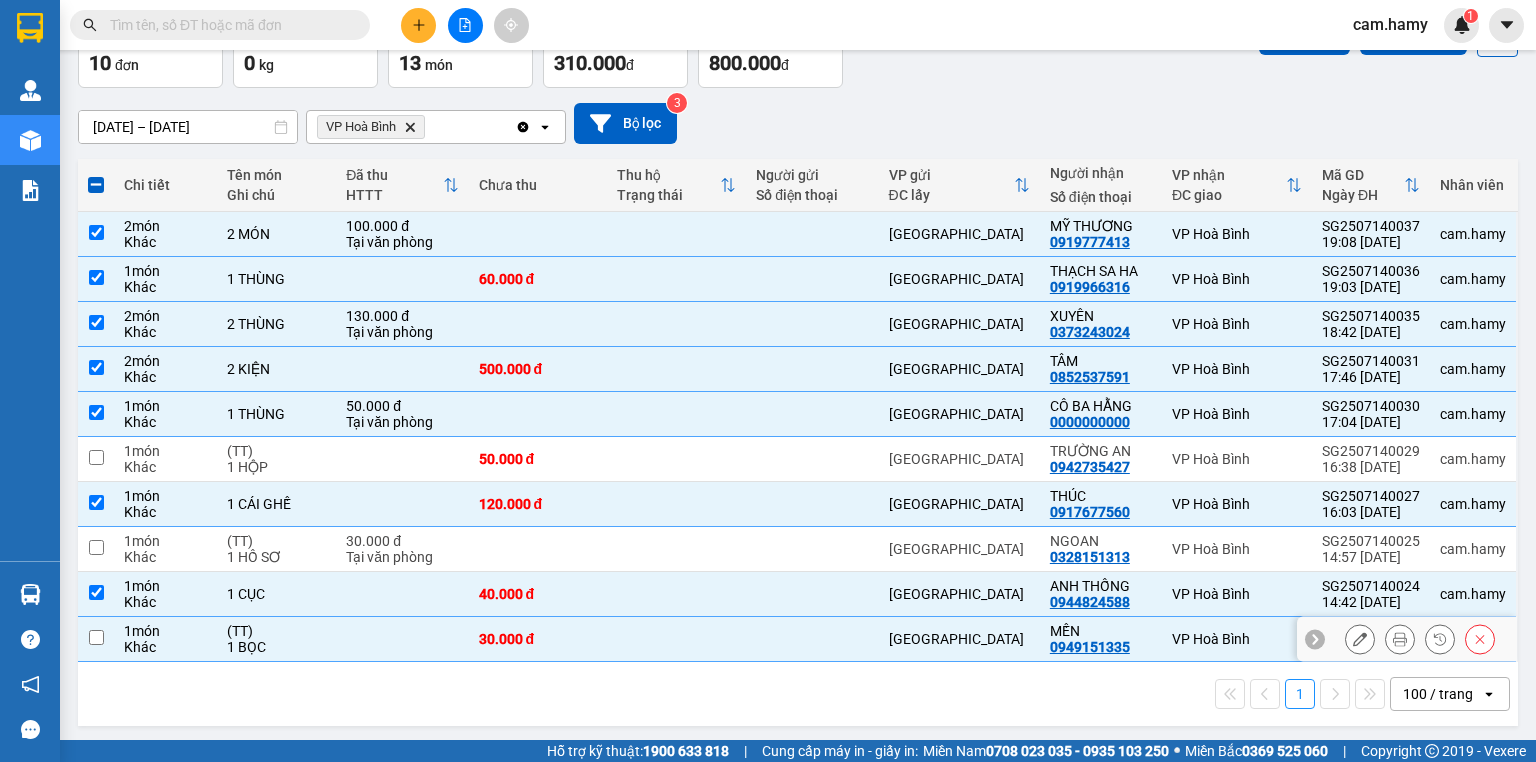 checkbox on "false" 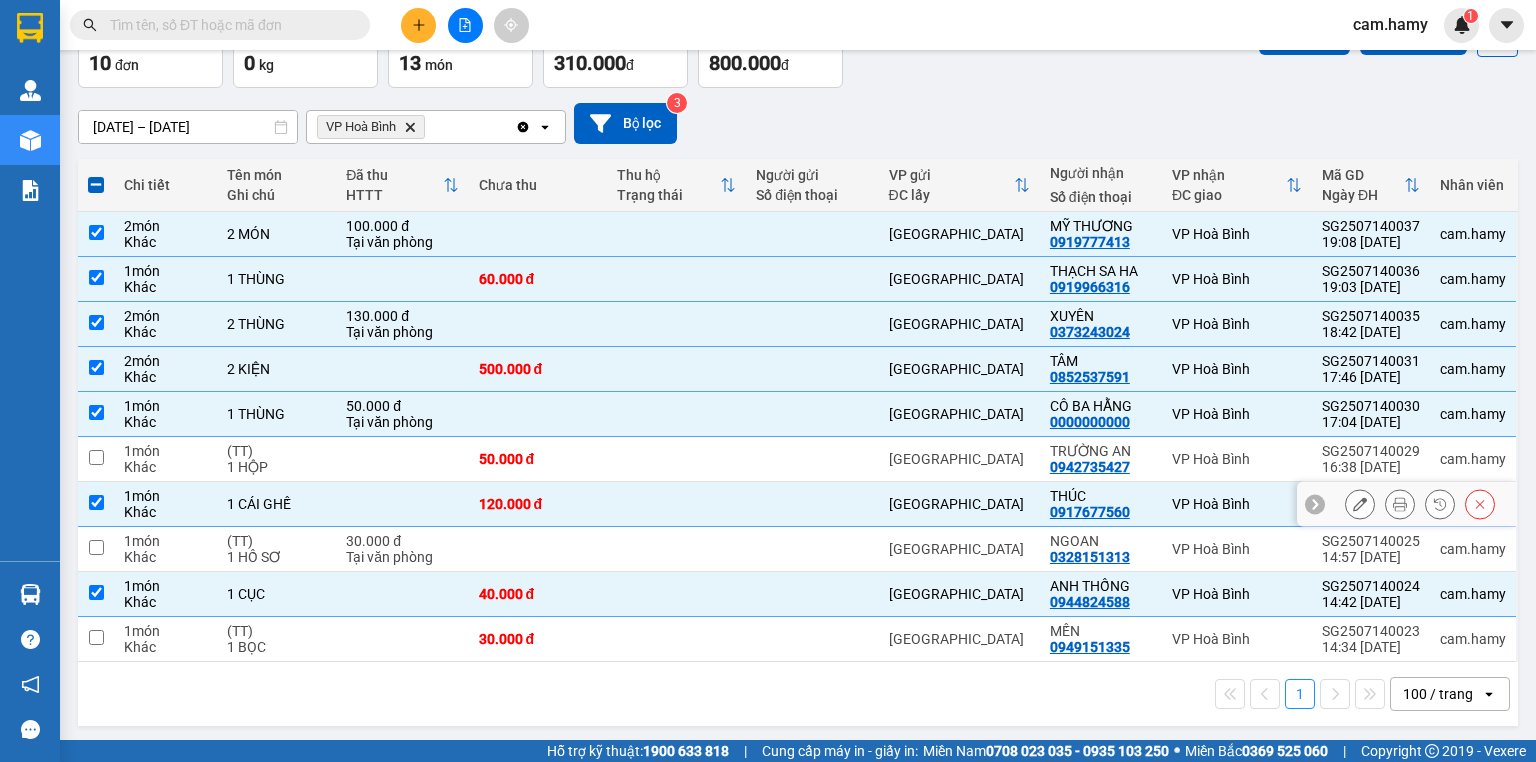 scroll, scrollTop: 0, scrollLeft: 0, axis: both 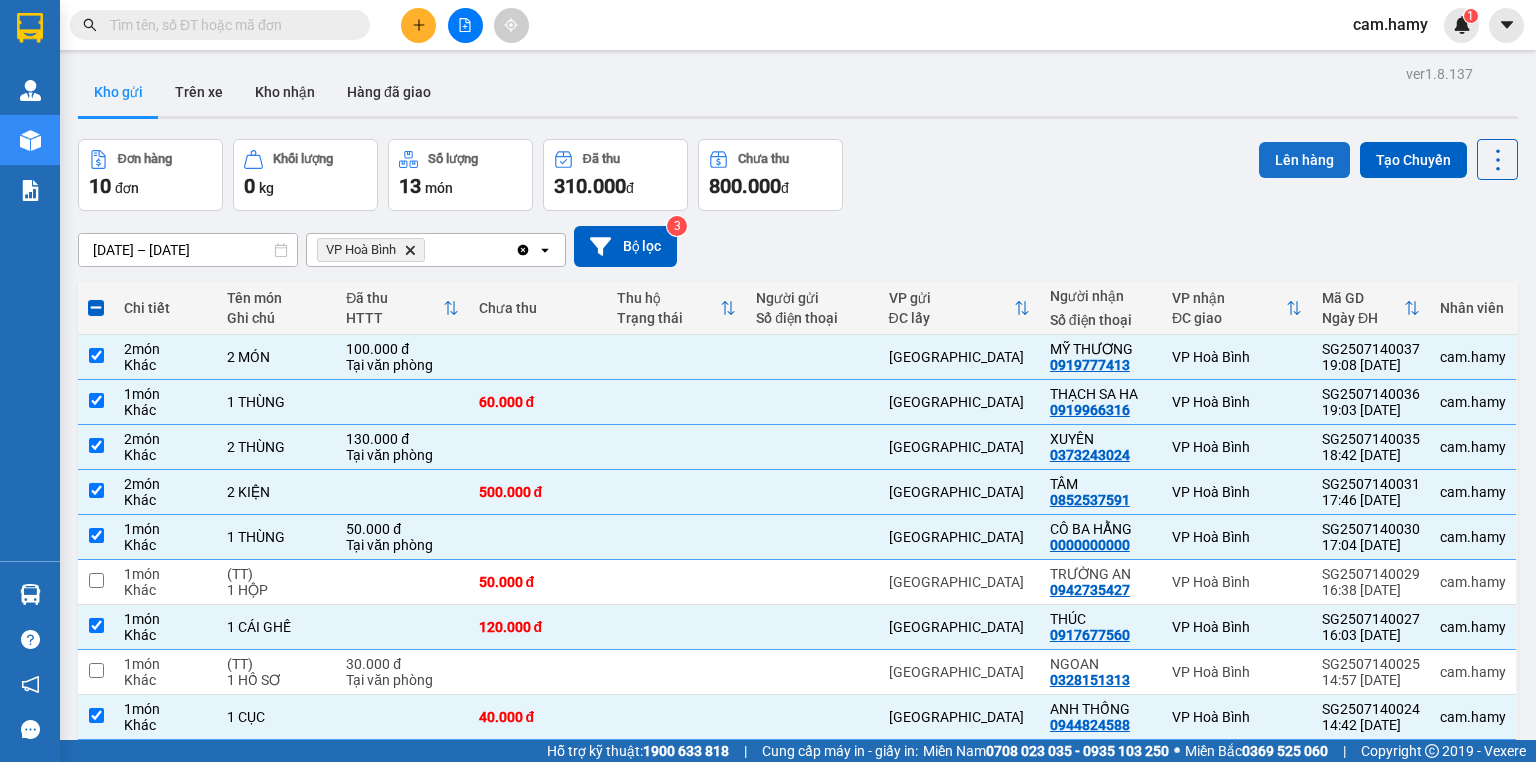 click on "Lên hàng" at bounding box center [1304, 160] 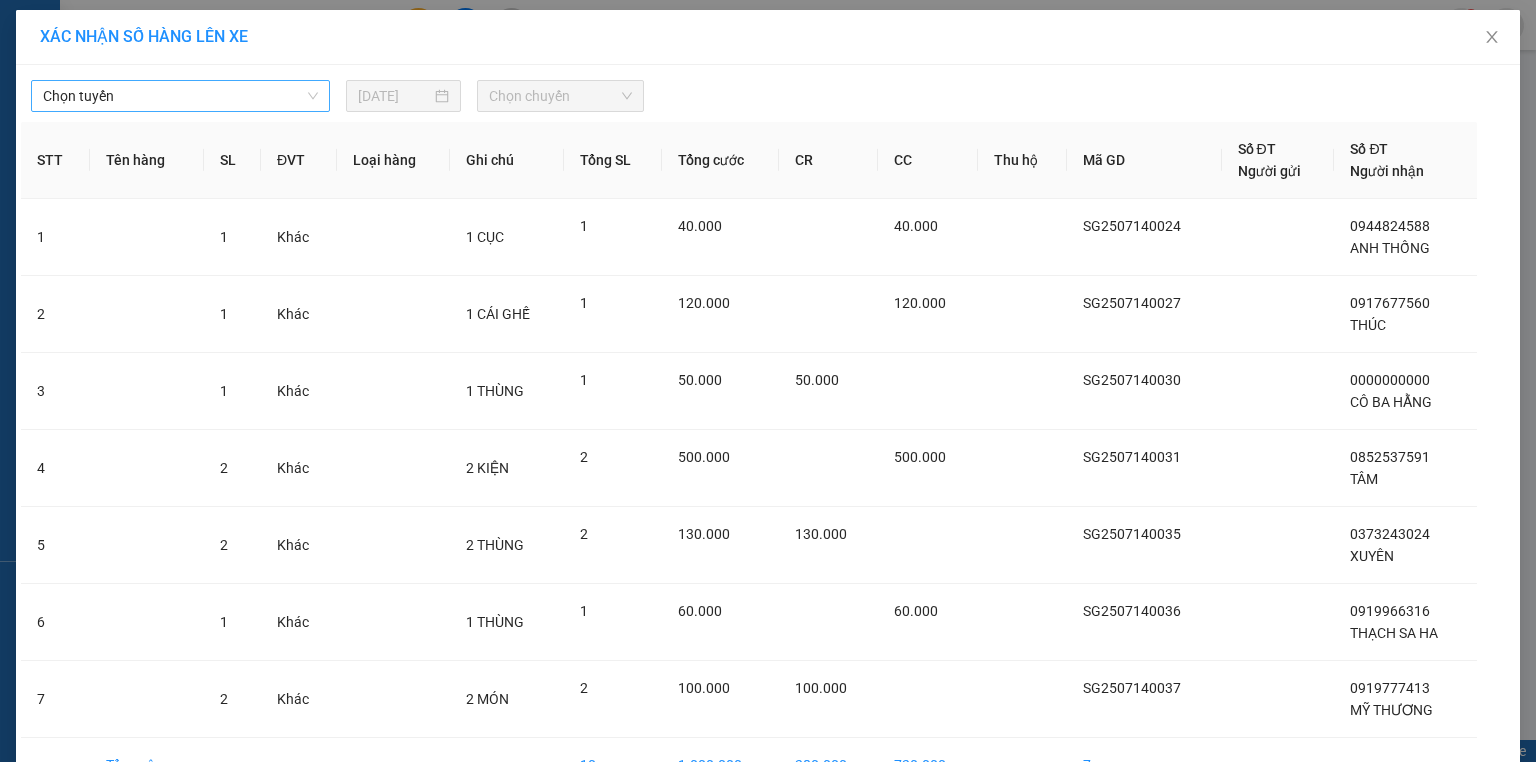 click on "Chọn tuyến" at bounding box center [180, 96] 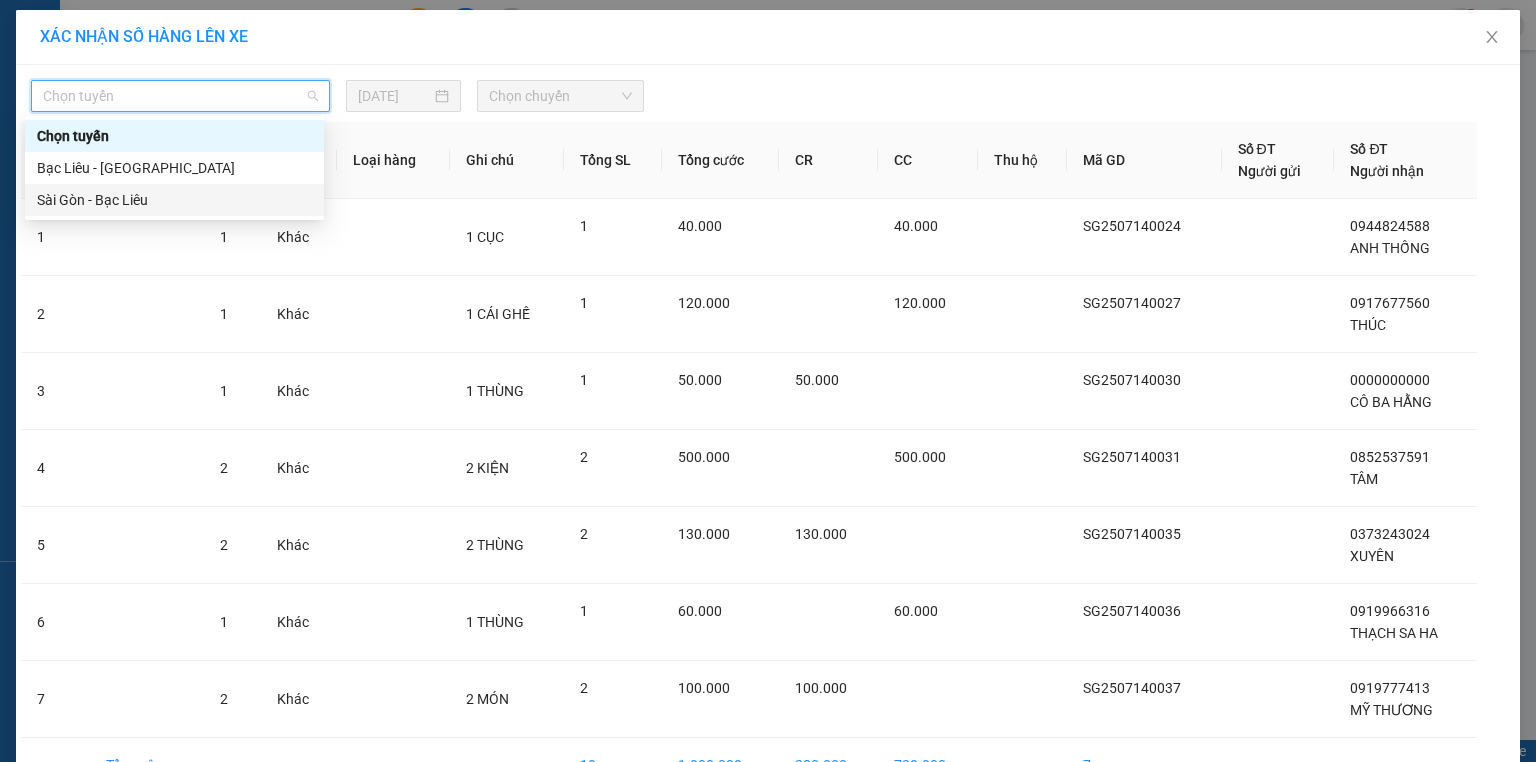 drag, startPoint x: 96, startPoint y: 195, endPoint x: 360, endPoint y: 174, distance: 264.83392 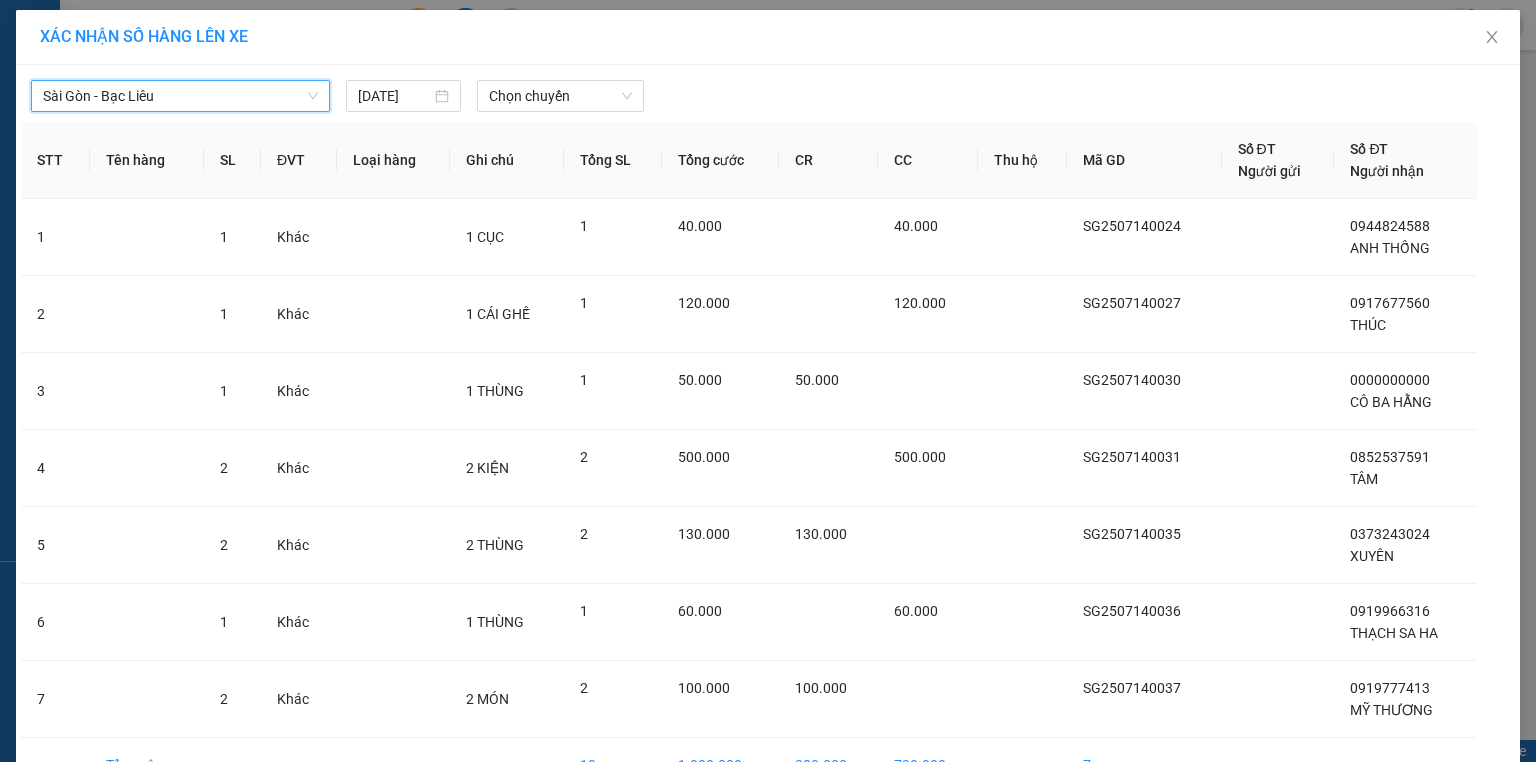 drag, startPoint x: 544, startPoint y: 127, endPoint x: 553, endPoint y: 111, distance: 18.35756 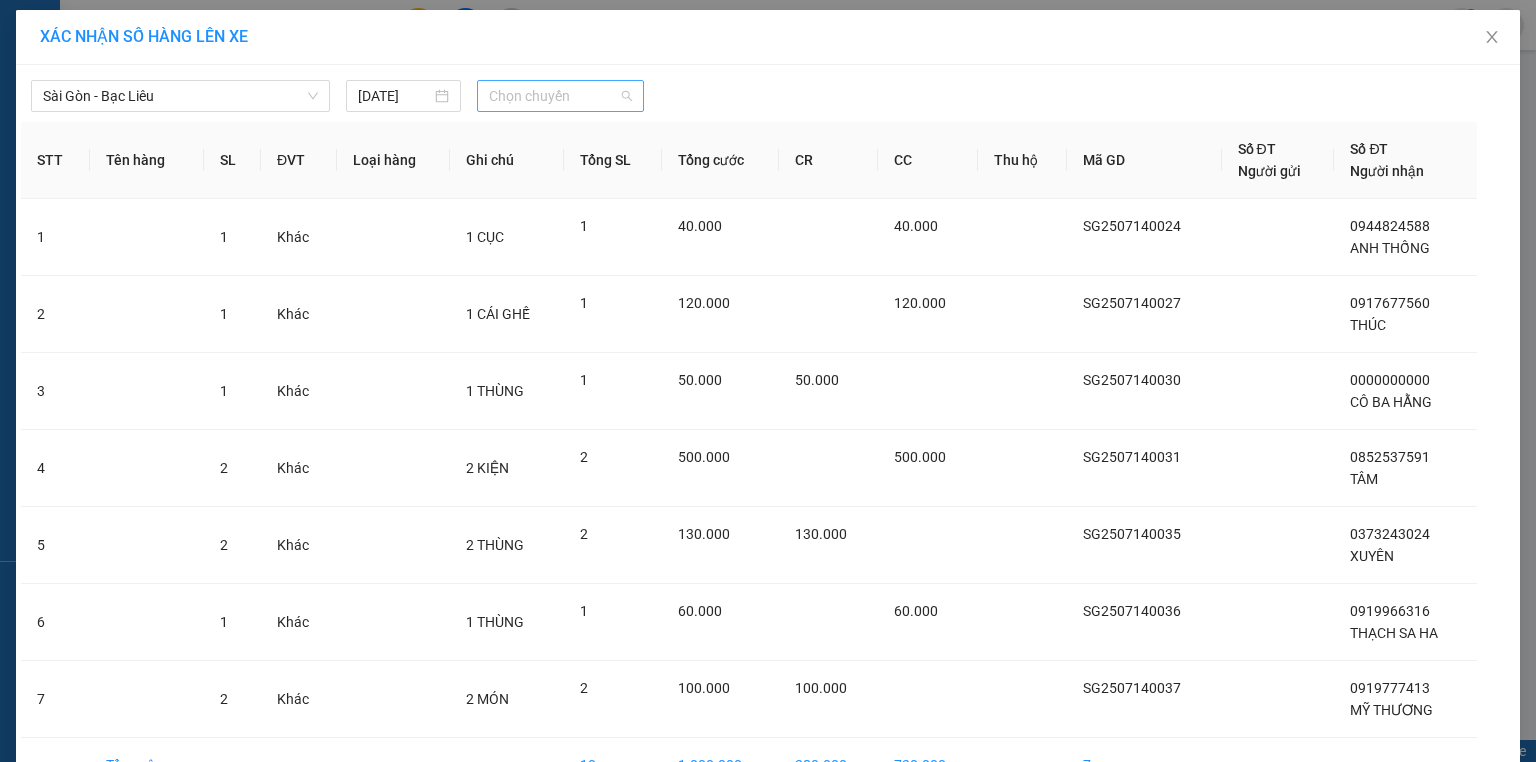click on "Chọn chuyến" at bounding box center [561, 96] 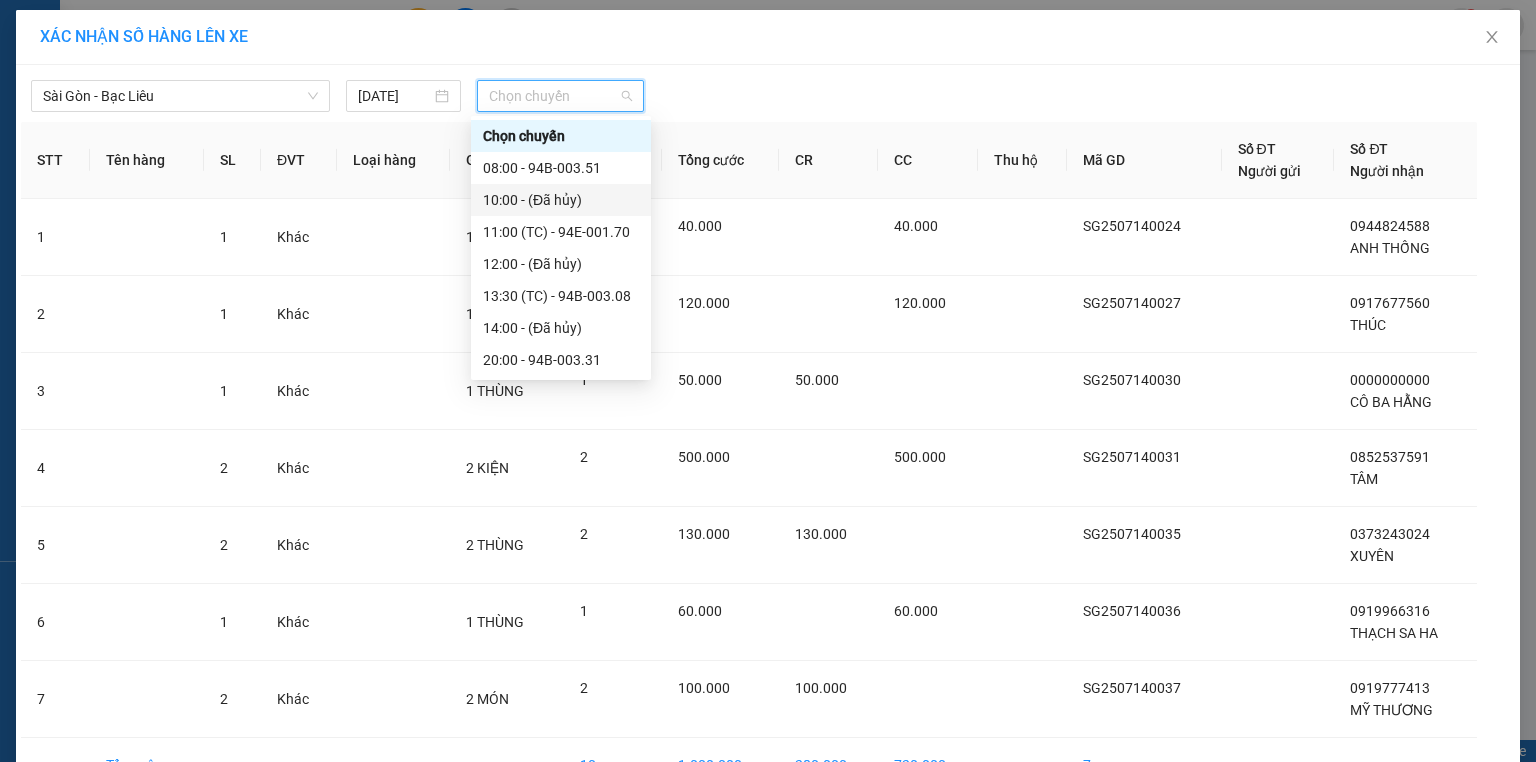 scroll, scrollTop: 32, scrollLeft: 0, axis: vertical 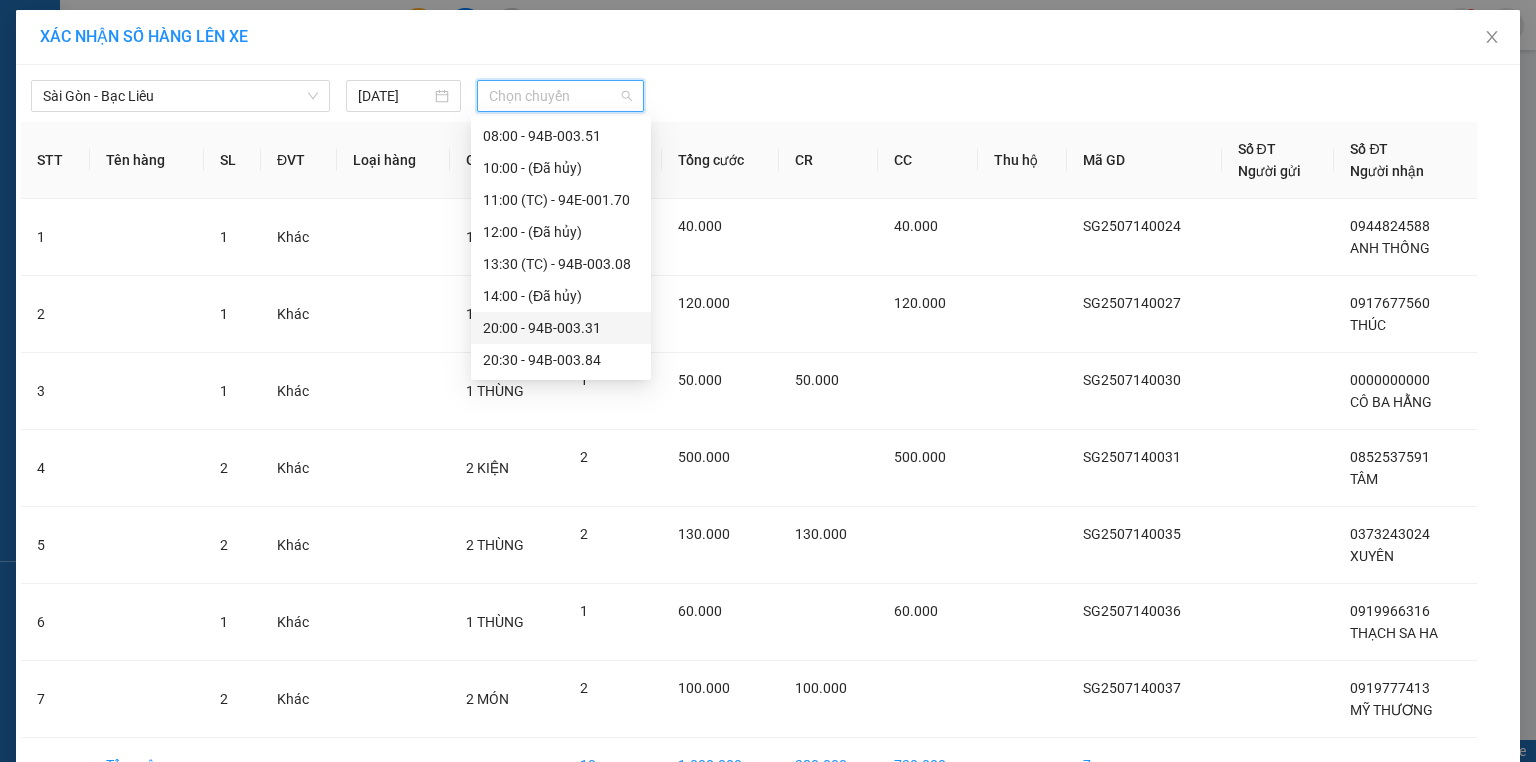 click on "20:00     - 94B-003.31" at bounding box center (561, 328) 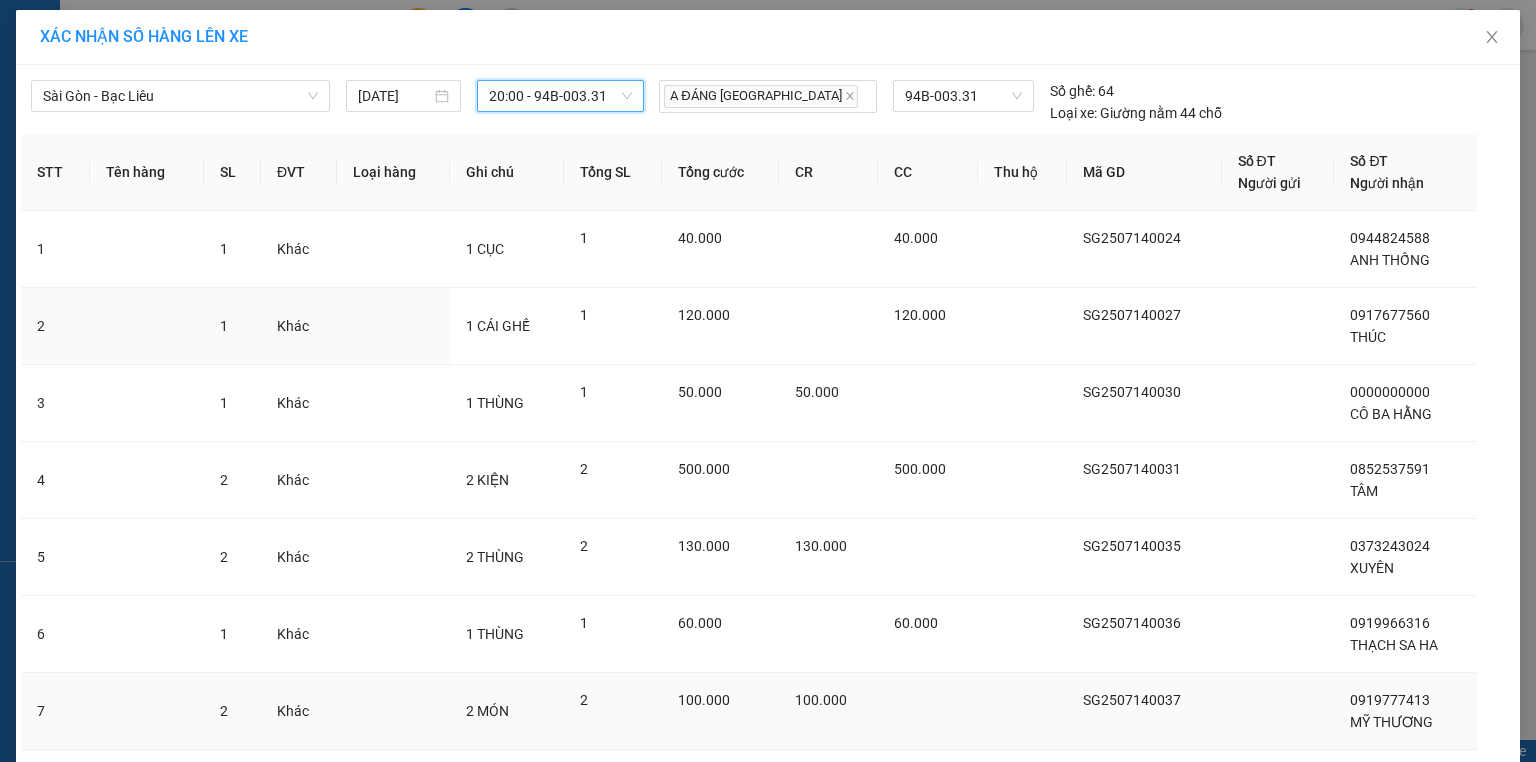 scroll, scrollTop: 132, scrollLeft: 0, axis: vertical 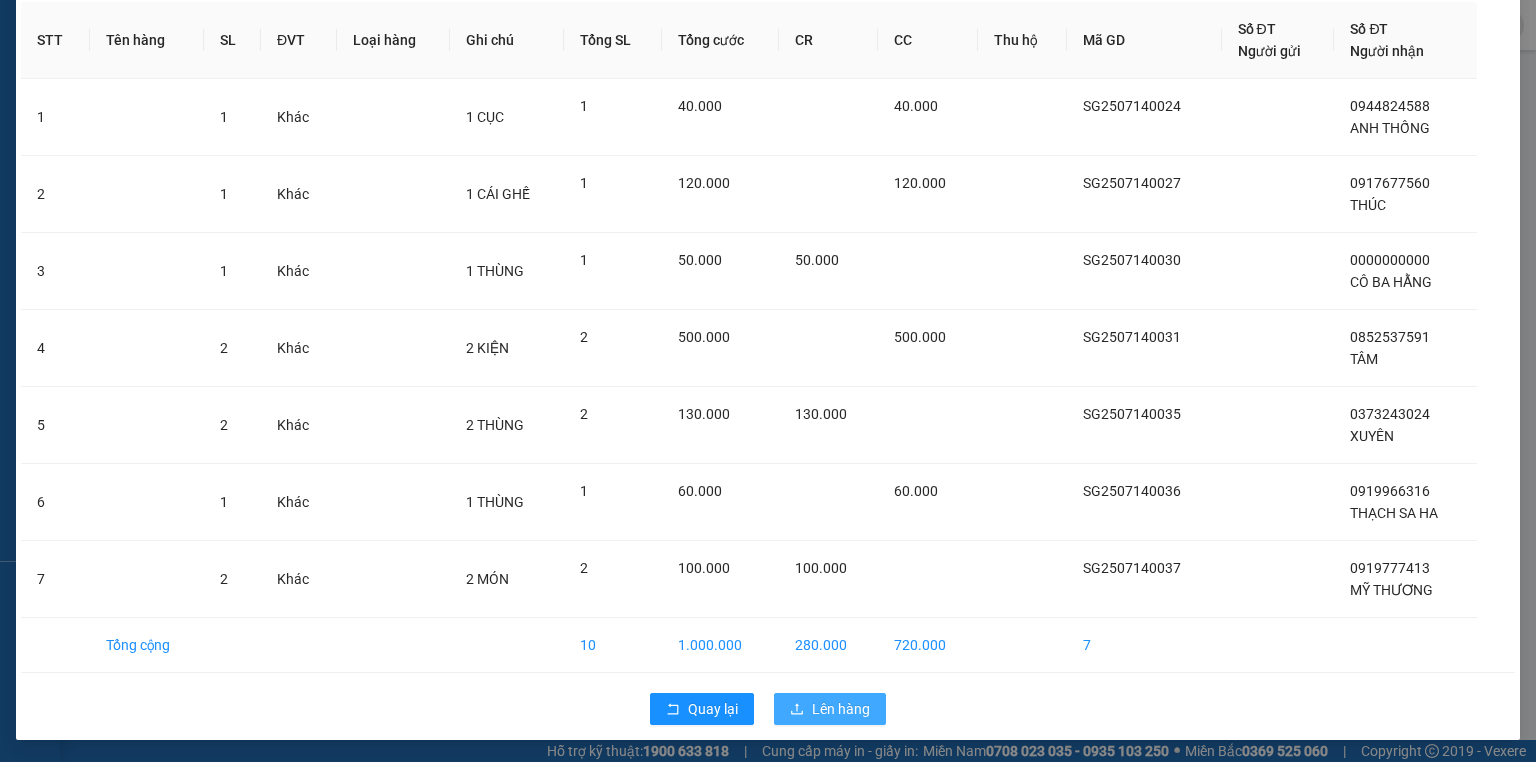 drag, startPoint x: 825, startPoint y: 700, endPoint x: 803, endPoint y: 687, distance: 25.553865 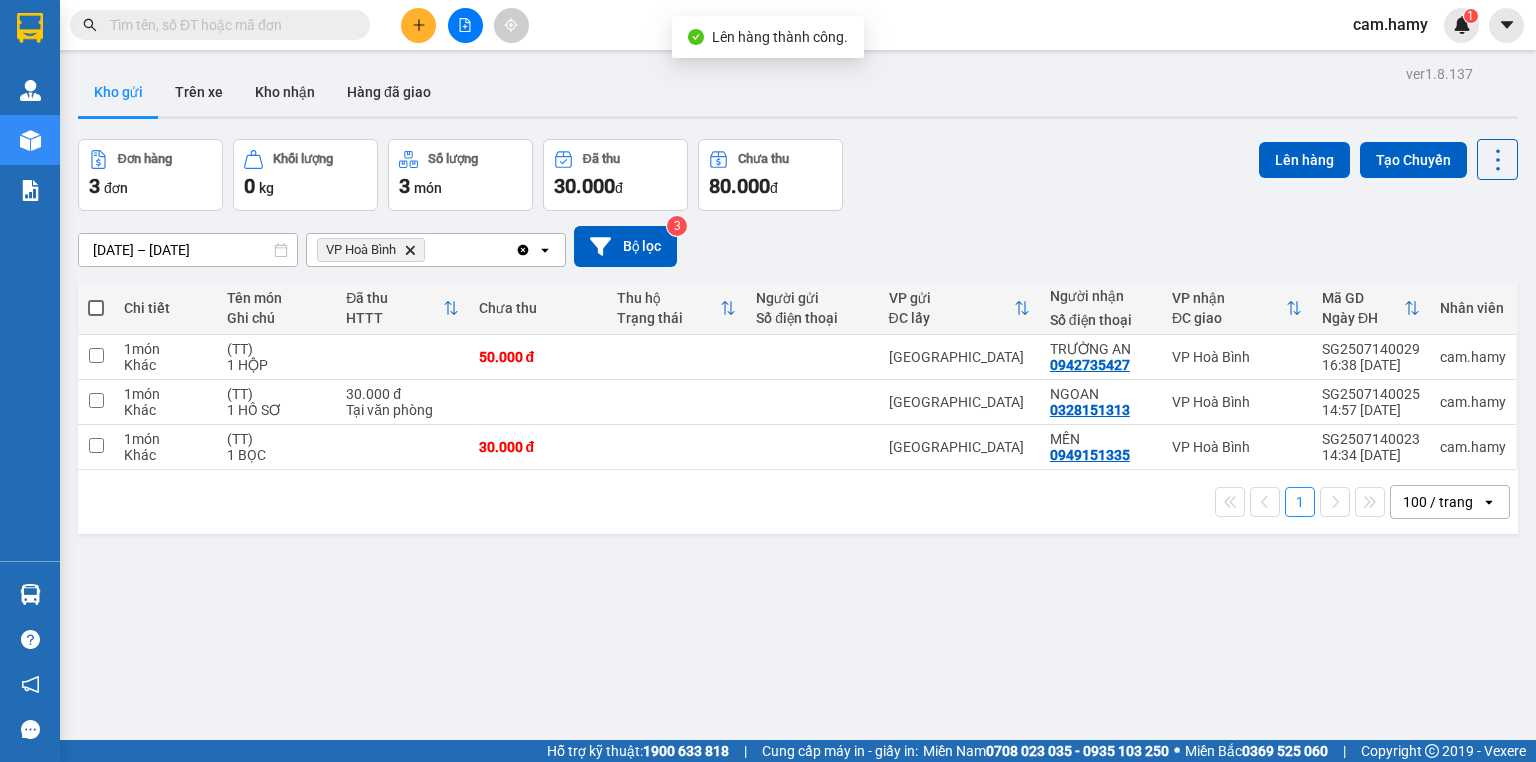 click on "Delete" 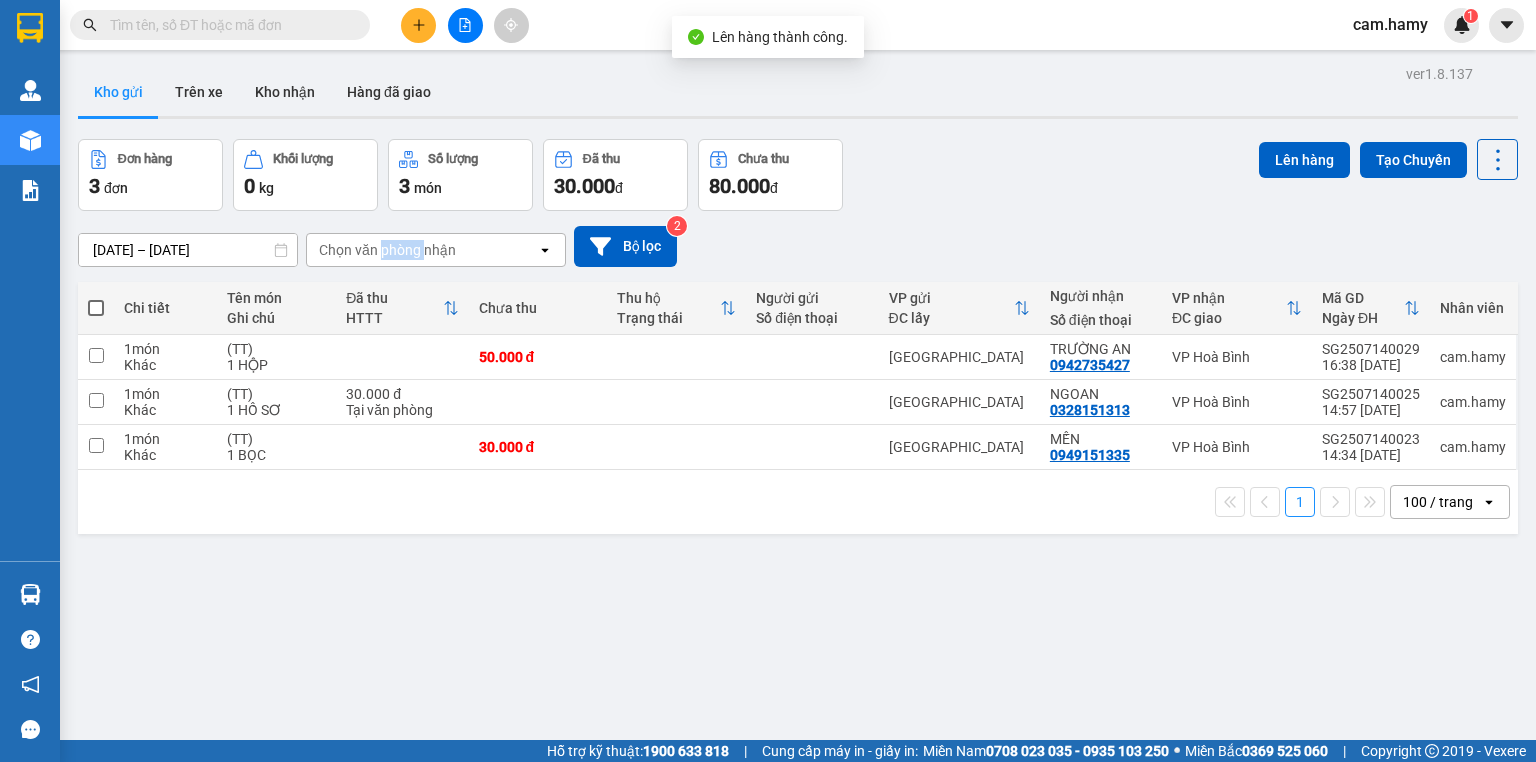 click on "Chọn văn phòng nhận" at bounding box center [387, 250] 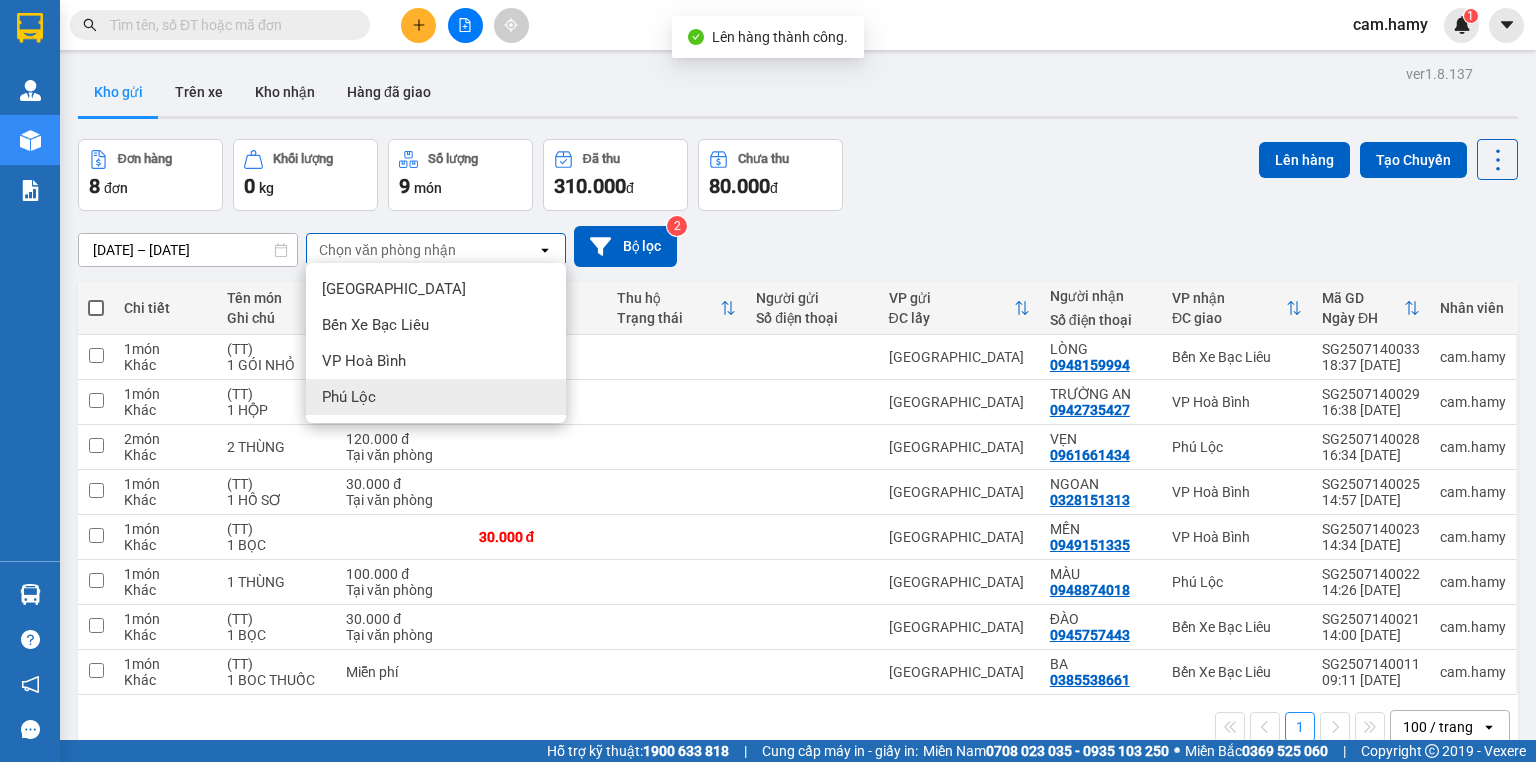 click on "Phú Lộc" at bounding box center [436, 397] 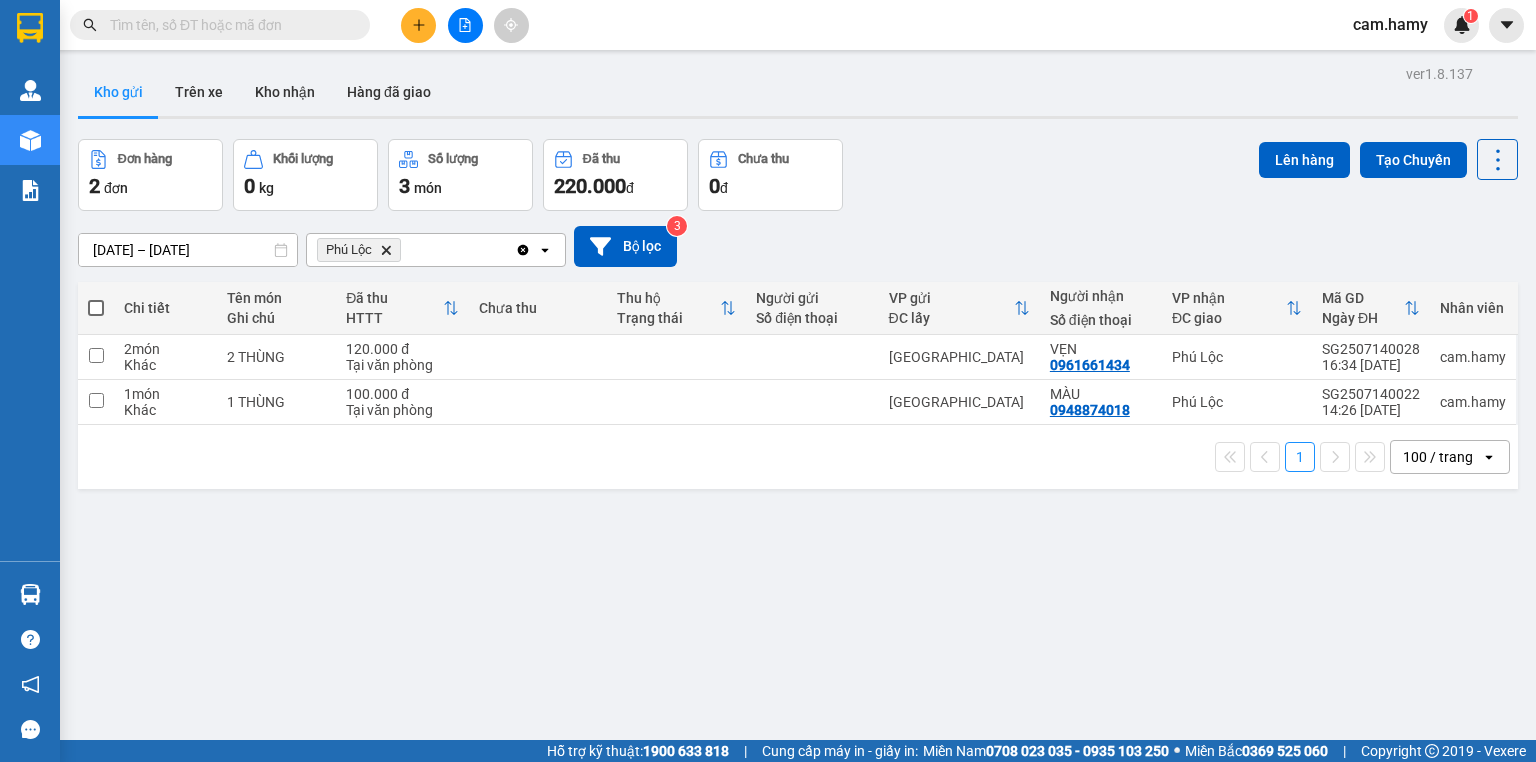 click at bounding box center (96, 308) 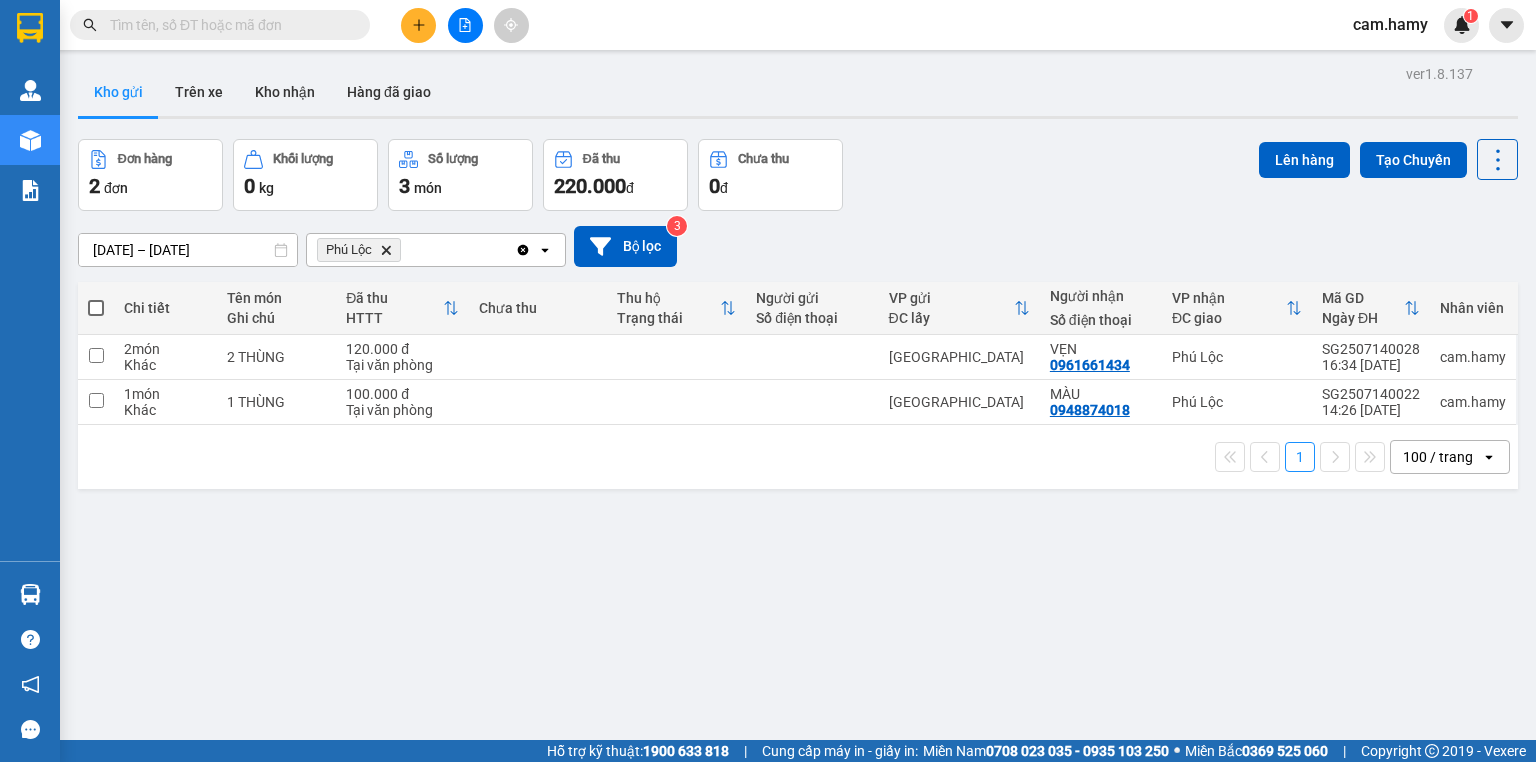 click at bounding box center [96, 298] 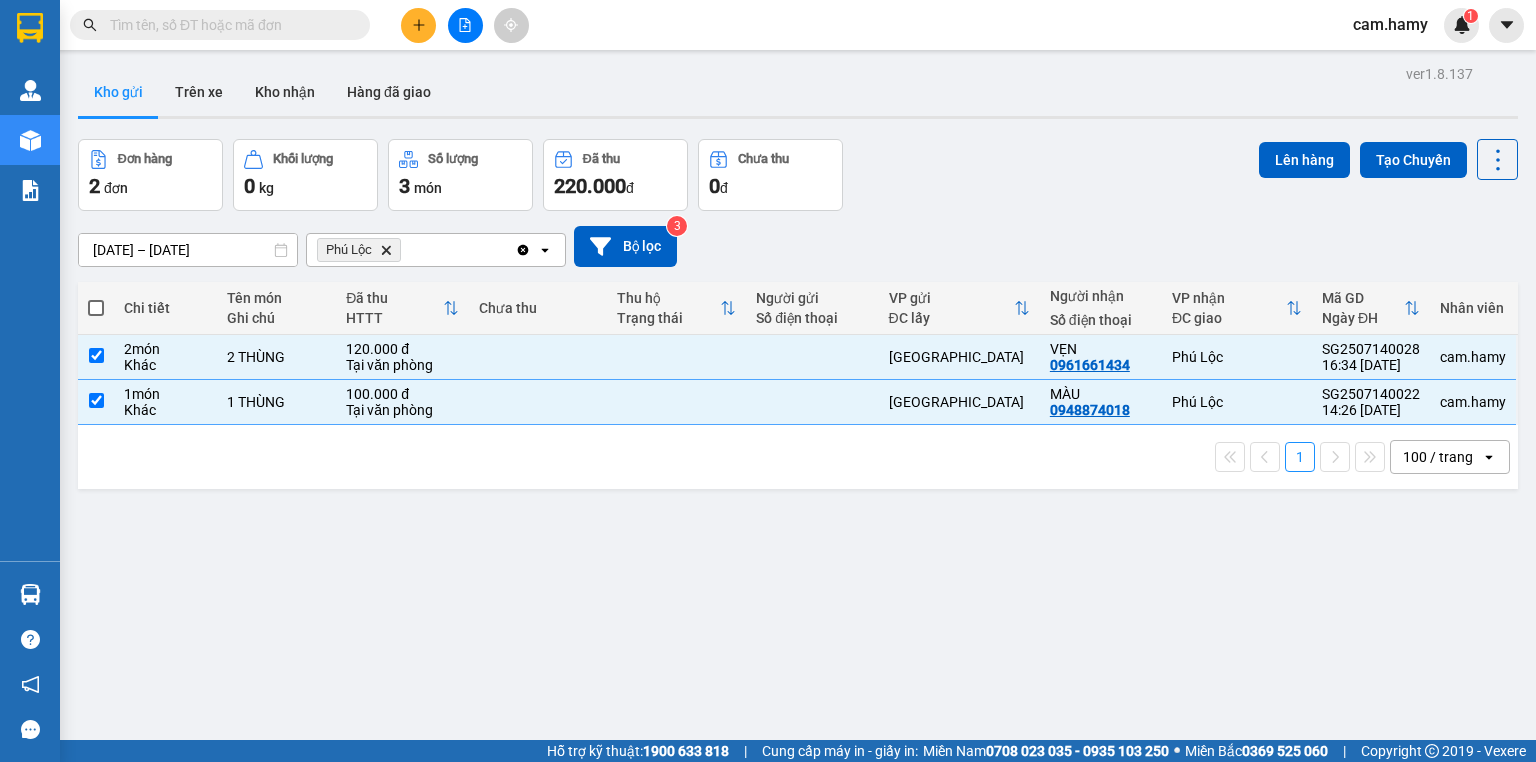 checkbox on "true" 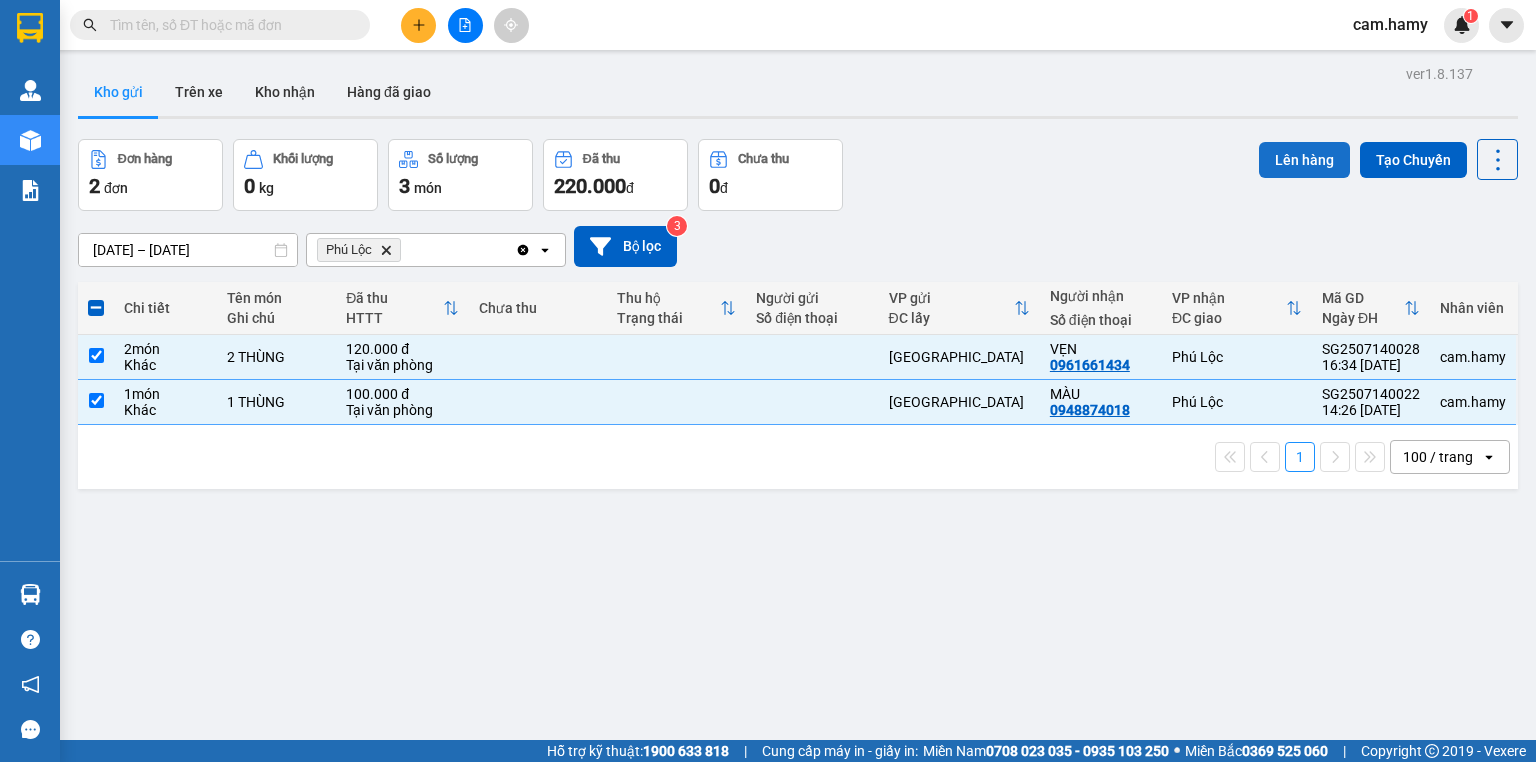 click on "Lên hàng" at bounding box center (1304, 160) 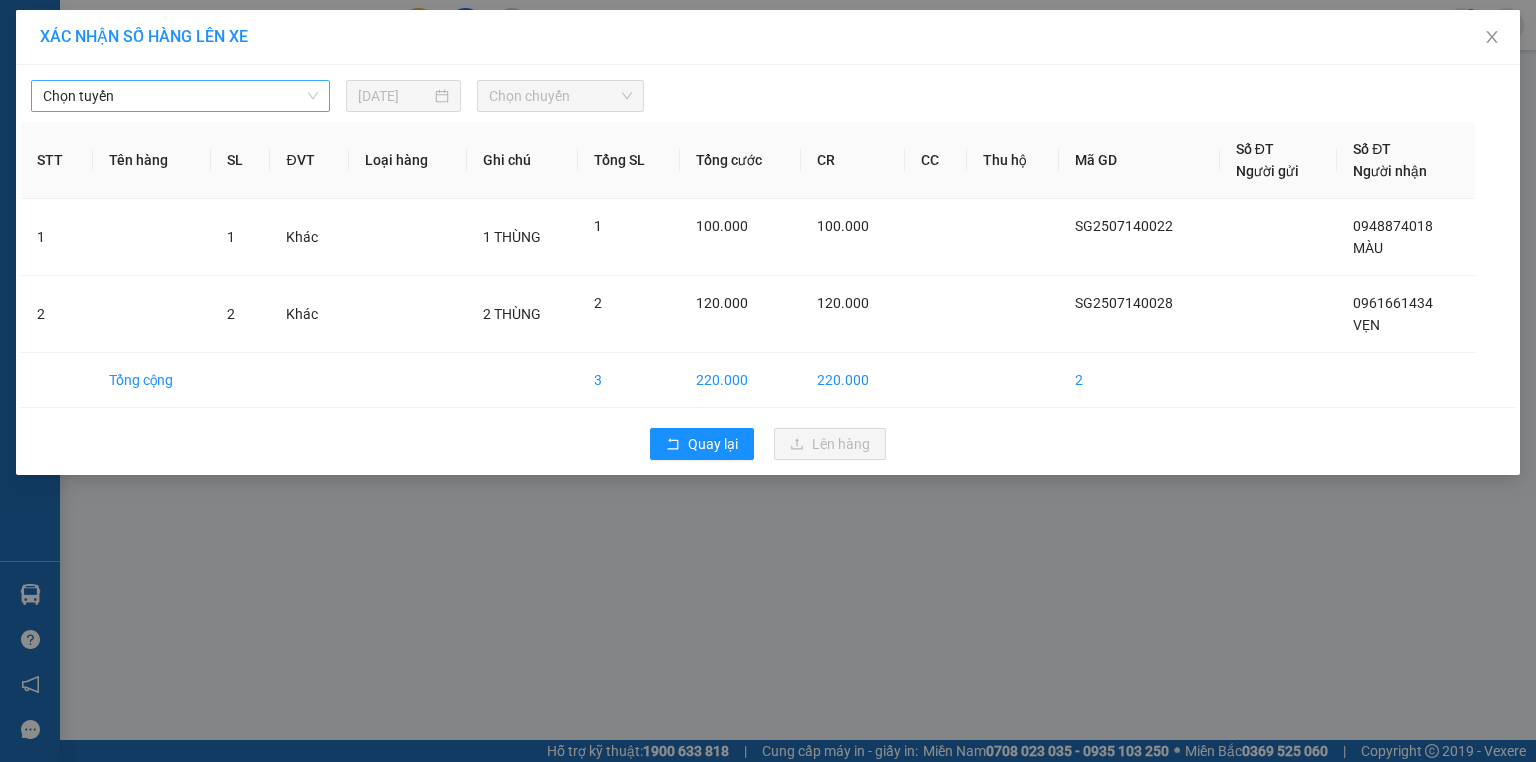 click on "Chọn tuyến" at bounding box center [180, 96] 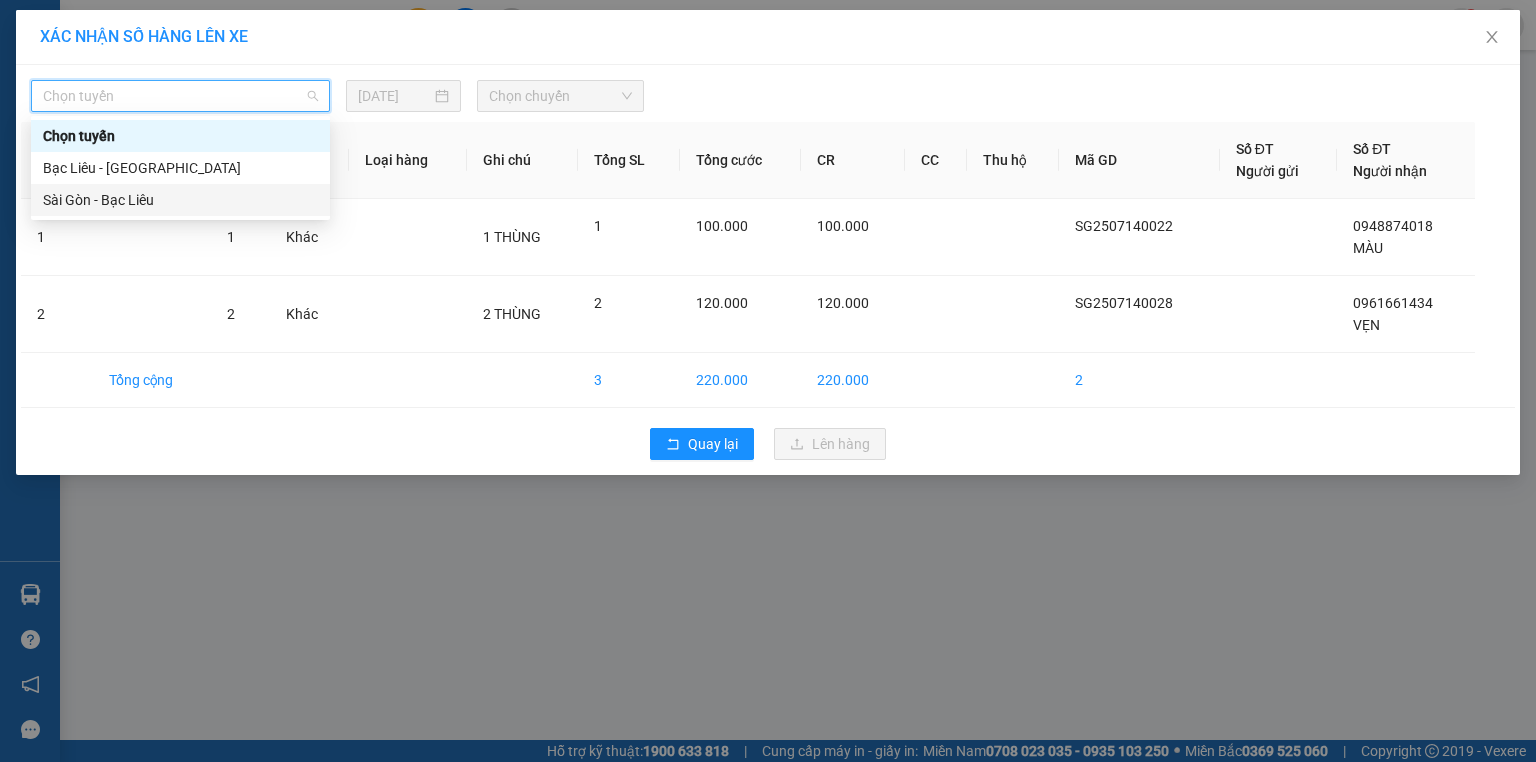 click on "Sài Gòn - Bạc Liêu" at bounding box center [180, 200] 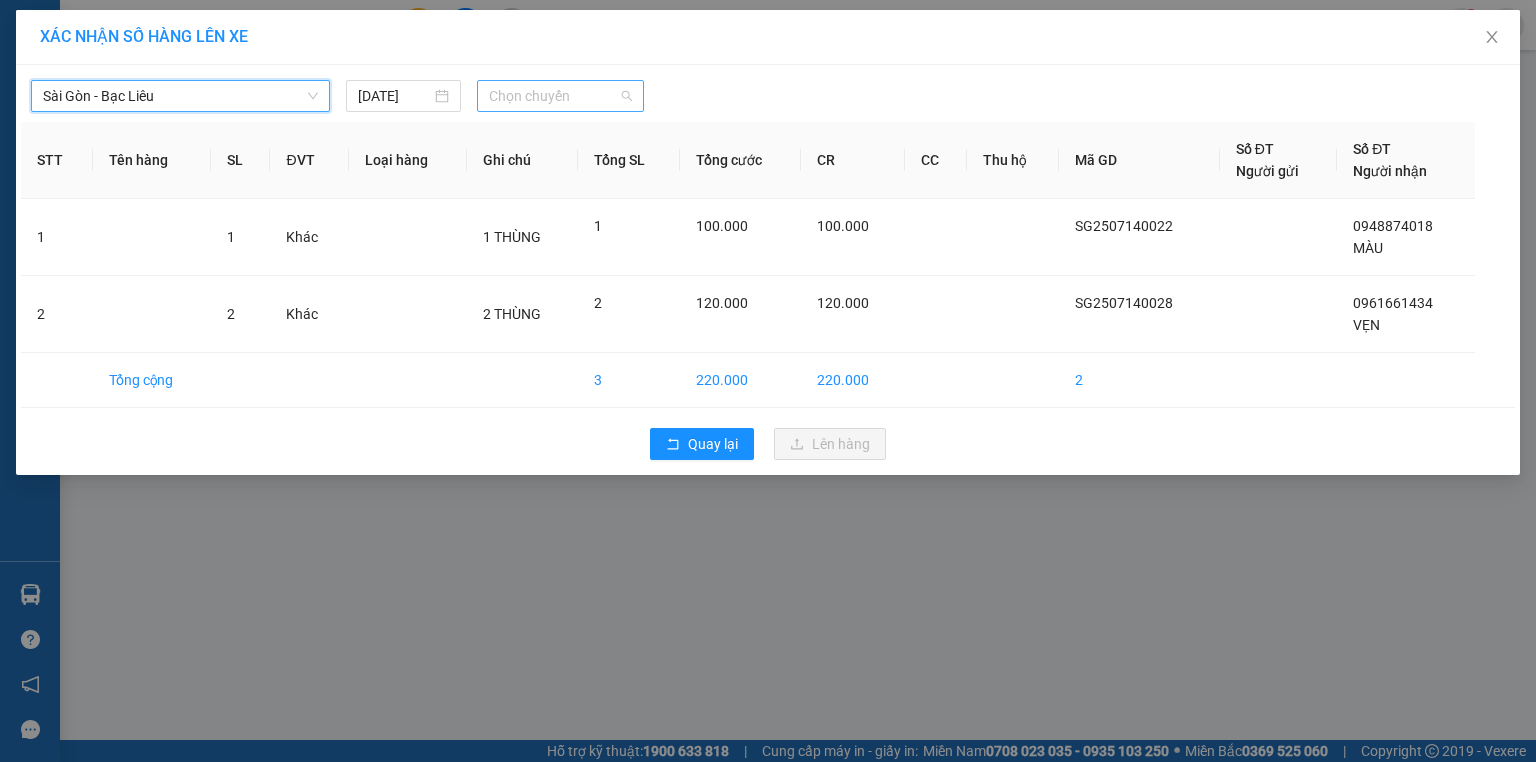 click on "Chọn chuyến" at bounding box center (561, 96) 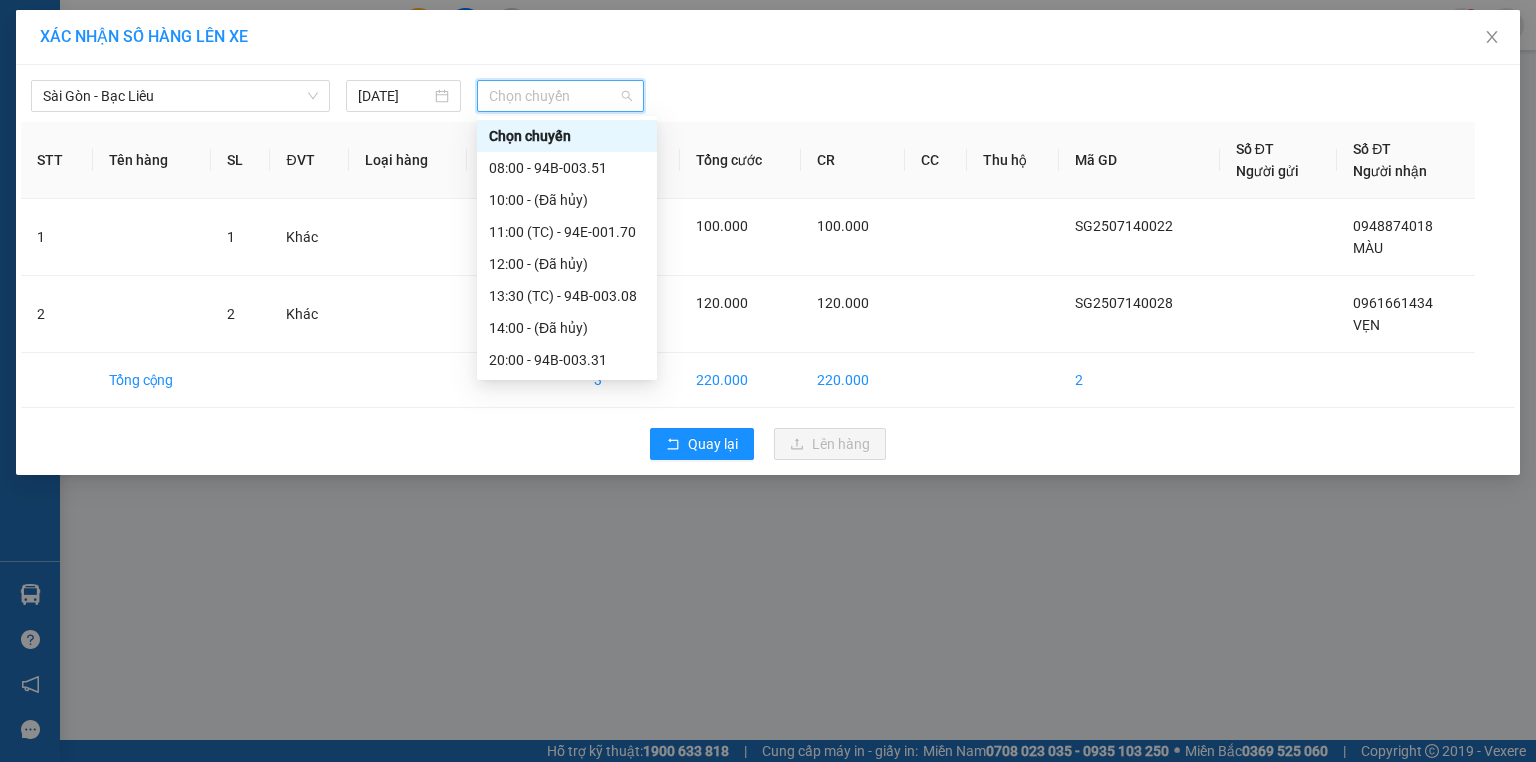 scroll, scrollTop: 32, scrollLeft: 0, axis: vertical 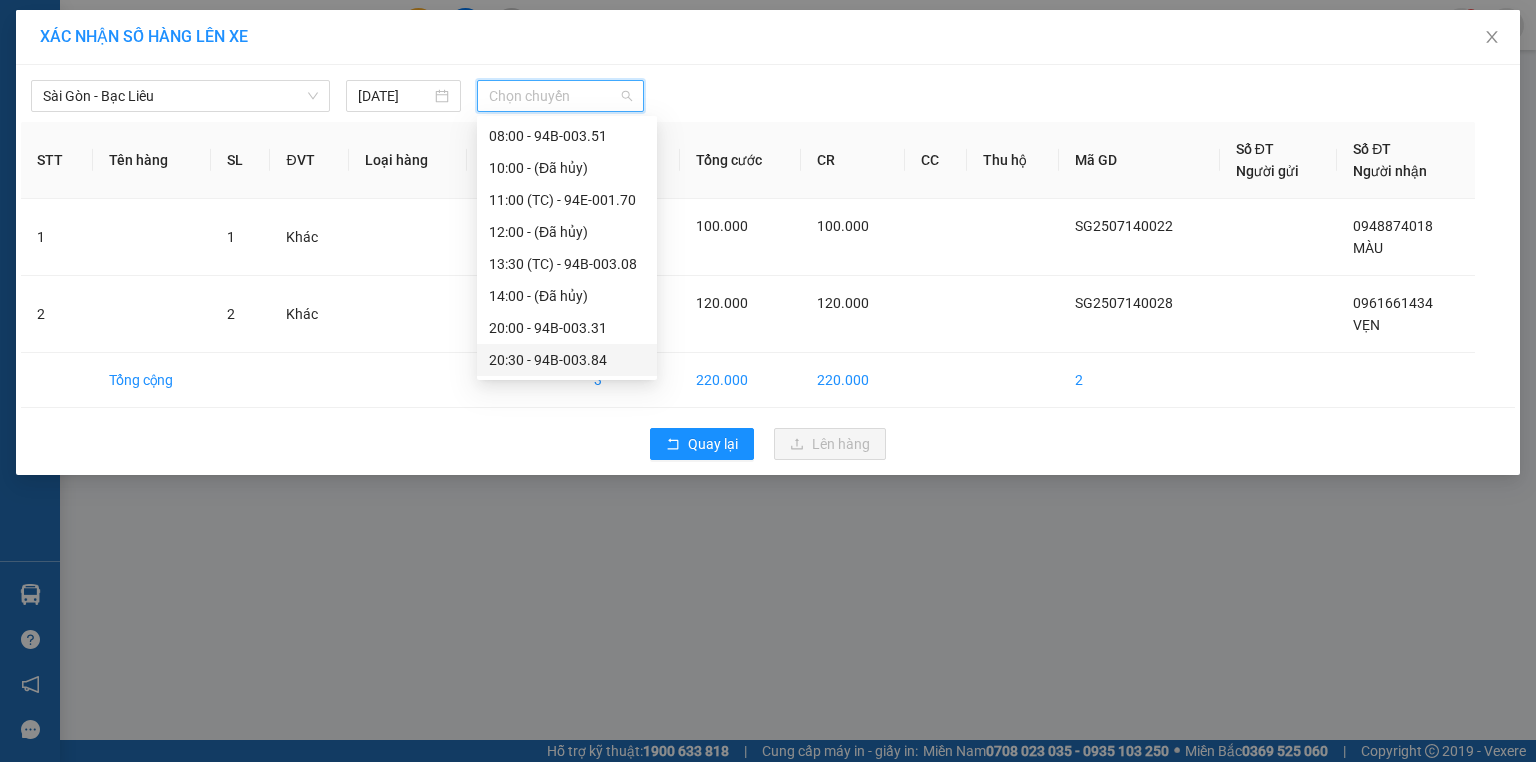 click on "20:30     - 94B-003.84" at bounding box center (567, 360) 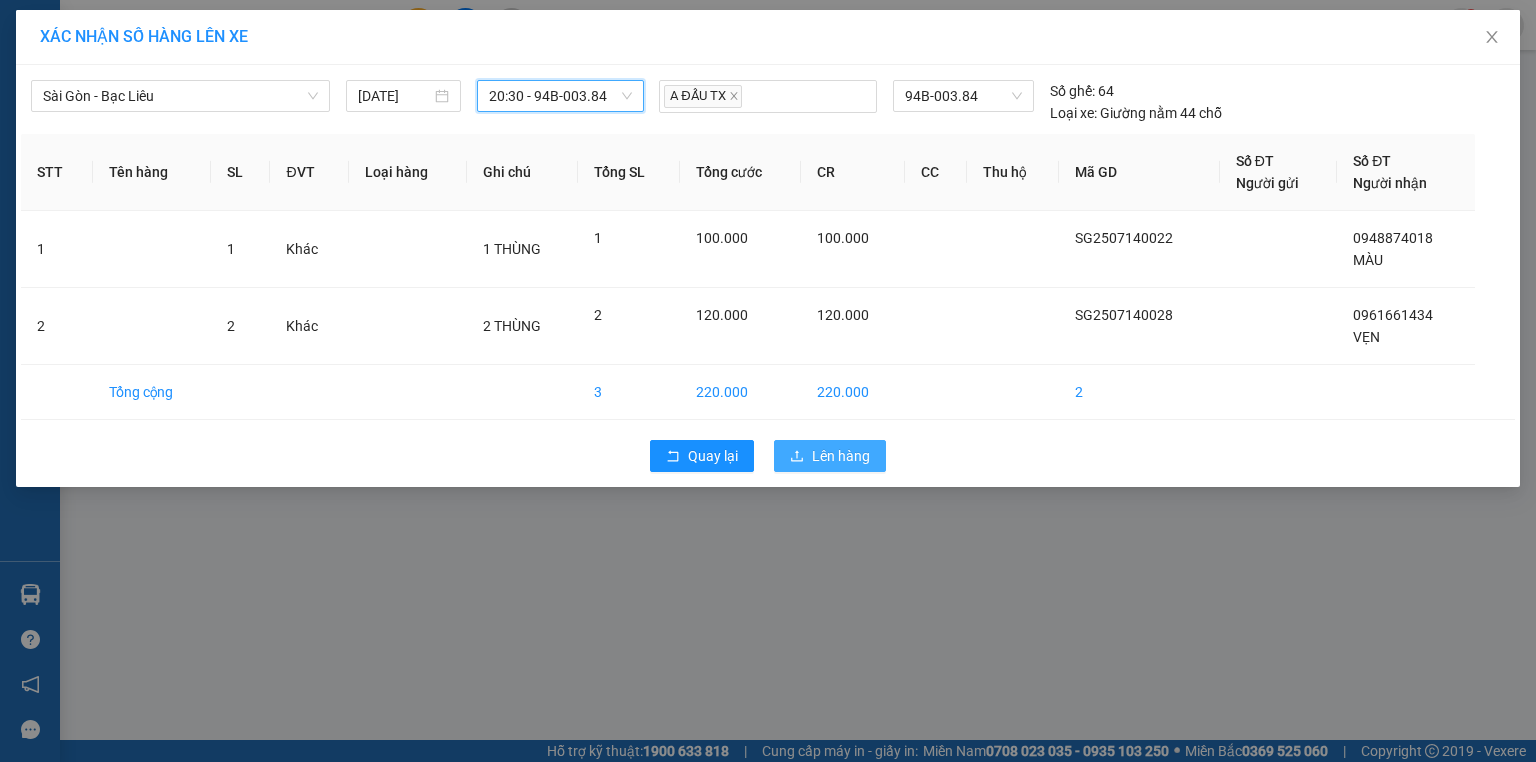 click on "Lên hàng" at bounding box center (830, 456) 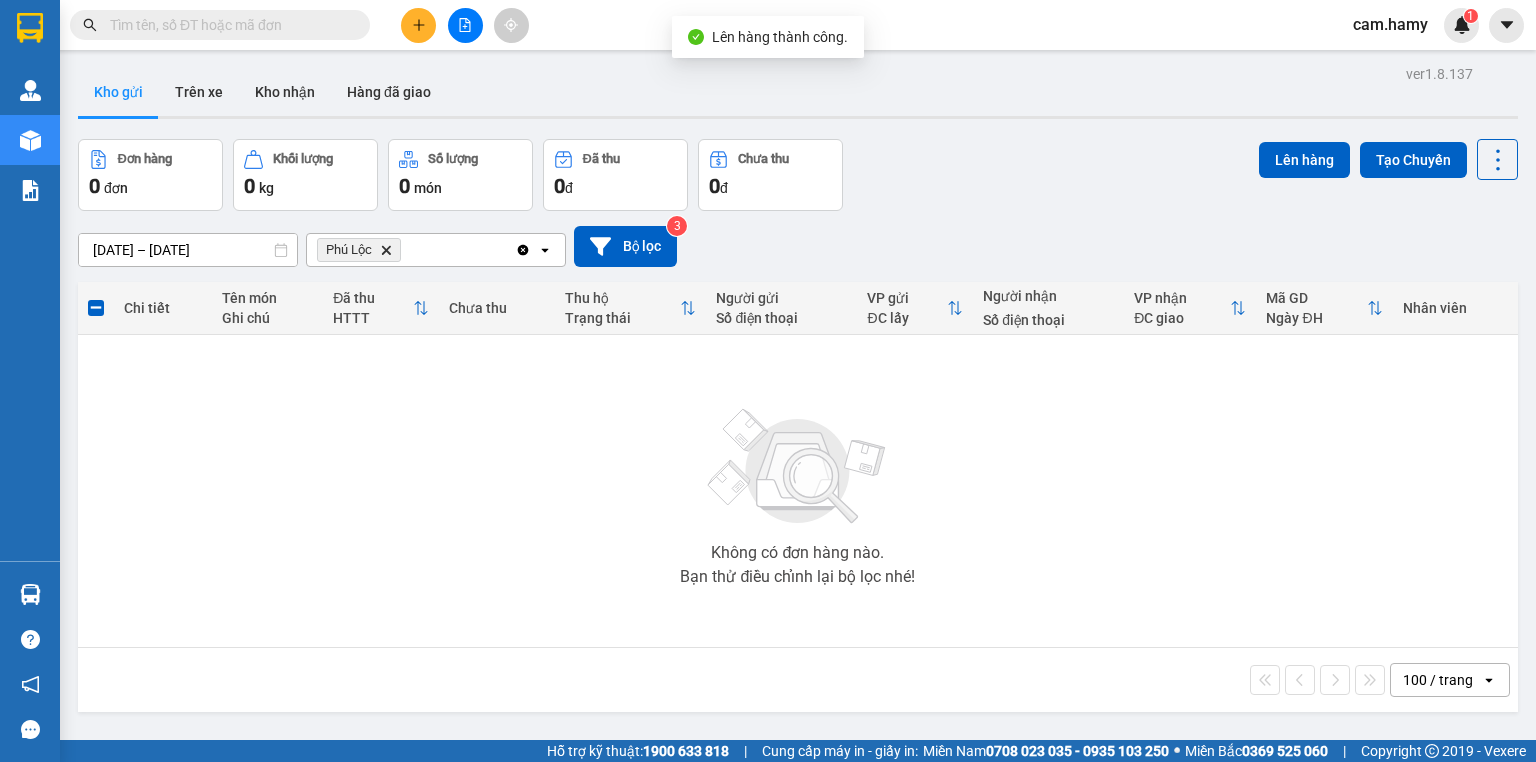 click 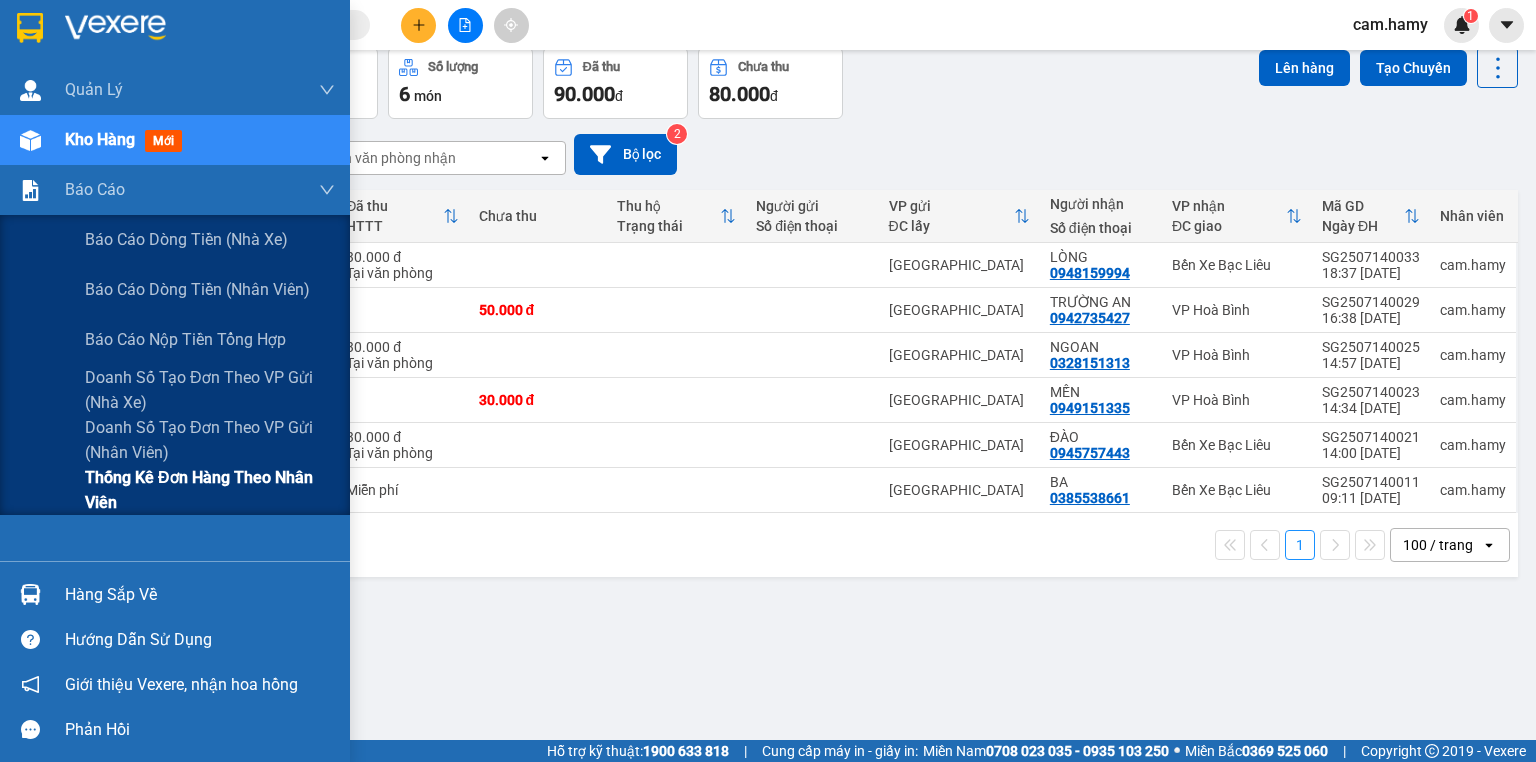 scroll, scrollTop: 0, scrollLeft: 0, axis: both 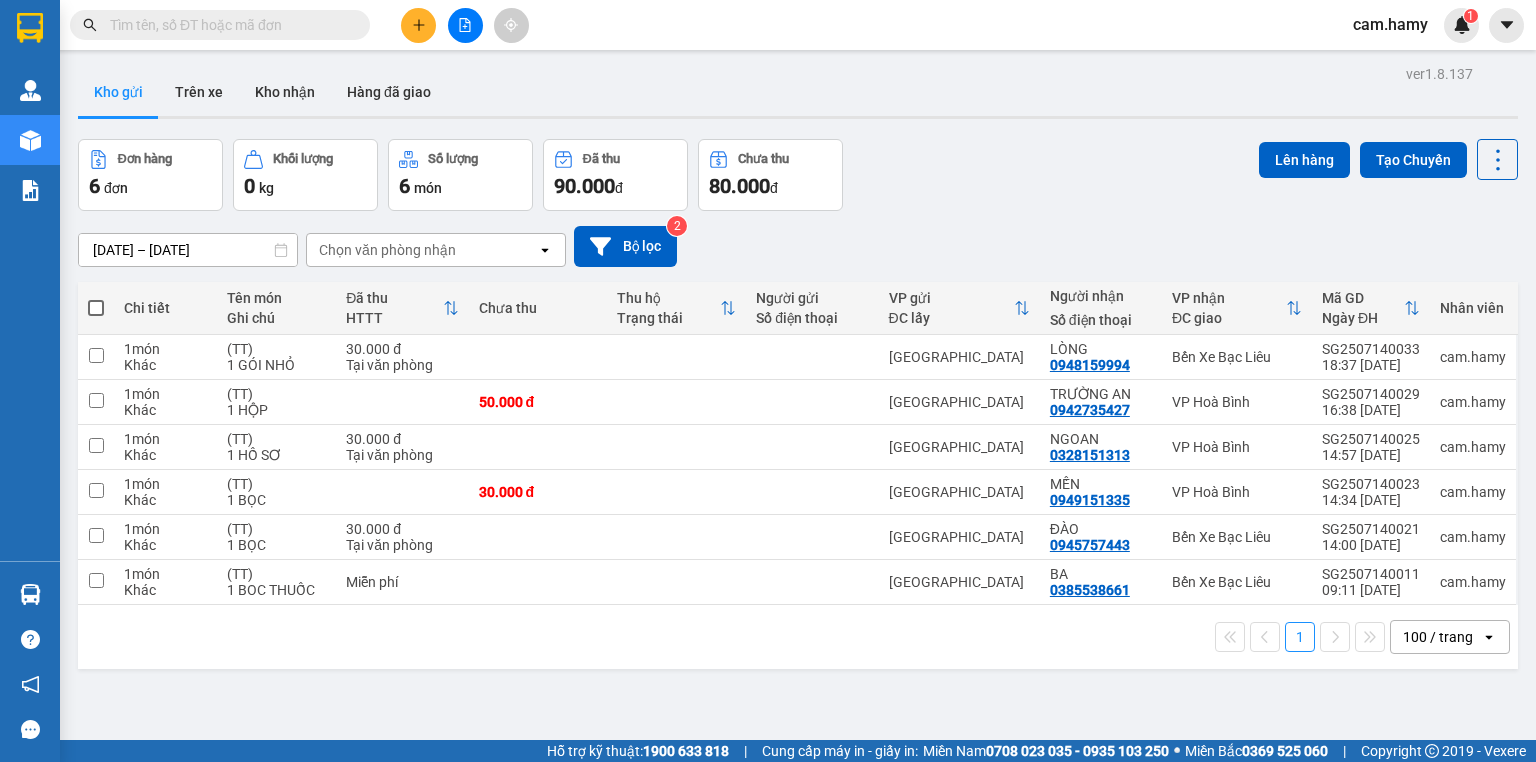 click at bounding box center (418, 25) 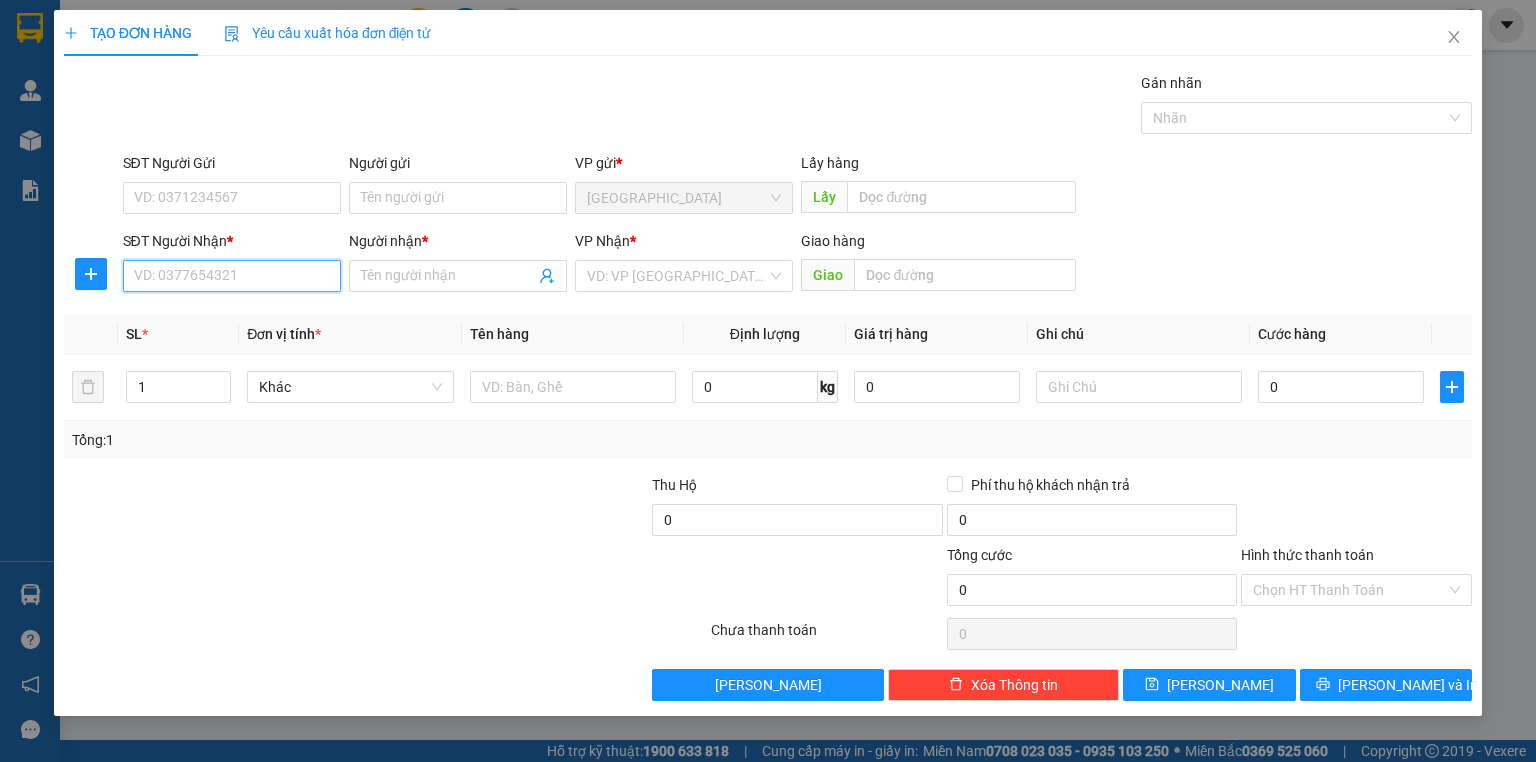 click on "SĐT Người Nhận  *" at bounding box center (232, 276) 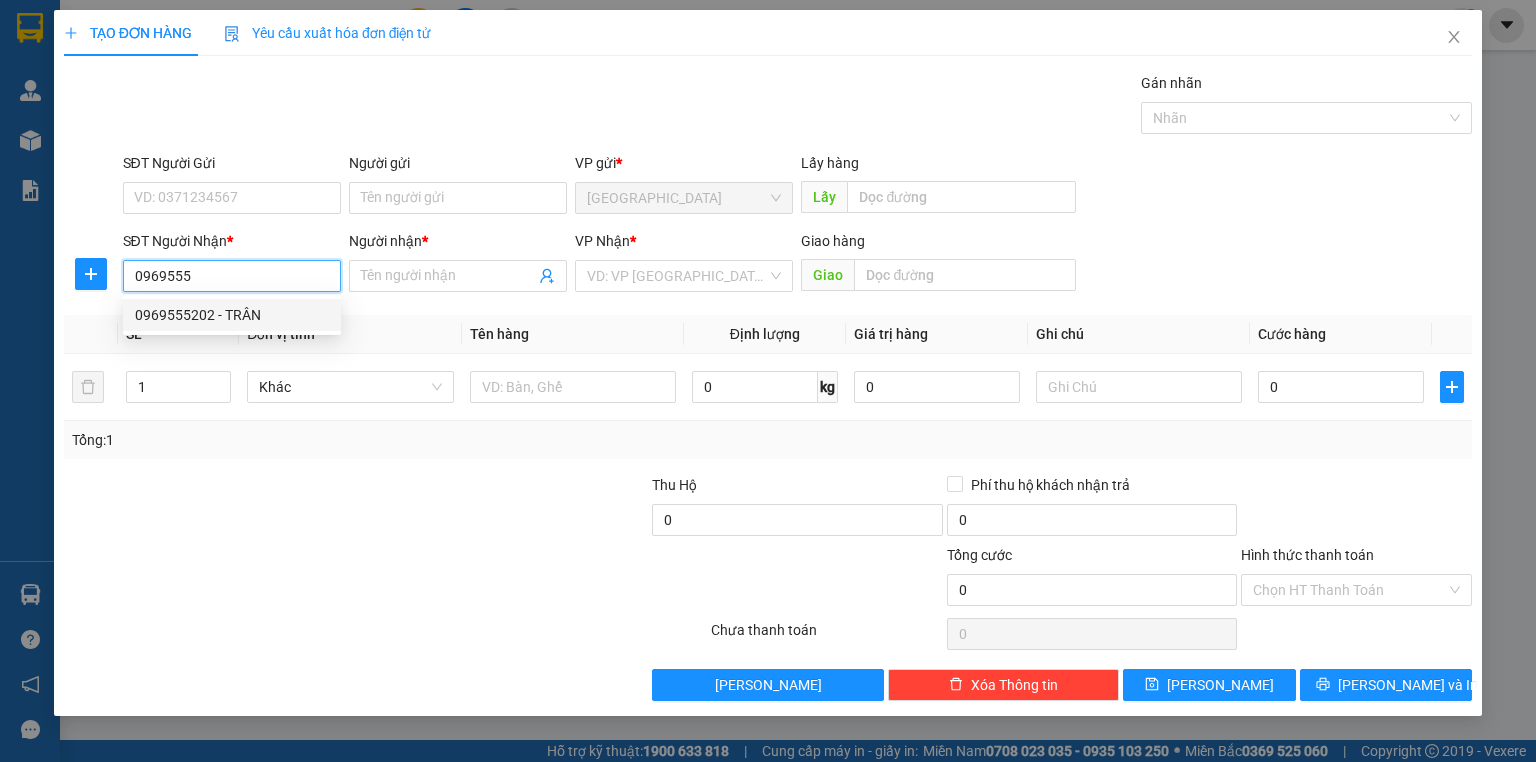 click on "0969555202 - TRÂN" at bounding box center (232, 315) 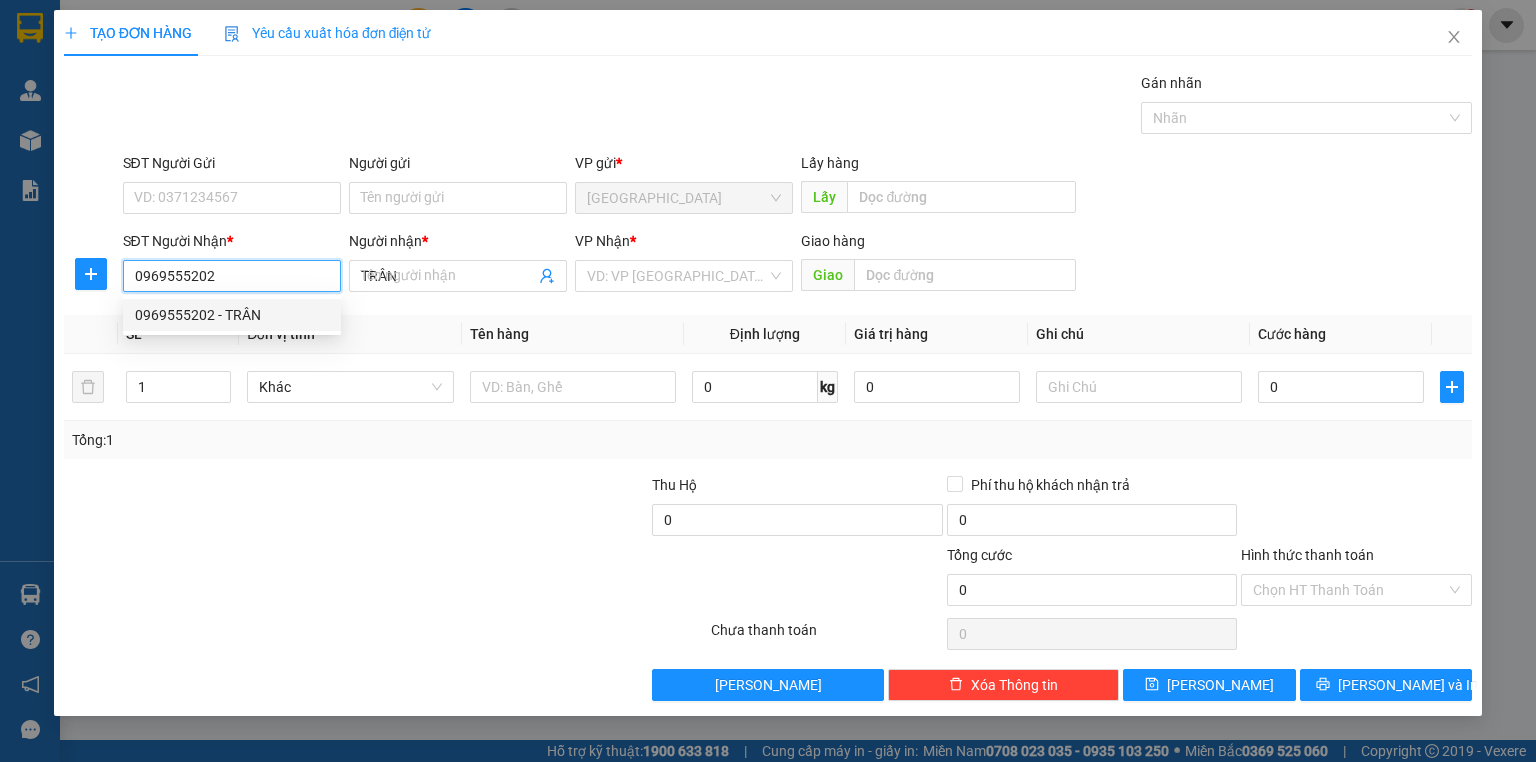 type on "30.000" 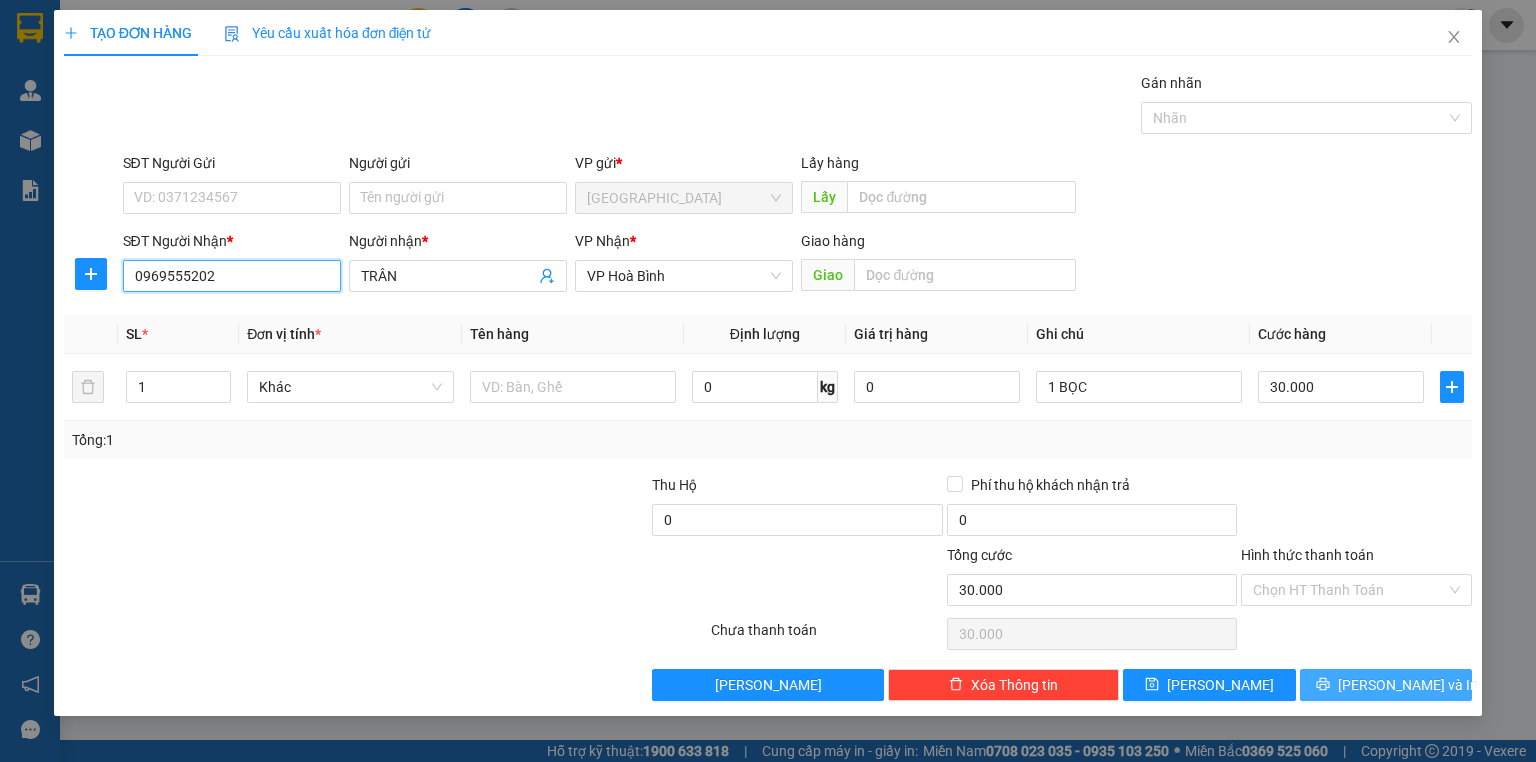 type on "0969555202" 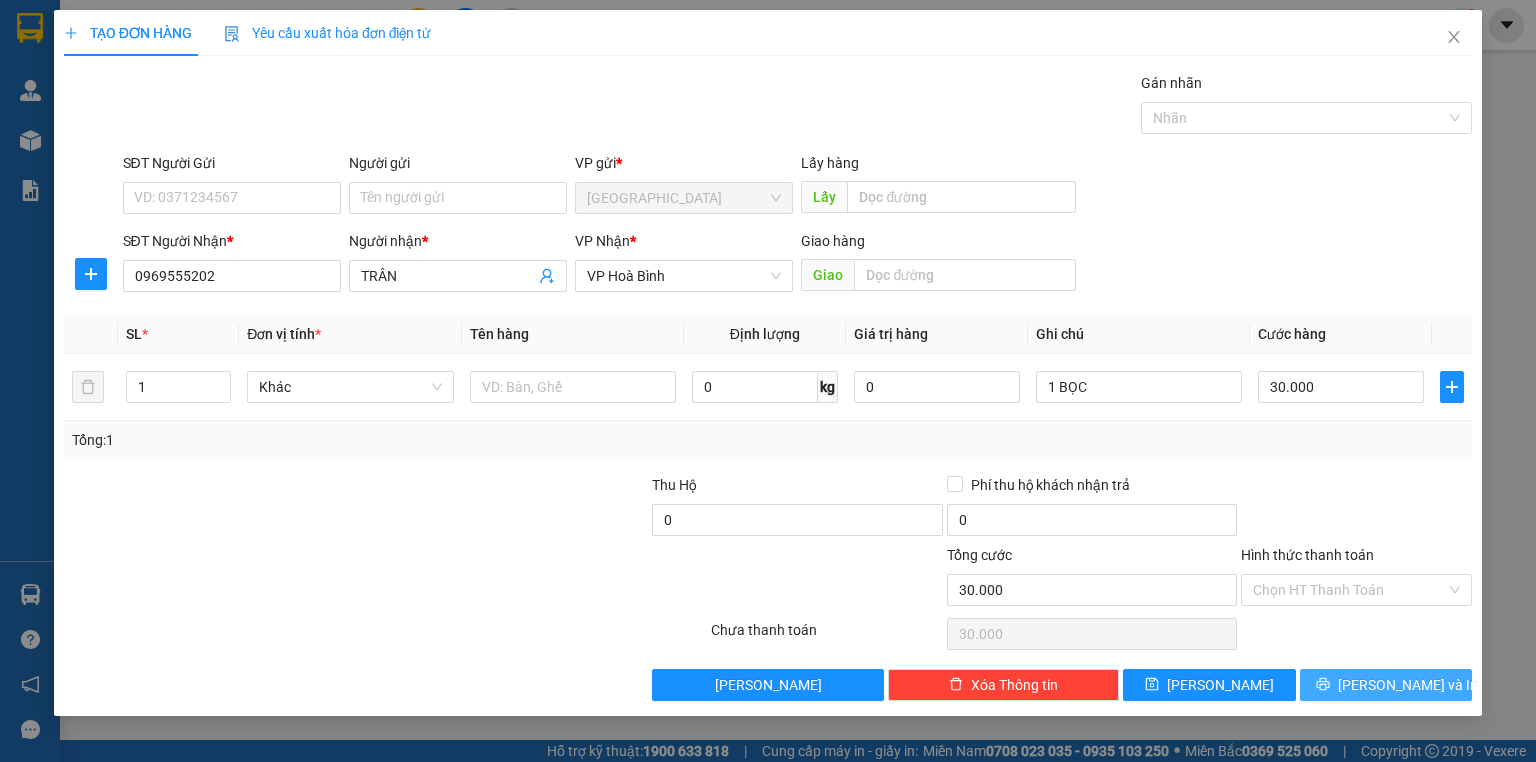 drag, startPoint x: 1428, startPoint y: 690, endPoint x: 675, endPoint y: 438, distance: 794.04846 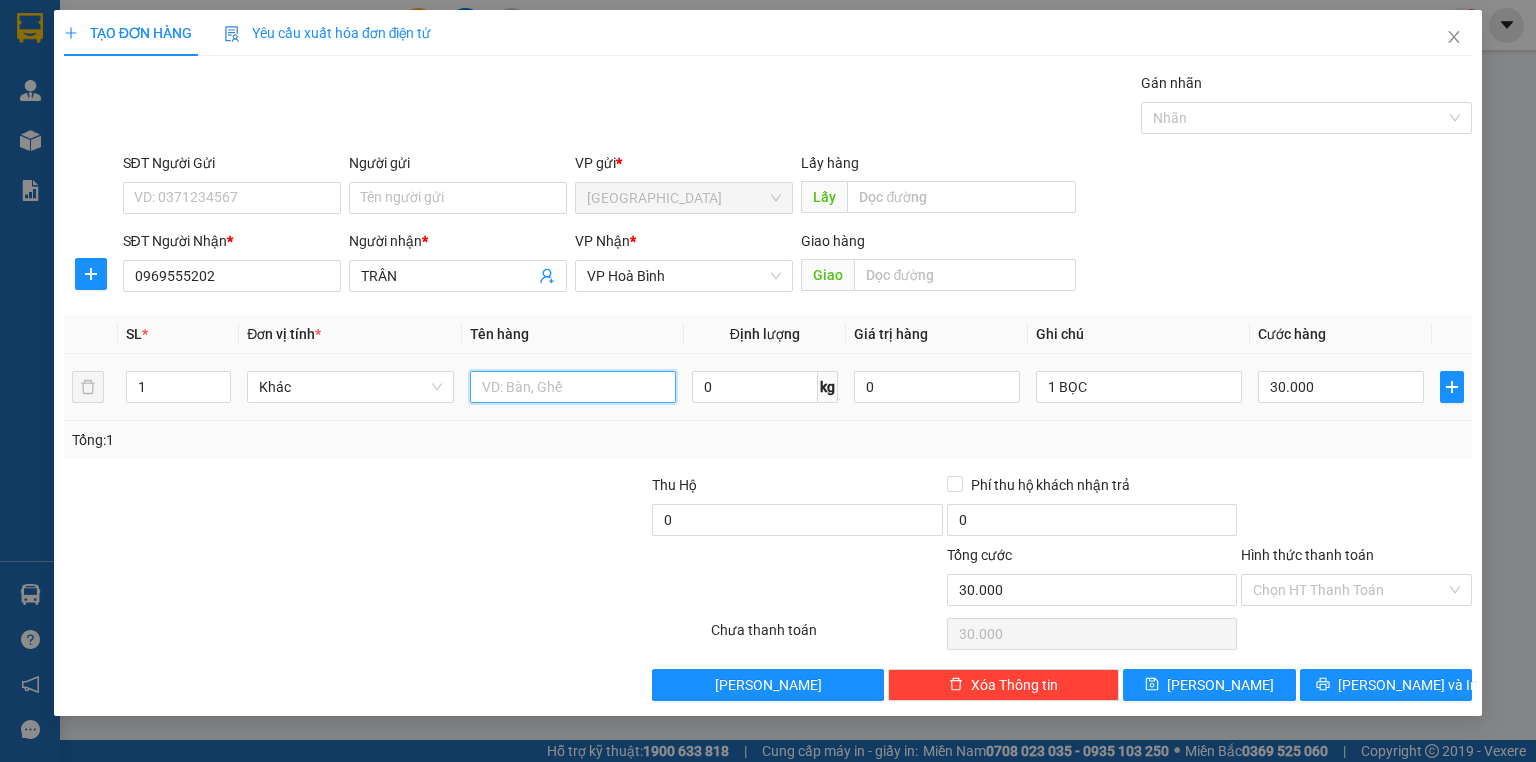 click at bounding box center [573, 387] 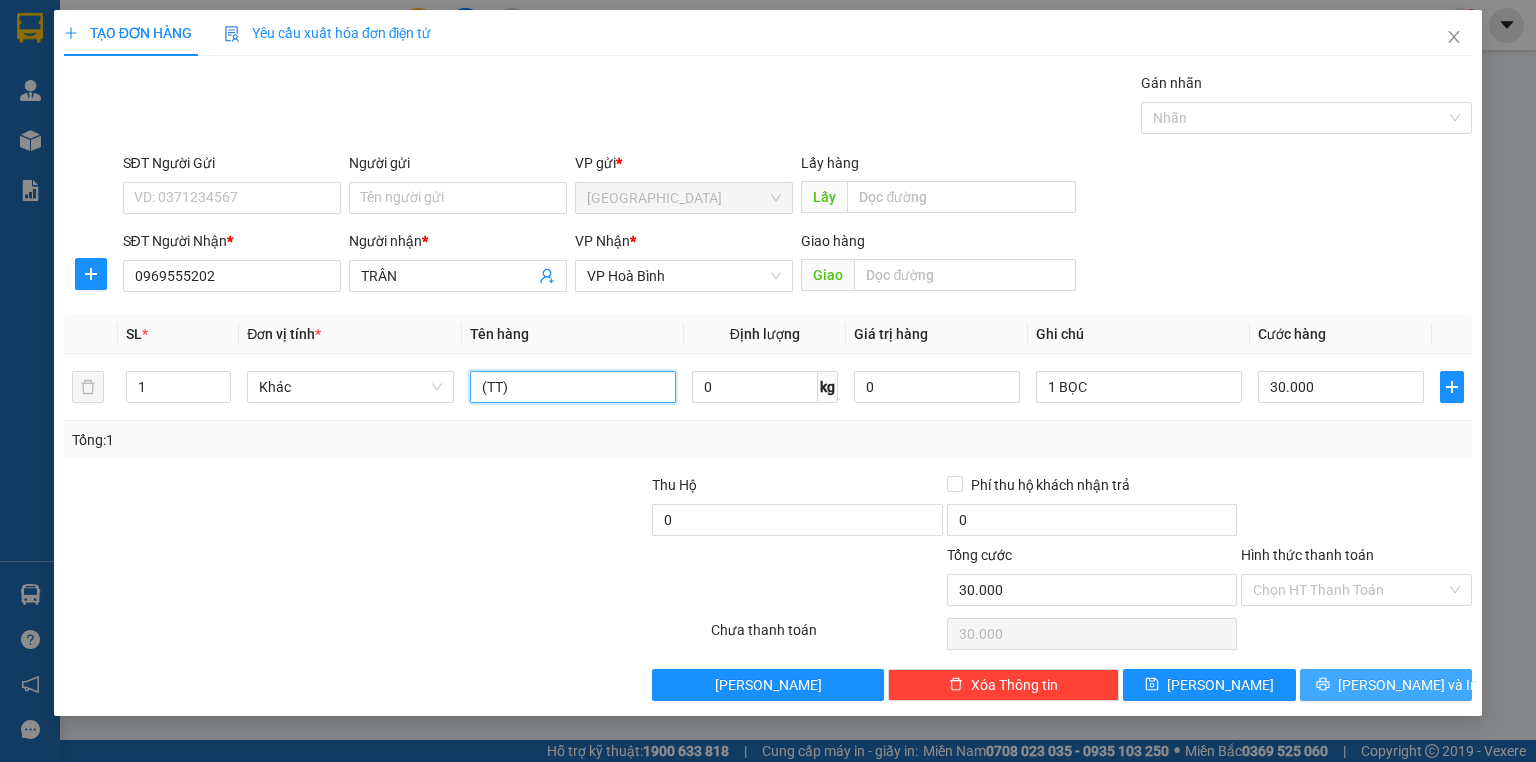type on "(TT)" 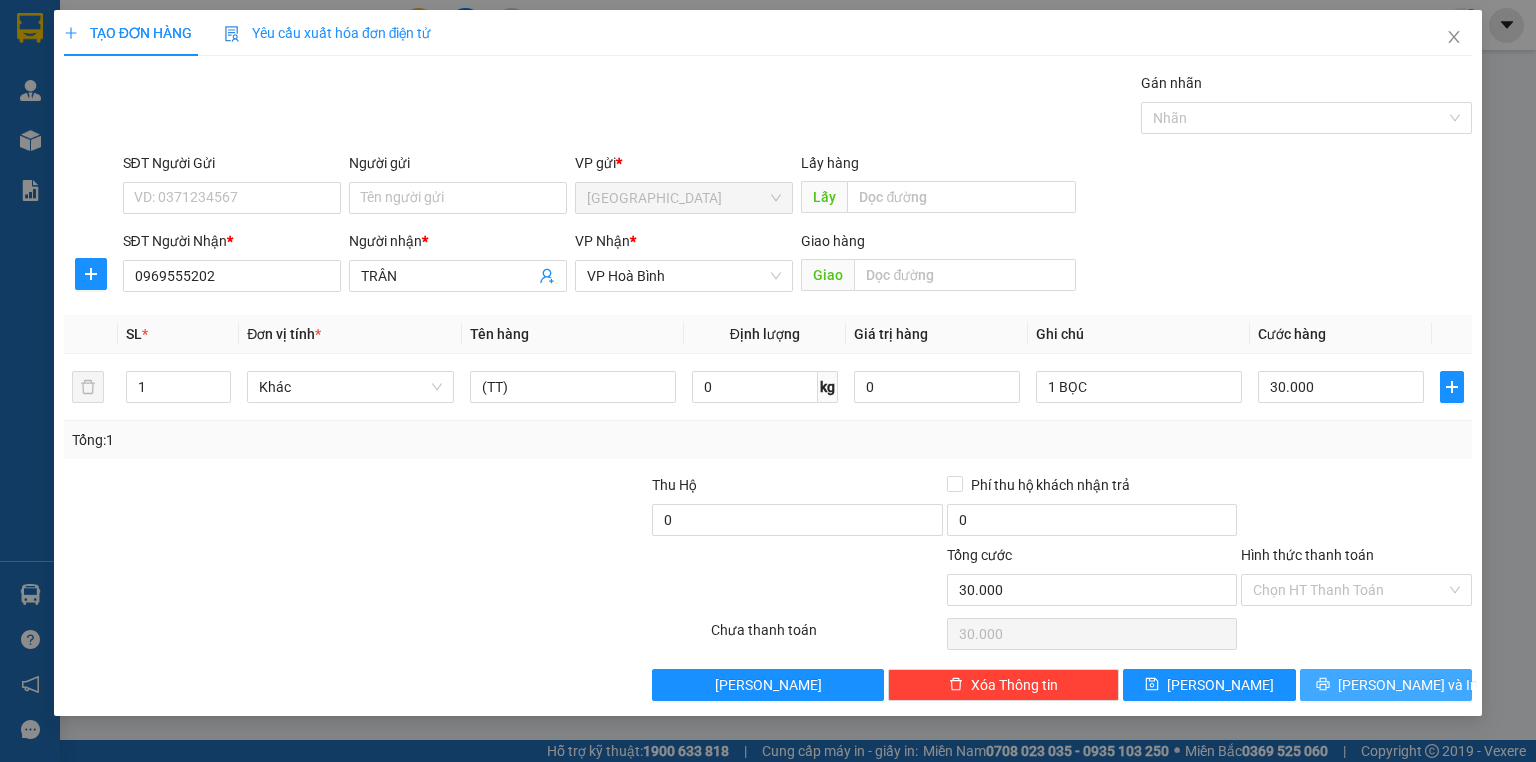 click on "[PERSON_NAME] và In" at bounding box center (1386, 685) 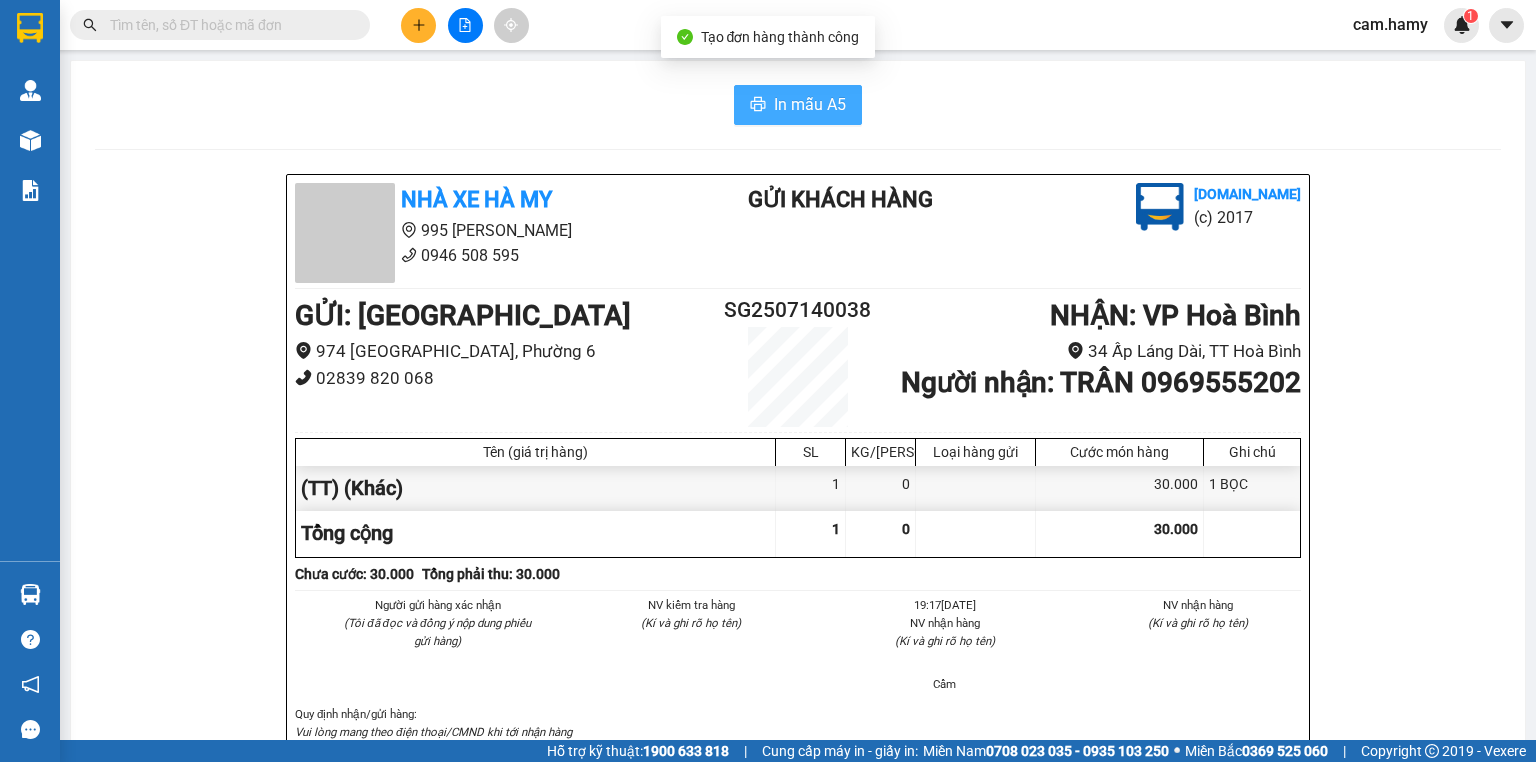 click on "In mẫu A5" at bounding box center (810, 104) 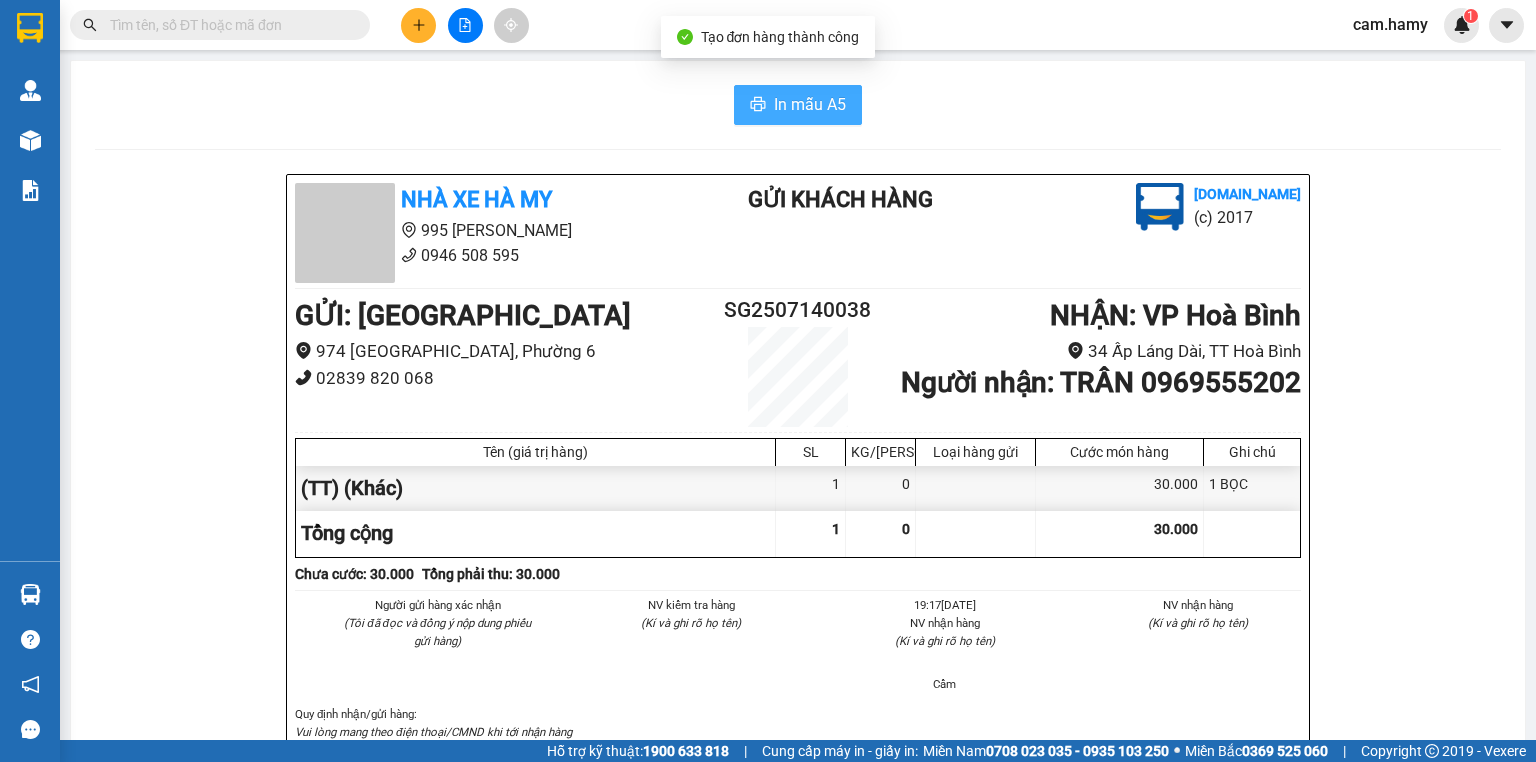 scroll, scrollTop: 0, scrollLeft: 0, axis: both 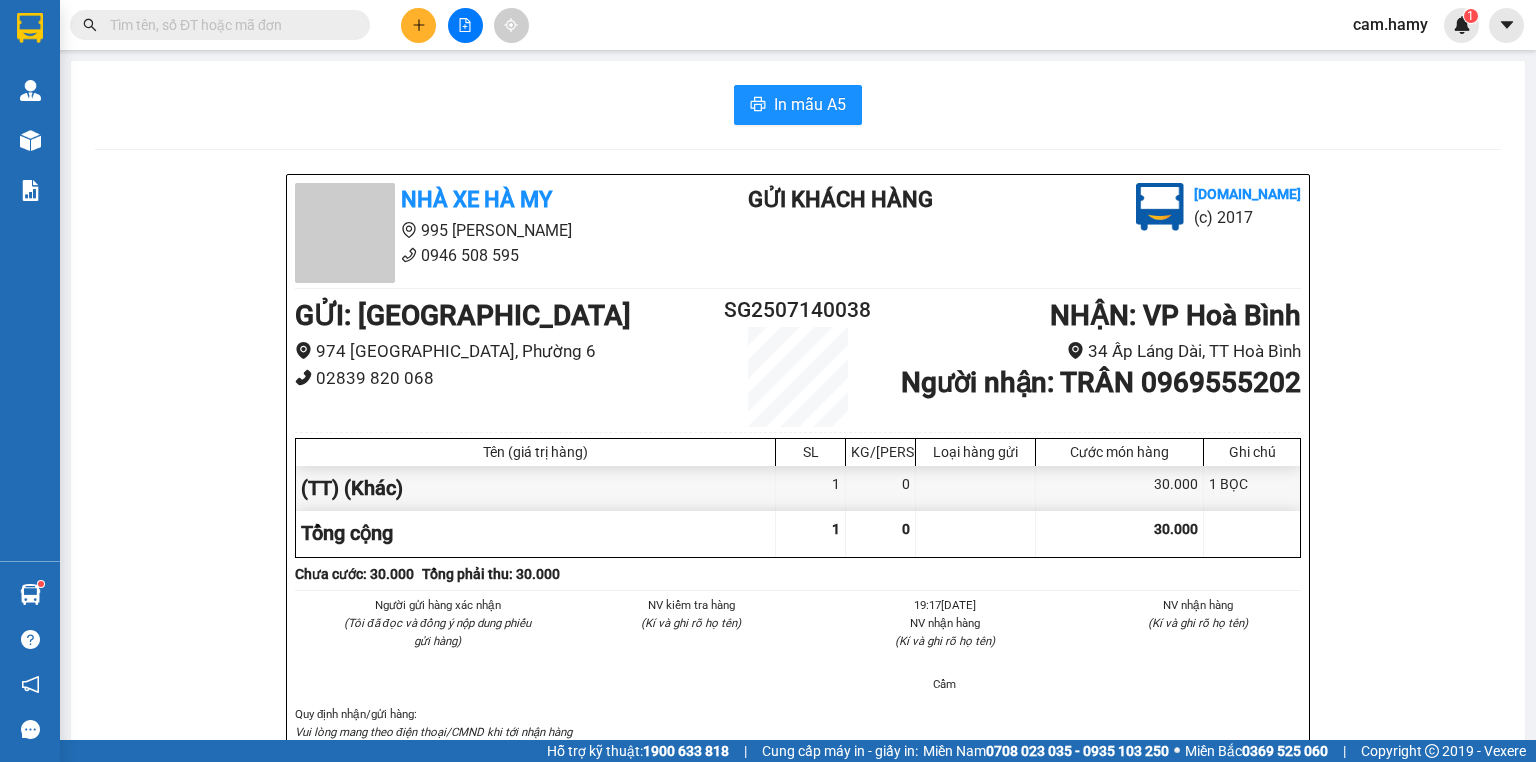click at bounding box center [418, 25] 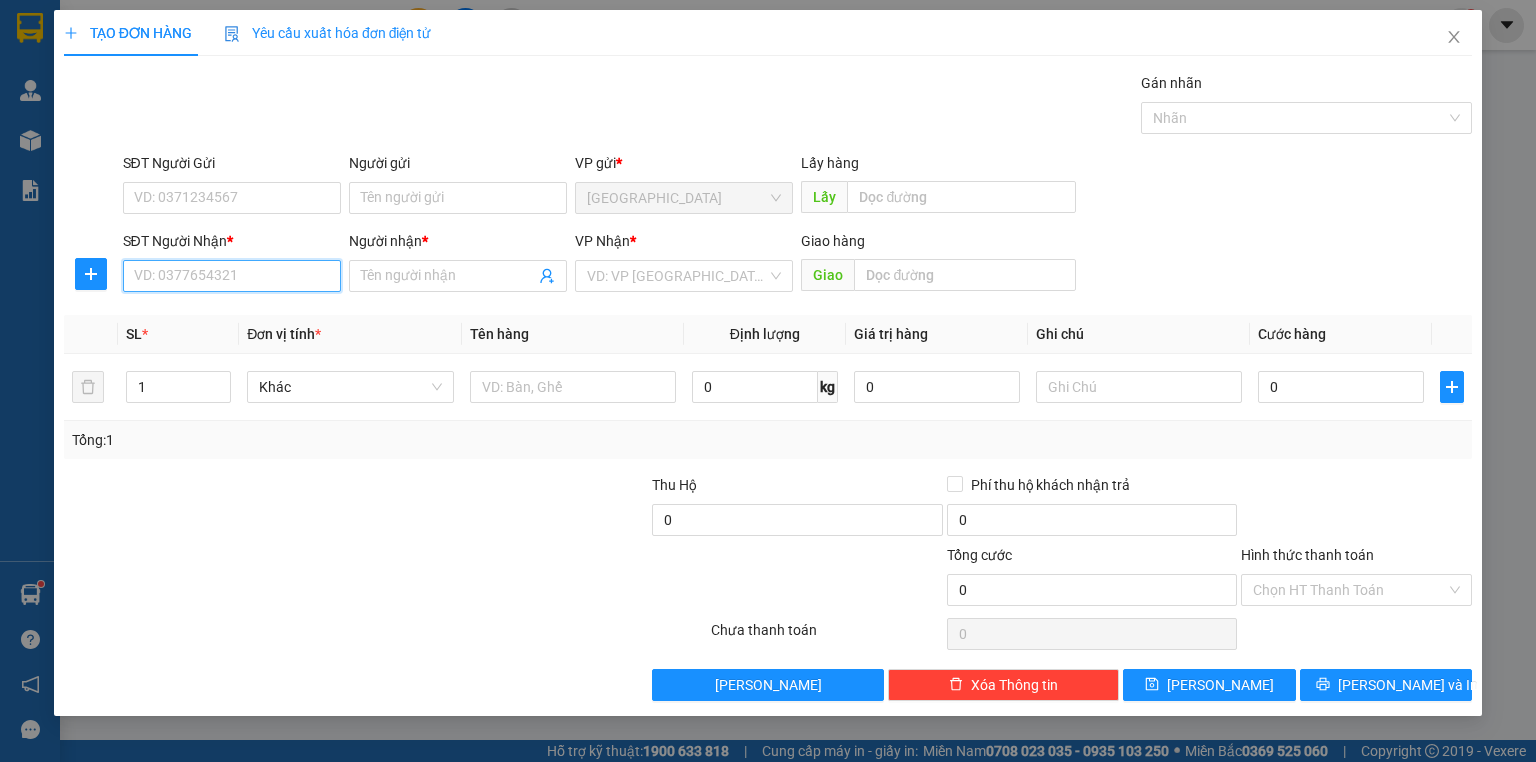 click on "SĐT Người Nhận  *" at bounding box center [232, 276] 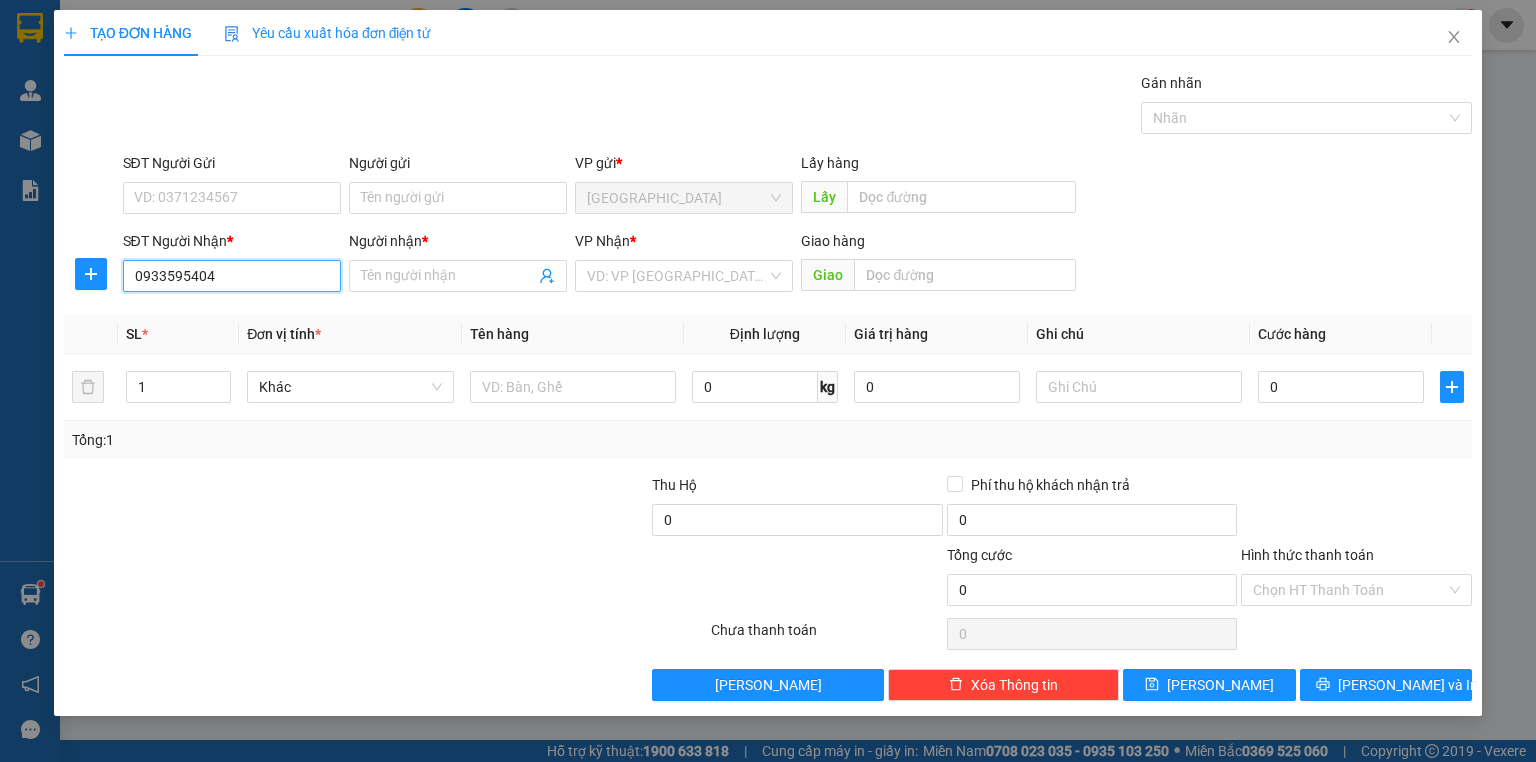 click on "0933595404" at bounding box center (232, 276) 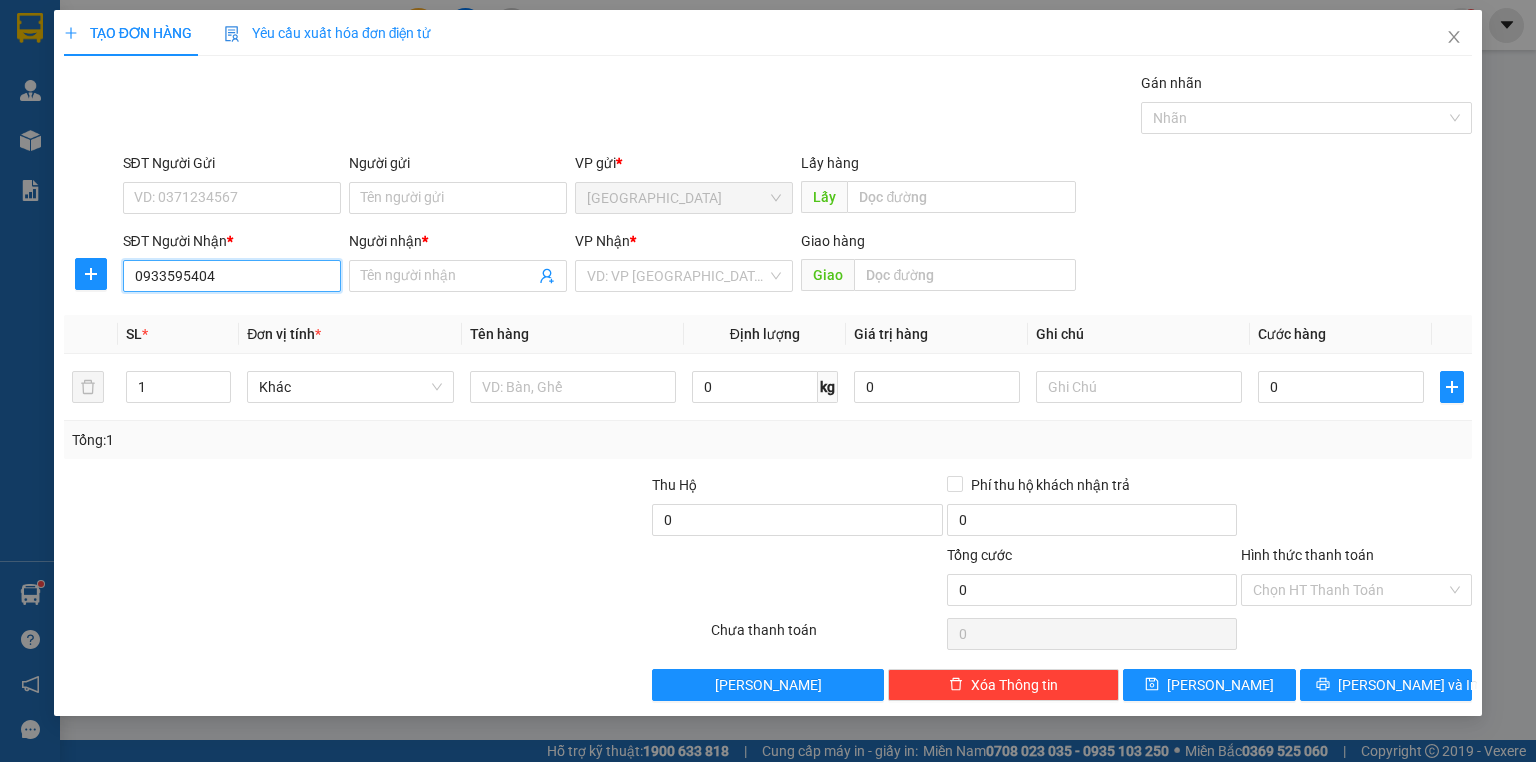 click on "0933595404" at bounding box center (232, 276) 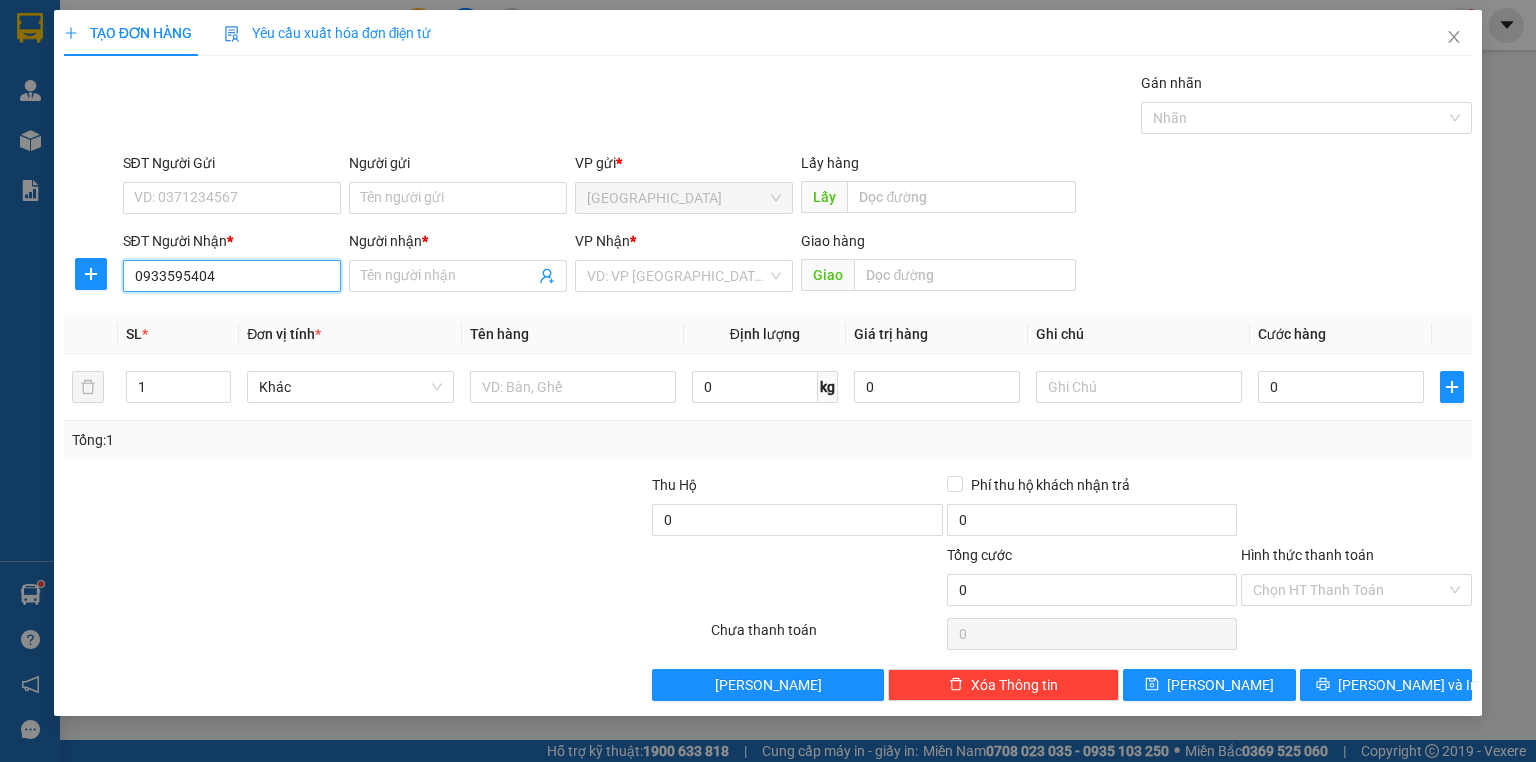 type on "0933595404" 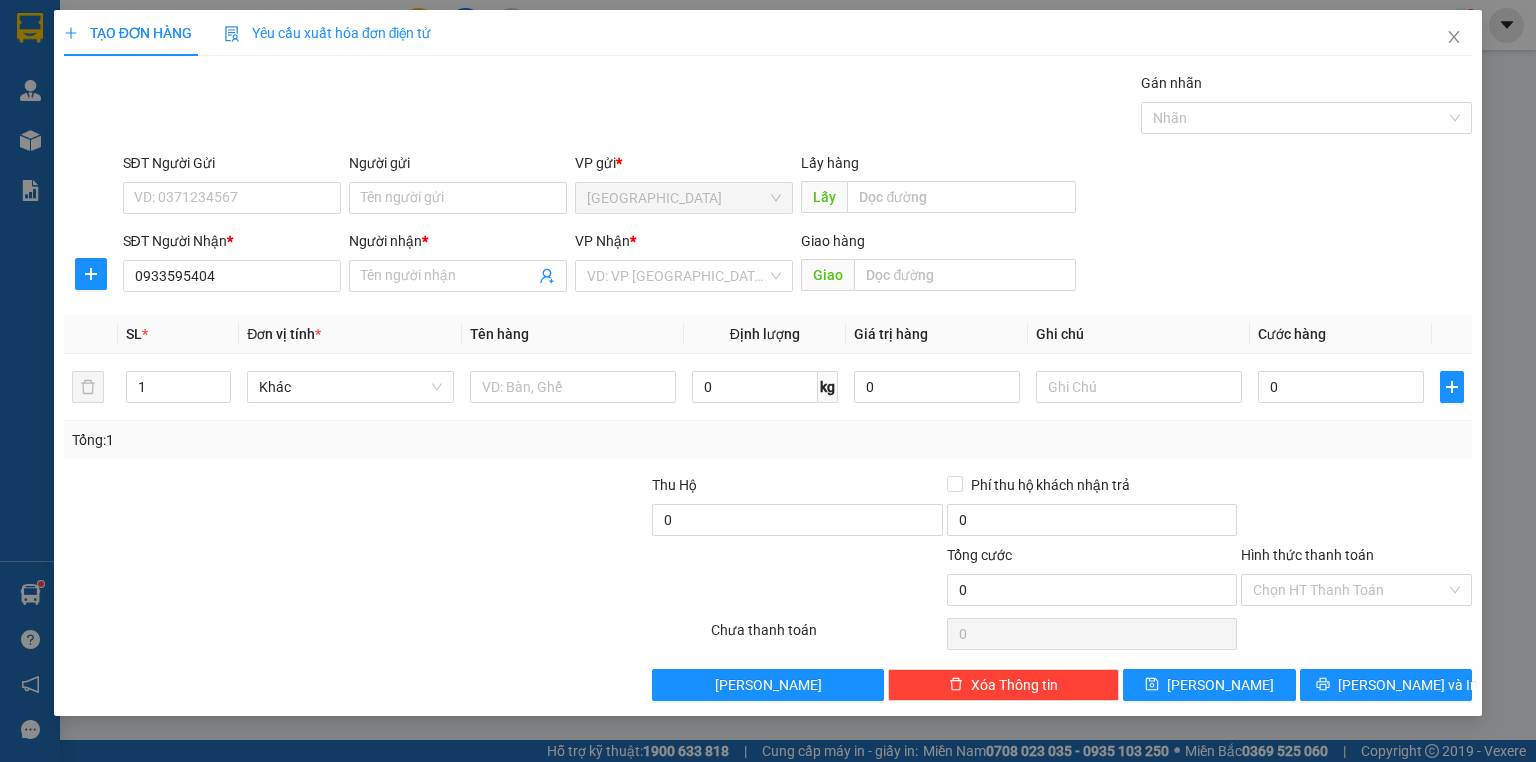 click on "Transit Pickup Surcharge Ids Transit Deliver Surcharge Ids Transit Deliver Surcharge Transit Deliver Surcharge Gói vận chuyển  * Tiêu chuẩn Gán nhãn   Nhãn SĐT Người Gửi VD: 0371234567 Người gửi Tên người gửi VP gửi  * [GEOGRAPHIC_DATA] Lấy hàng Lấy SĐT Người Nhận  * 0933595404 0933595404 Người nhận  * Tên người nhận VP Nhận  * VD: VP [GEOGRAPHIC_DATA] Giao hàng Giao SL  * Đơn vị tính  * Tên hàng  Định lượng Giá trị hàng Ghi chú Cước hàng                   1 Khác 0 kg 0 0 Tổng:  1 Thu Hộ 0 Phí thu hộ khách nhận trả 0 Tổng cước 0 Hình thức thanh toán Chọn HT Thanh Toán Số tiền thu trước 0 Chưa thanh toán 0 Chọn HT Thanh Toán Lưu nháp Xóa Thông tin [PERSON_NAME] và In" at bounding box center [768, 386] 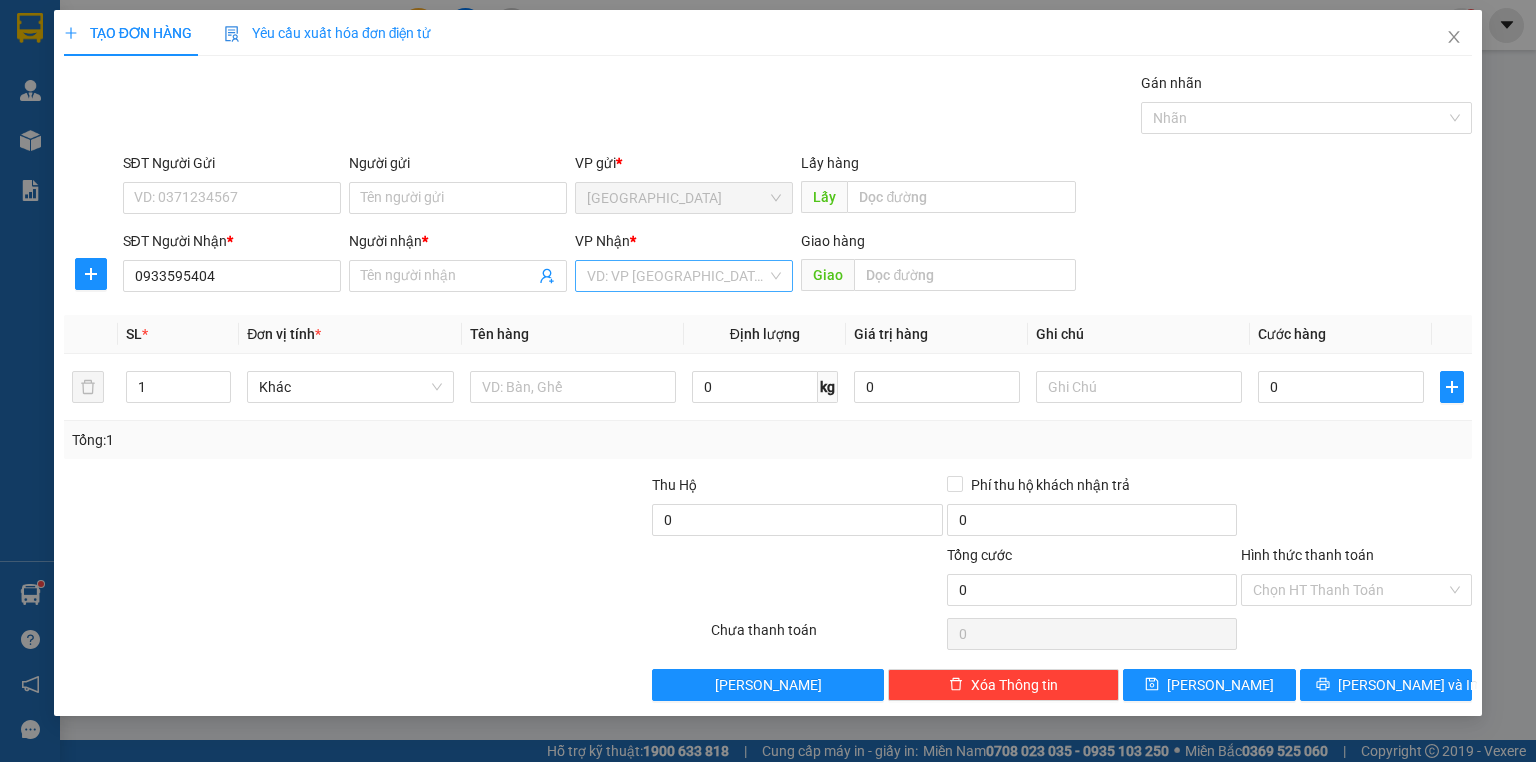 click at bounding box center [677, 276] 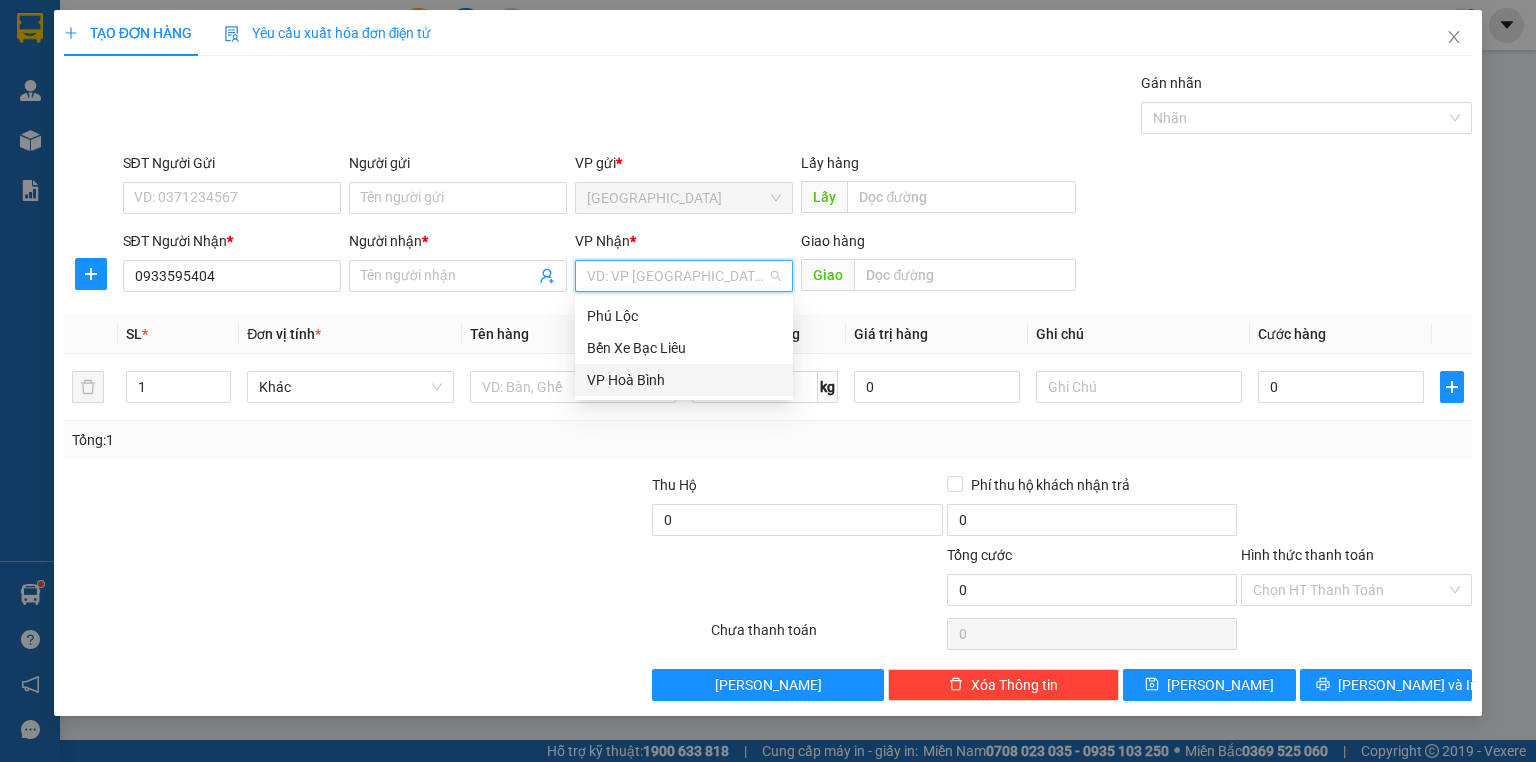 click on "VP Hoà Bình" at bounding box center [684, 380] 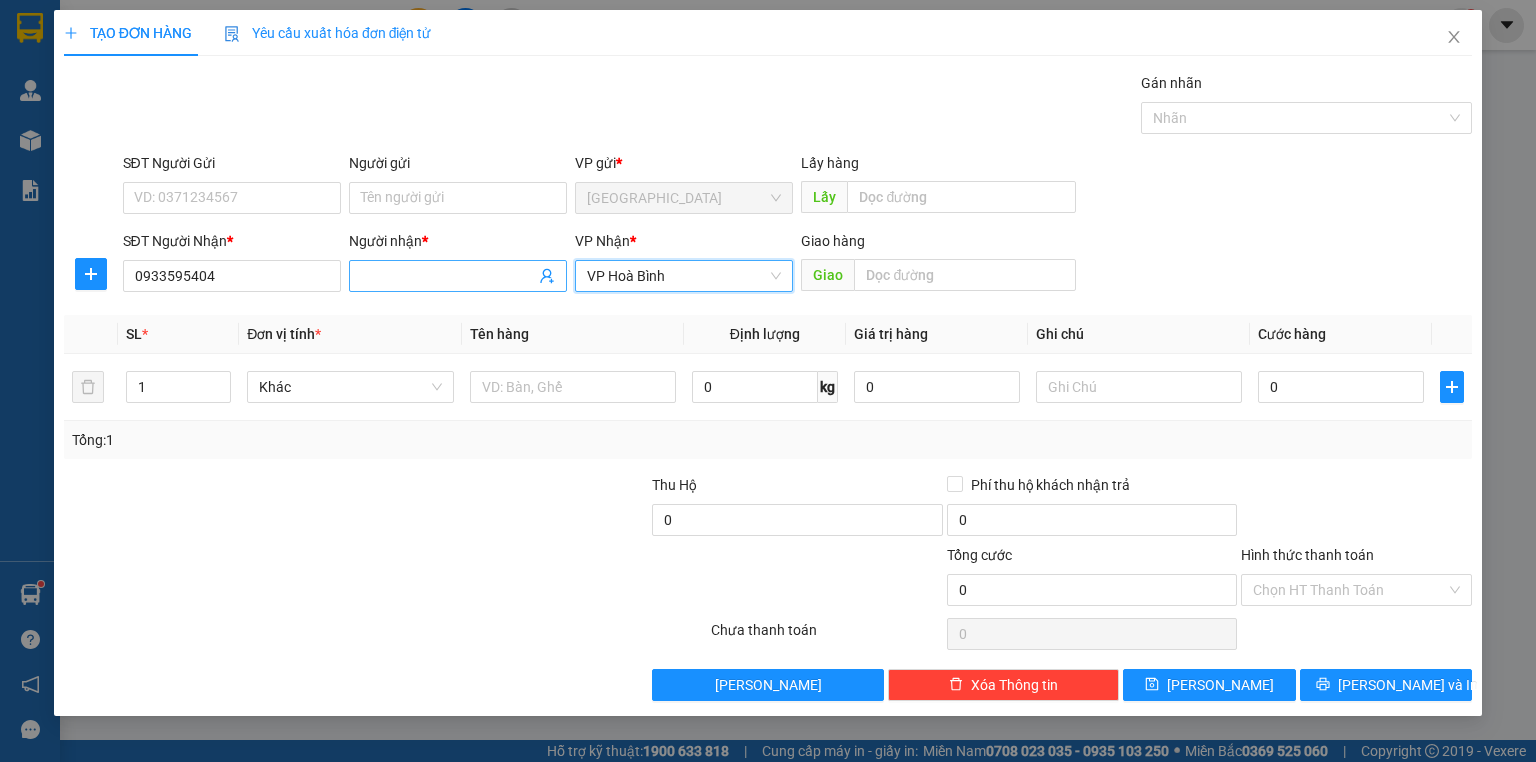 click on "Người nhận  *" at bounding box center (448, 276) 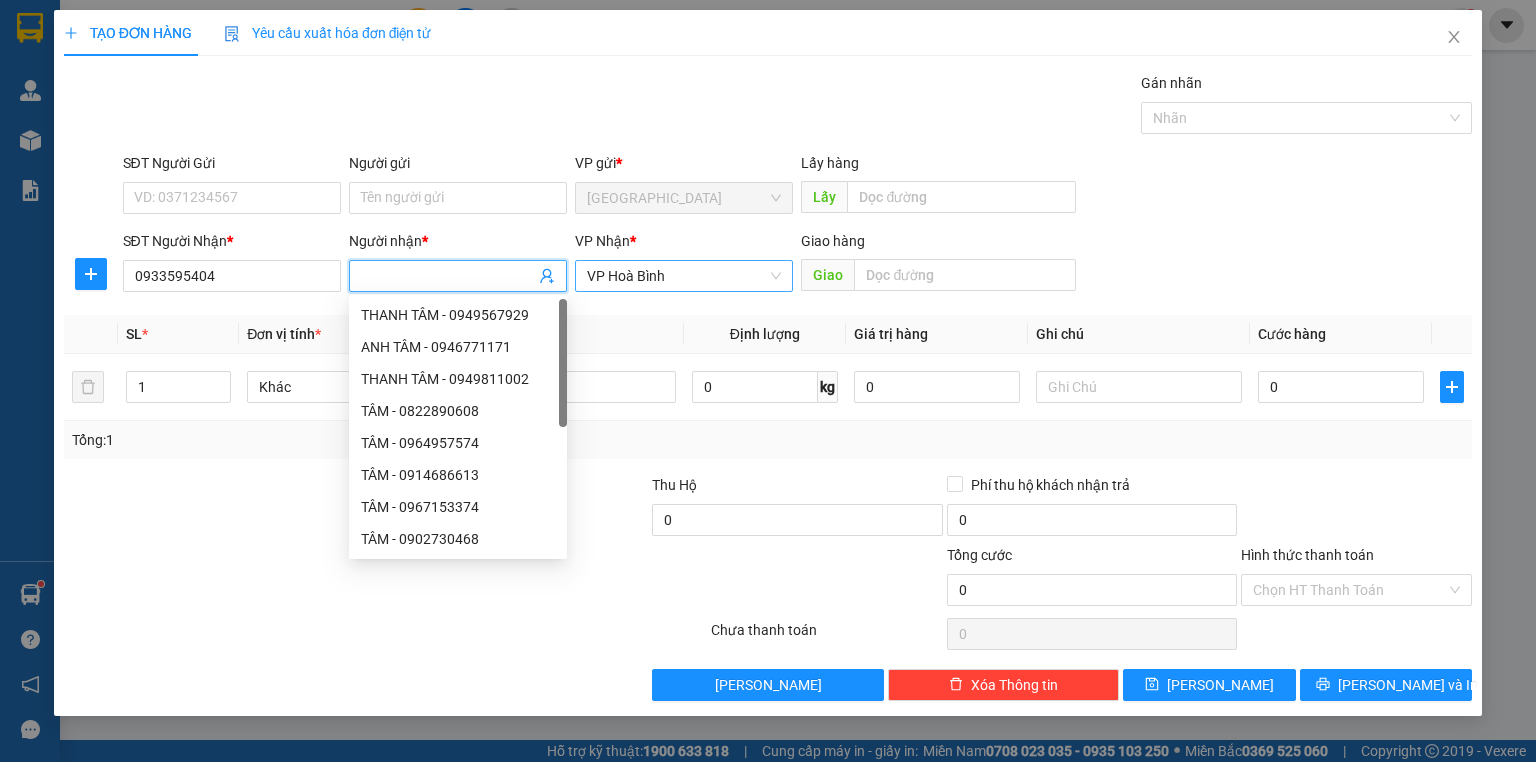 click on "VP Hoà Bình" at bounding box center (684, 276) 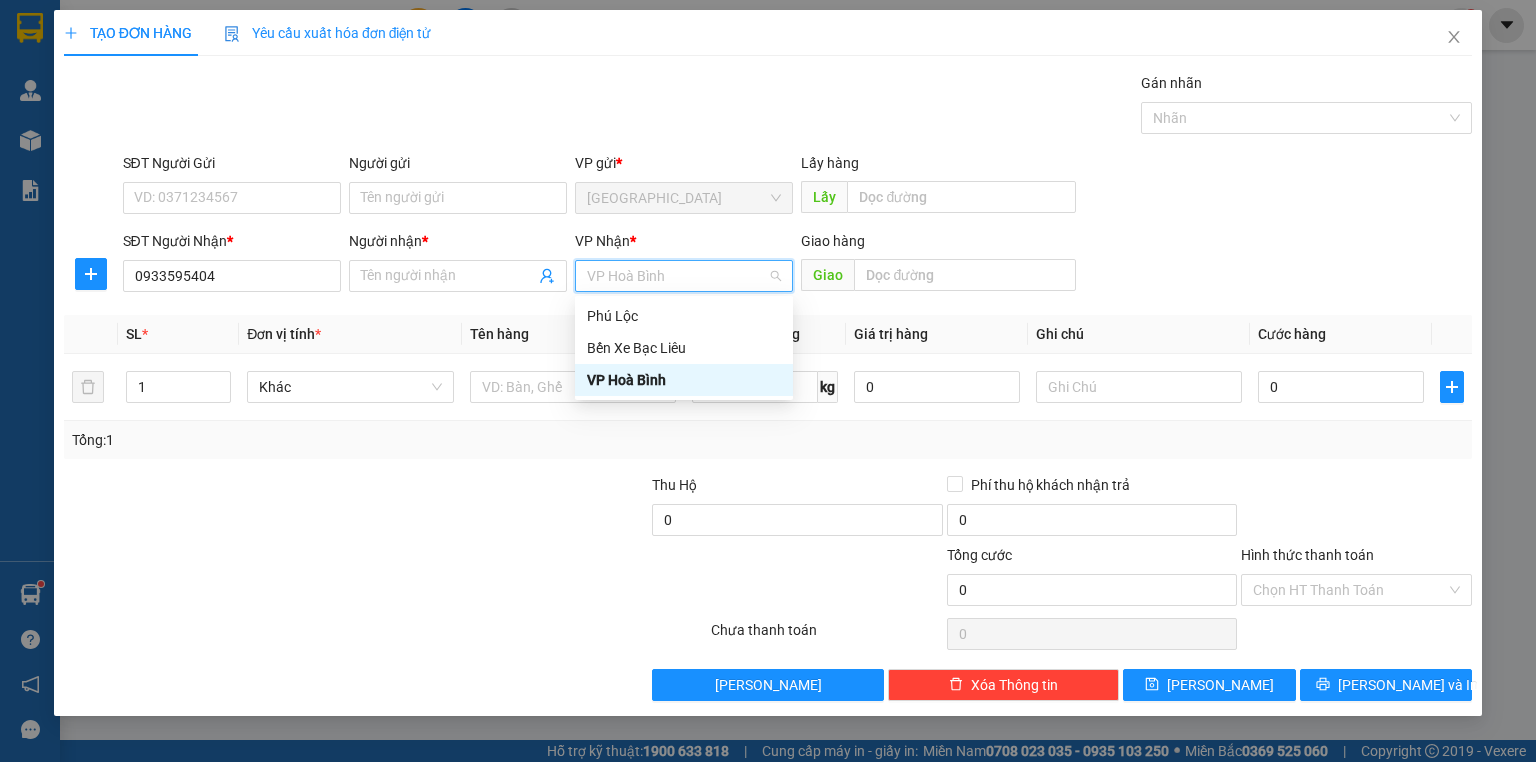 click on "VP Hoà Bình" at bounding box center [684, 380] 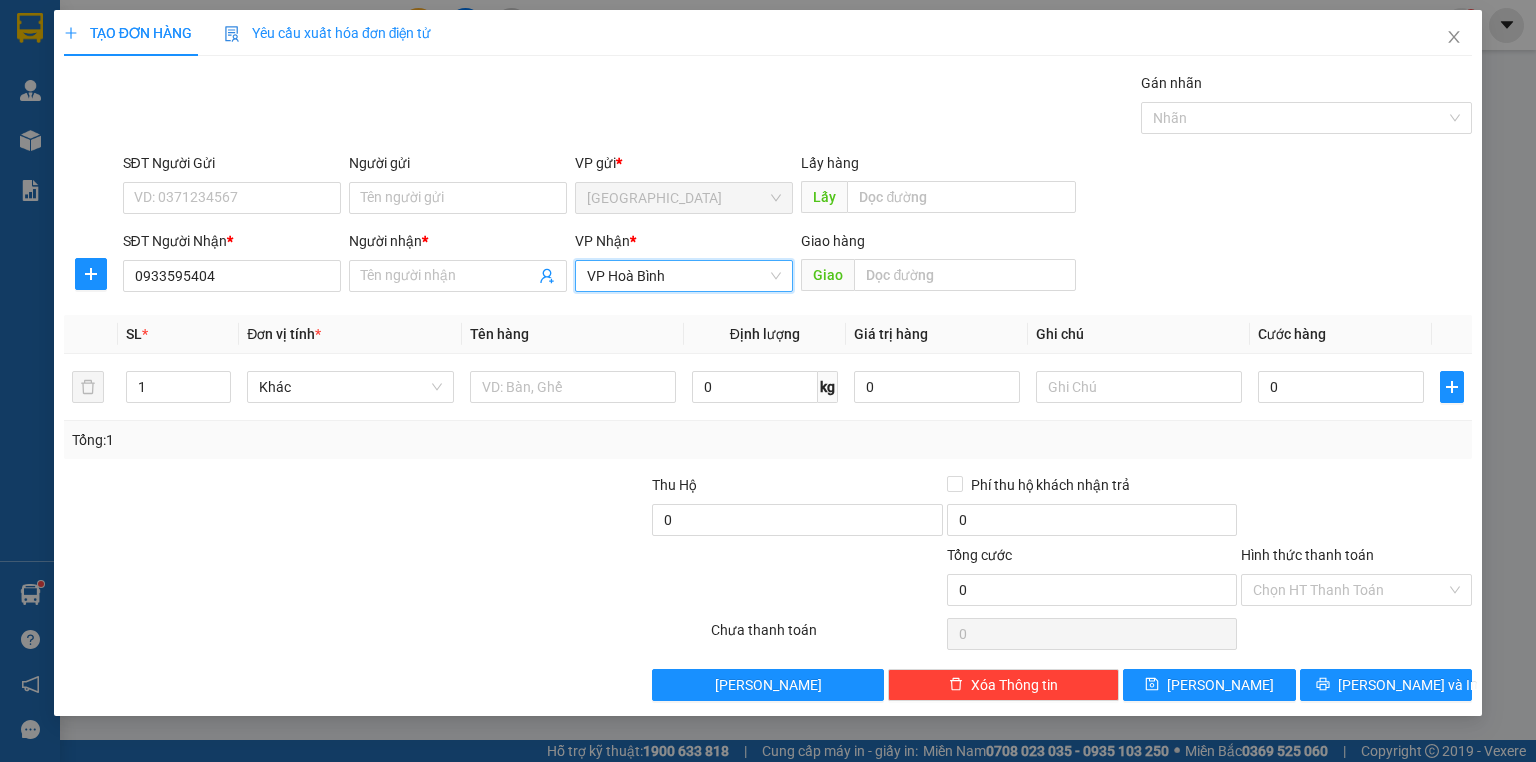 click at bounding box center [503, 509] 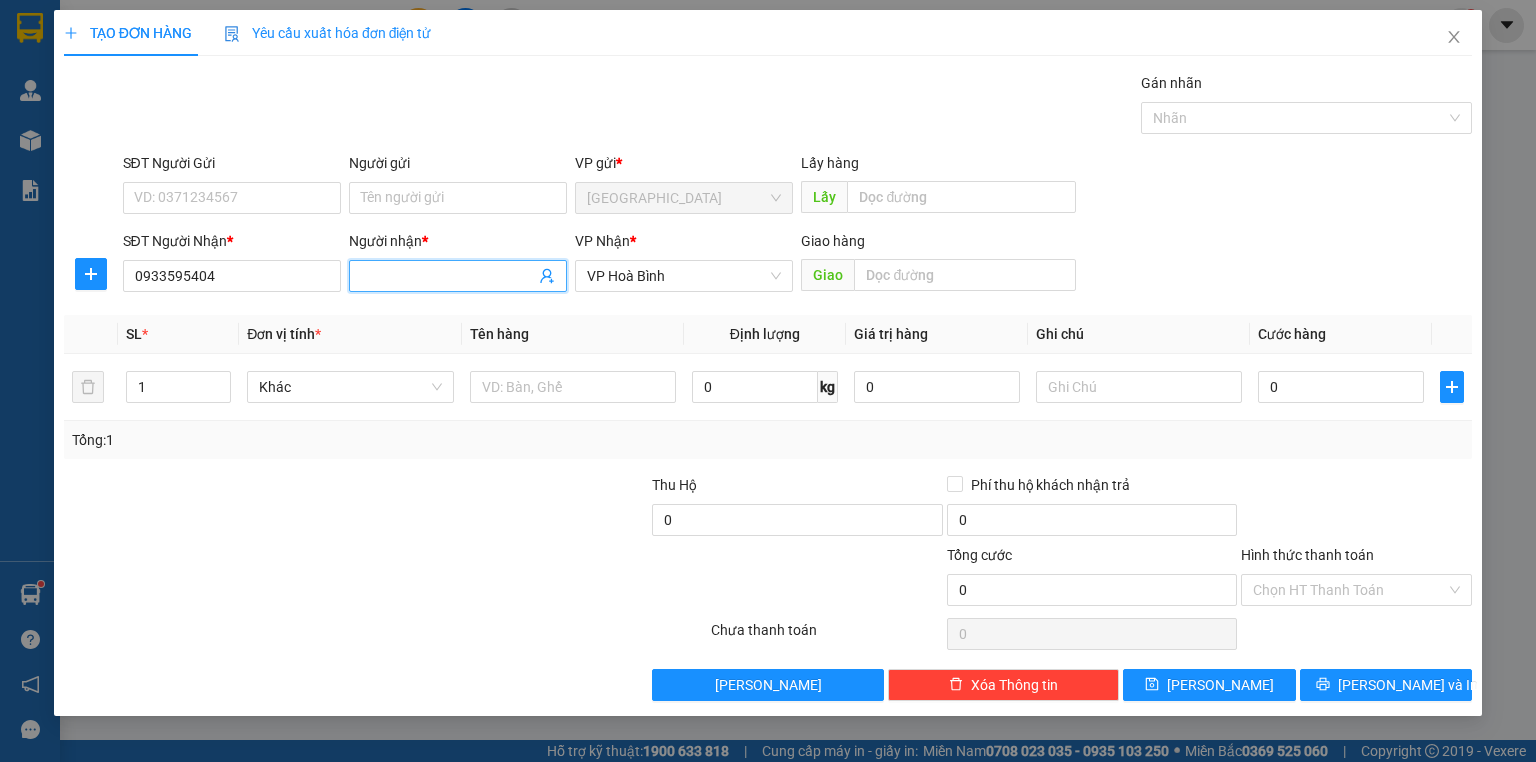 click on "Người nhận  *" at bounding box center [448, 276] 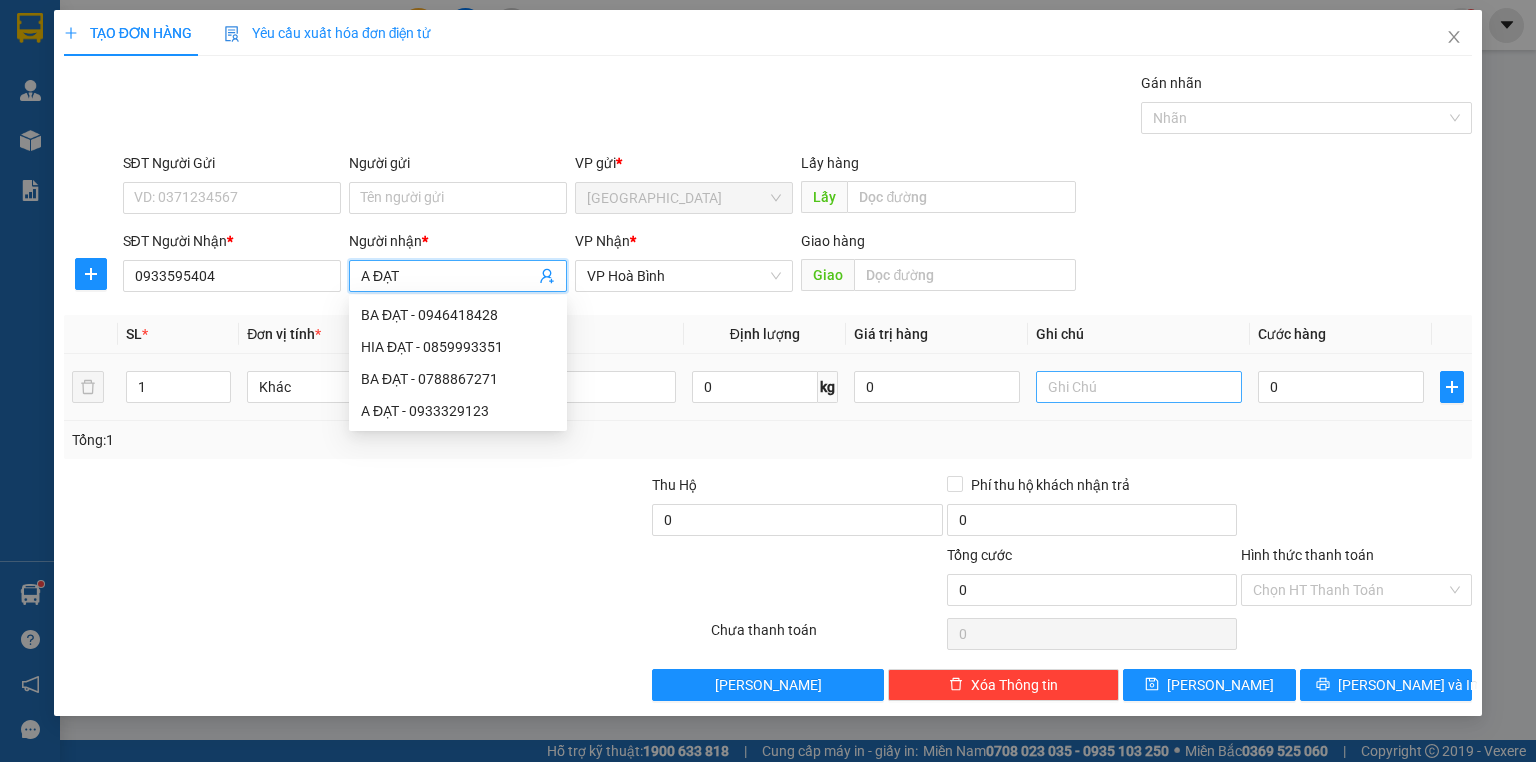type on "A ĐẠT" 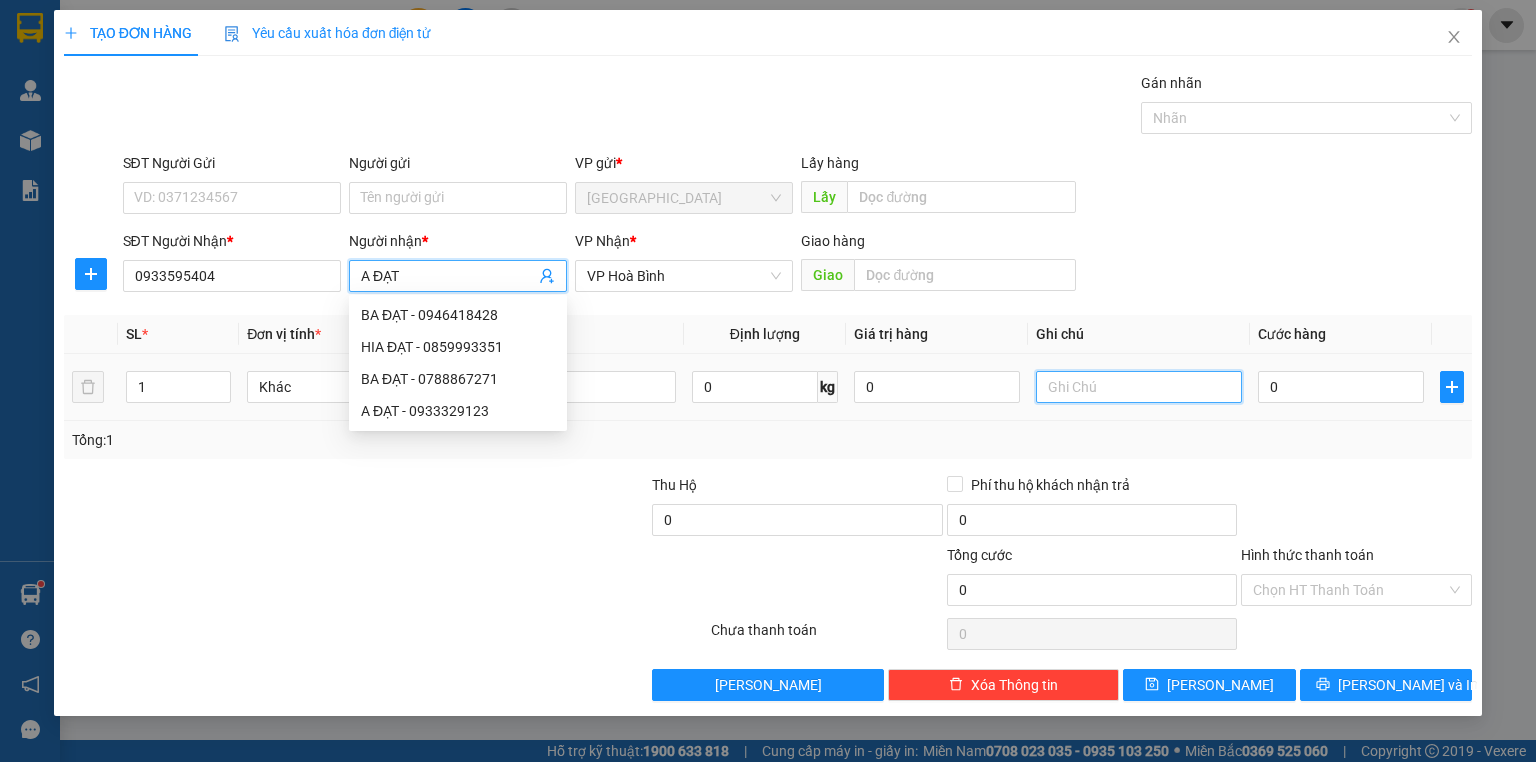 click at bounding box center (1139, 387) 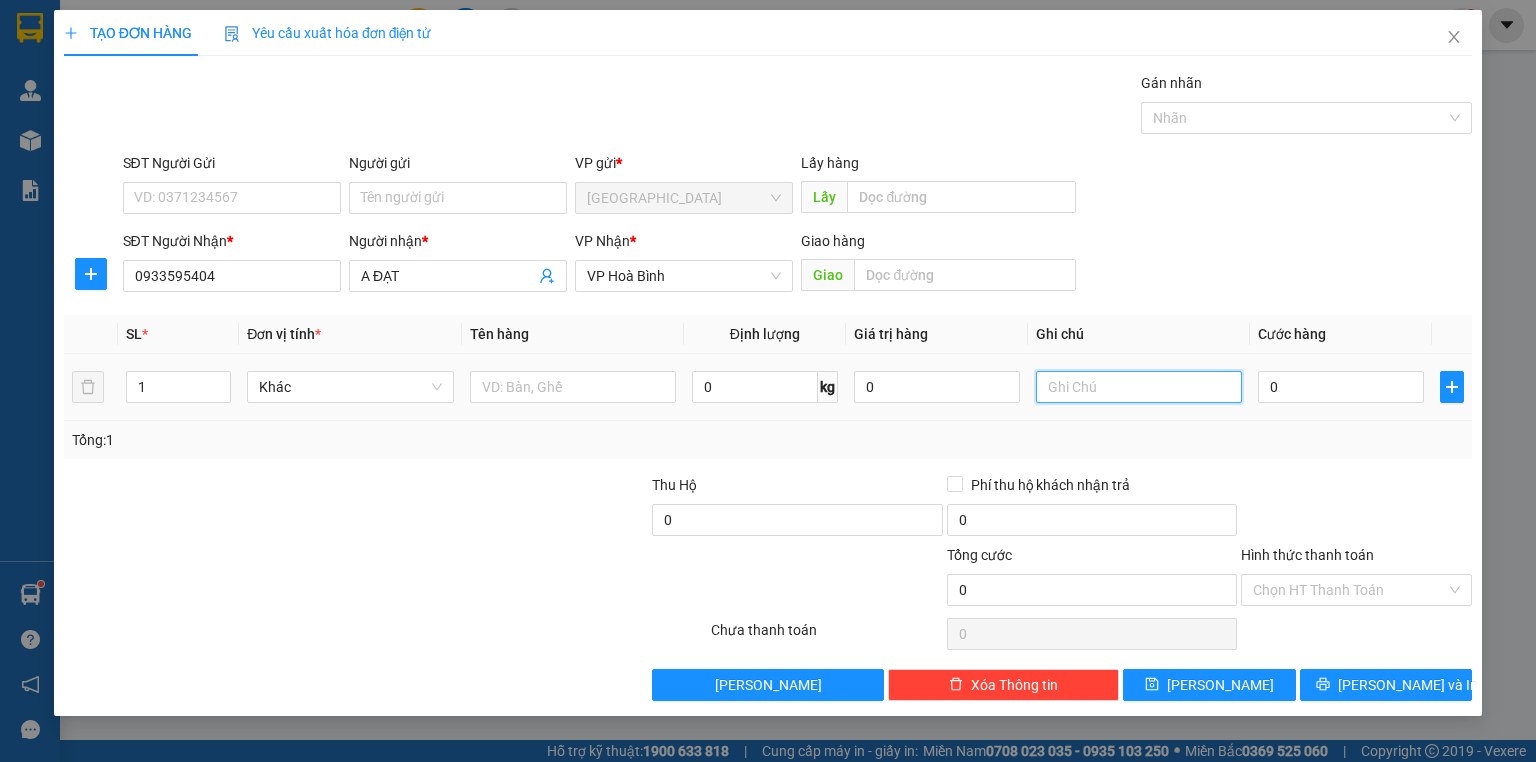click at bounding box center (1139, 387) 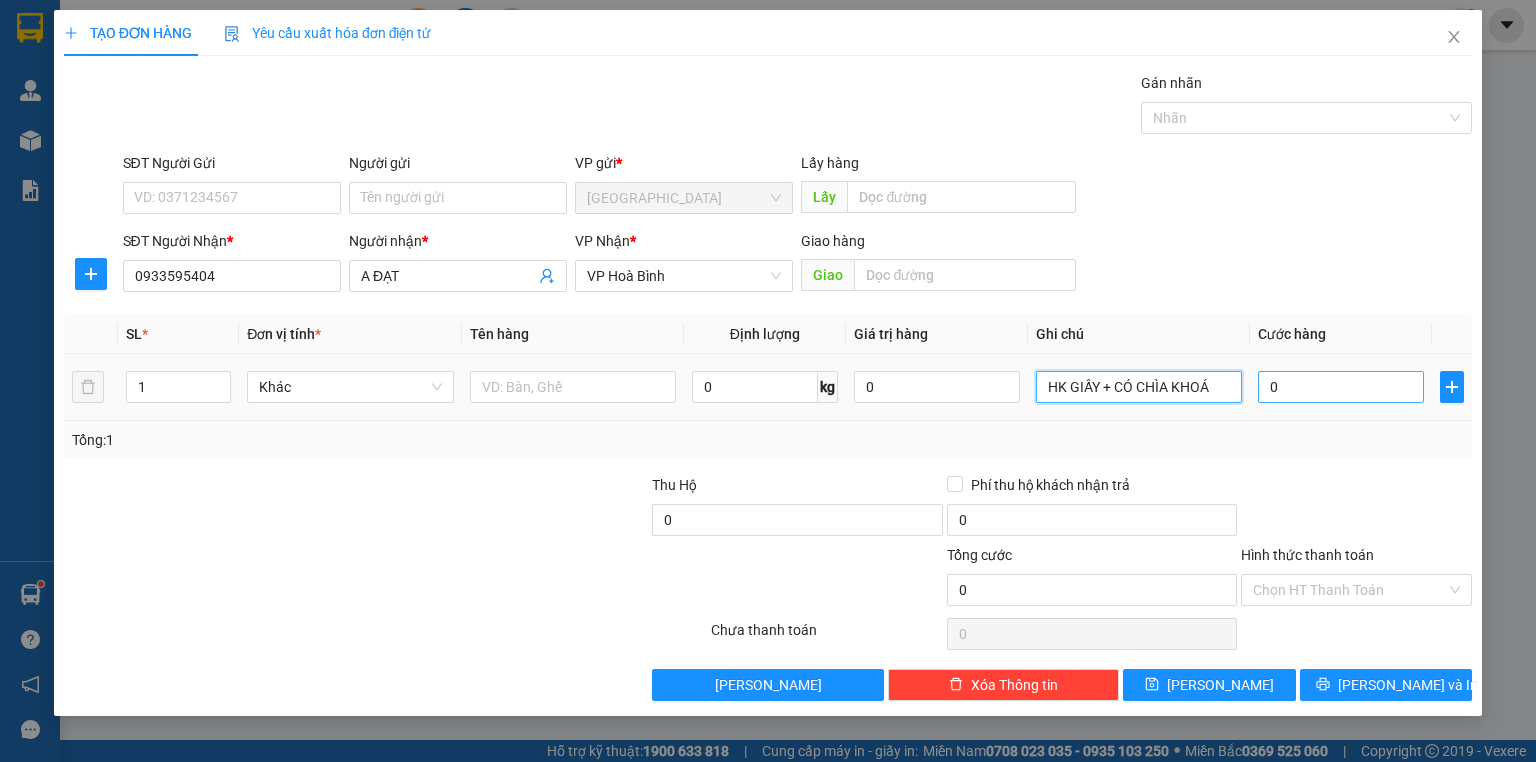 type on "HK GIẤY + CÓ CHÌA KHOÁ" 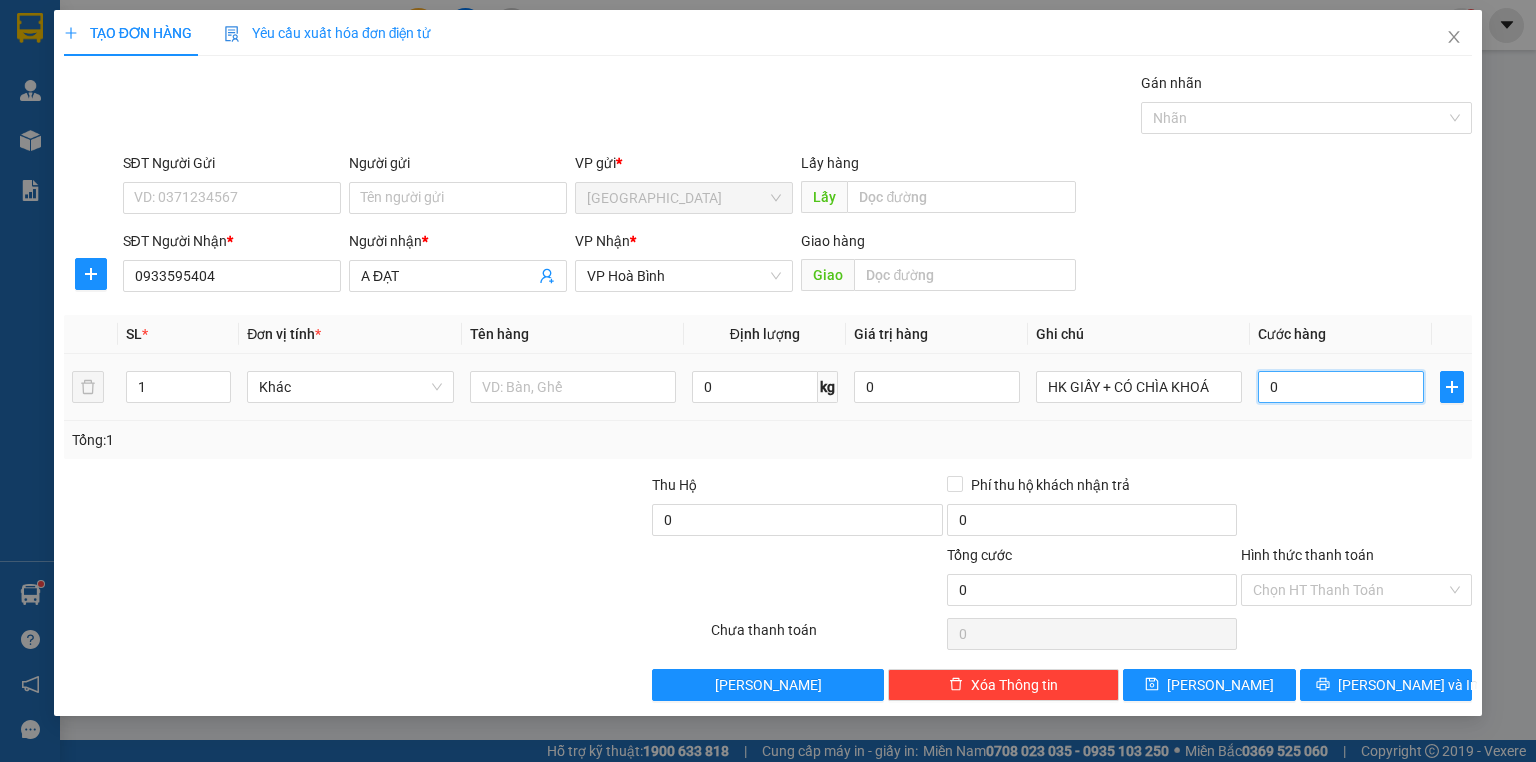 click on "0" at bounding box center (1341, 387) 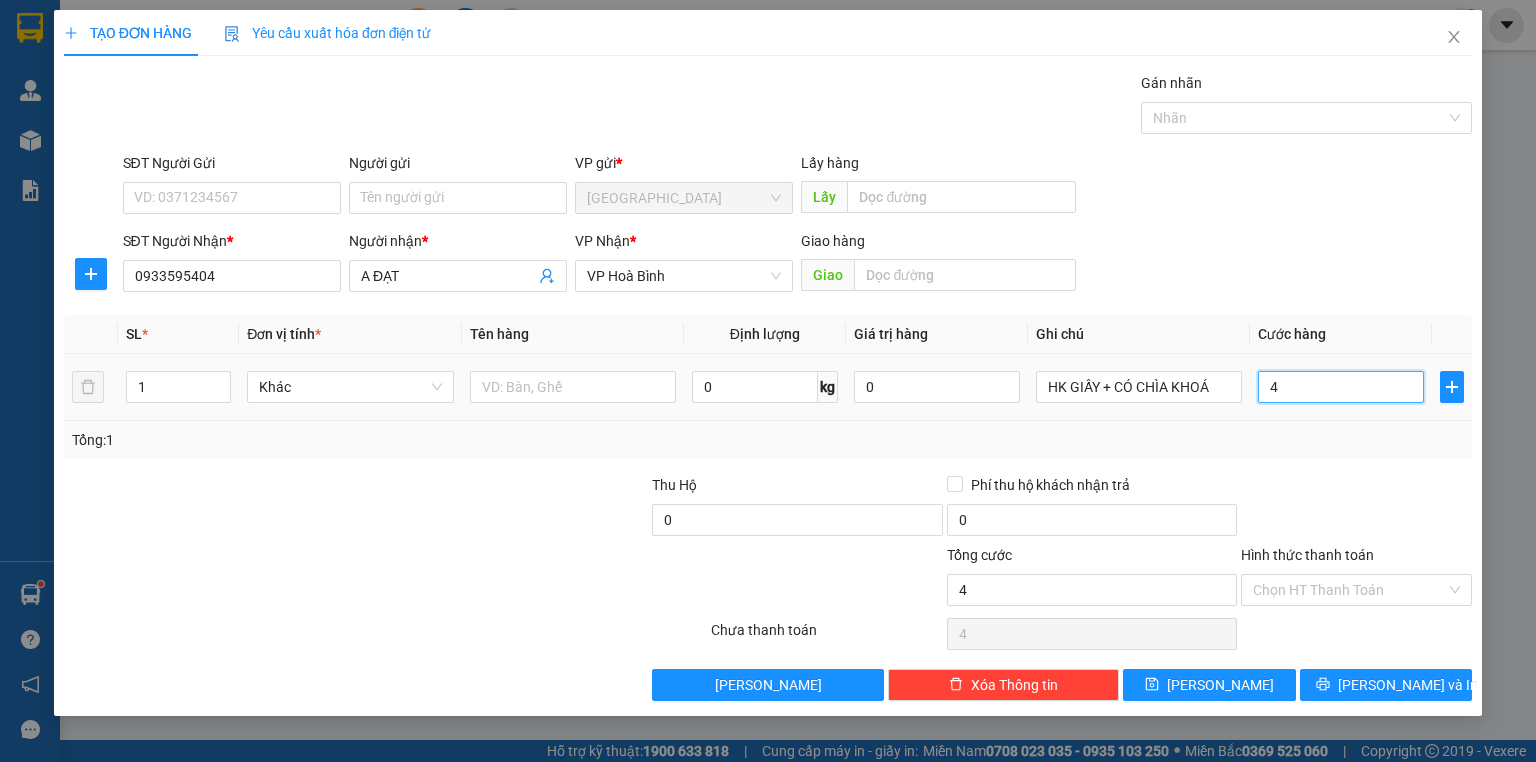 type on "40" 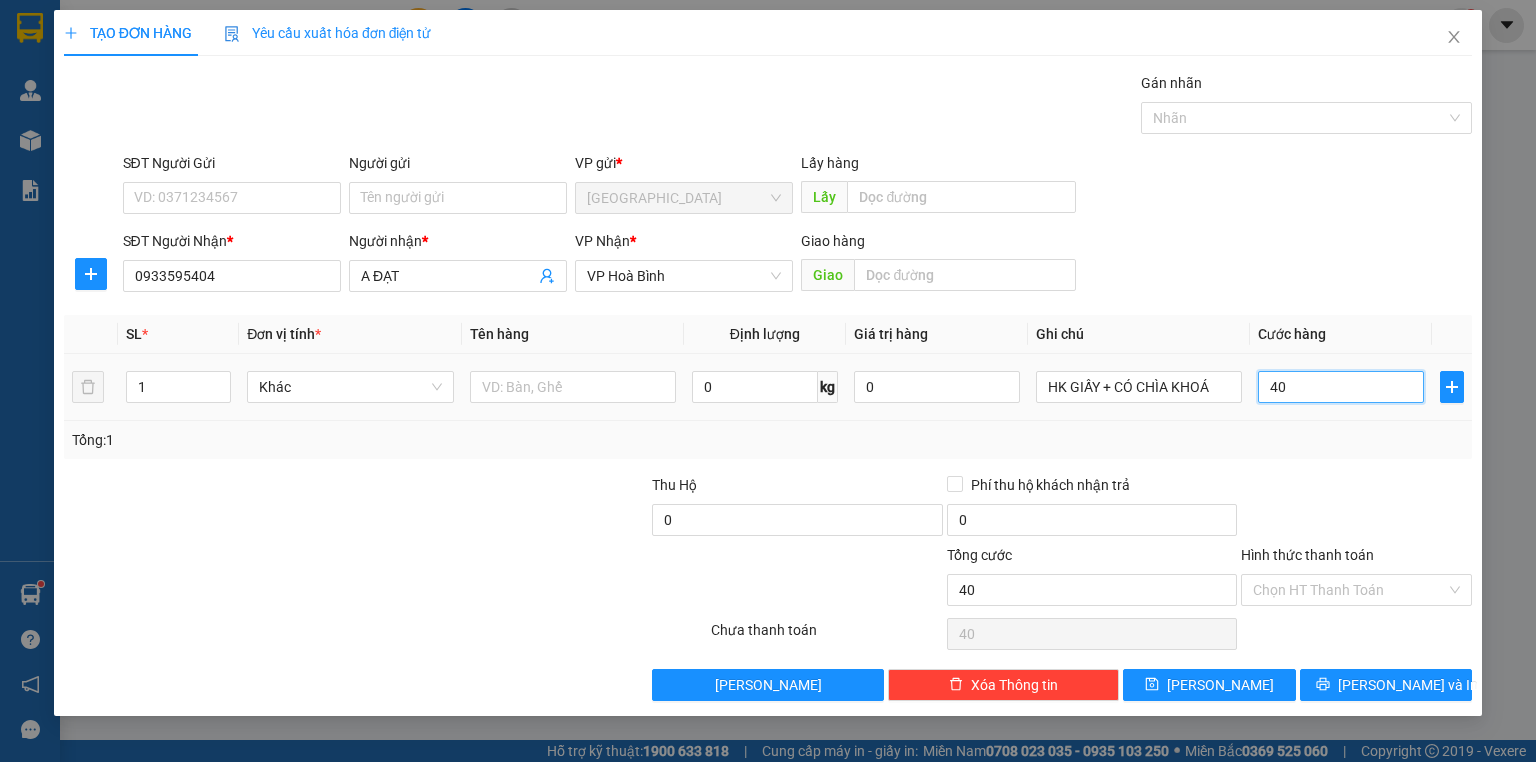 type on "400" 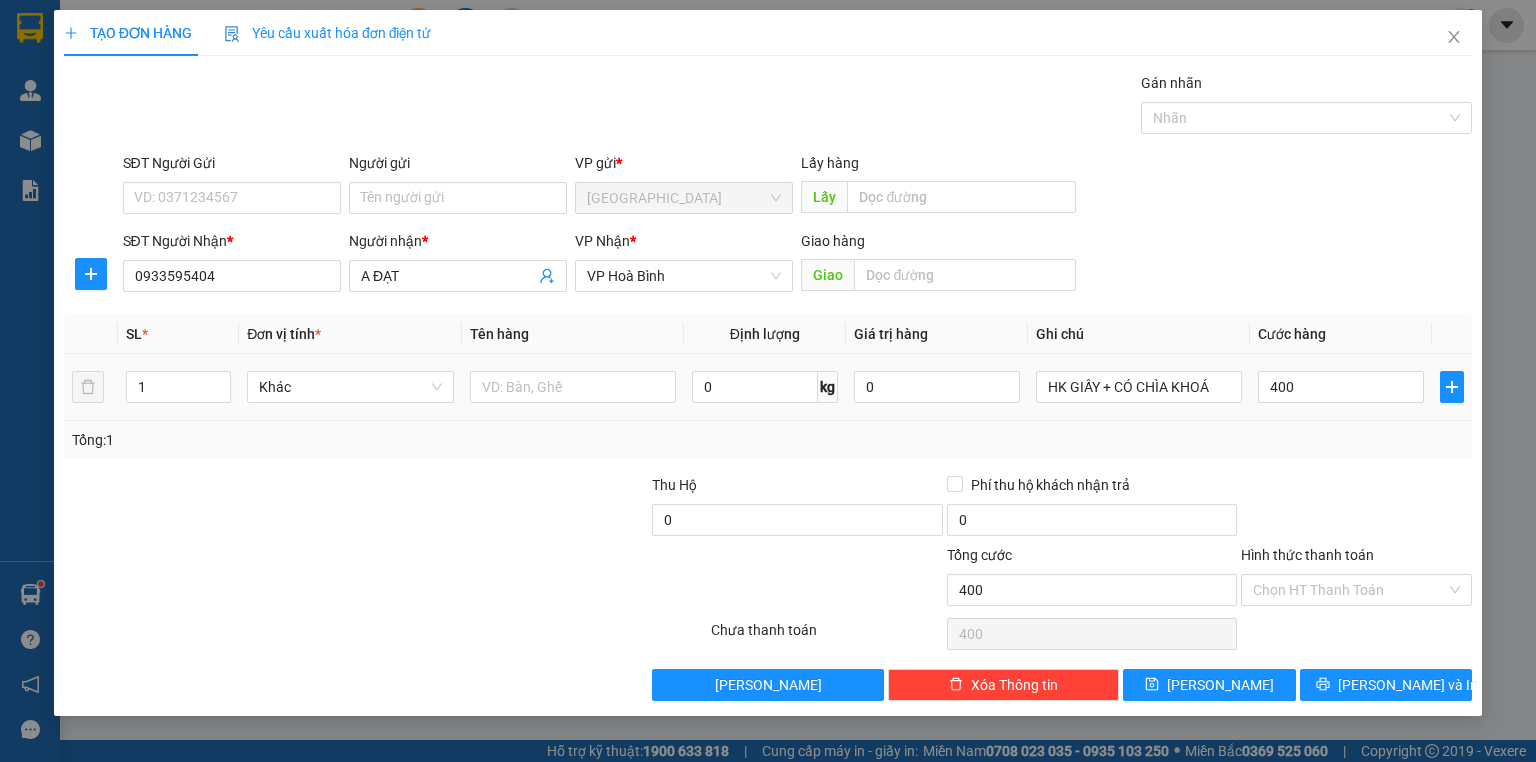 type on "400.000" 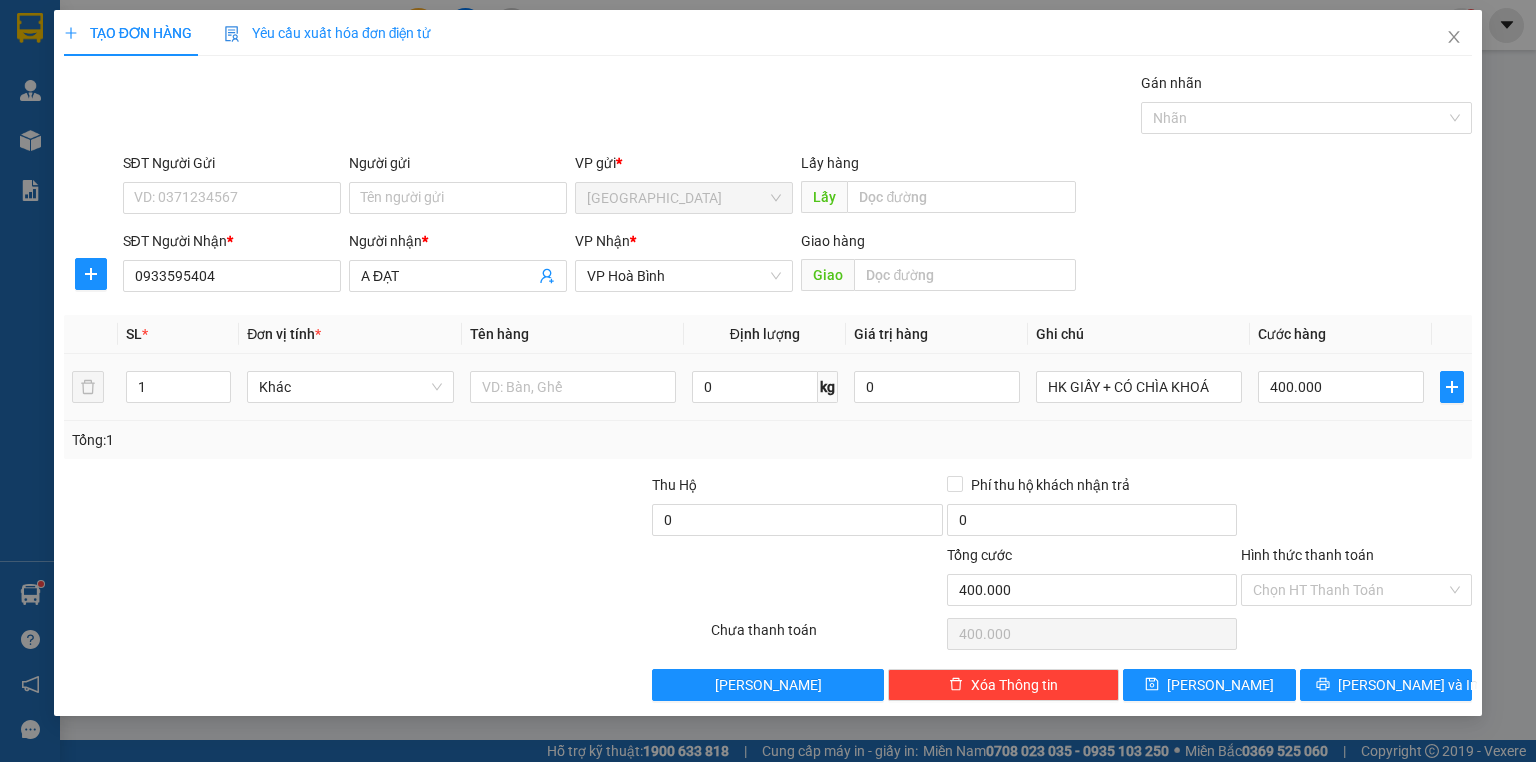 click on "400.000" at bounding box center [1341, 387] 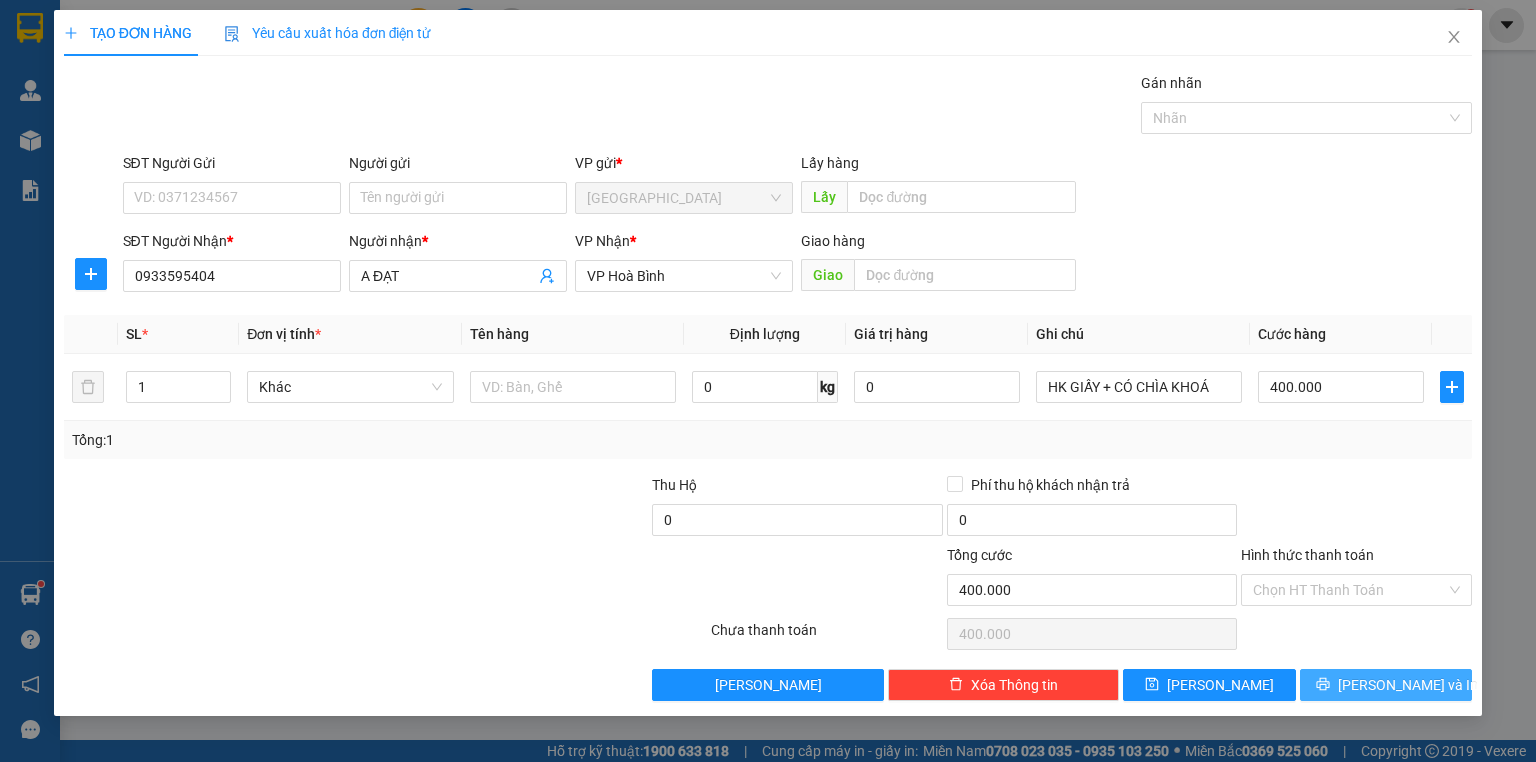 click on "[PERSON_NAME] và In" at bounding box center [1386, 685] 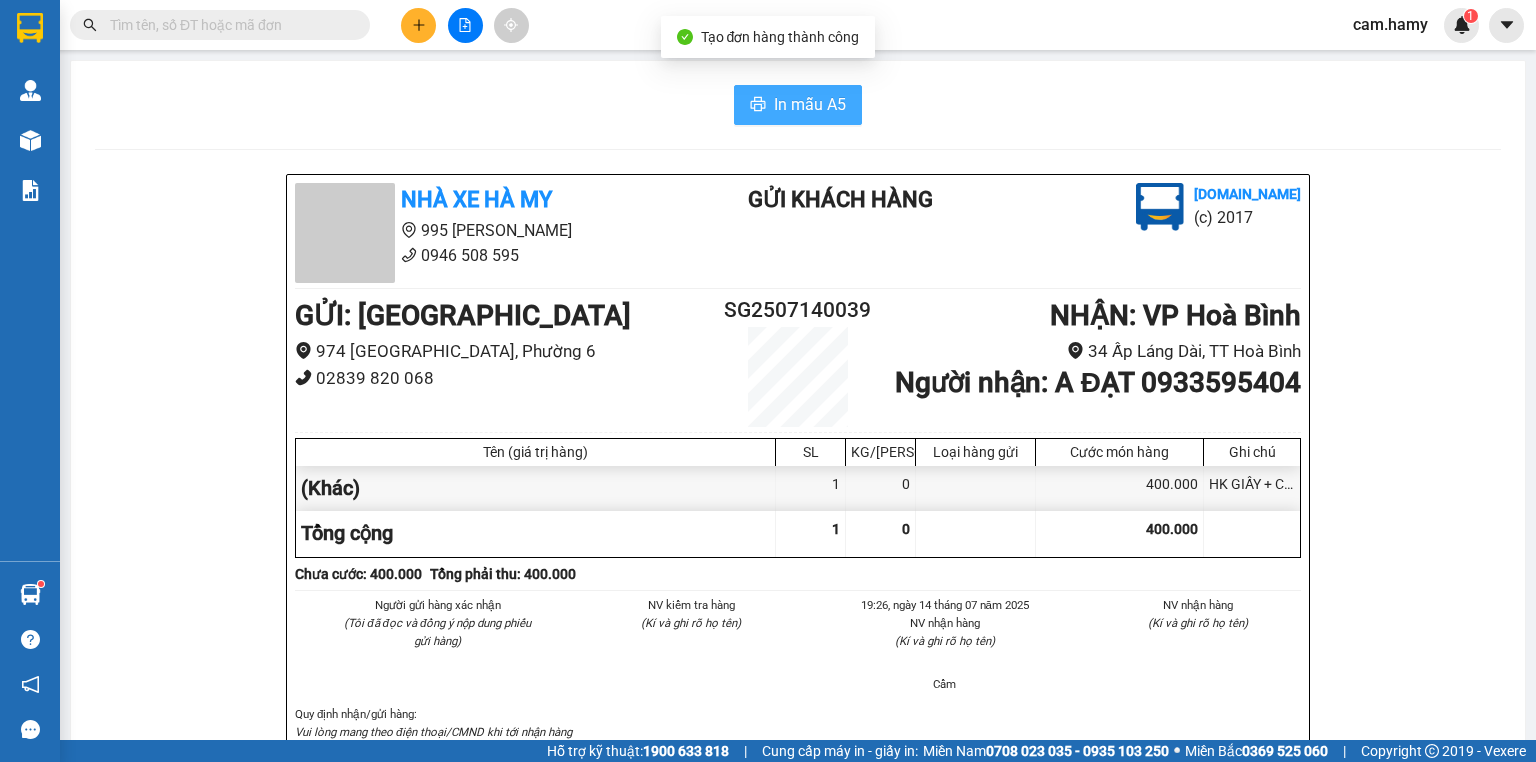 click on "In mẫu A5" at bounding box center (810, 104) 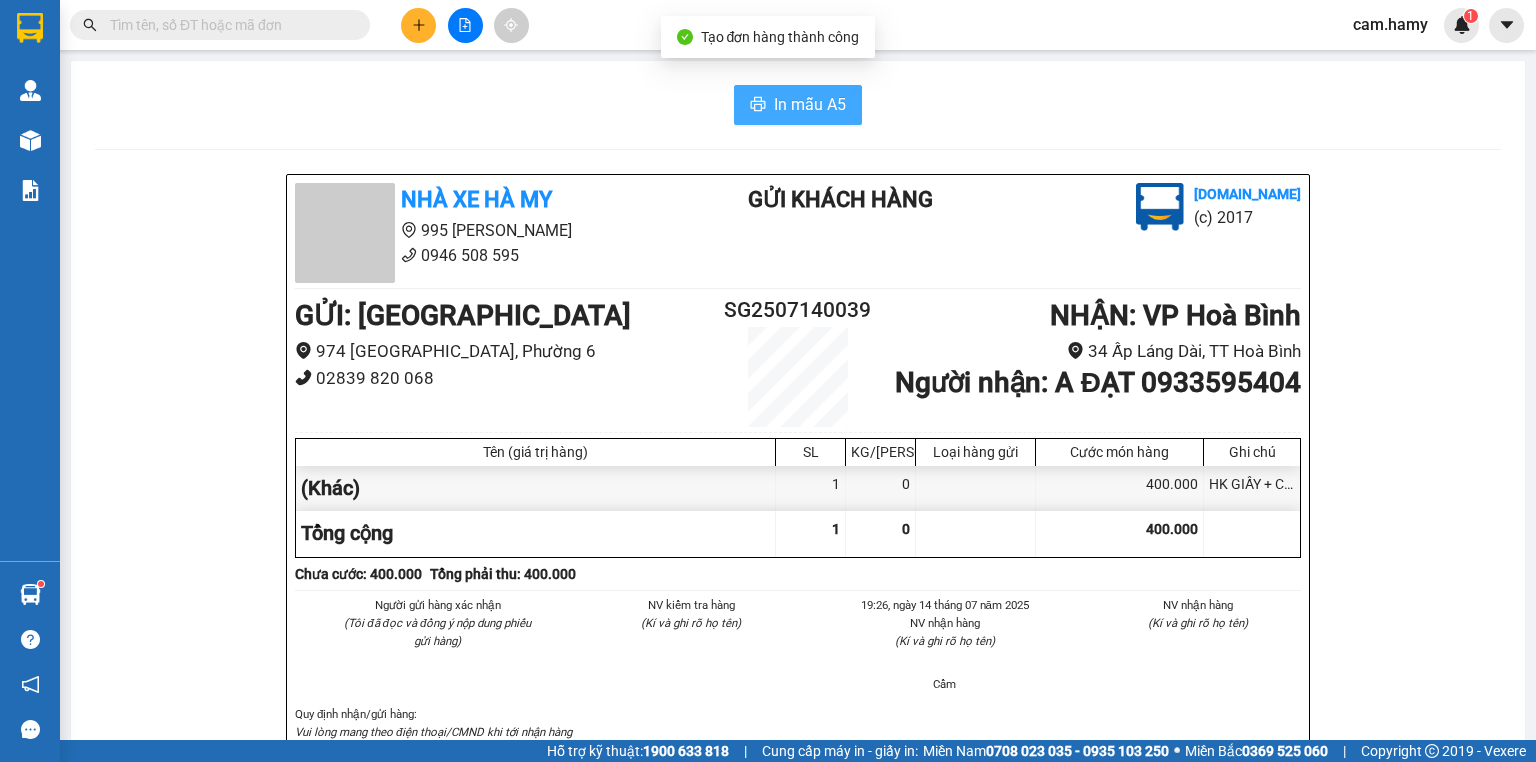 scroll, scrollTop: 0, scrollLeft: 0, axis: both 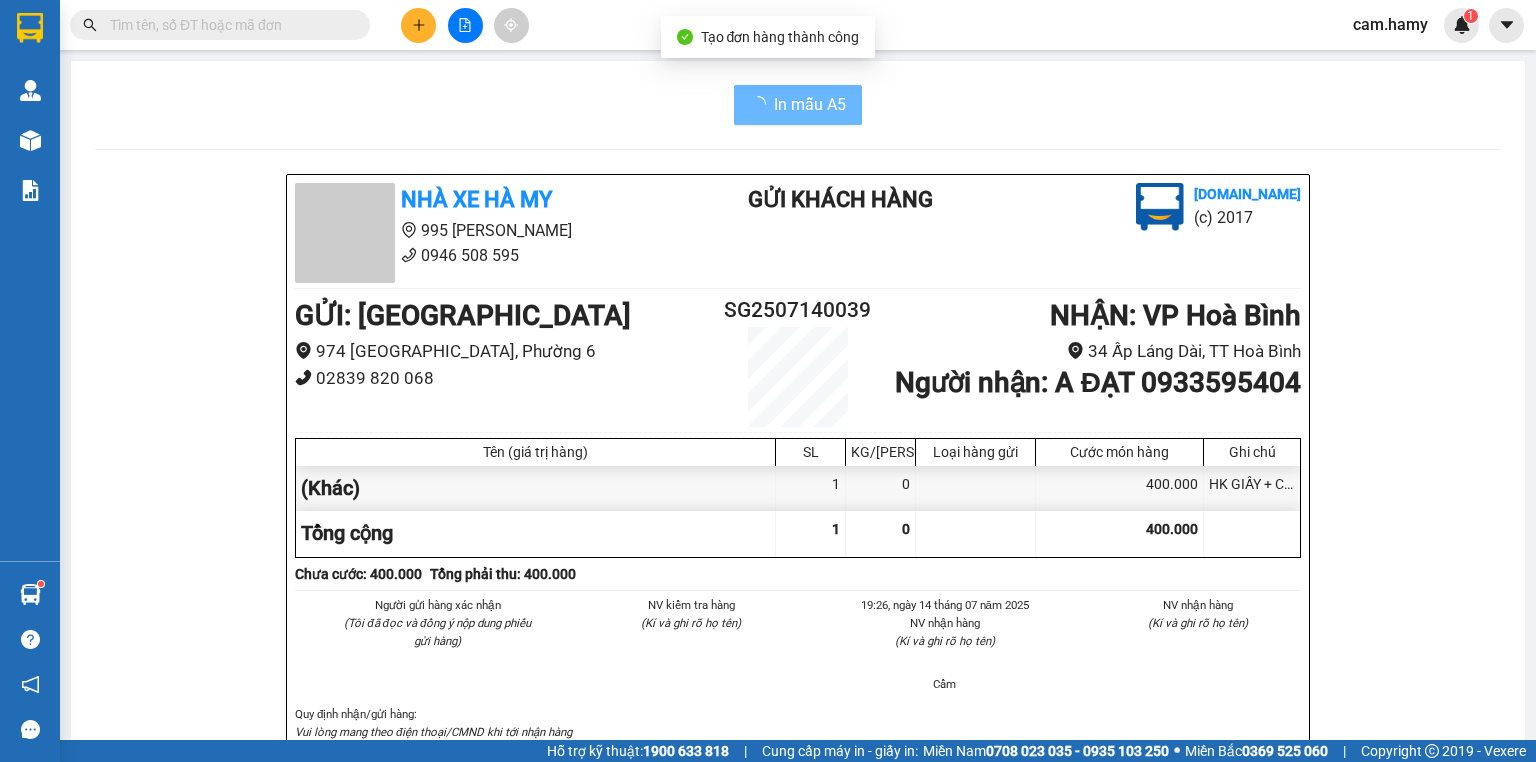 click on "NV nhận hàng (Kí và ghi rõ họ tên)" at bounding box center (1179, 620) 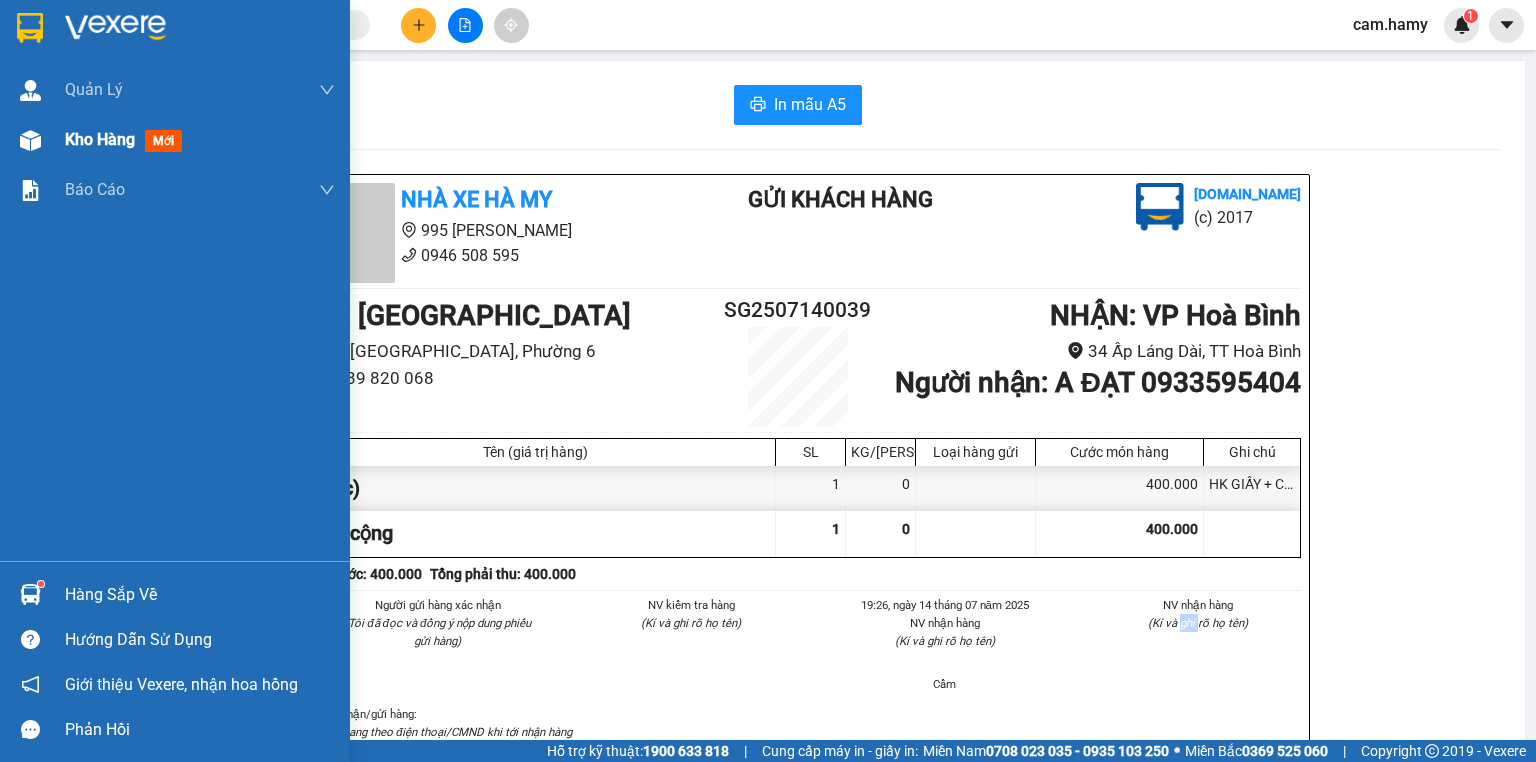 click on "Kho hàng mới" at bounding box center [200, 140] 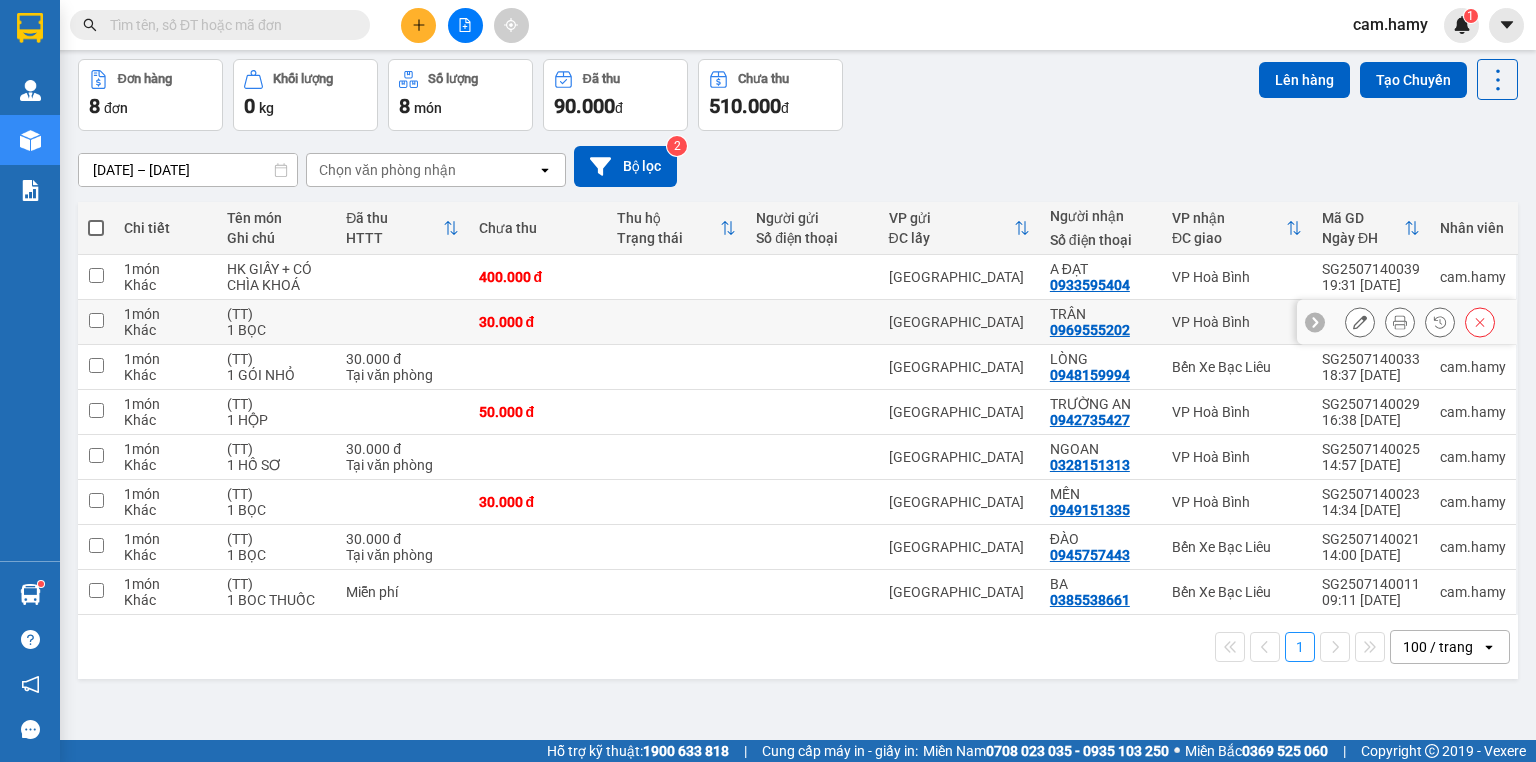 scroll, scrollTop: 0, scrollLeft: 0, axis: both 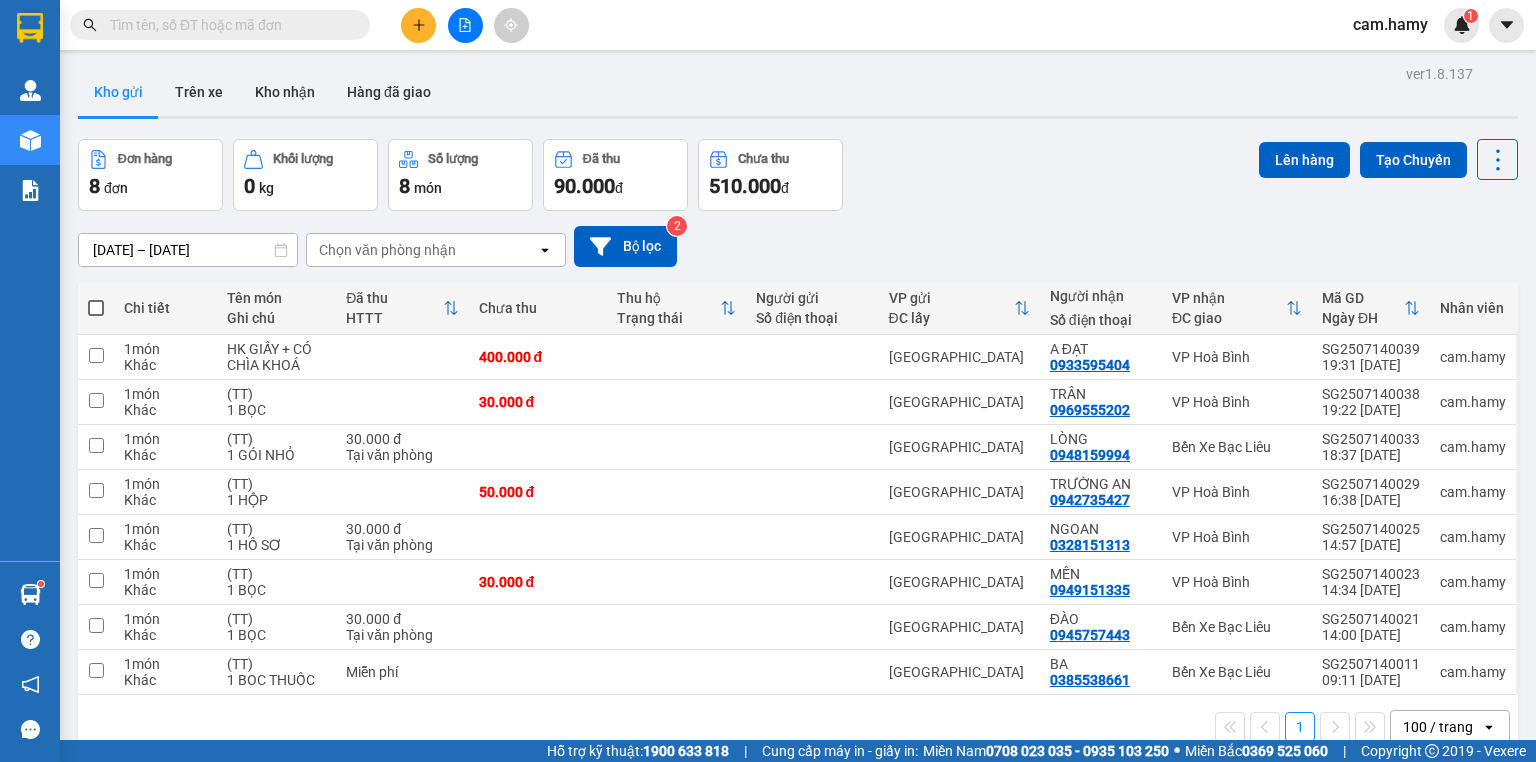 click at bounding box center [465, 25] 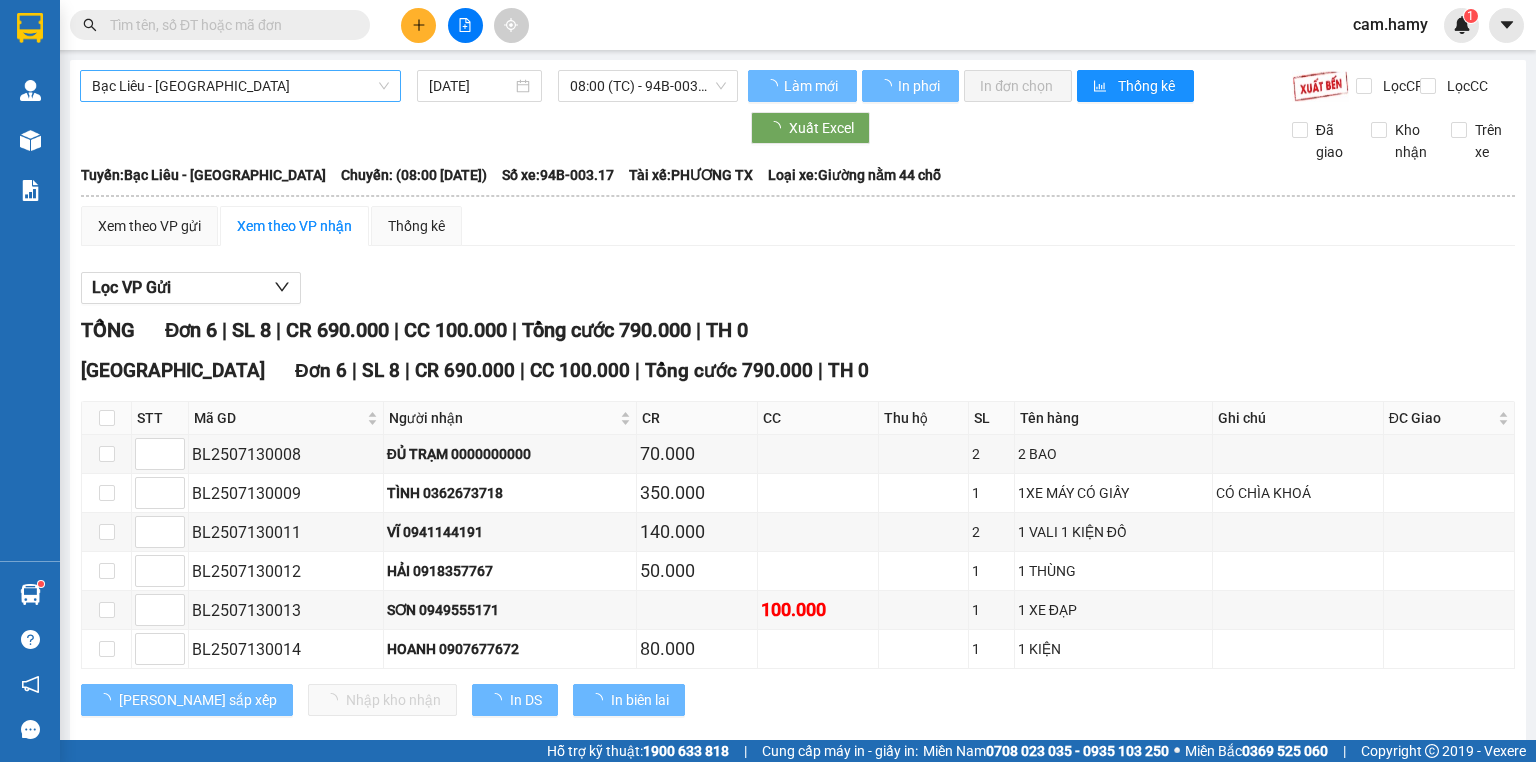 drag, startPoint x: 228, startPoint y: 100, endPoint x: 300, endPoint y: 96, distance: 72.11102 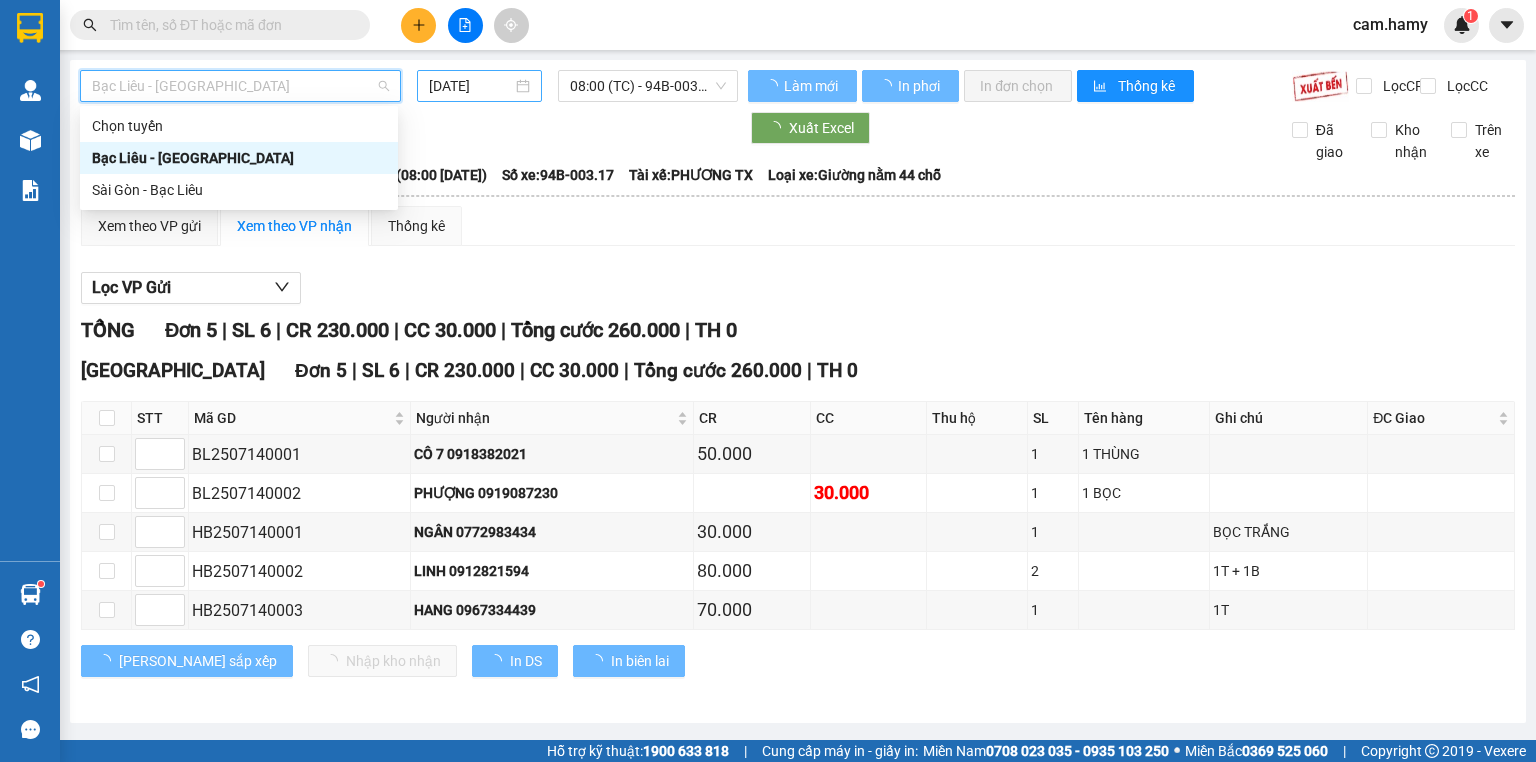 click on "[DATE]" at bounding box center (470, 86) 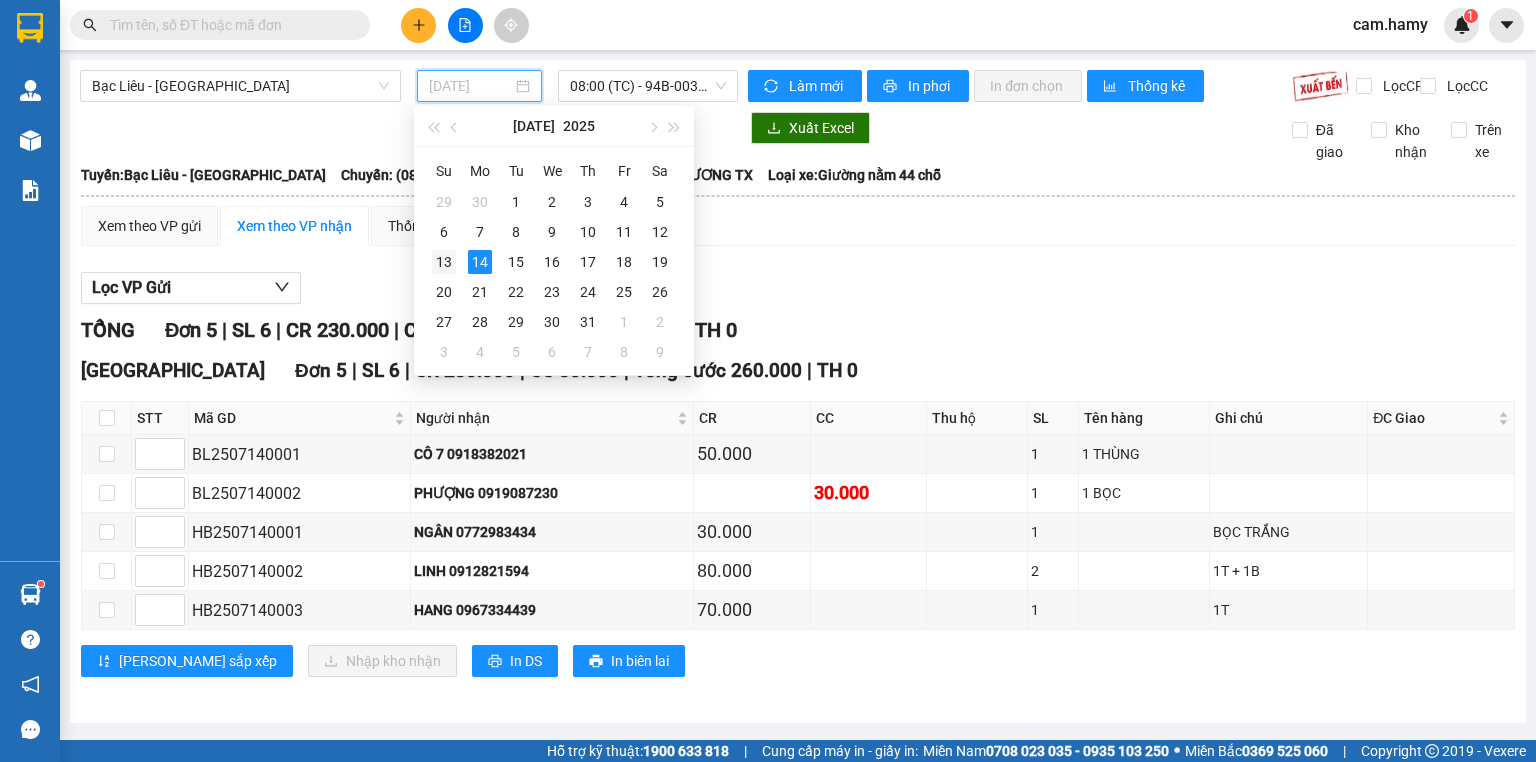 click on "13" at bounding box center (444, 262) 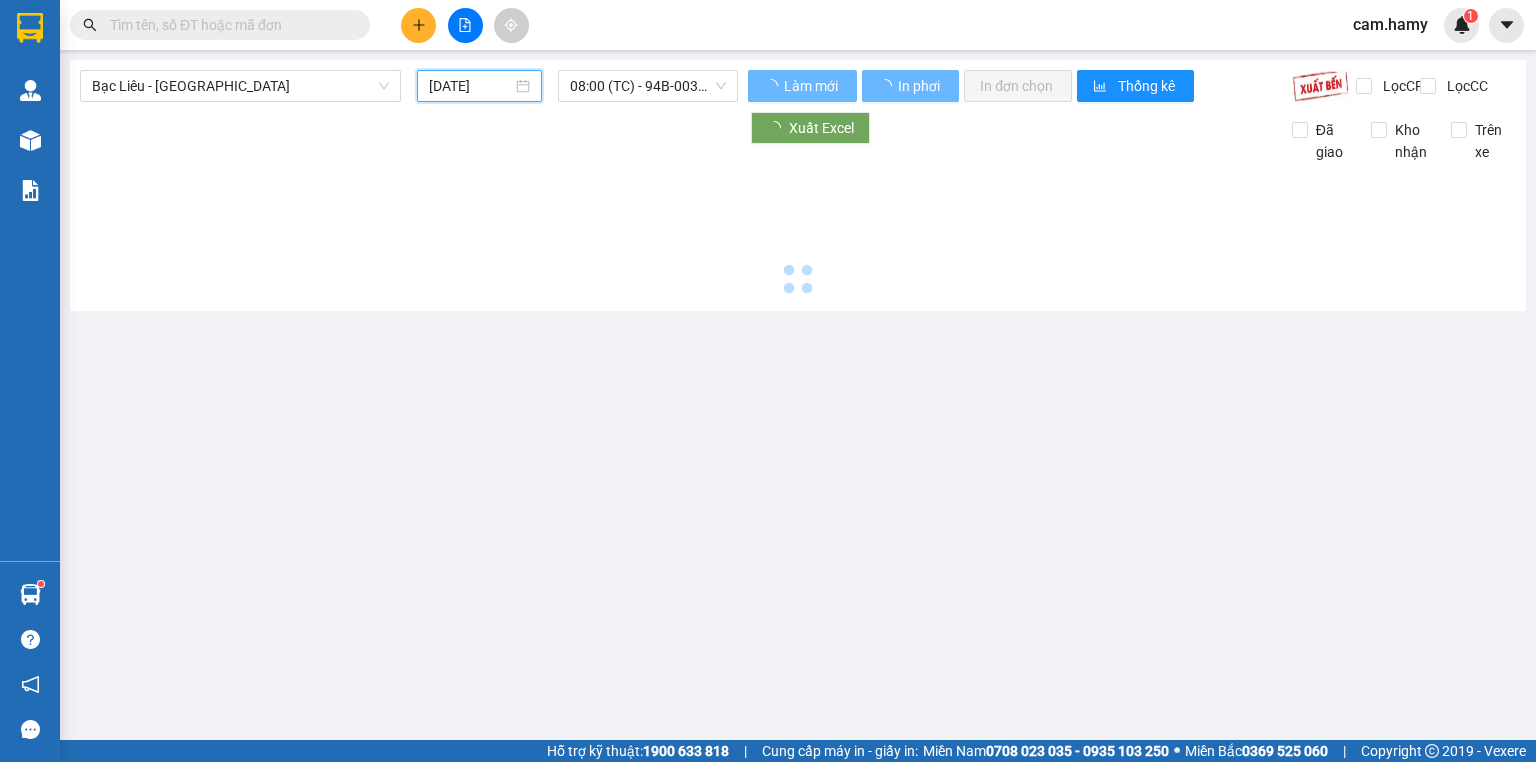 type on "[DATE]" 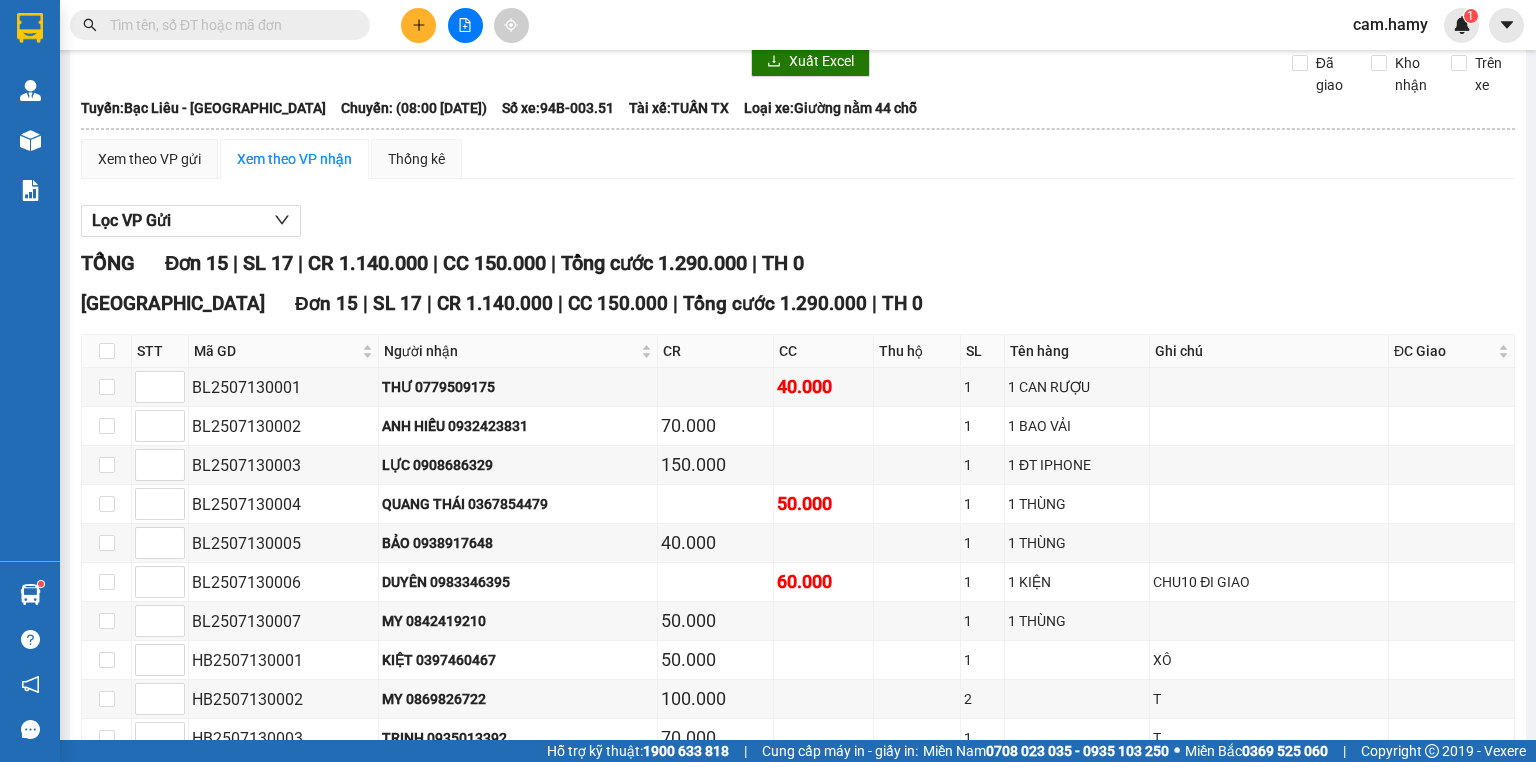 scroll, scrollTop: 0, scrollLeft: 0, axis: both 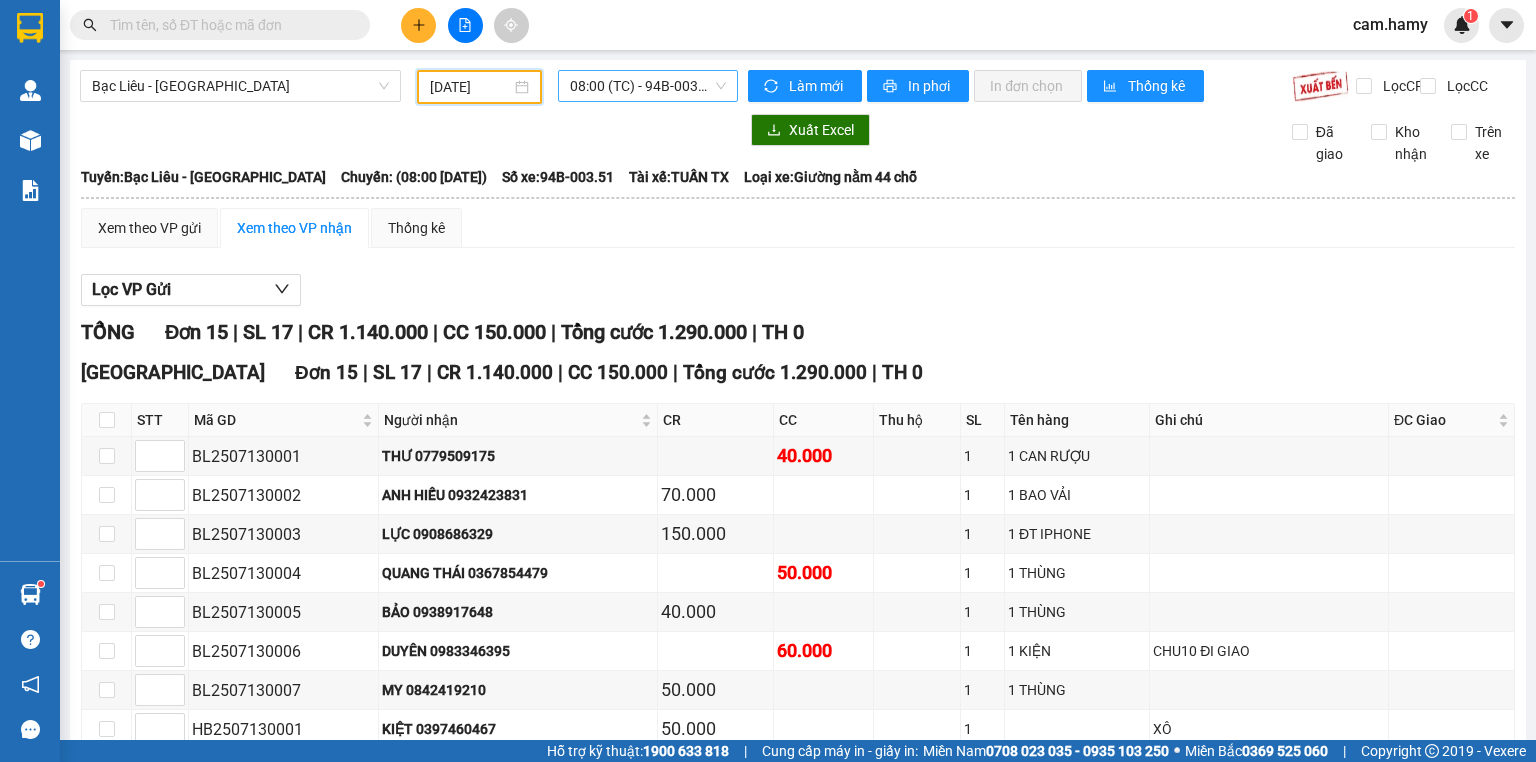 click on "08:00   (TC)   - 94B-003.51" at bounding box center (648, 86) 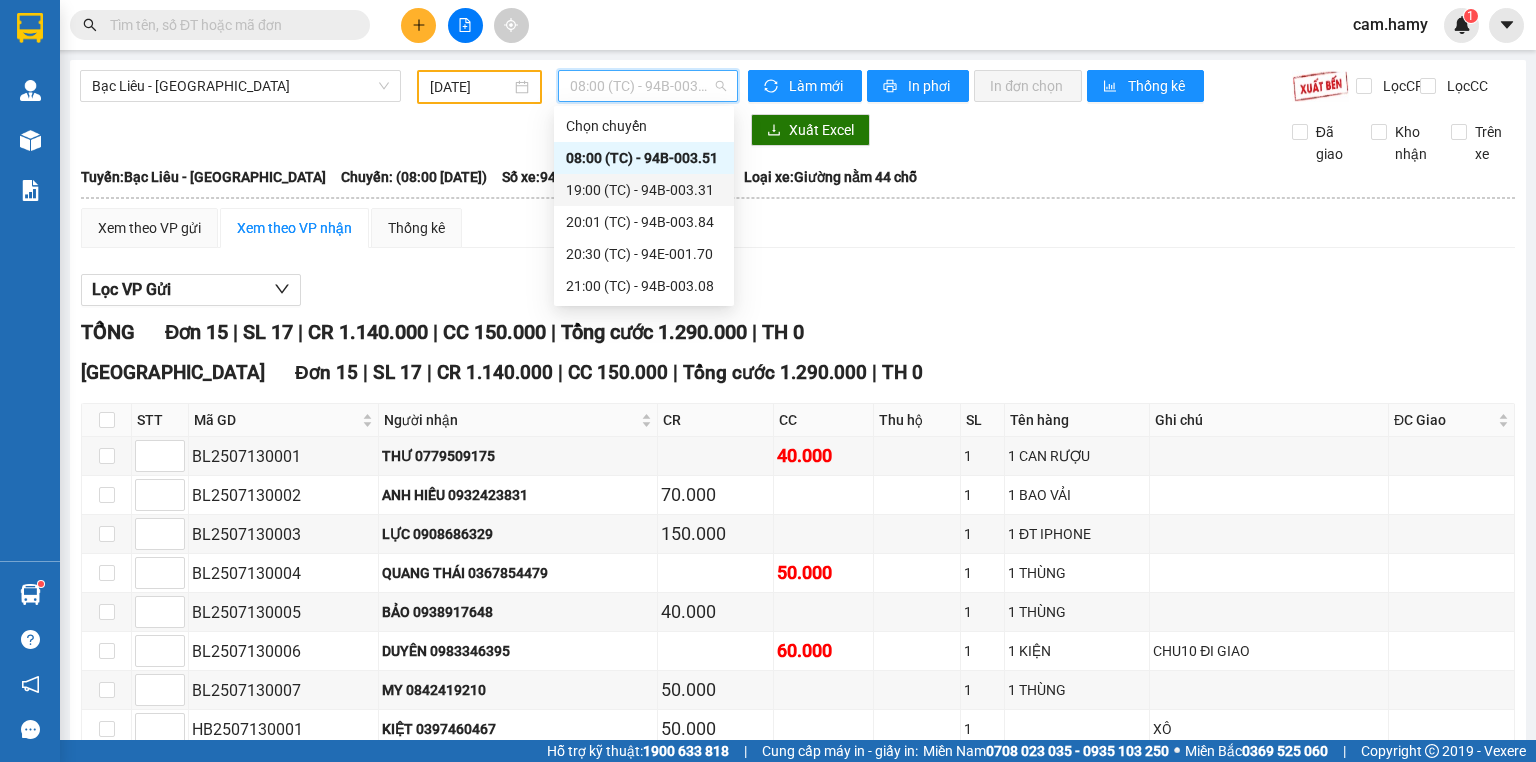 click on "19:00   (TC)   - 94B-003.31" at bounding box center [644, 190] 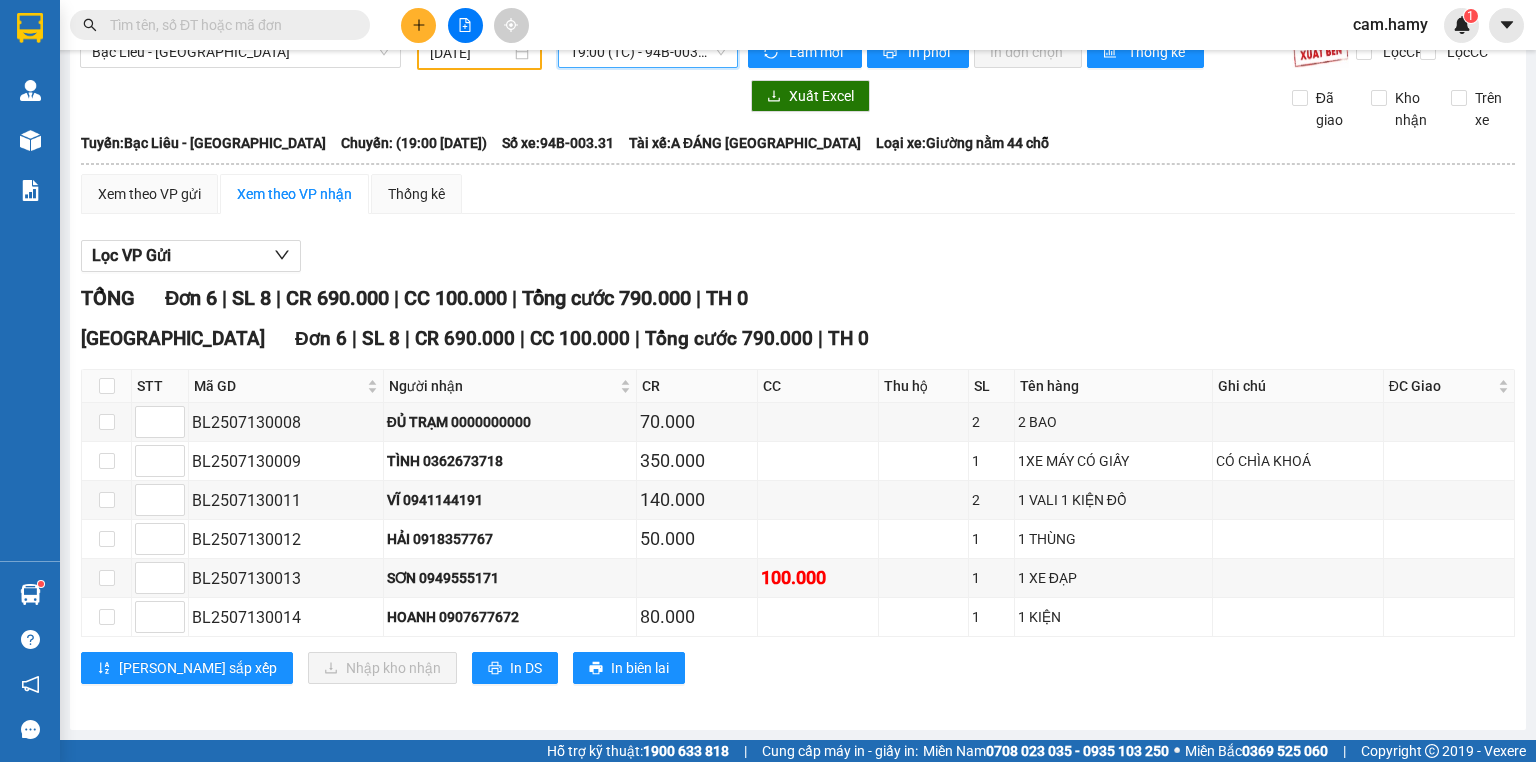 scroll, scrollTop: 0, scrollLeft: 0, axis: both 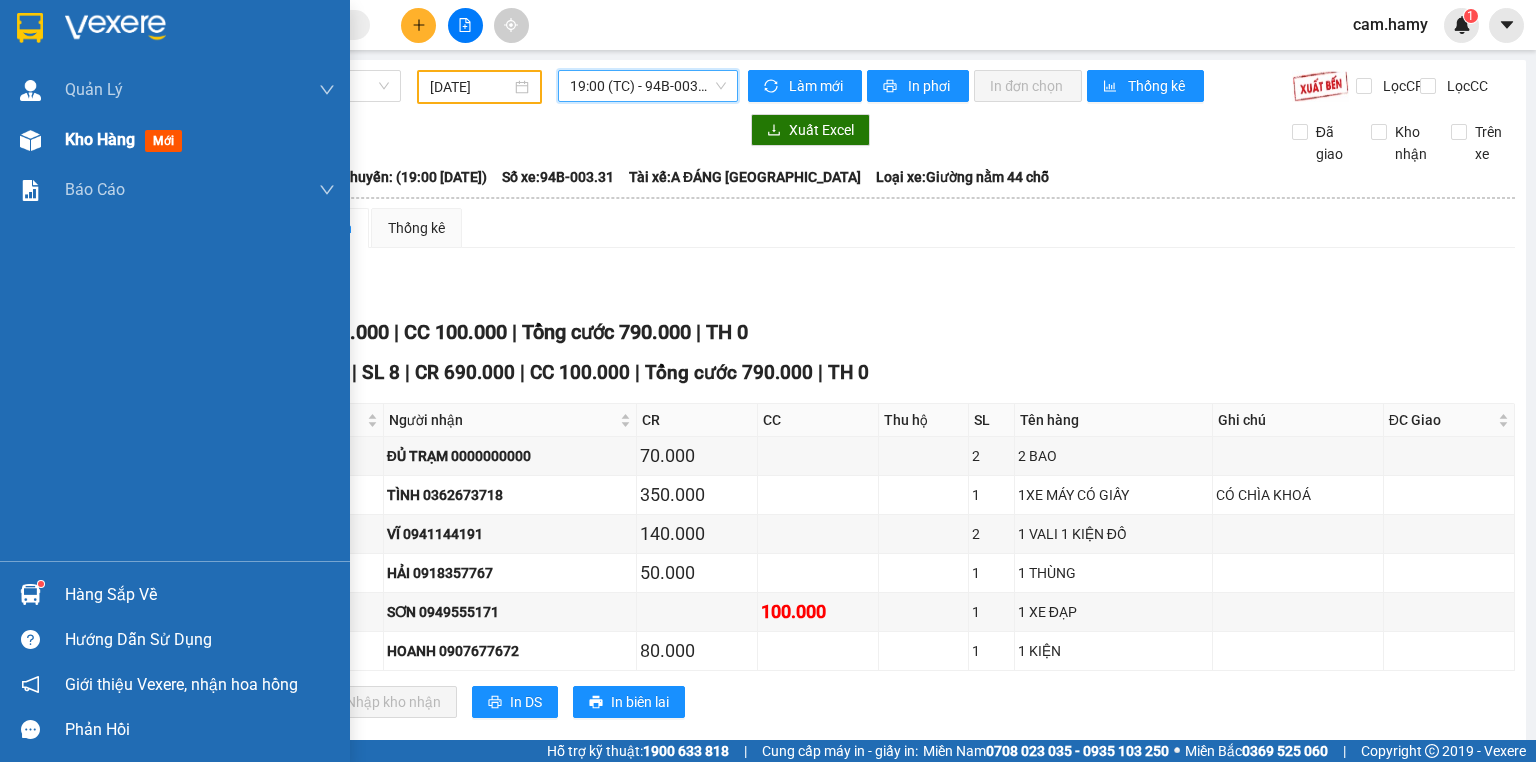 click on "Kho hàng" at bounding box center (100, 139) 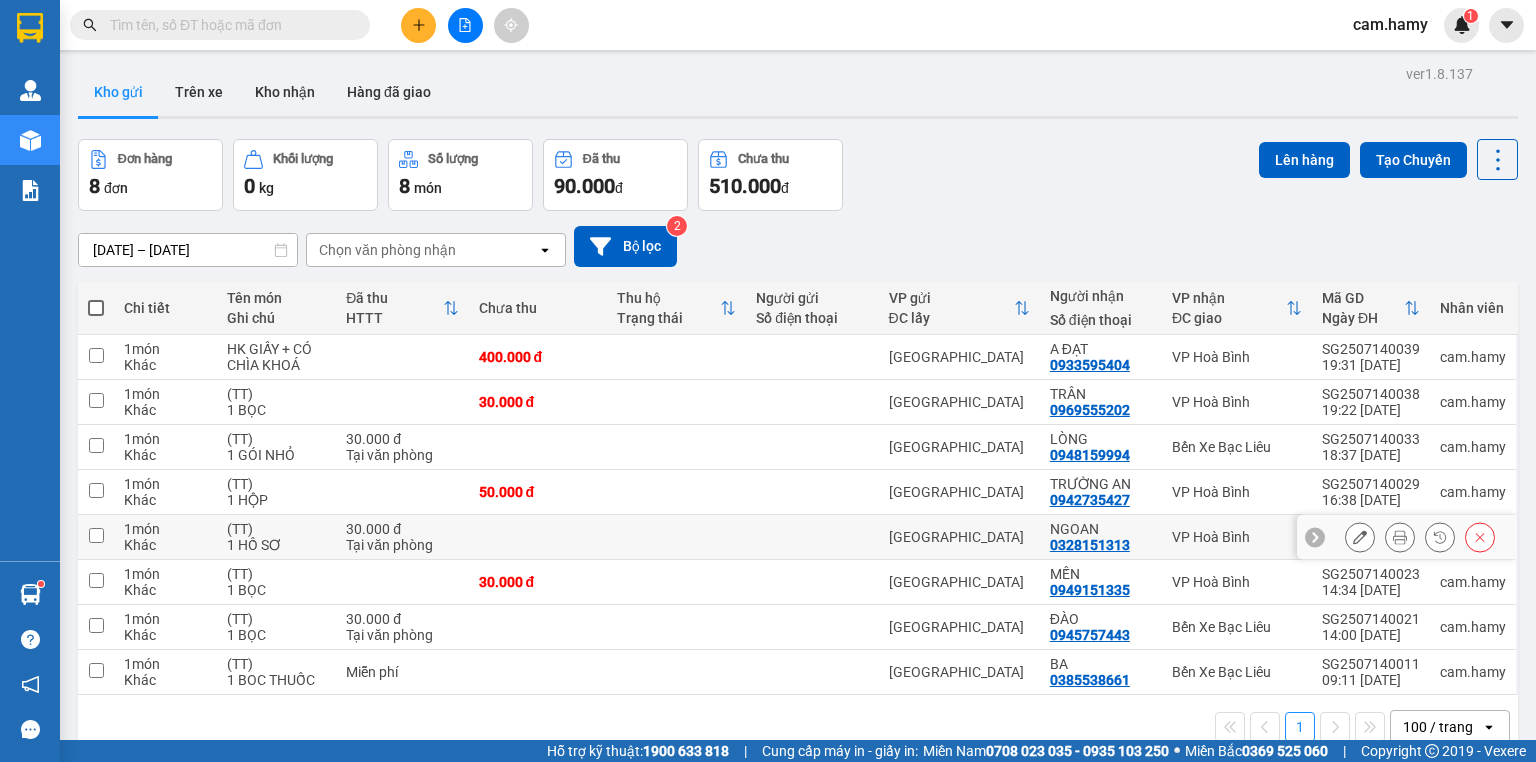 scroll, scrollTop: 92, scrollLeft: 0, axis: vertical 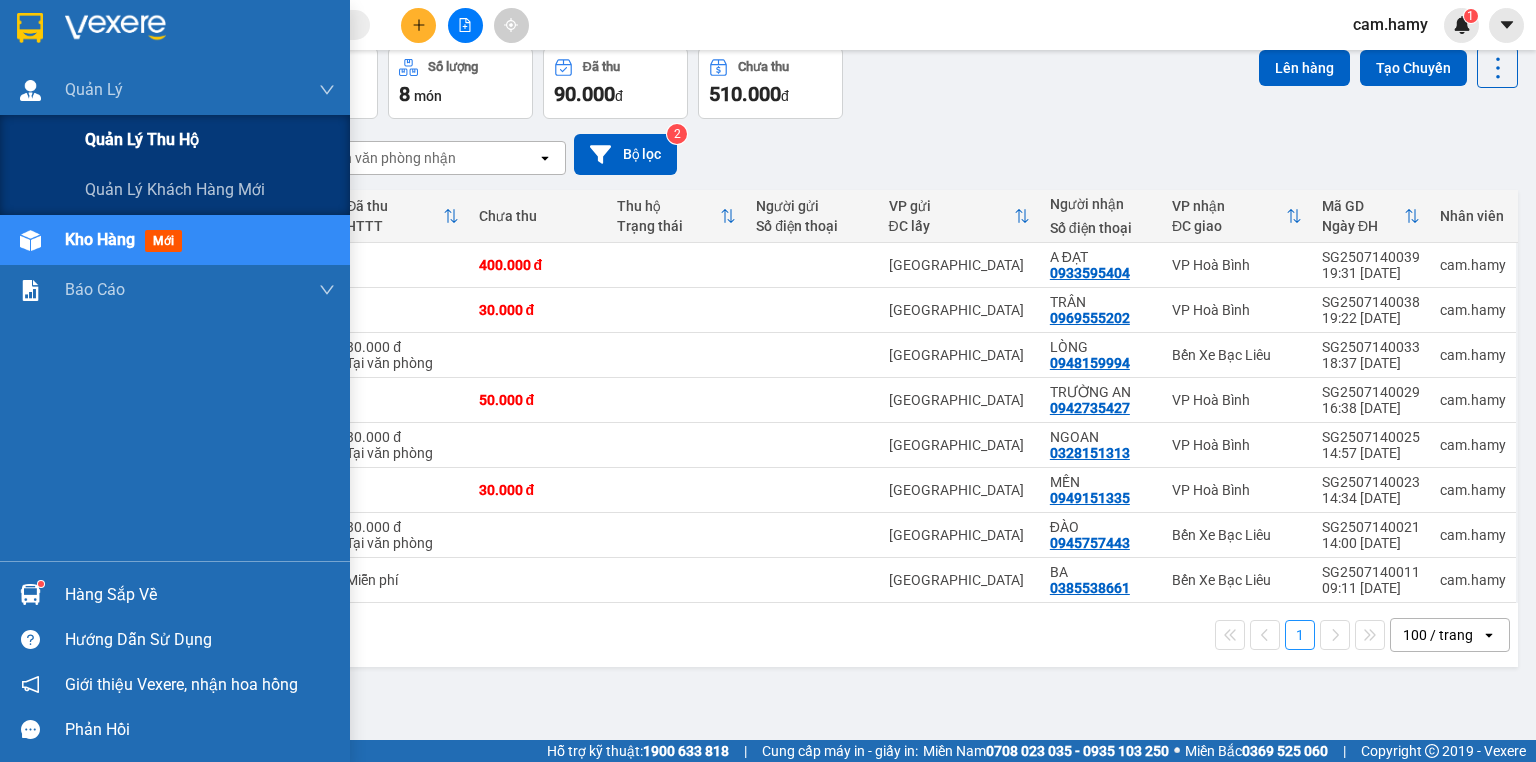 click on "Quản lý thu hộ" at bounding box center [142, 139] 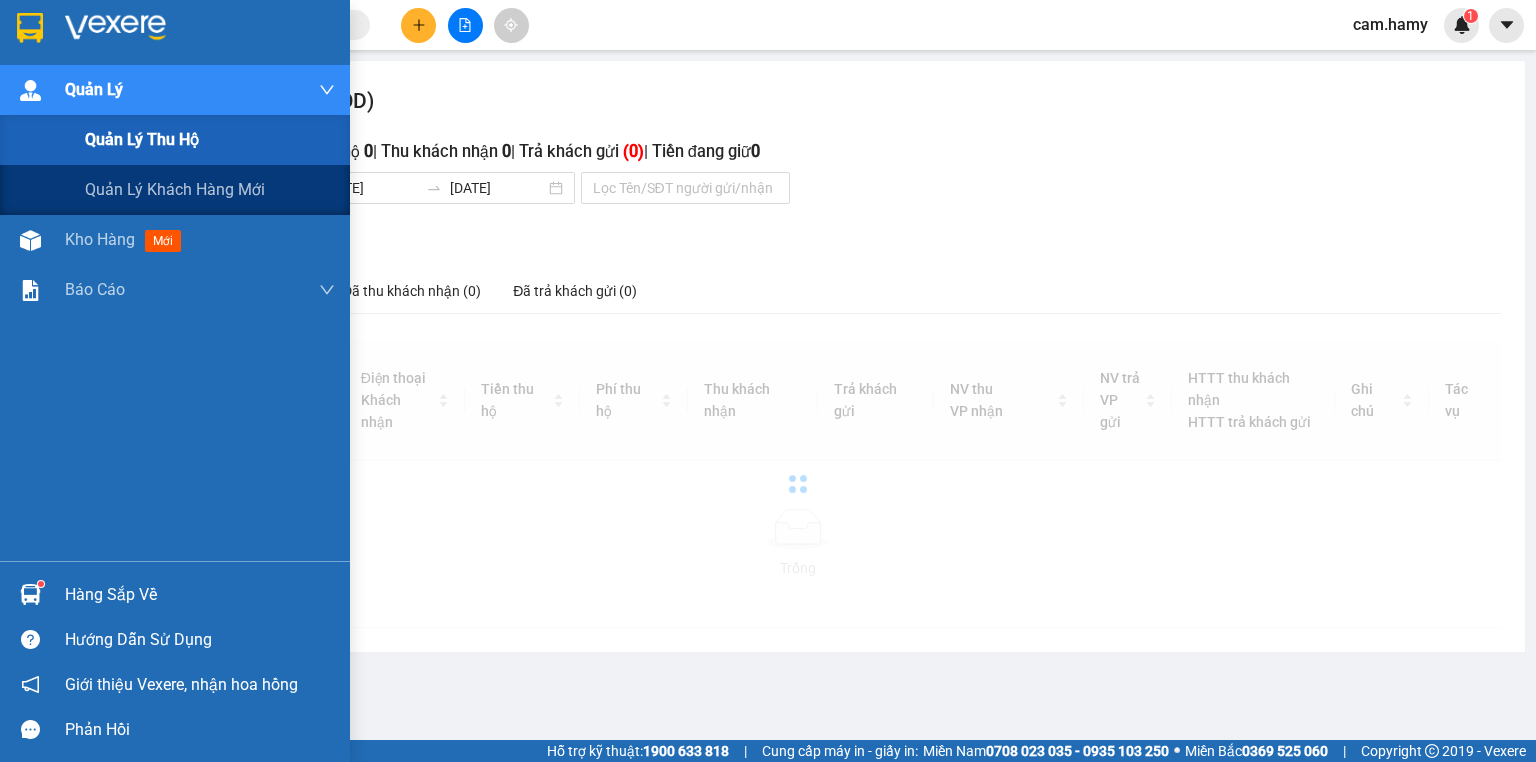 scroll, scrollTop: 0, scrollLeft: 0, axis: both 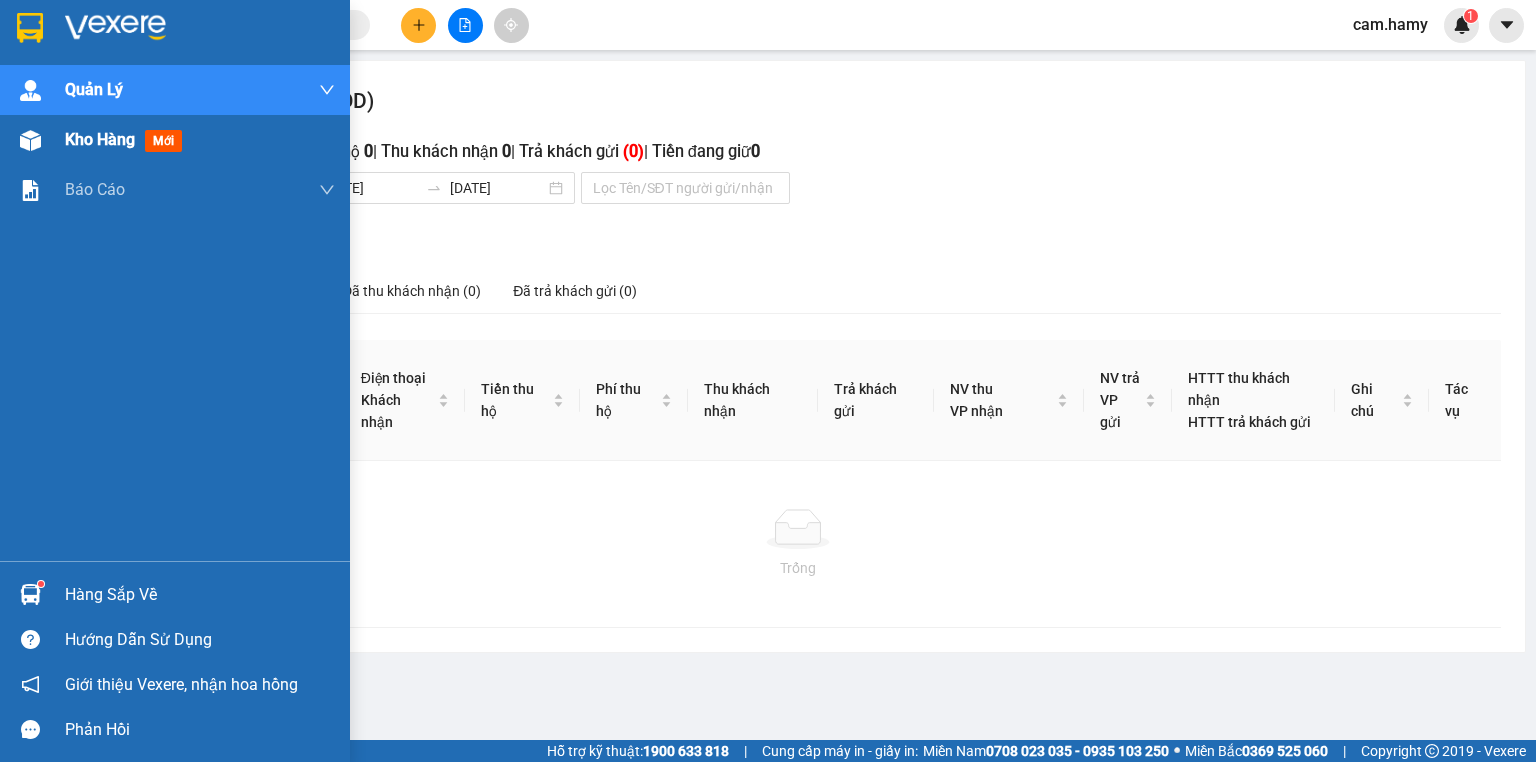 click on "Kho hàng" at bounding box center [100, 139] 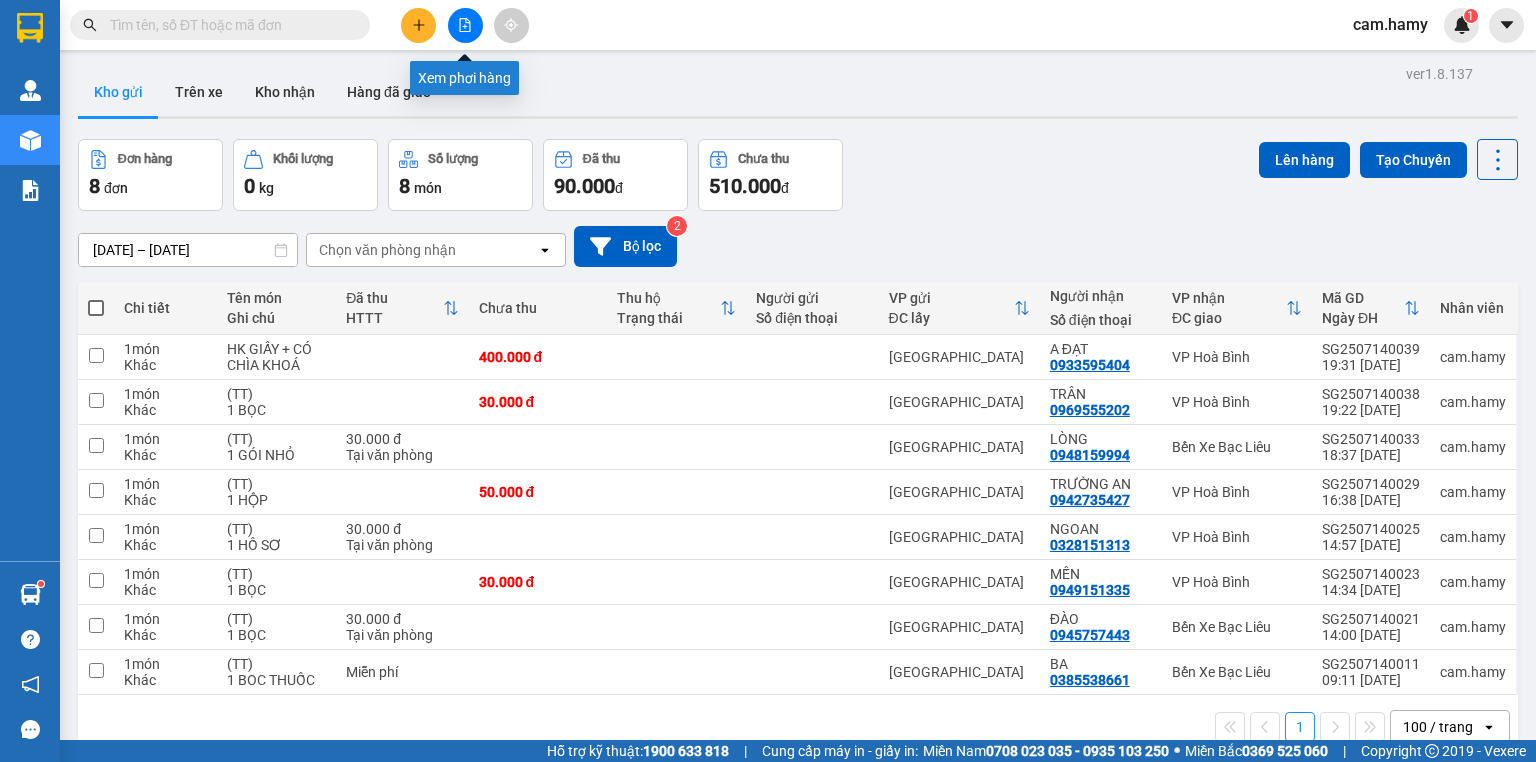 click 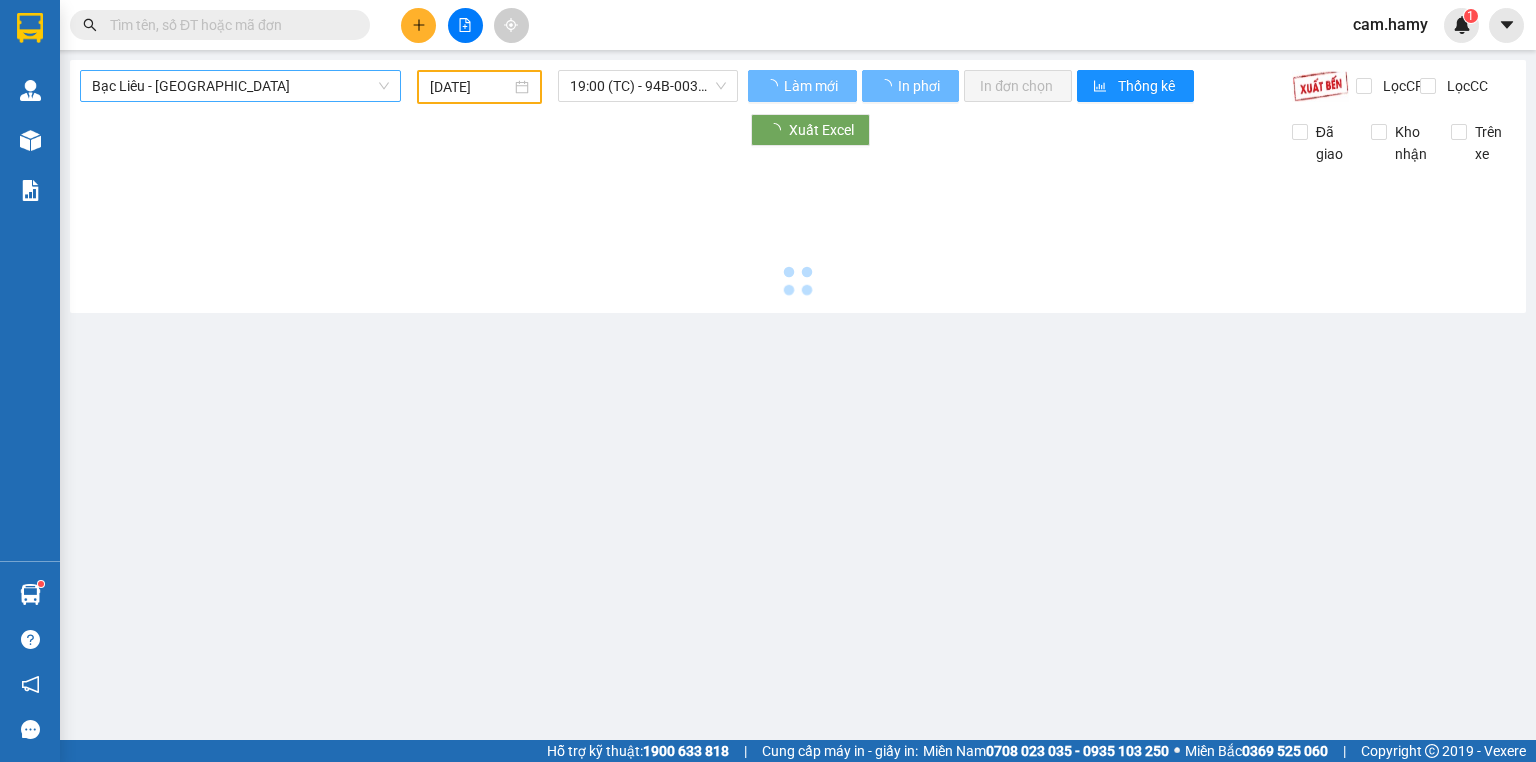 type on "[DATE]" 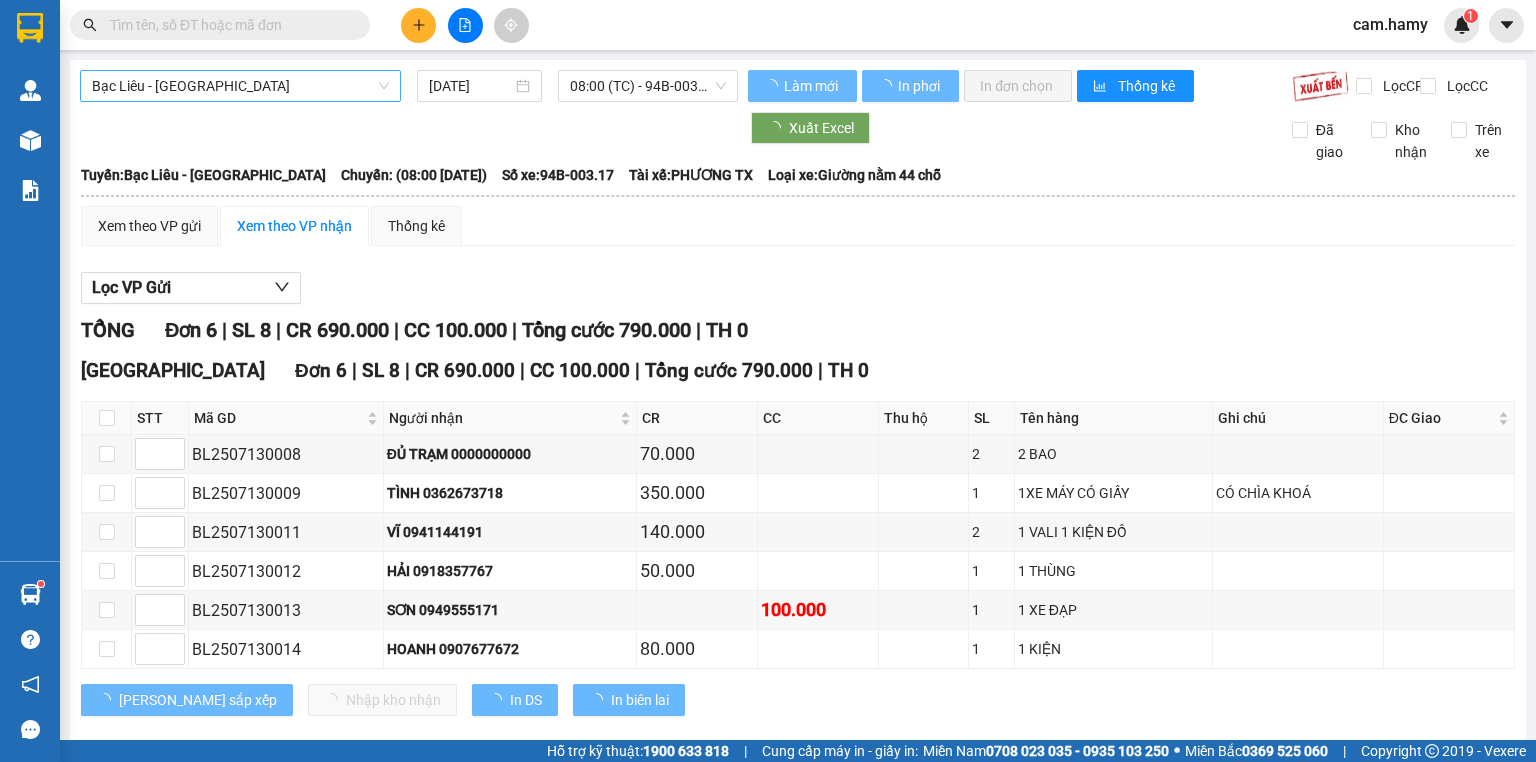 click on "Bạc Liêu - [GEOGRAPHIC_DATA]" at bounding box center (240, 86) 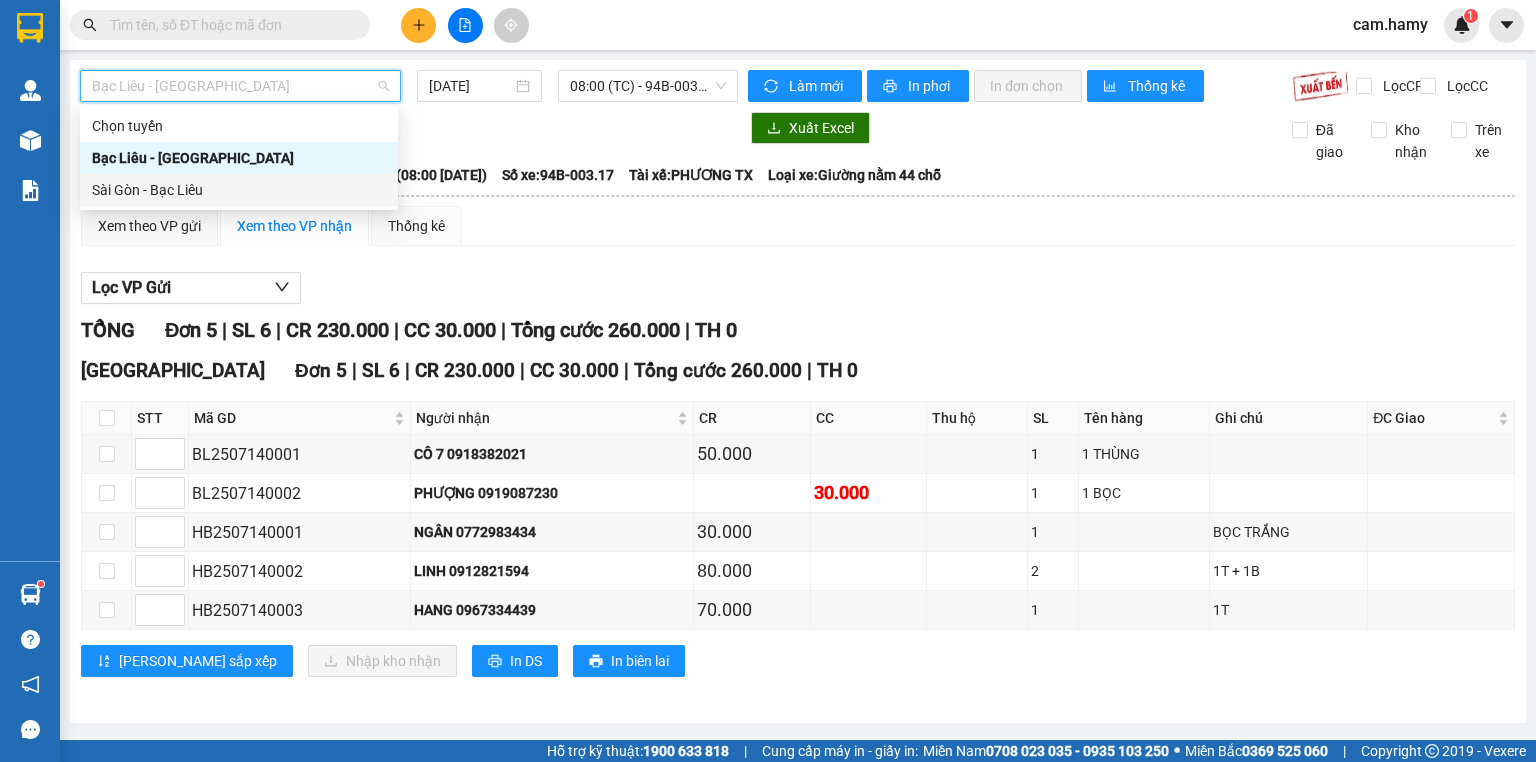 click on "Sài Gòn - Bạc Liêu" at bounding box center (239, 190) 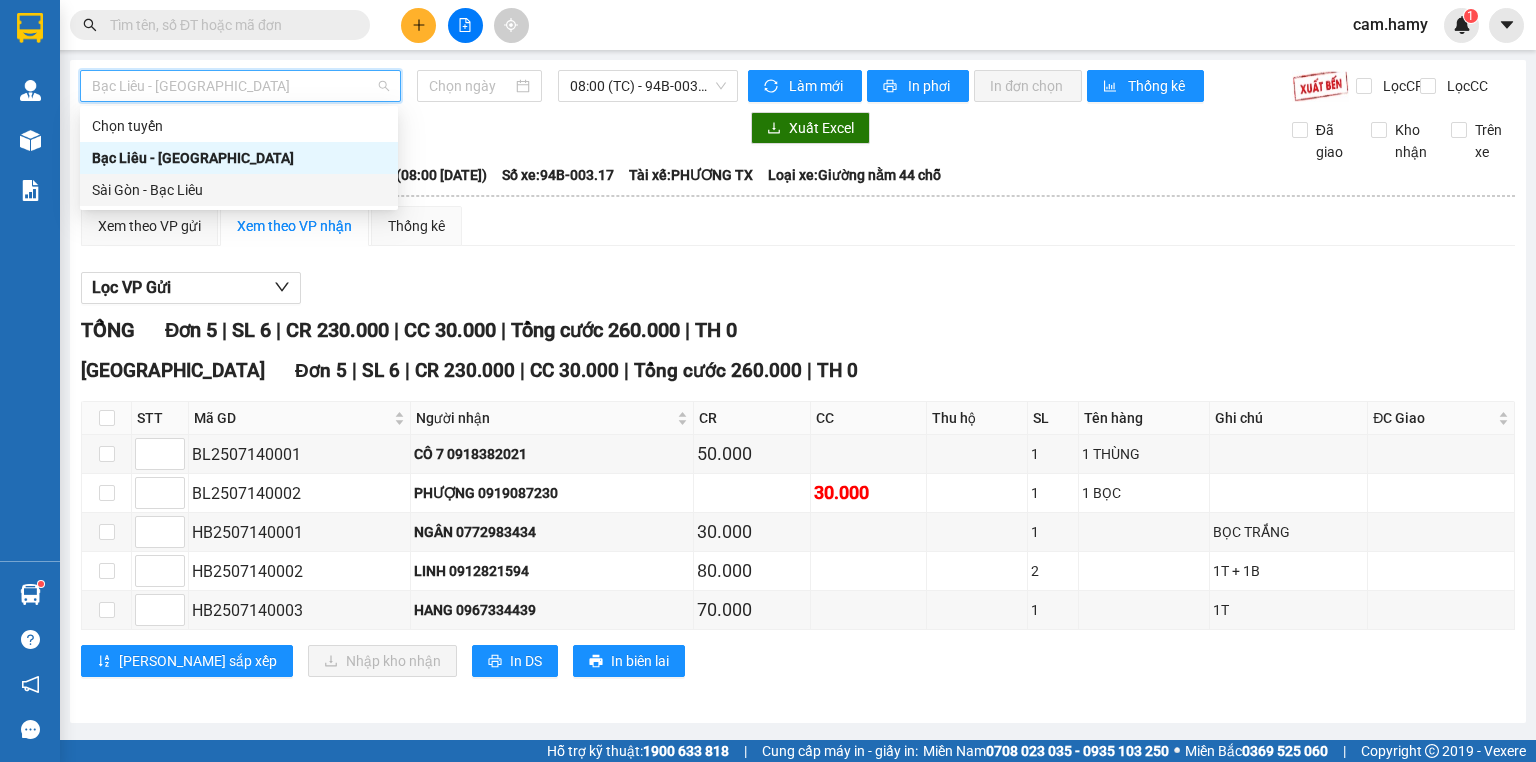 type on "[DATE]" 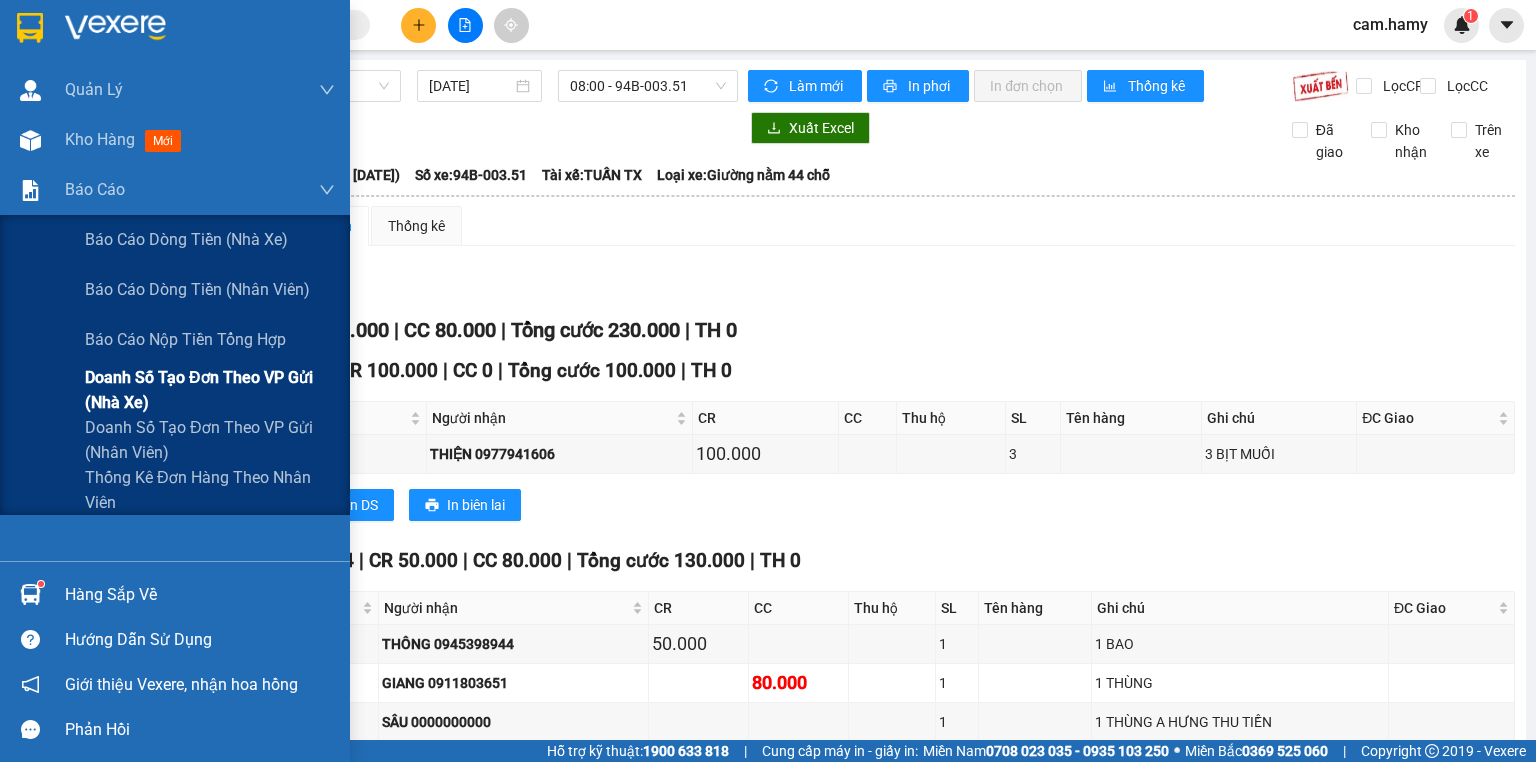 click on "Doanh số tạo đơn theo VP gửi (nhà xe)" at bounding box center (210, 390) 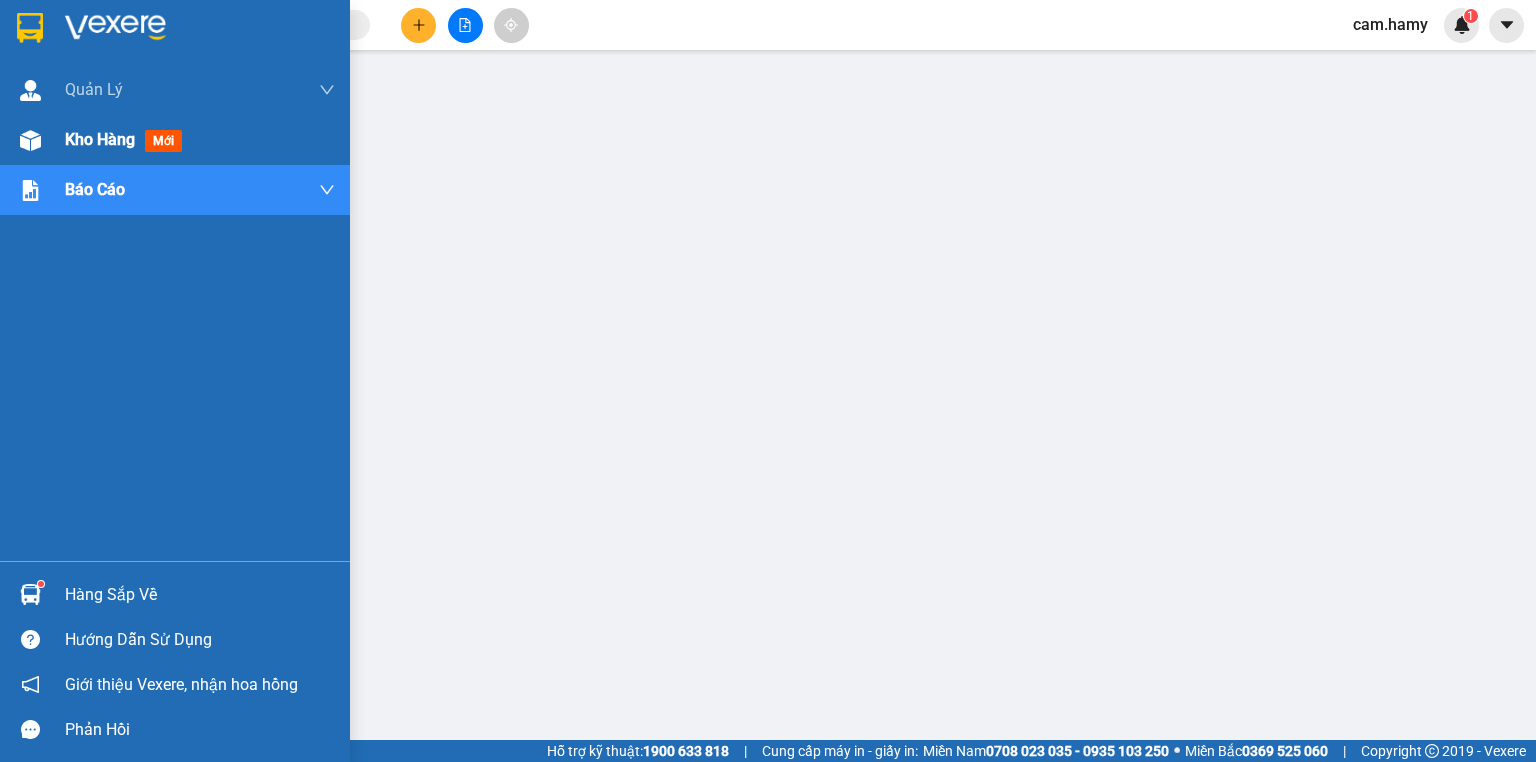 click on "Kho hàng" at bounding box center [100, 139] 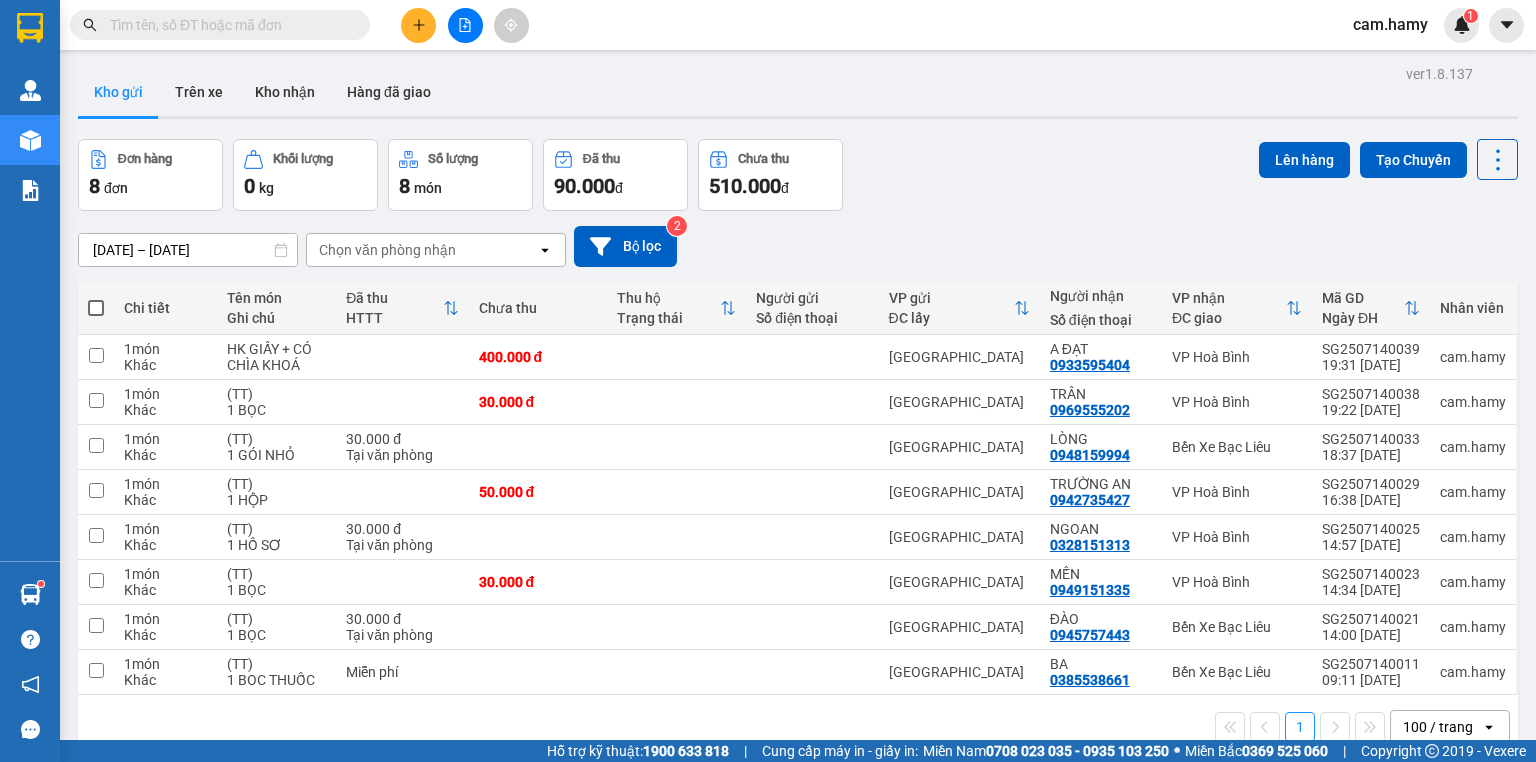 drag, startPoint x: 532, startPoint y: 349, endPoint x: 589, endPoint y: 632, distance: 288.68323 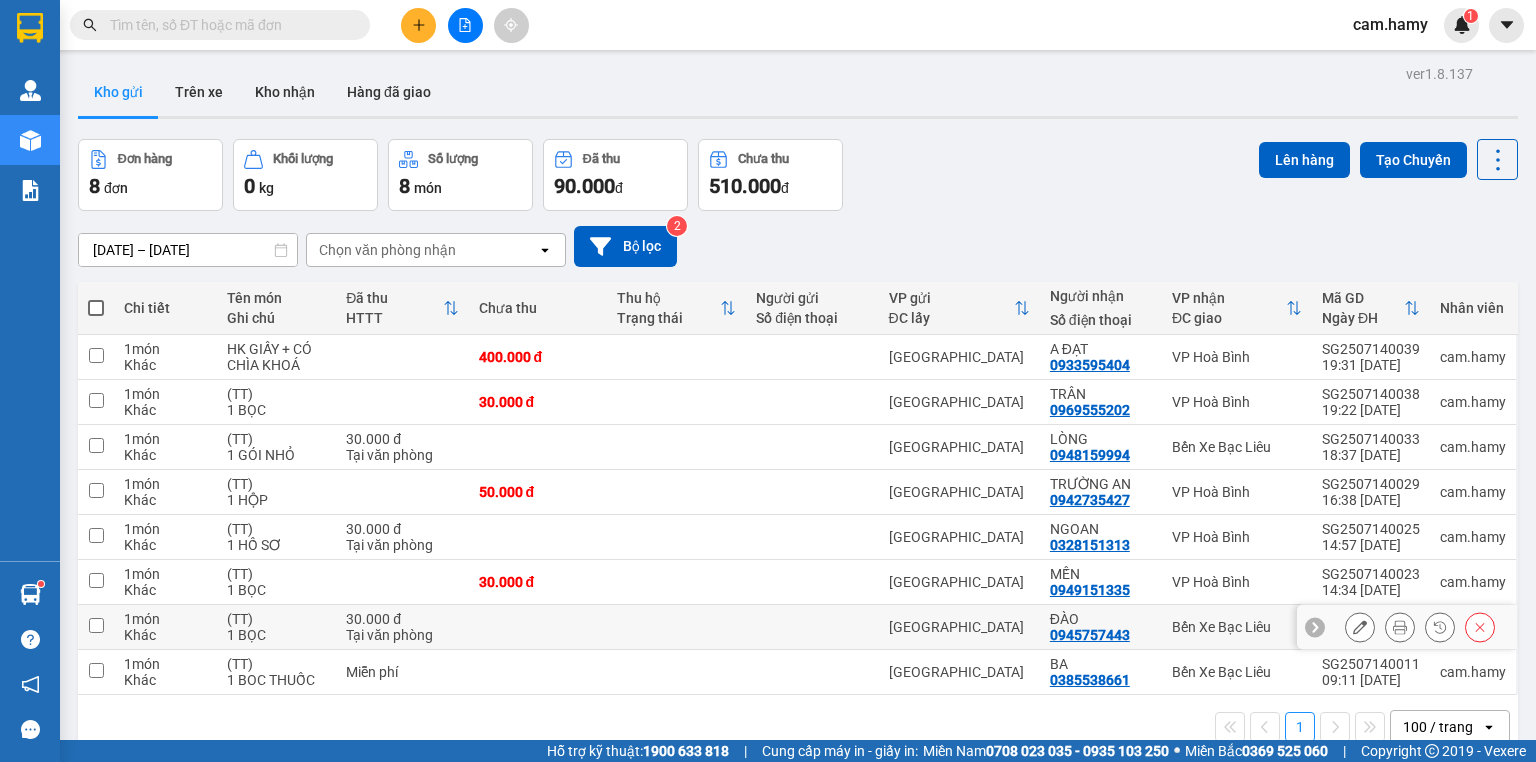 drag, startPoint x: 589, startPoint y: 632, endPoint x: 442, endPoint y: 160, distance: 494.3612 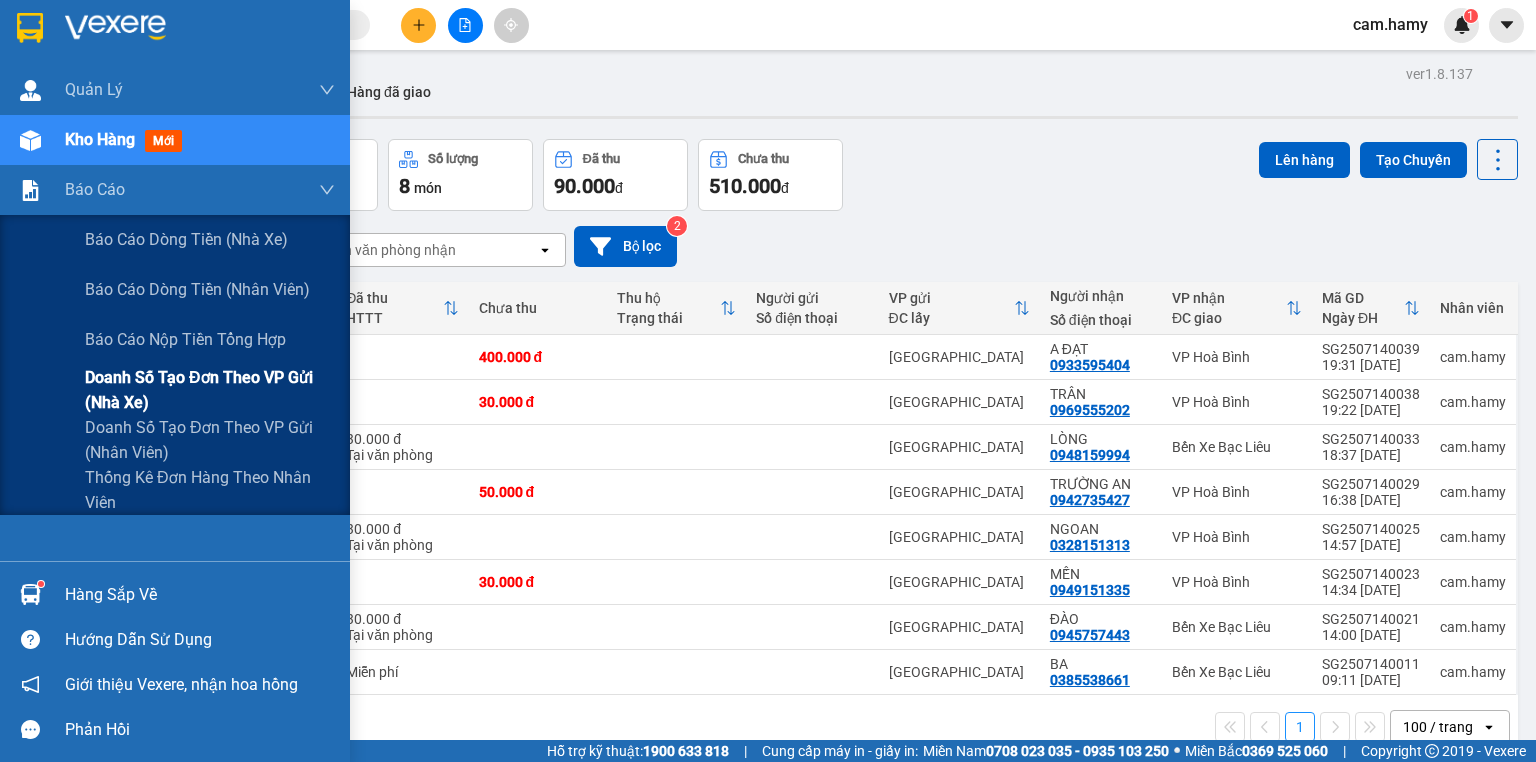 click on "Doanh số tạo đơn theo VP gửi (nhà xe)" at bounding box center (210, 390) 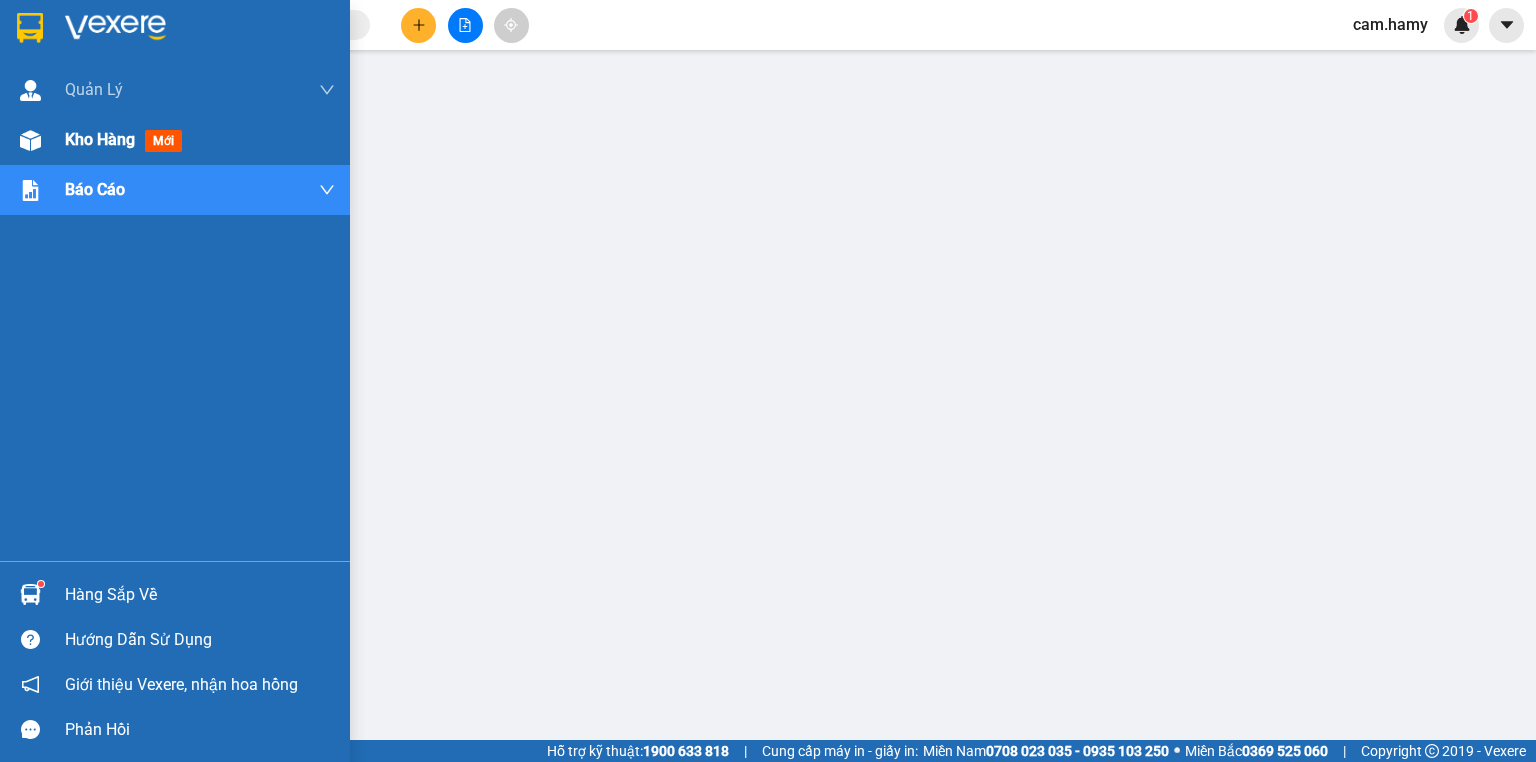 click on "Kho hàng" at bounding box center (100, 139) 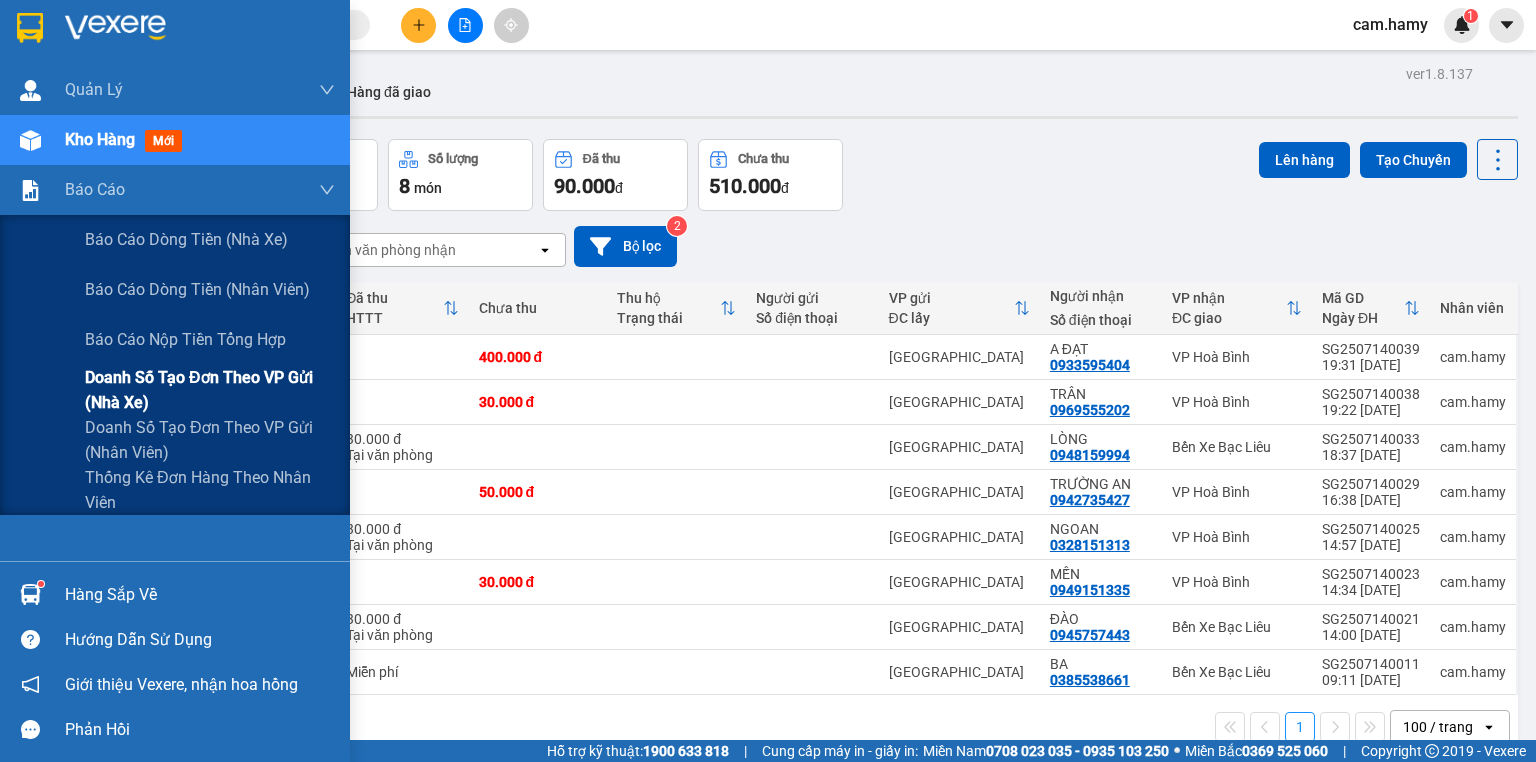 click on "Doanh số tạo đơn theo VP gửi (nhà xe)" at bounding box center [210, 390] 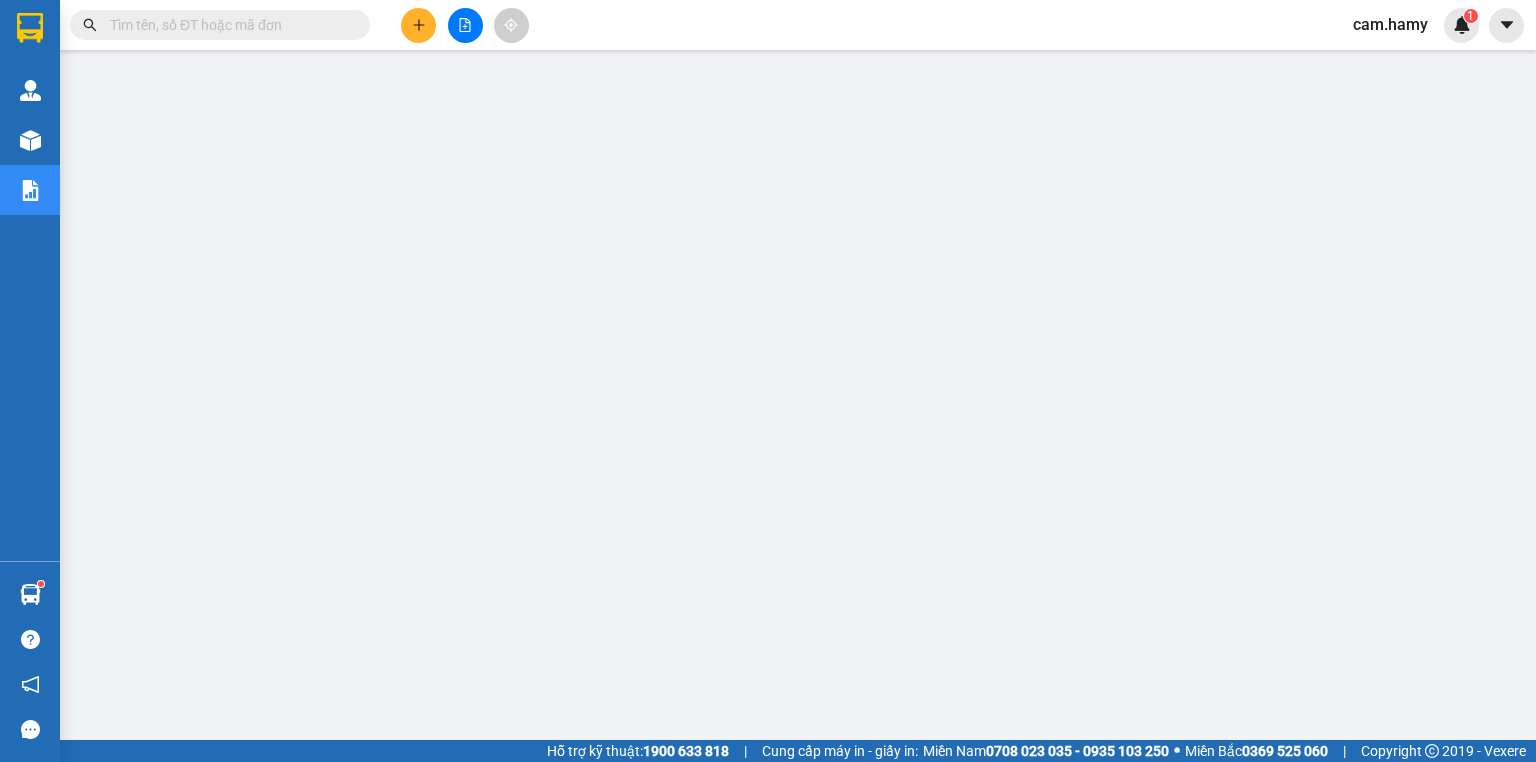 click at bounding box center [418, 25] 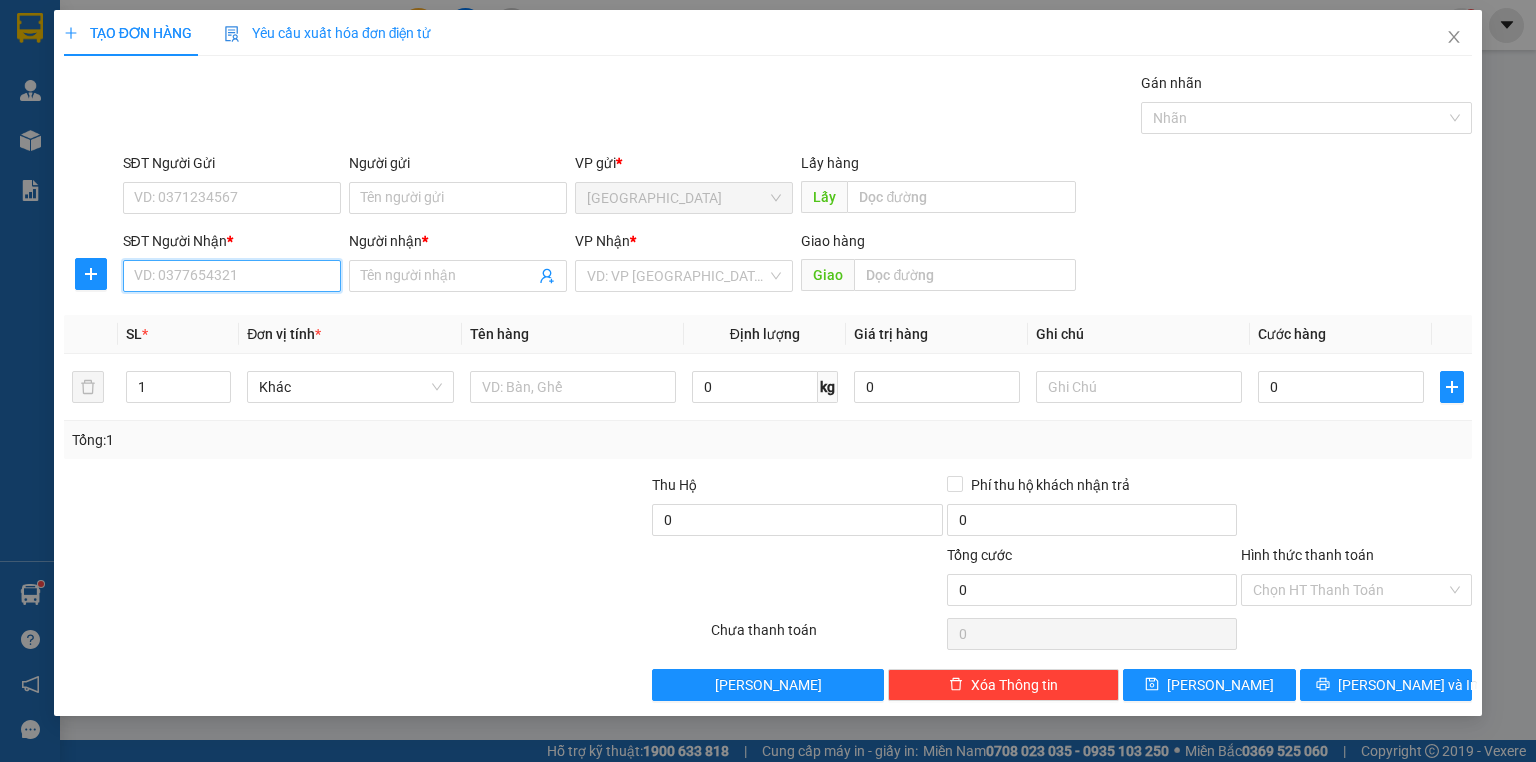 click on "SĐT Người Nhận  *" at bounding box center (232, 276) 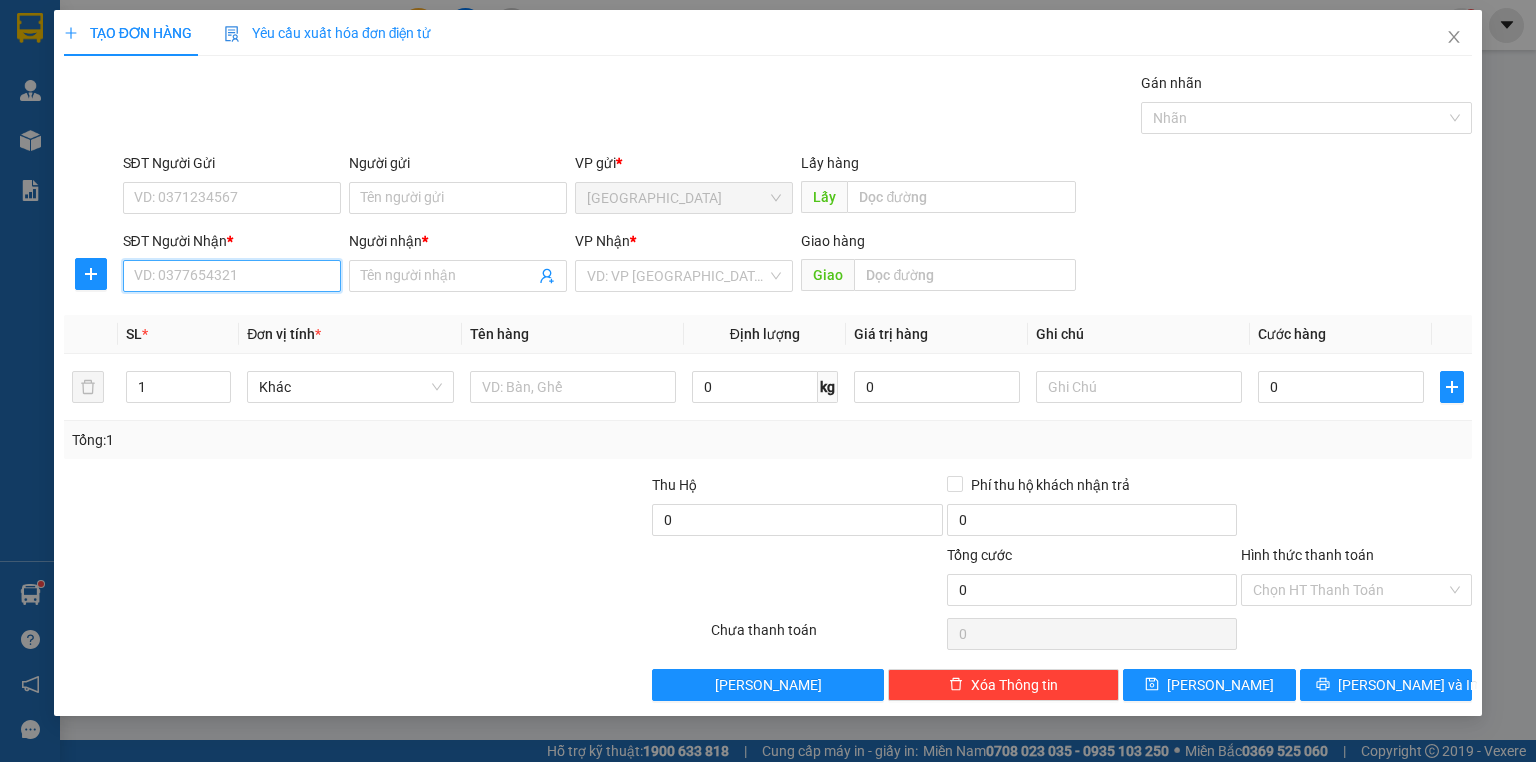 click on "SĐT Người Nhận  *" at bounding box center [232, 276] 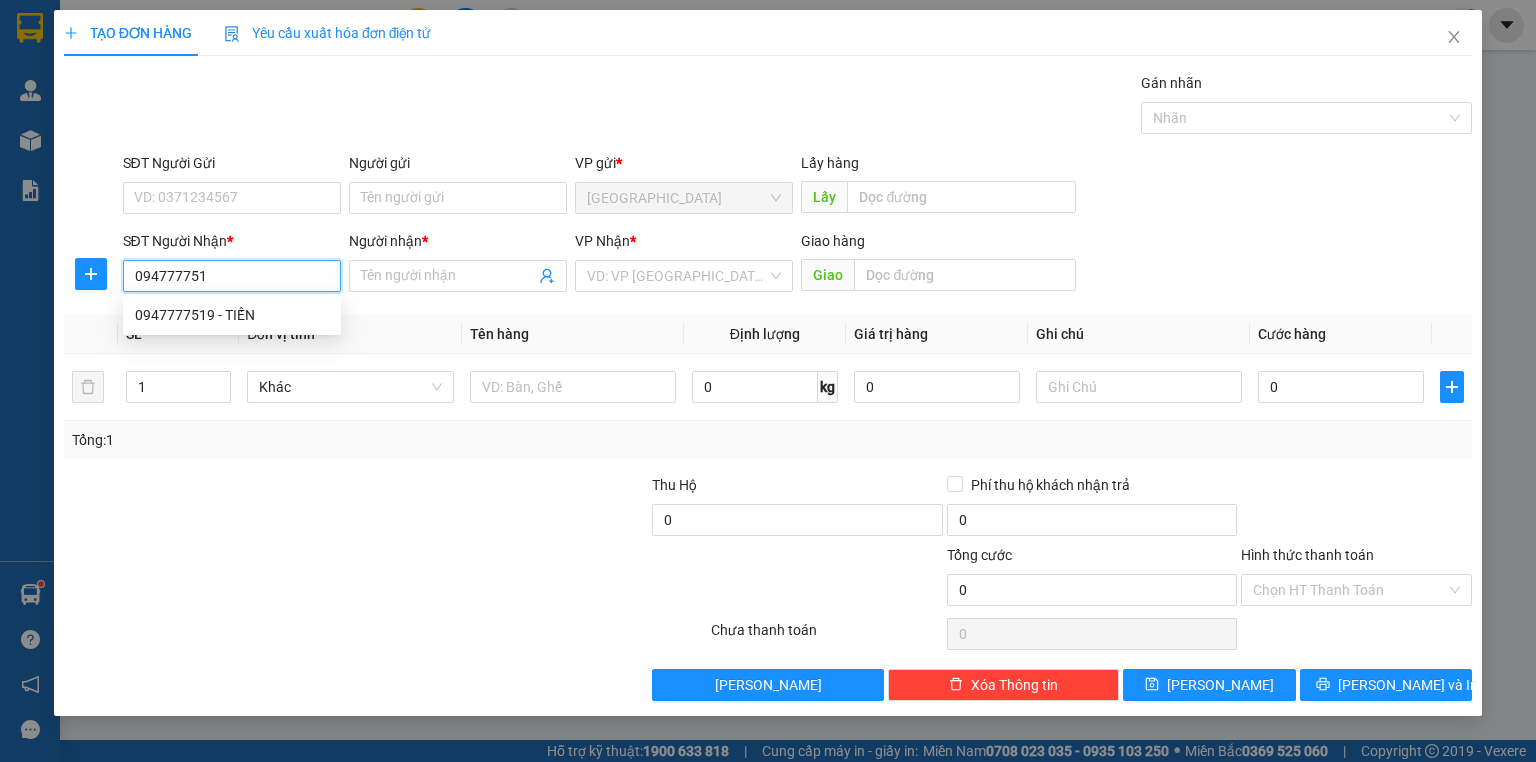 type on "0947777519" 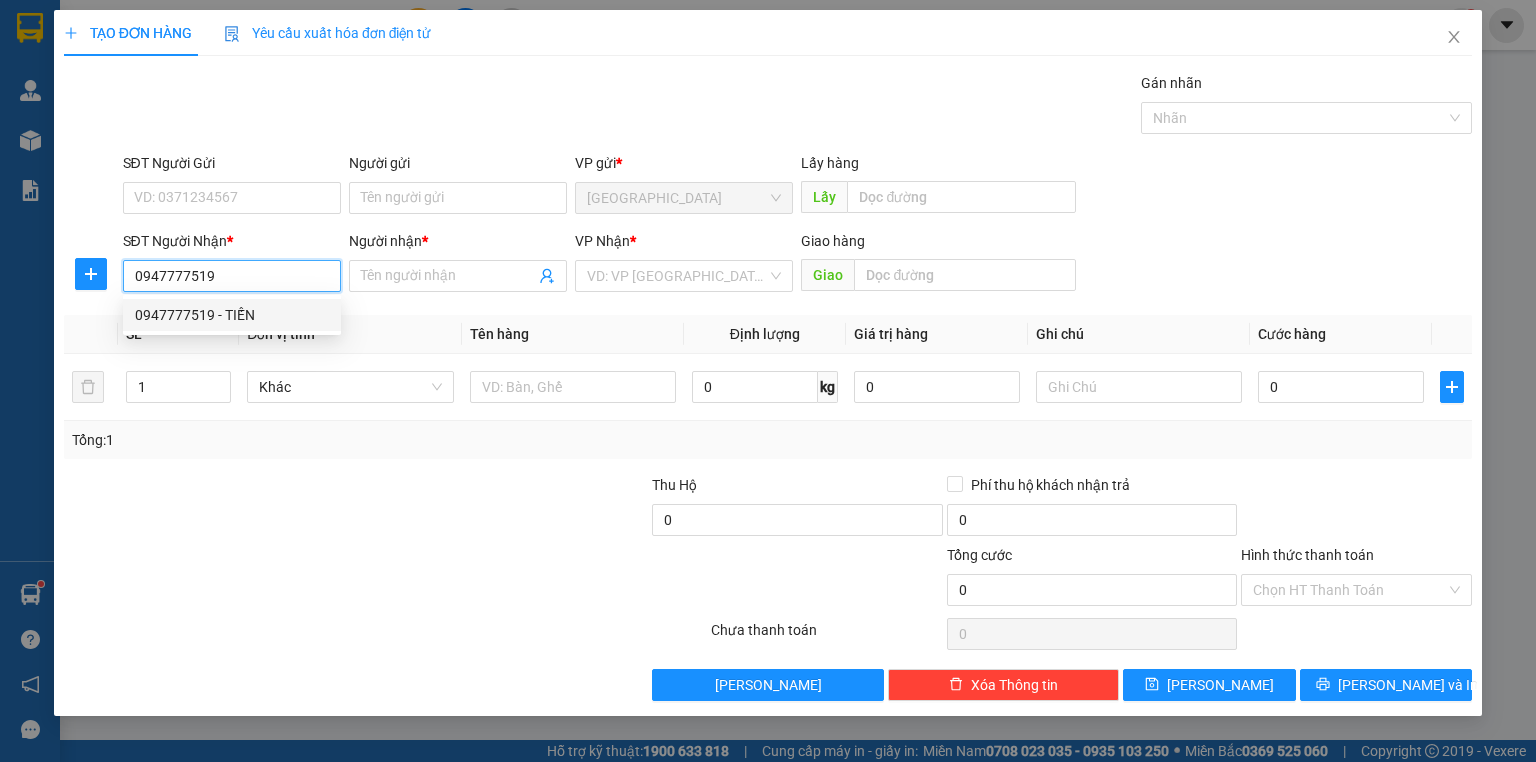 click on "0947777519 - TIẾN" at bounding box center [232, 315] 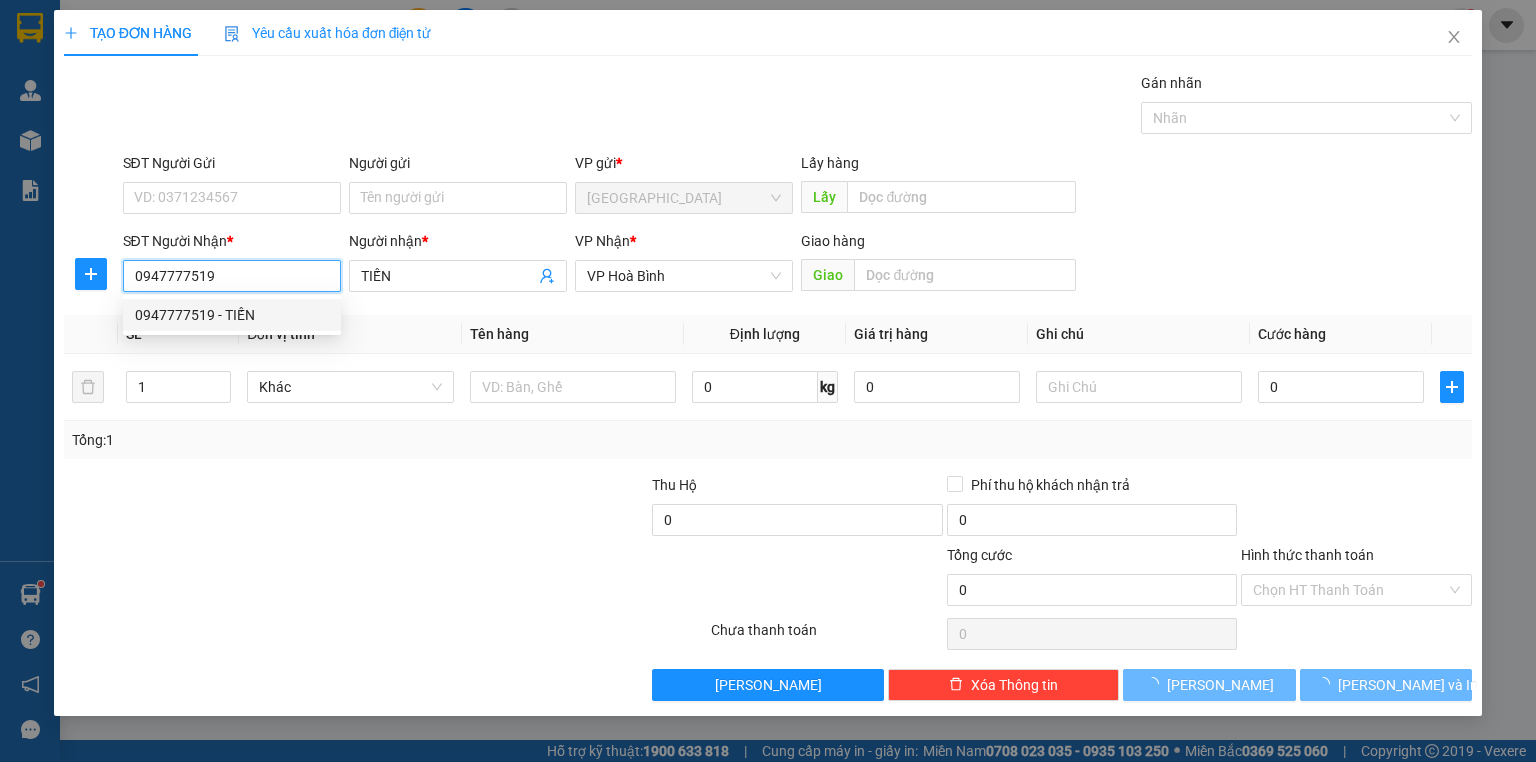 type on "40.000" 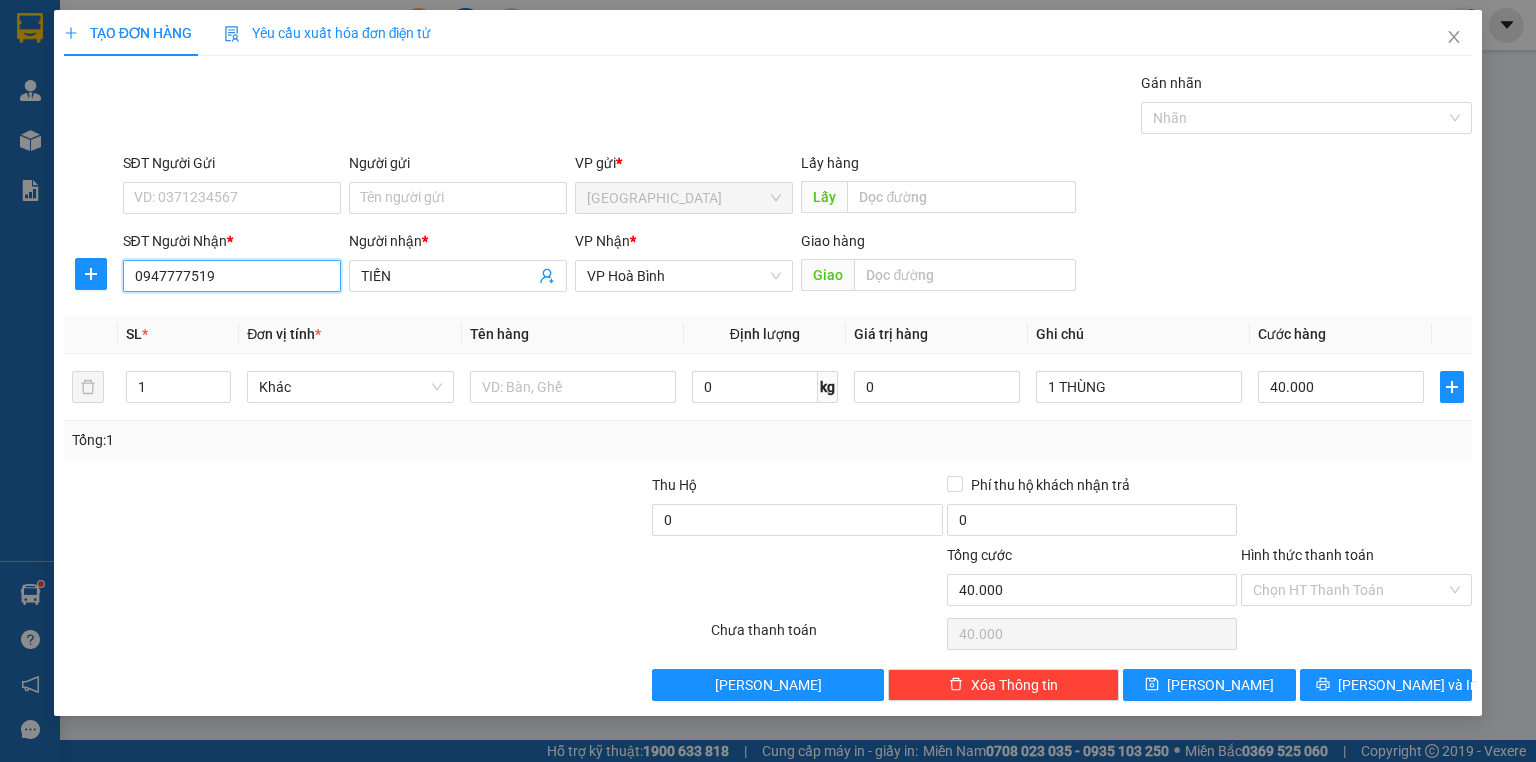 type on "0947777519" 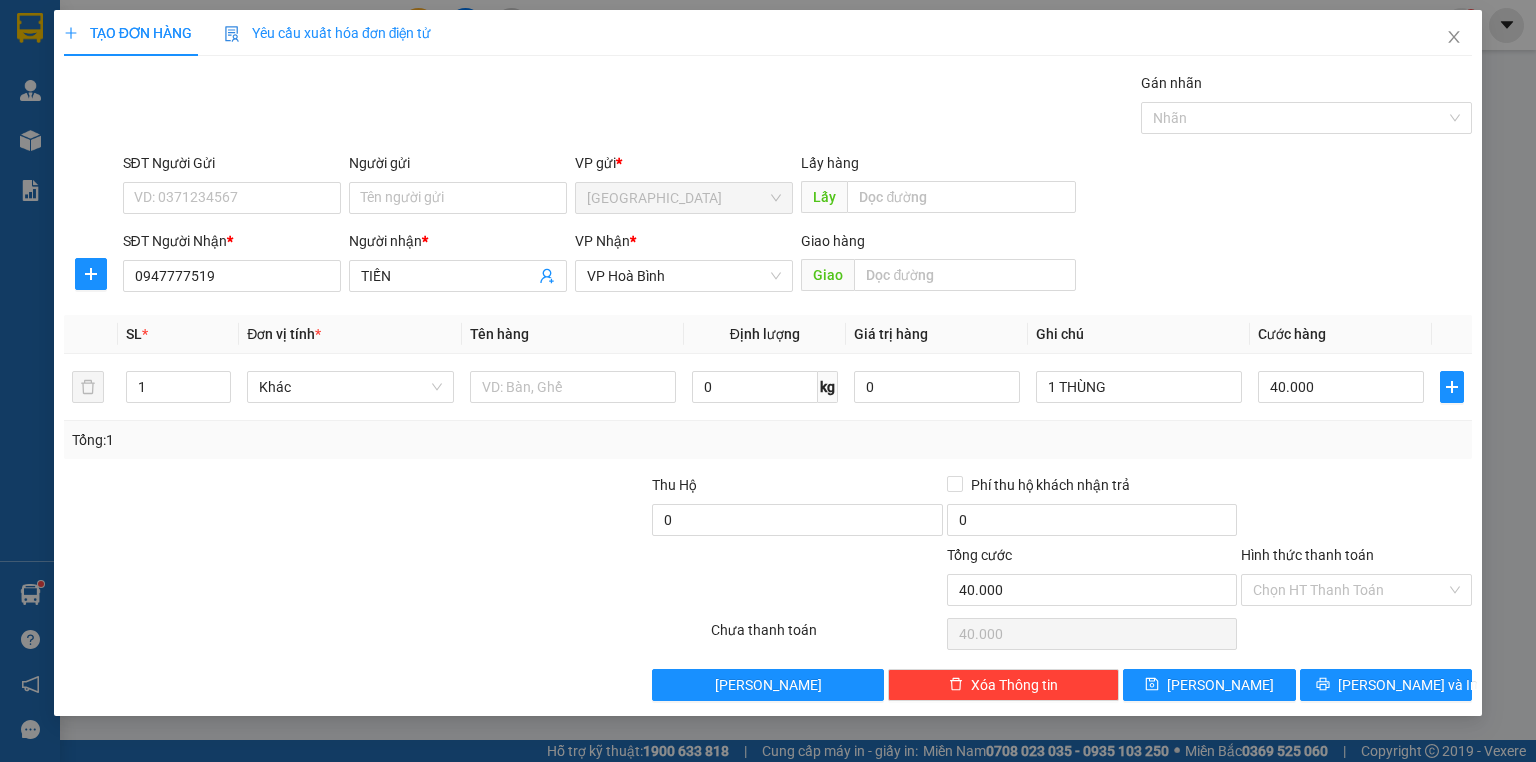 click at bounding box center (1356, 509) 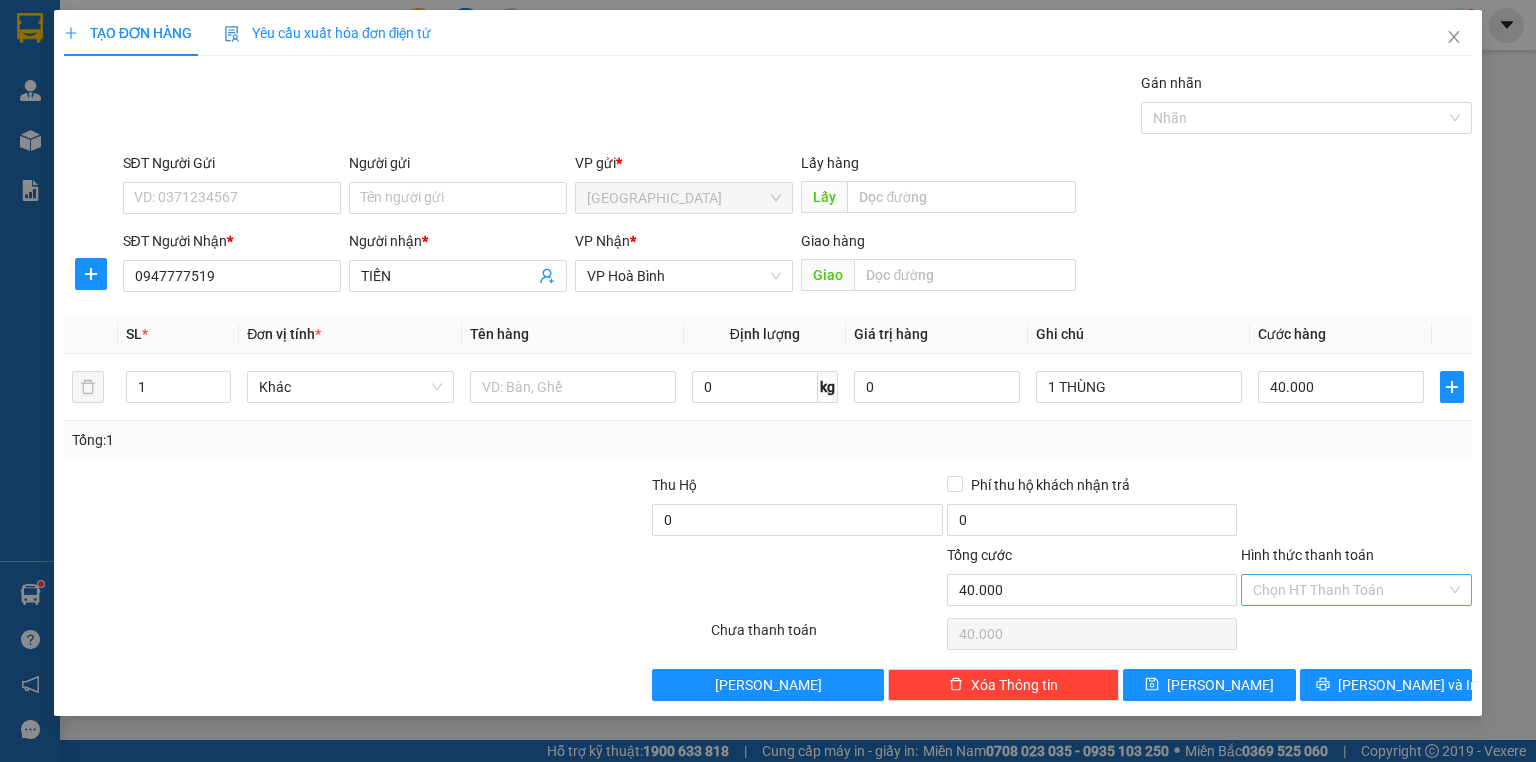 click on "Hình thức thanh toán" at bounding box center [1349, 590] 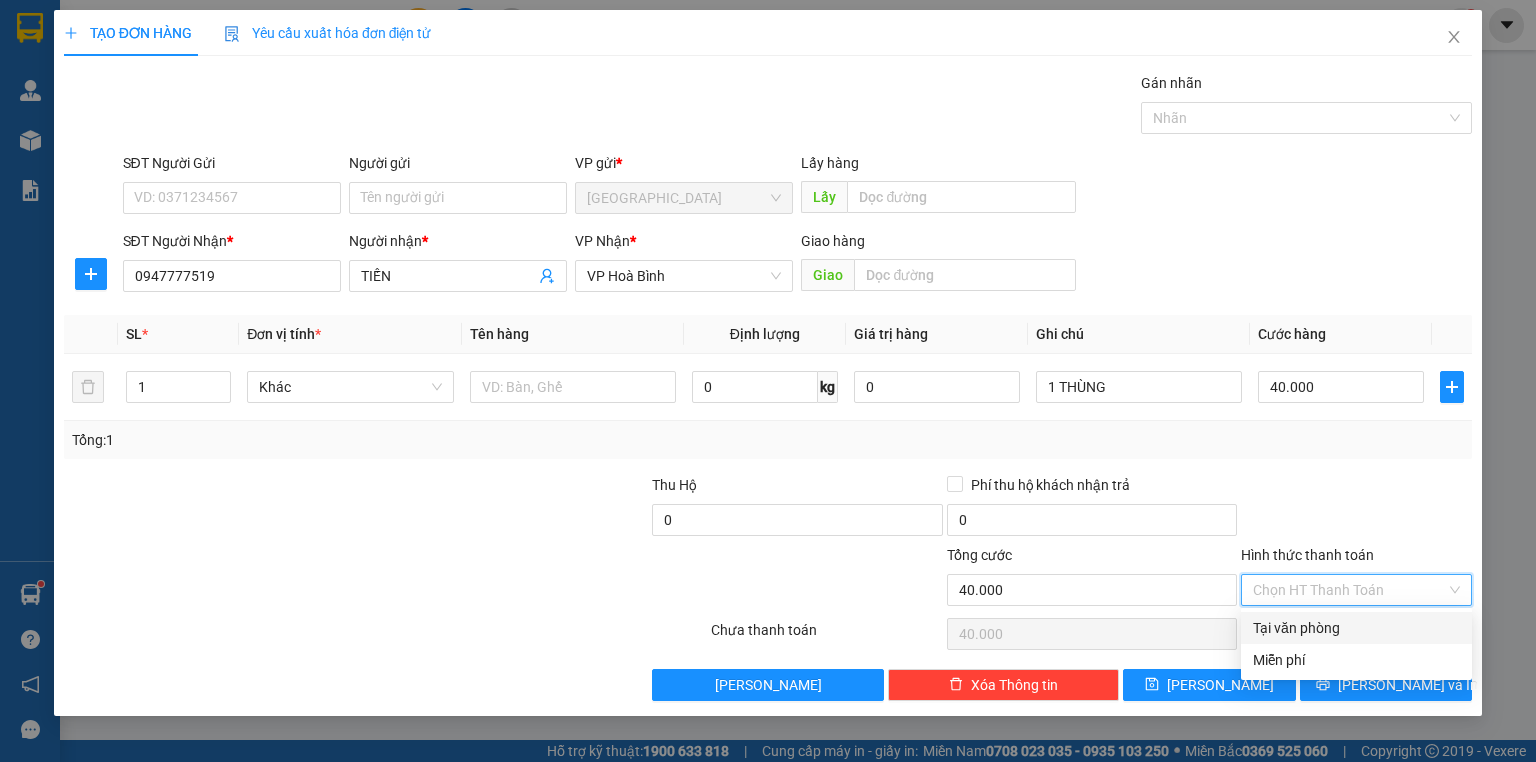 click on "Tại văn phòng" at bounding box center [1356, 628] 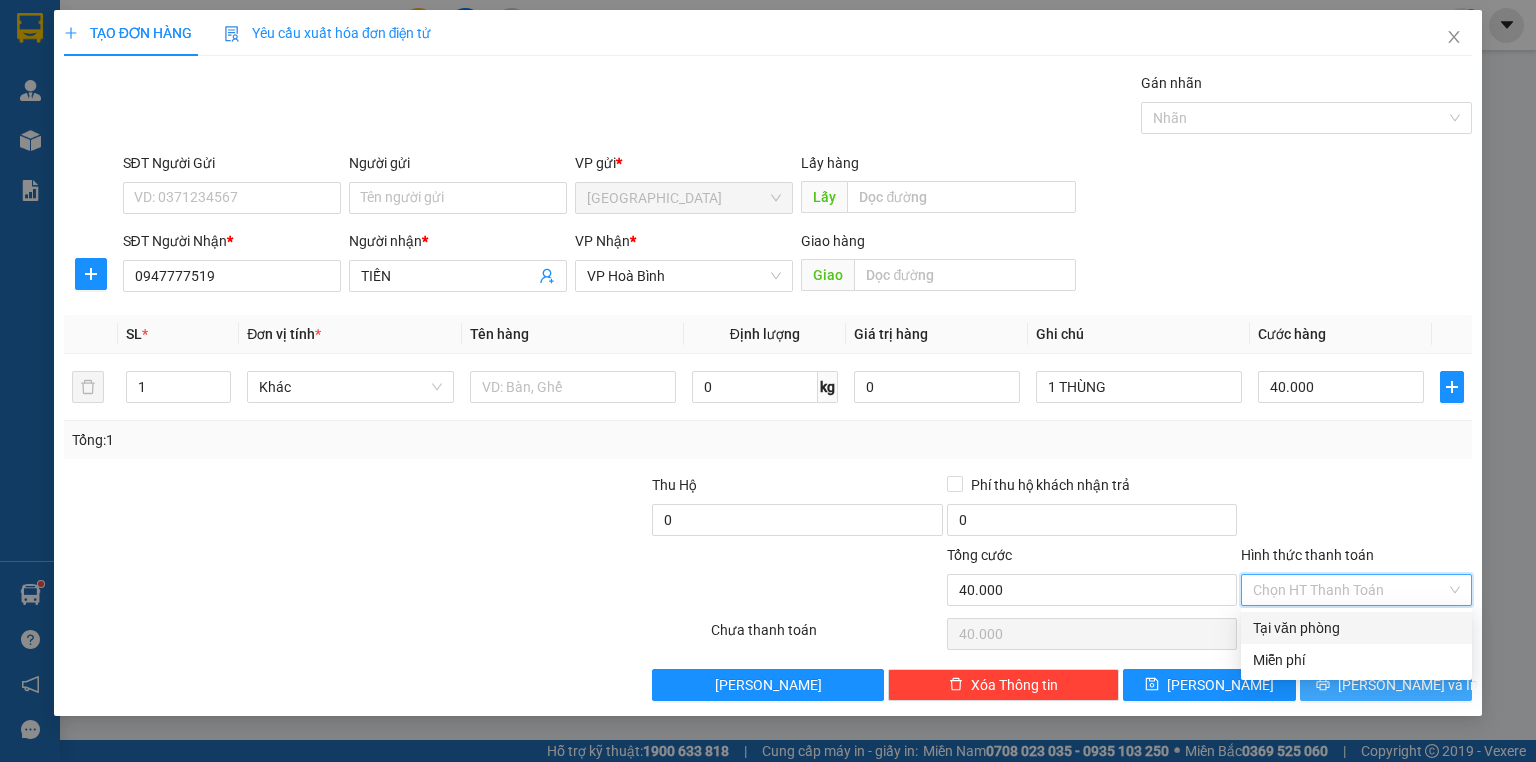 type on "0" 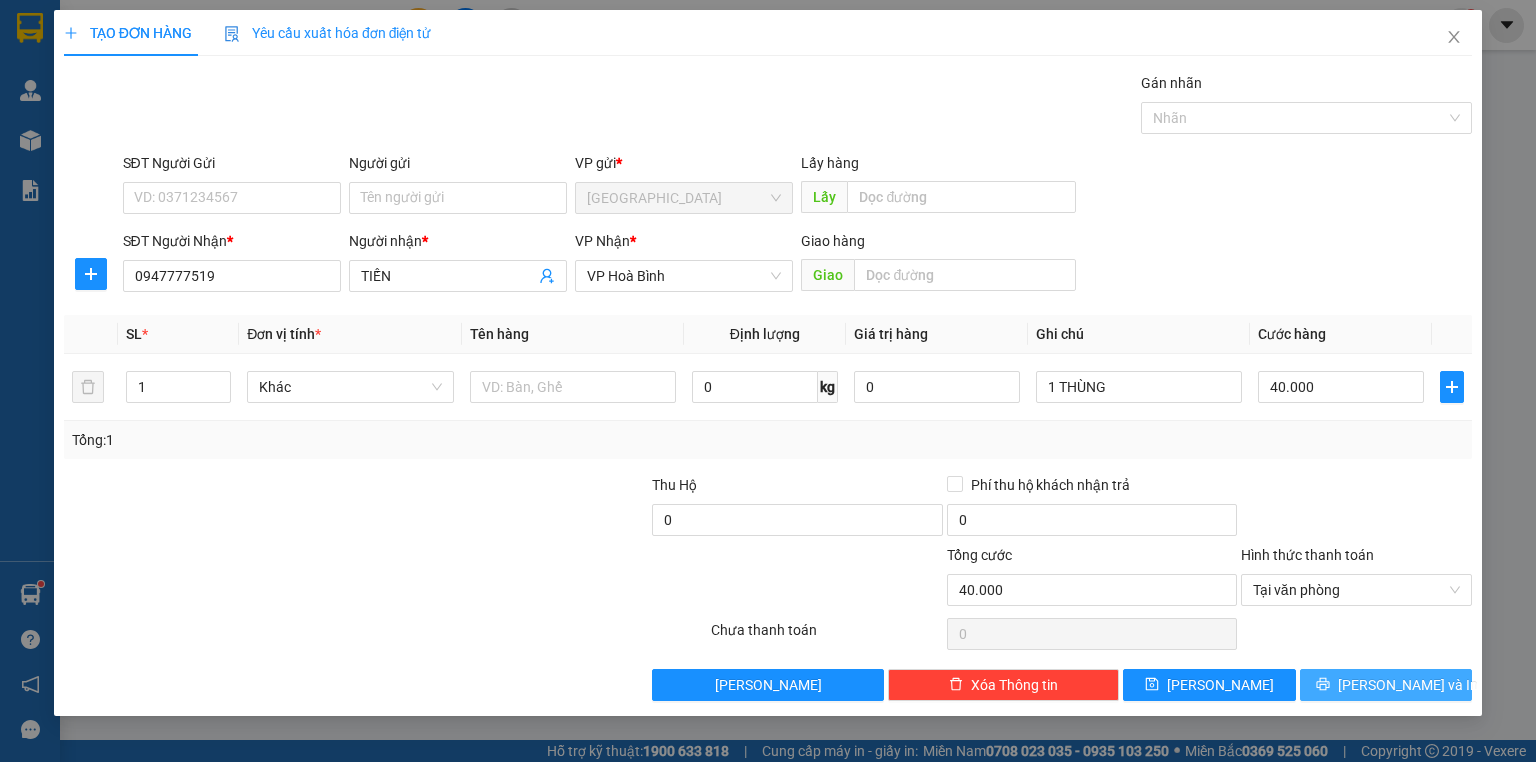 click on "[PERSON_NAME] và In" at bounding box center [1408, 685] 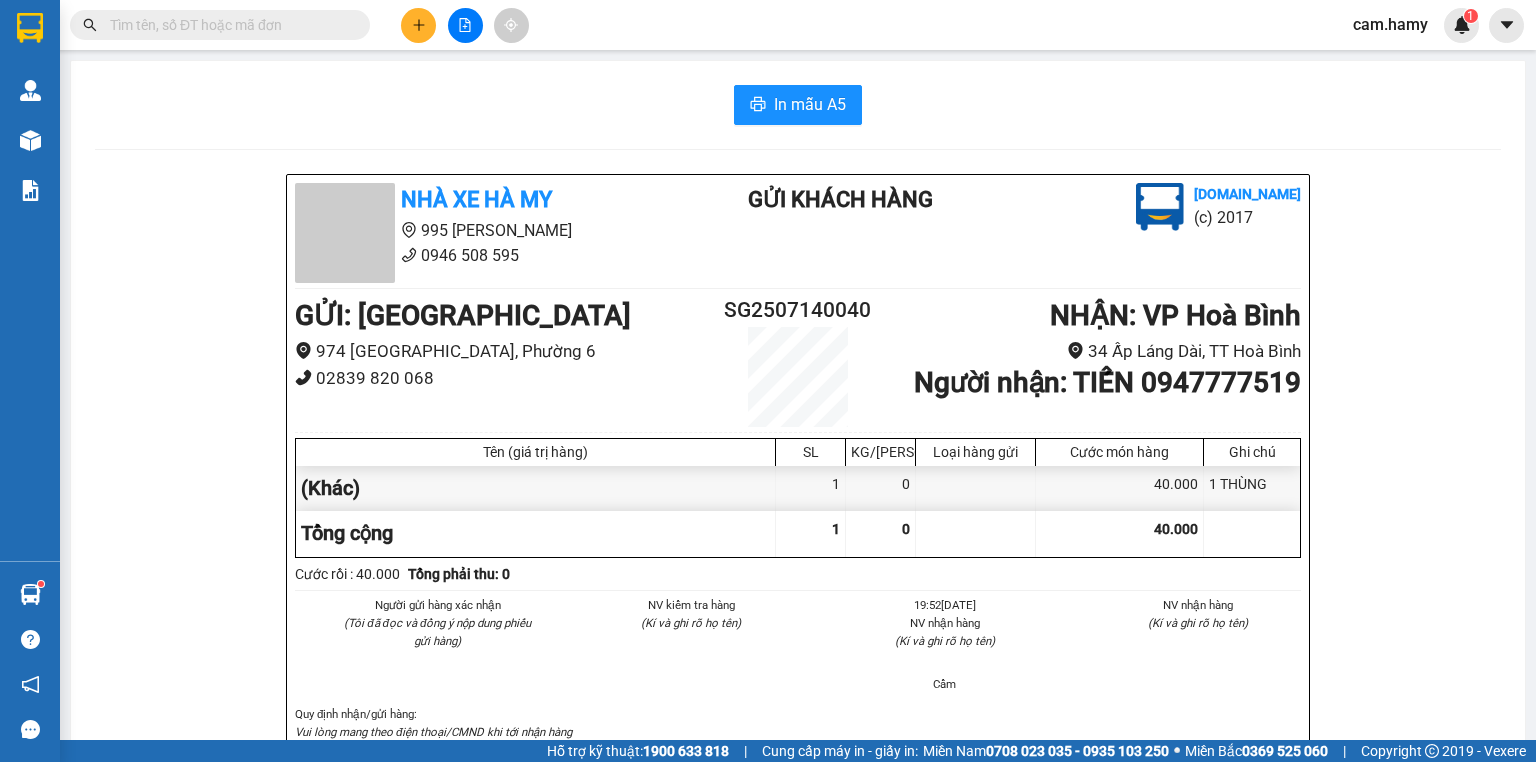 click on "In mẫu A5
Nhà Xe Hà My   995 Tạ Quang Bửu   0946 508 595 Gửi khách hàng [DOMAIN_NAME] (c) 2017 GỬI :   [GEOGRAPHIC_DATA]   974  [GEOGRAPHIC_DATA] 6   02839 820 068 SG2507140040 NHẬN :   VP Hoà Bình   34 Ấp Láng Dài, TT Hoà Bình Người nhận :   TIẾN 0947777519 Tên (giá trị hàng) SL KG/Món Loại hàng gửi Cước món hàng Ghi chú  (Khác) 1 0 40.000 1 THÙNG  Tổng cộng 1 0 40.000 Loading... Cước rồi   : 40.000 Tổng phải thu: 0 Người gửi hàng xác nhận (Tôi đã đọc và đồng ý nộp dung phiếu gửi hàng) NV kiểm tra hàng (Kí và ghi rõ họ tên) 19:52[DATE] NV nhận hàng (Kí và ghi rõ họ tên) Cẩm NV nhận hàng (Kí và ghi rõ họ tên) Quy định nhận/gửi hàng : Vui lòng mang theo điện thoại/CMND khi tới nhận hàng Thời gian nhận hàng tròng 3 ngày kể từ ngày gửi hàng Nhà Xe Hà My [DOMAIN_NAME] SG2507140040 [DATE] 19:52 VP Nhận:   VP Hoà Bình SL:" at bounding box center (798, 860) 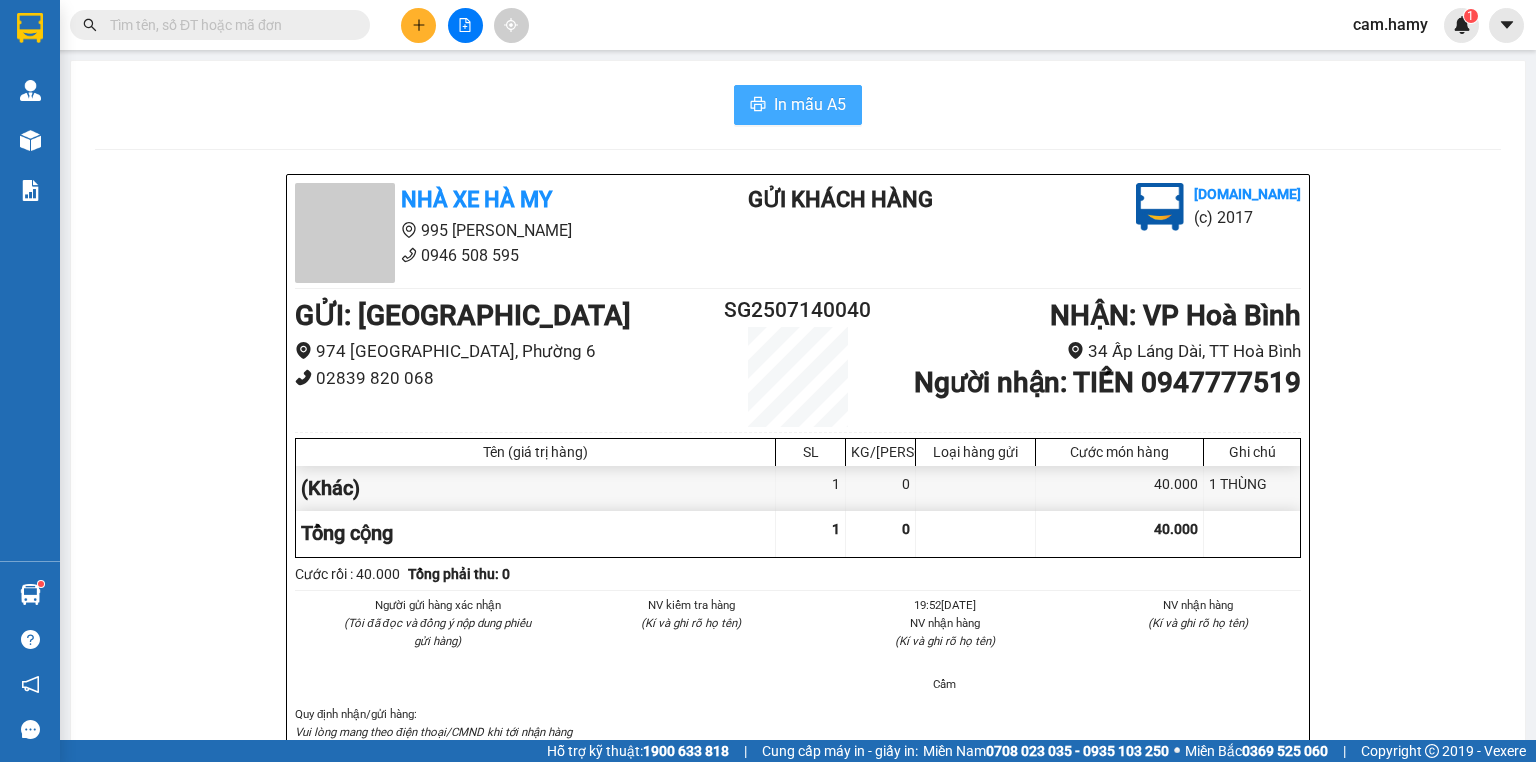 click on "In mẫu A5" at bounding box center (810, 104) 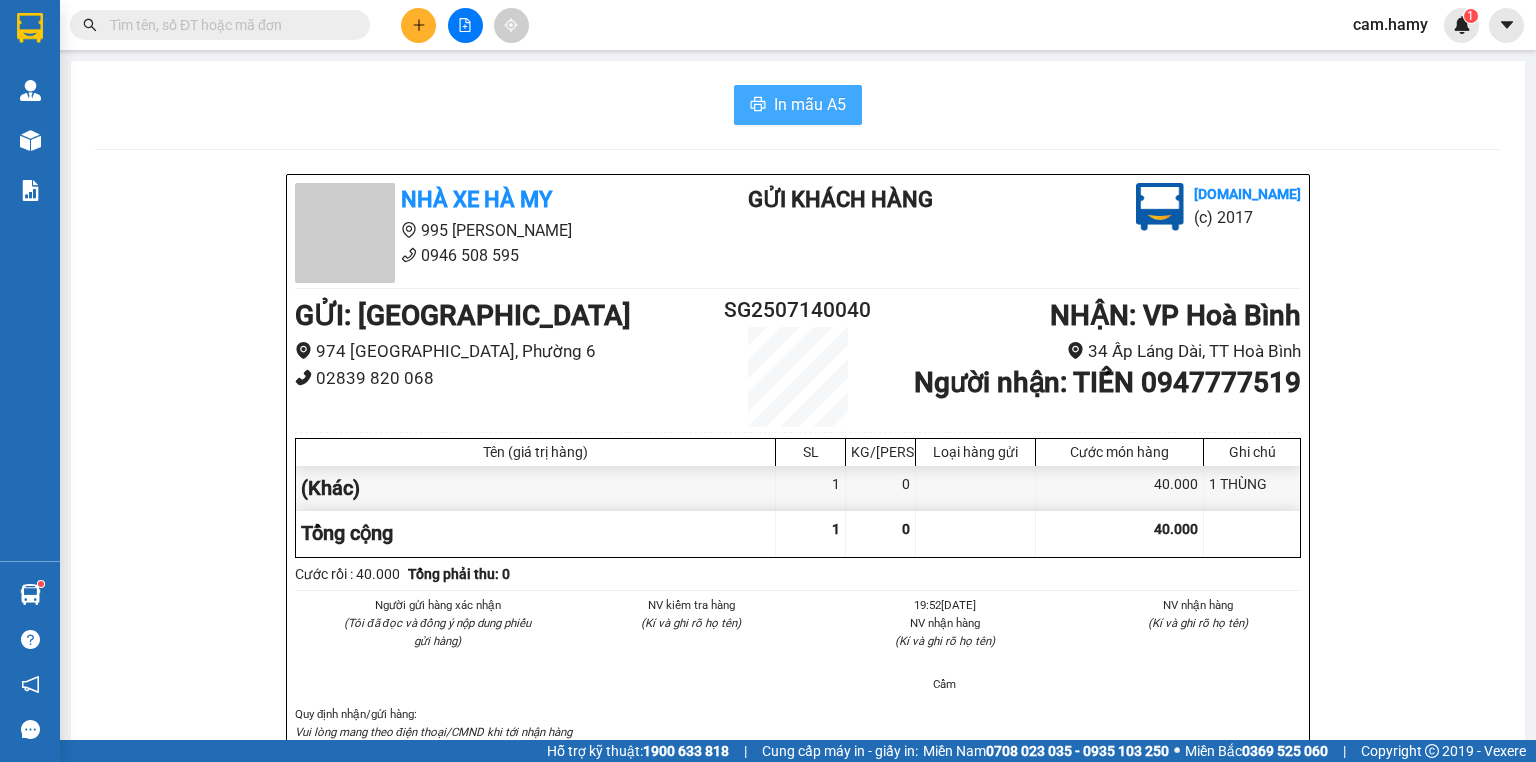 scroll, scrollTop: 0, scrollLeft: 0, axis: both 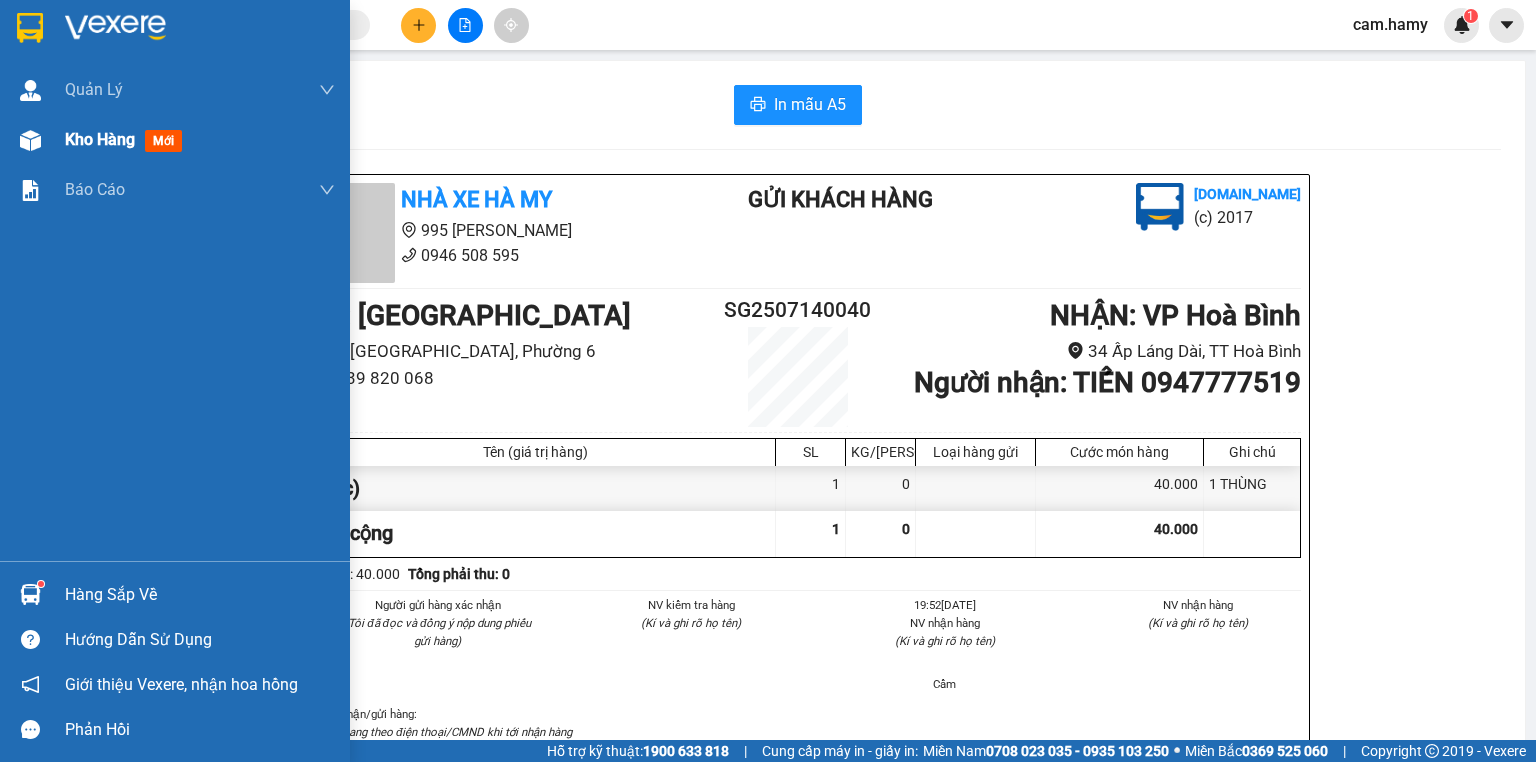 click at bounding box center [30, 140] 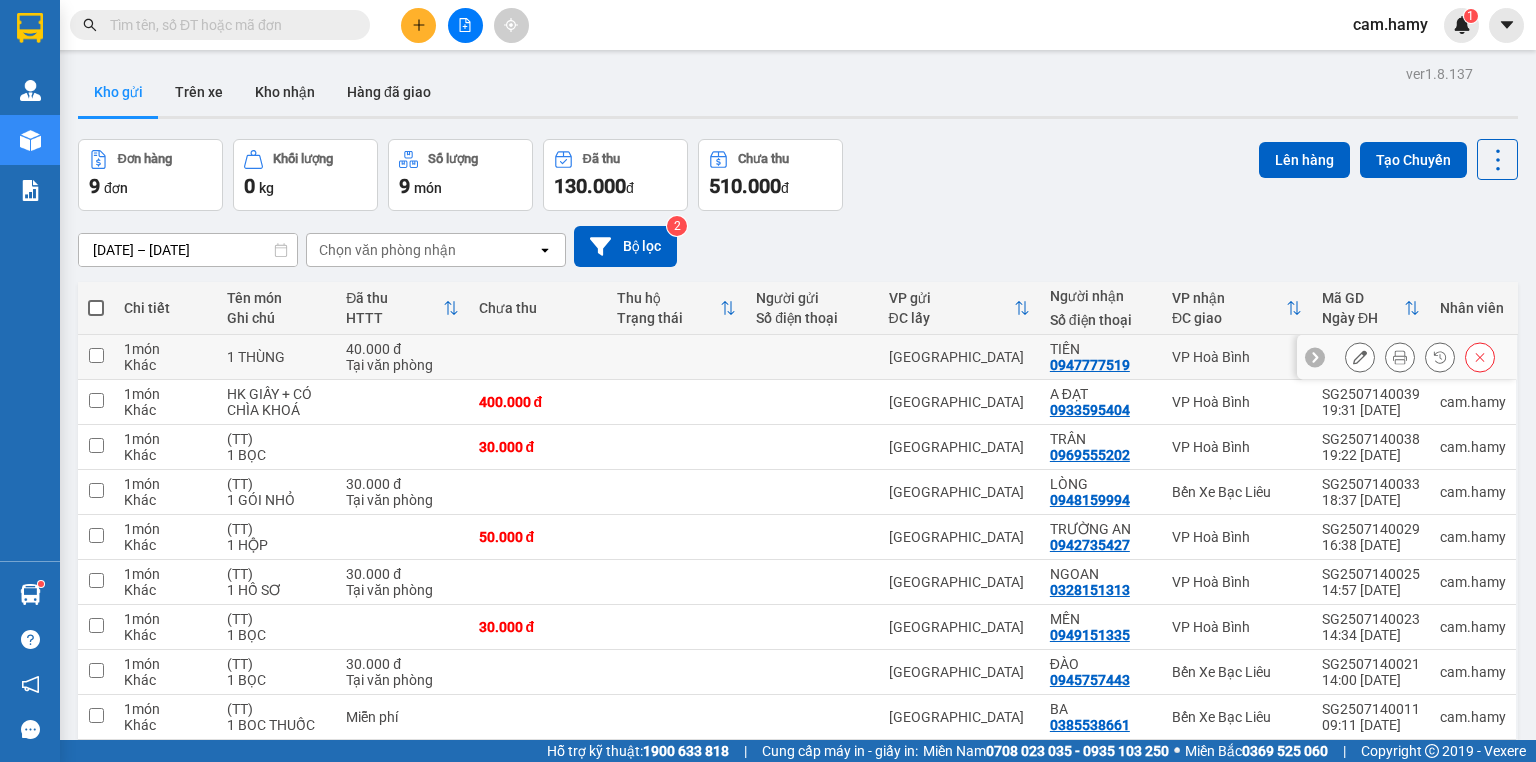 click on "40.000 đ" at bounding box center (402, 349) 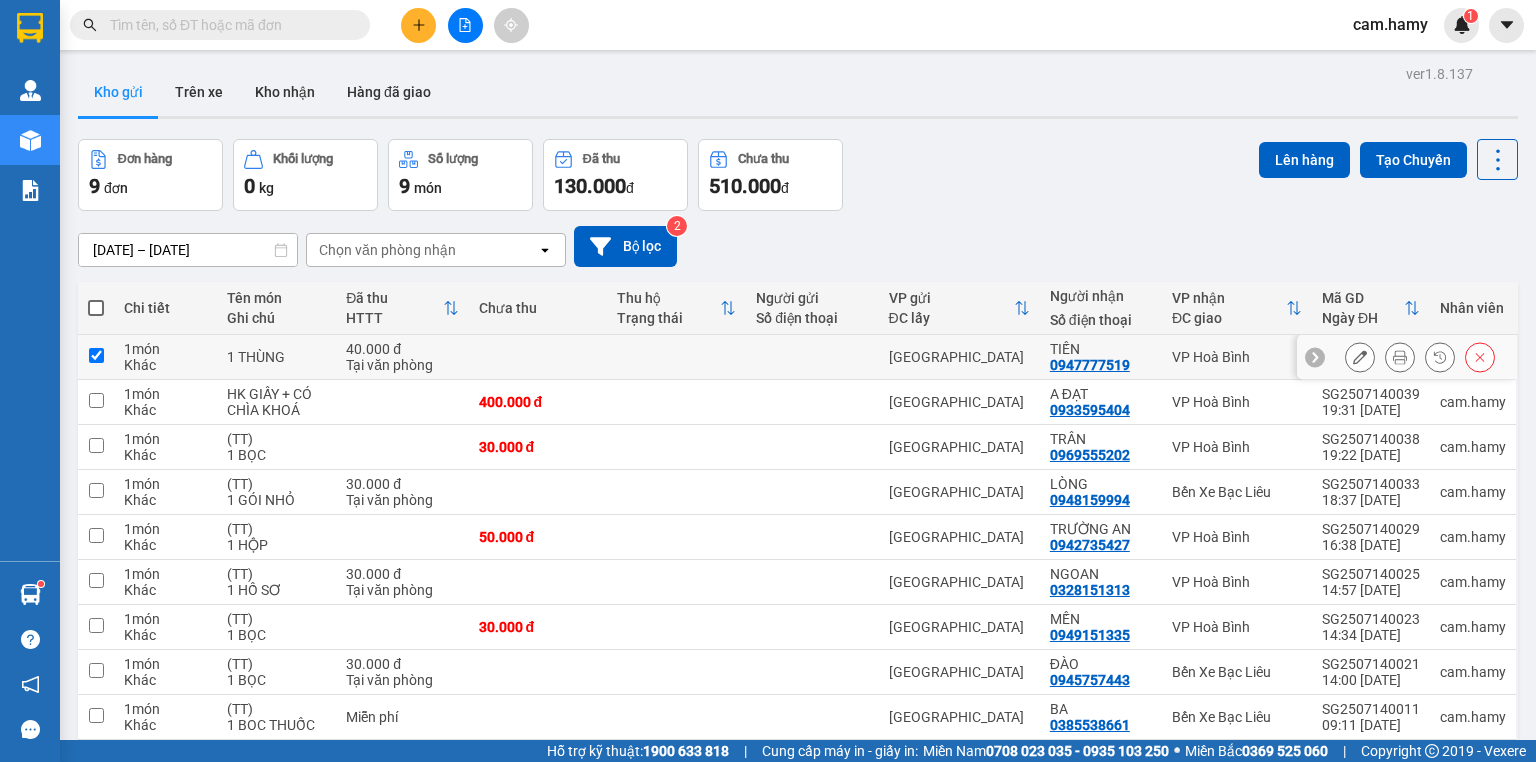 checkbox on "true" 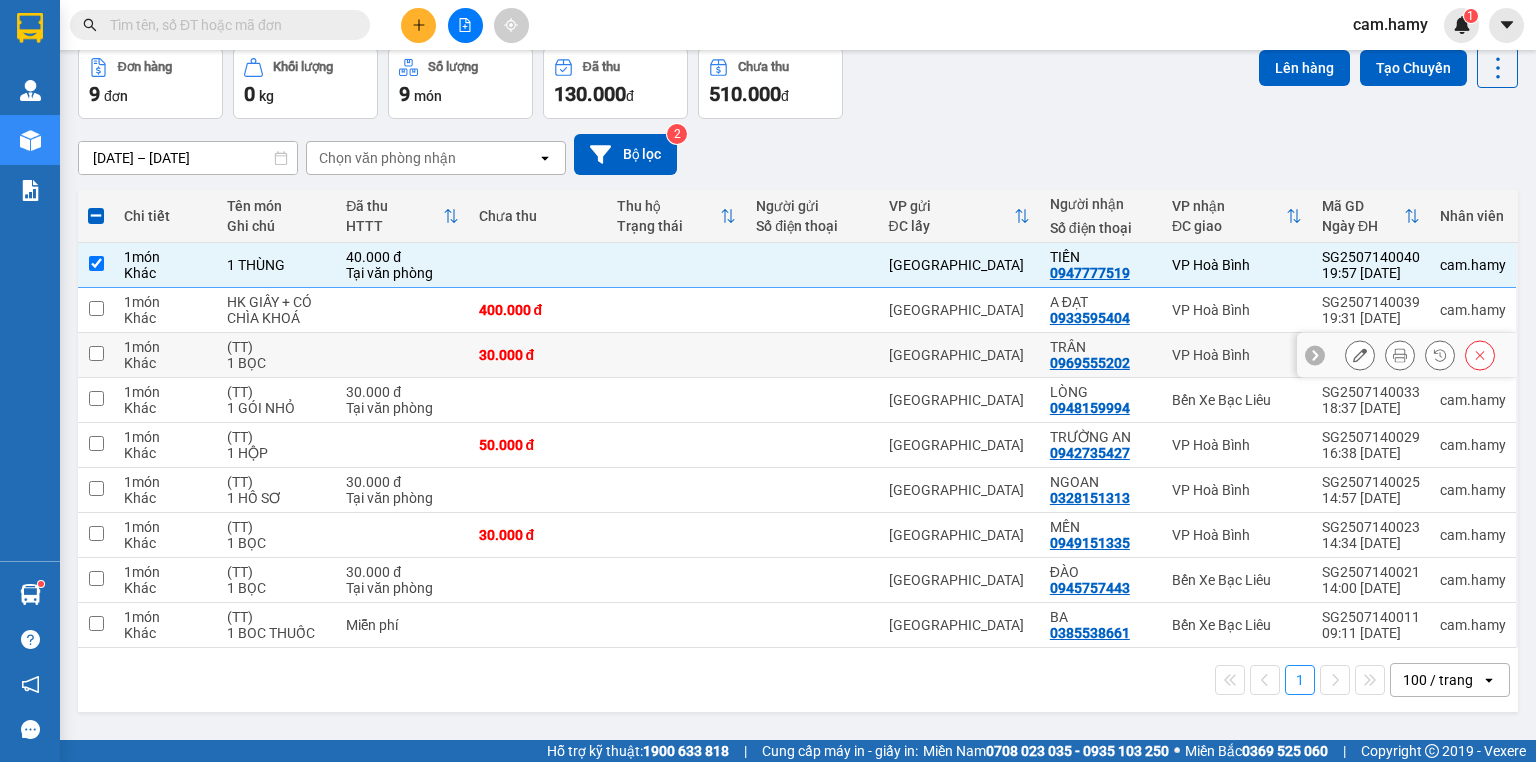 scroll, scrollTop: 0, scrollLeft: 0, axis: both 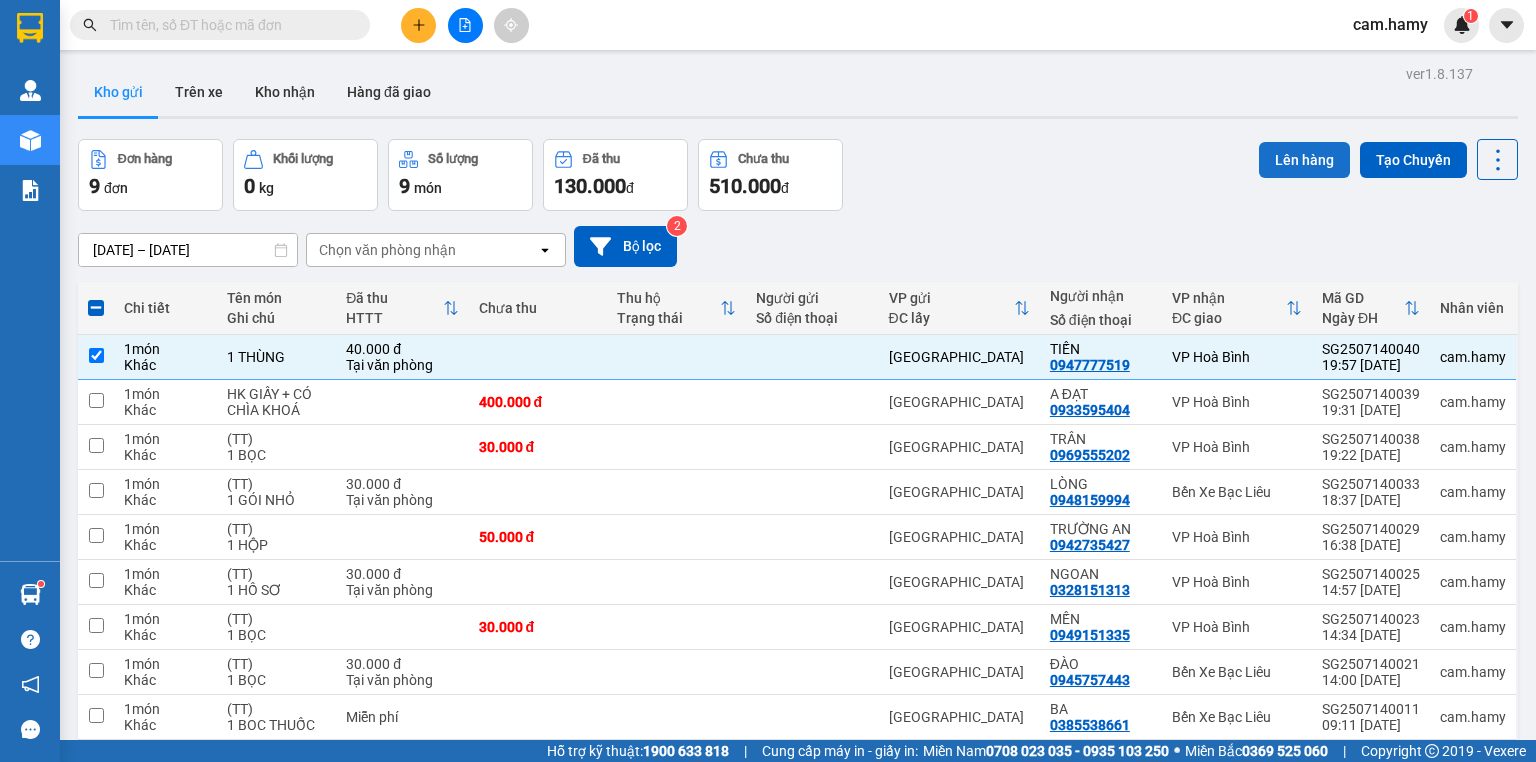 click on "Lên hàng" at bounding box center [1304, 160] 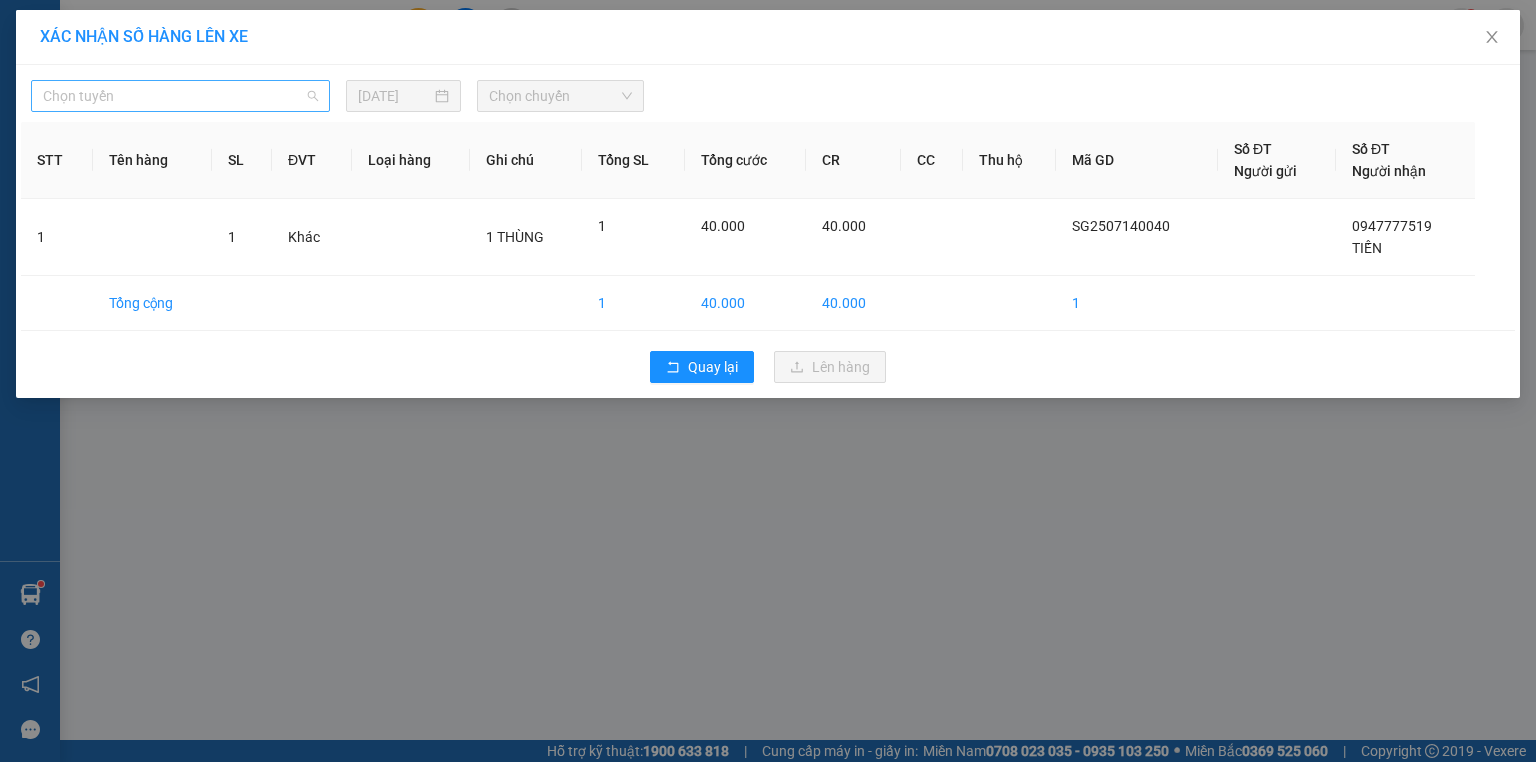 click on "Chọn tuyến" at bounding box center [180, 96] 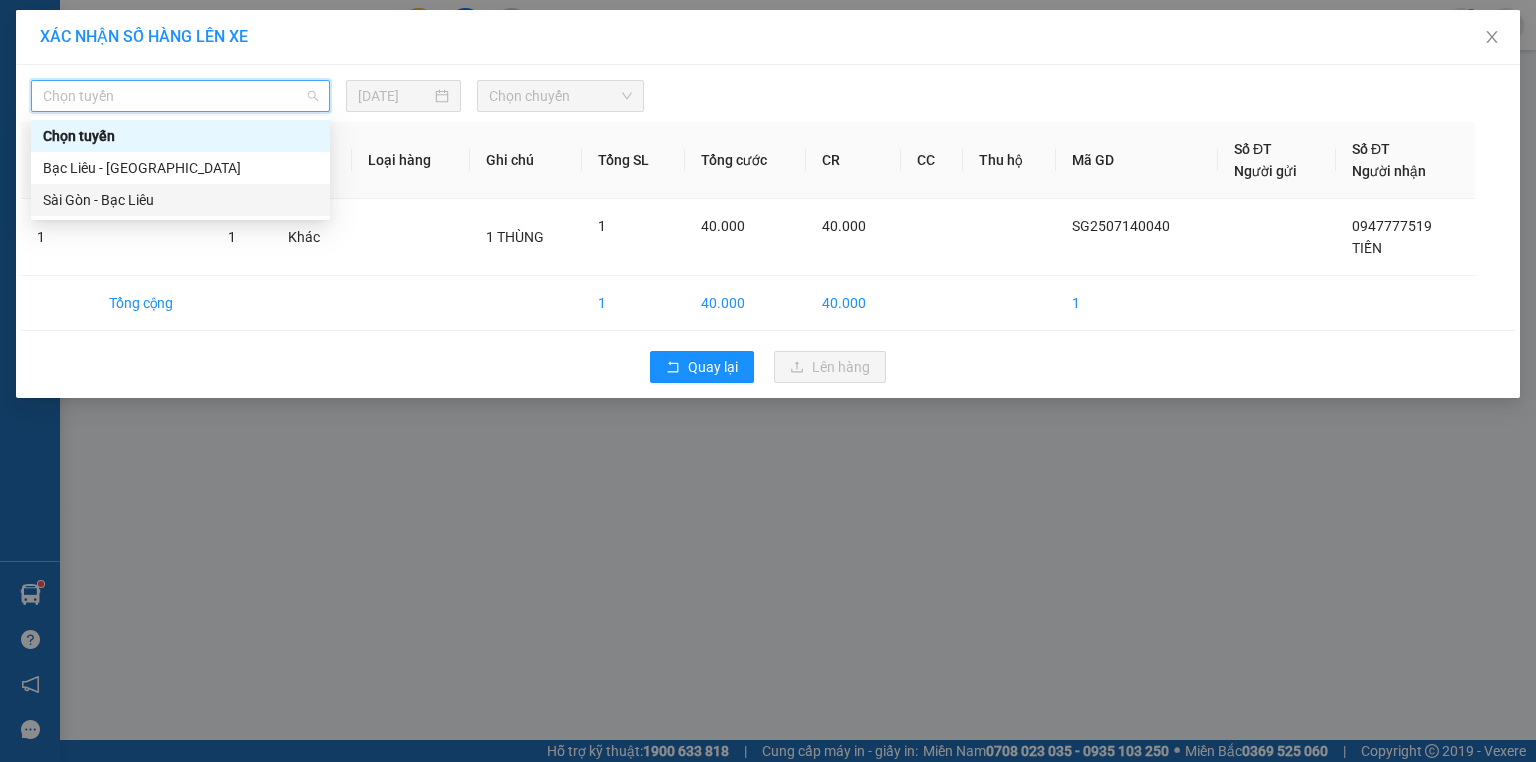 click on "Sài Gòn - Bạc Liêu" at bounding box center [180, 200] 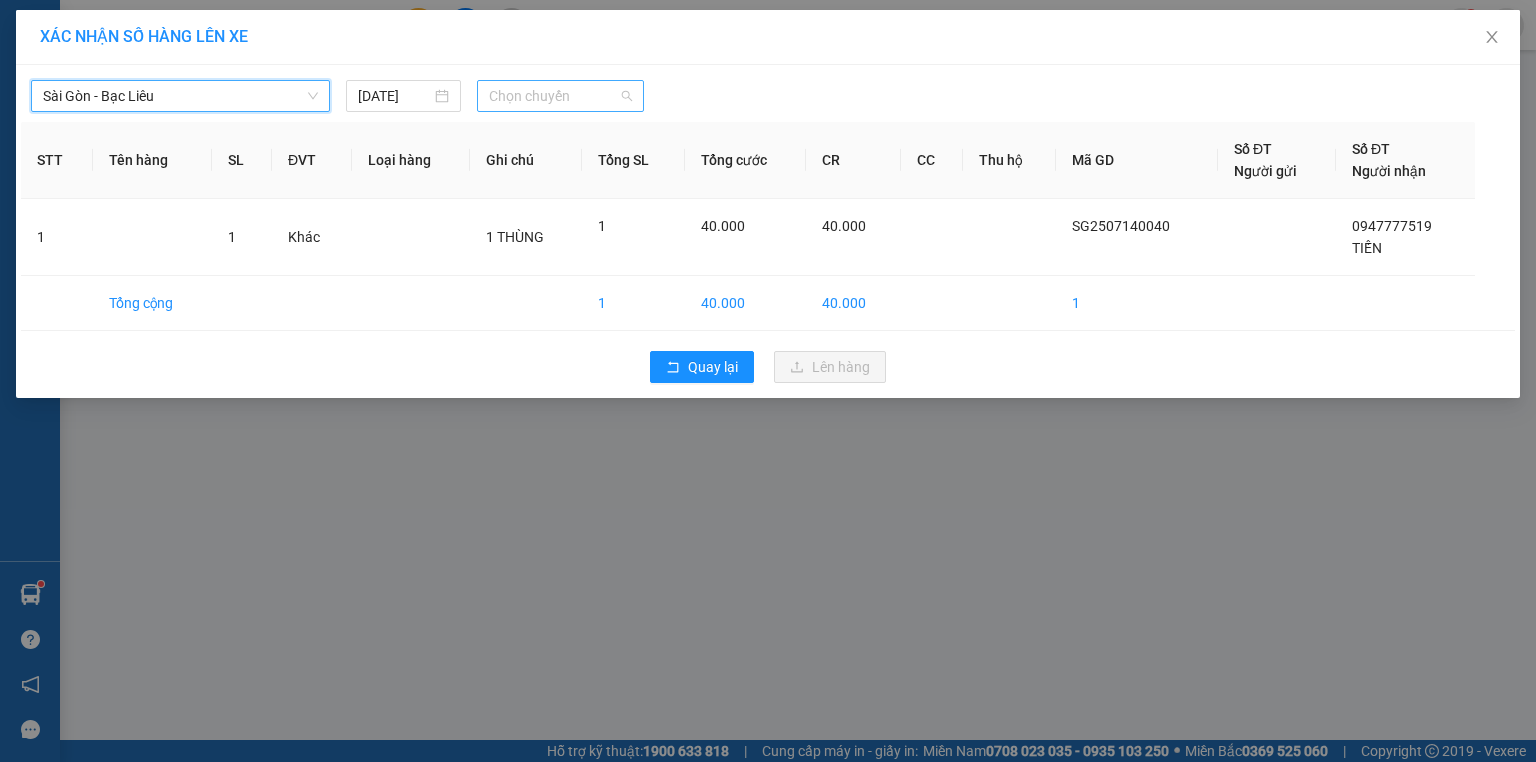 click on "Chọn chuyến" at bounding box center (561, 96) 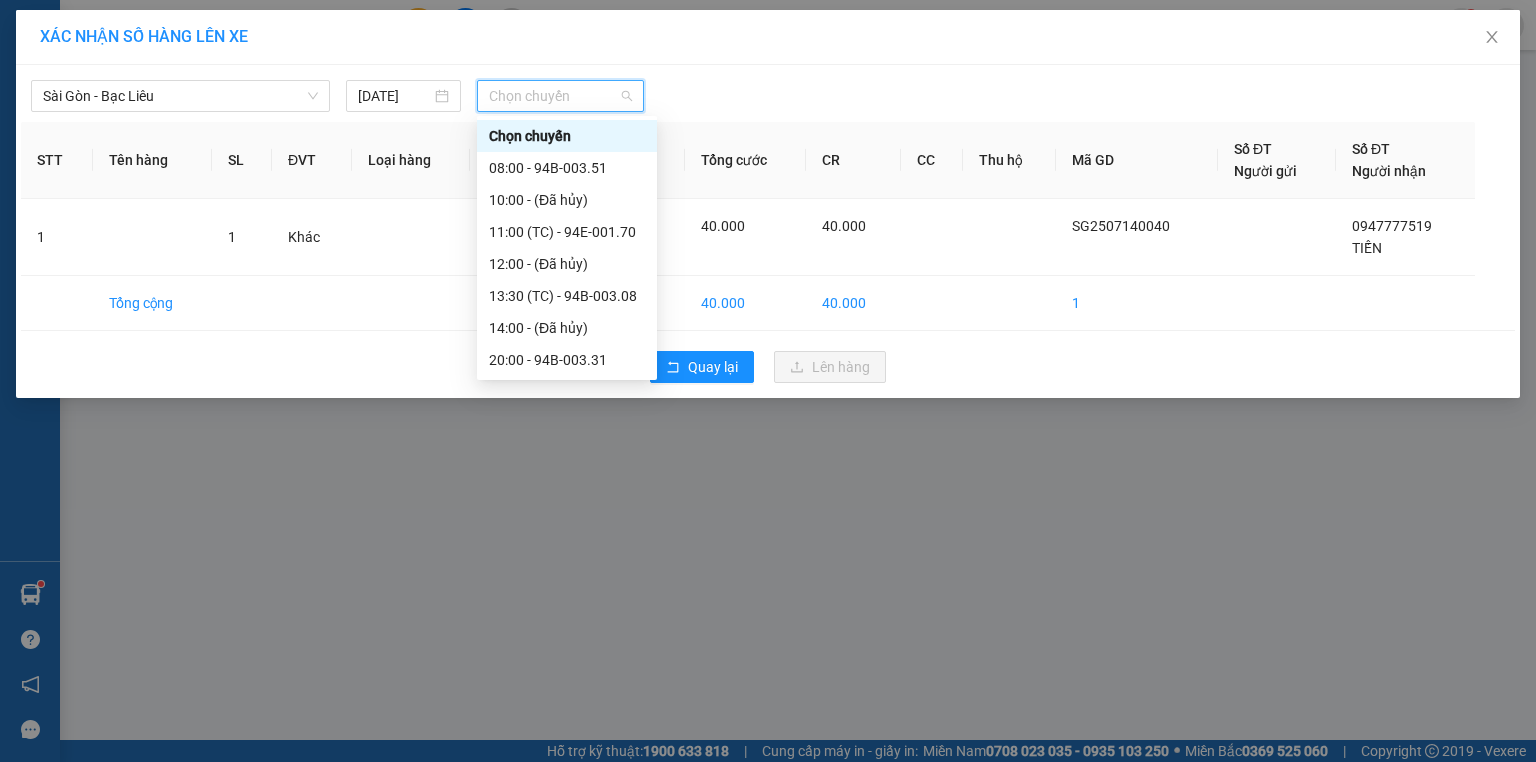 scroll, scrollTop: 32, scrollLeft: 0, axis: vertical 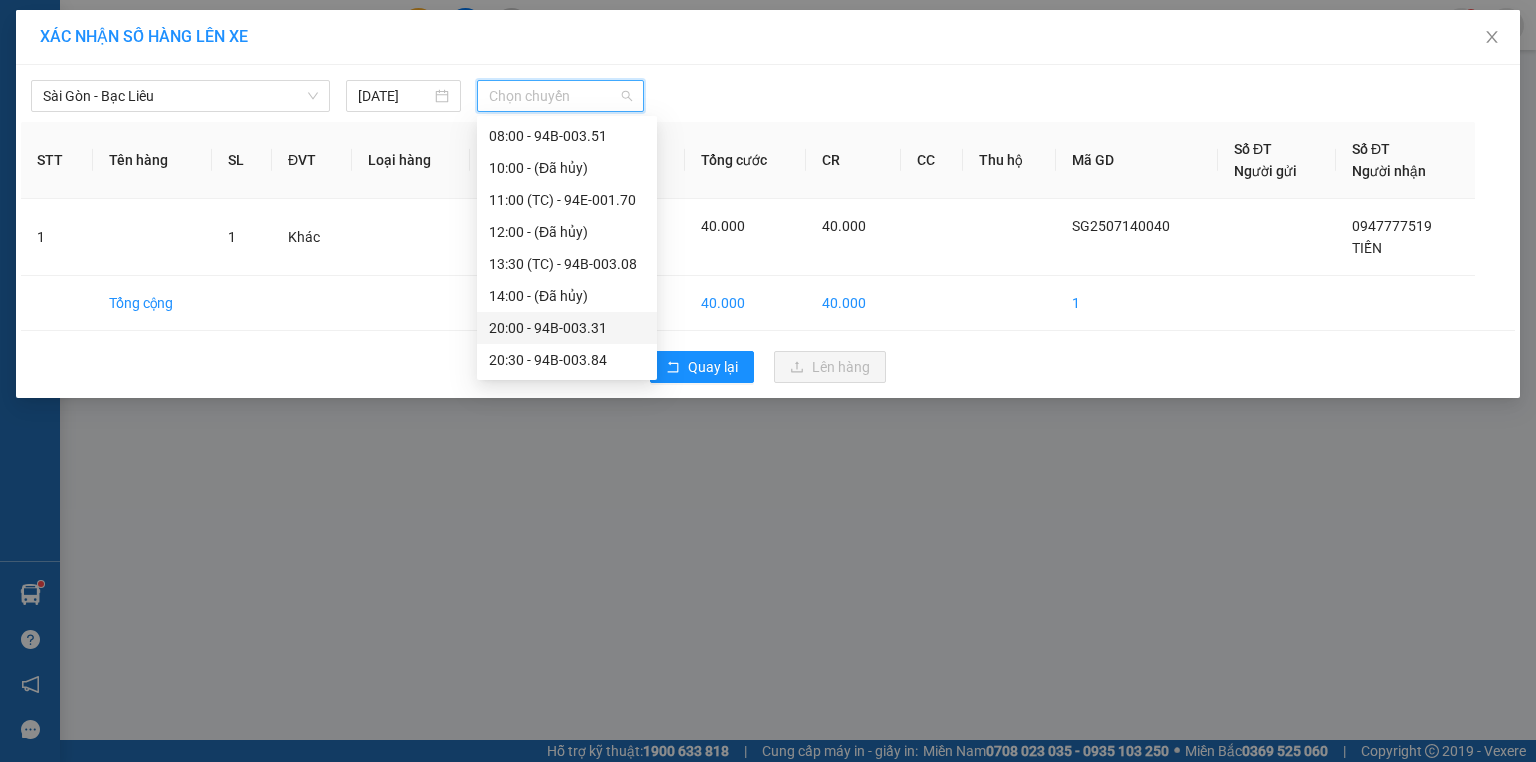 drag, startPoint x: 588, startPoint y: 334, endPoint x: 637, endPoint y: 347, distance: 50.695168 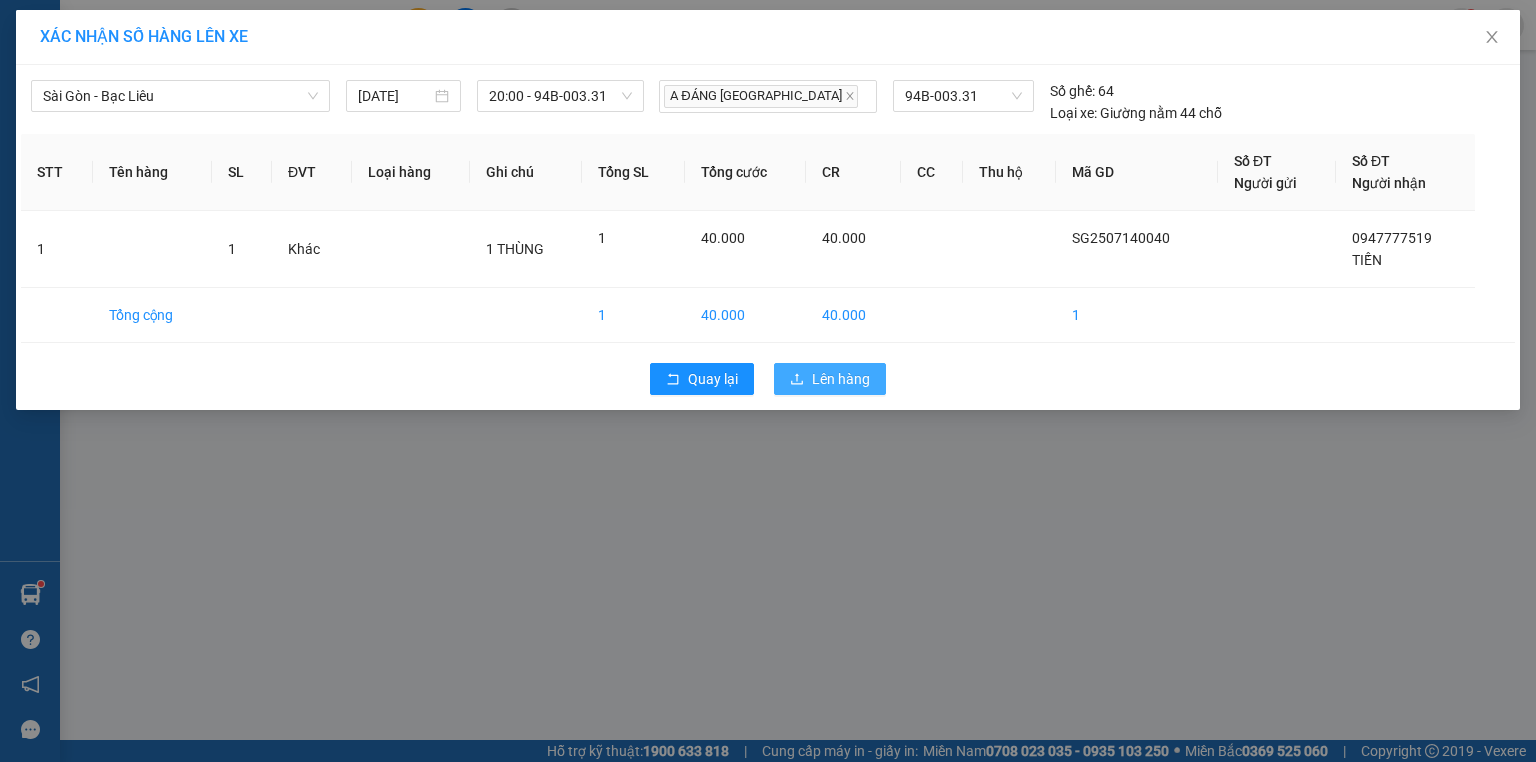 click on "Lên hàng" at bounding box center [841, 379] 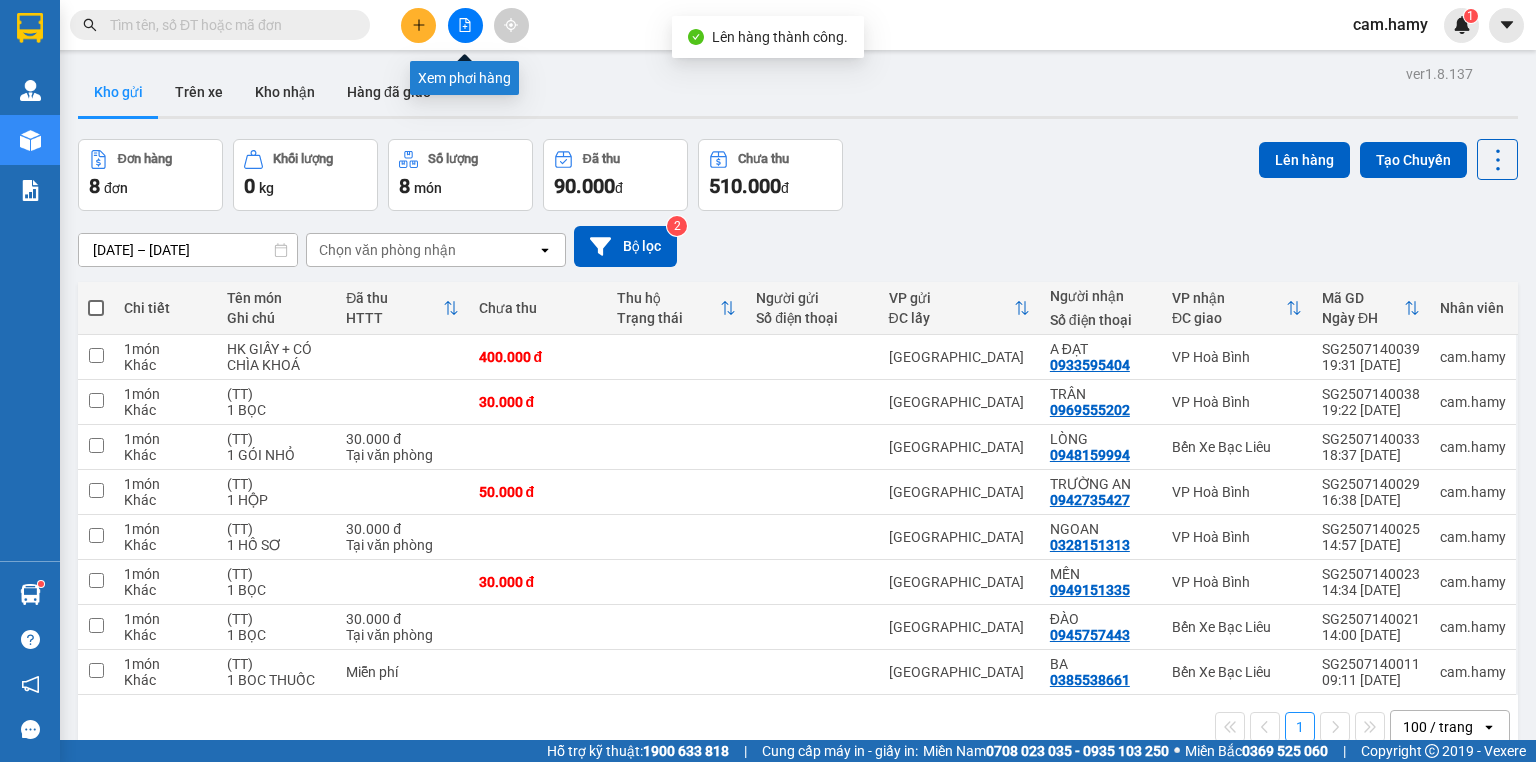 click 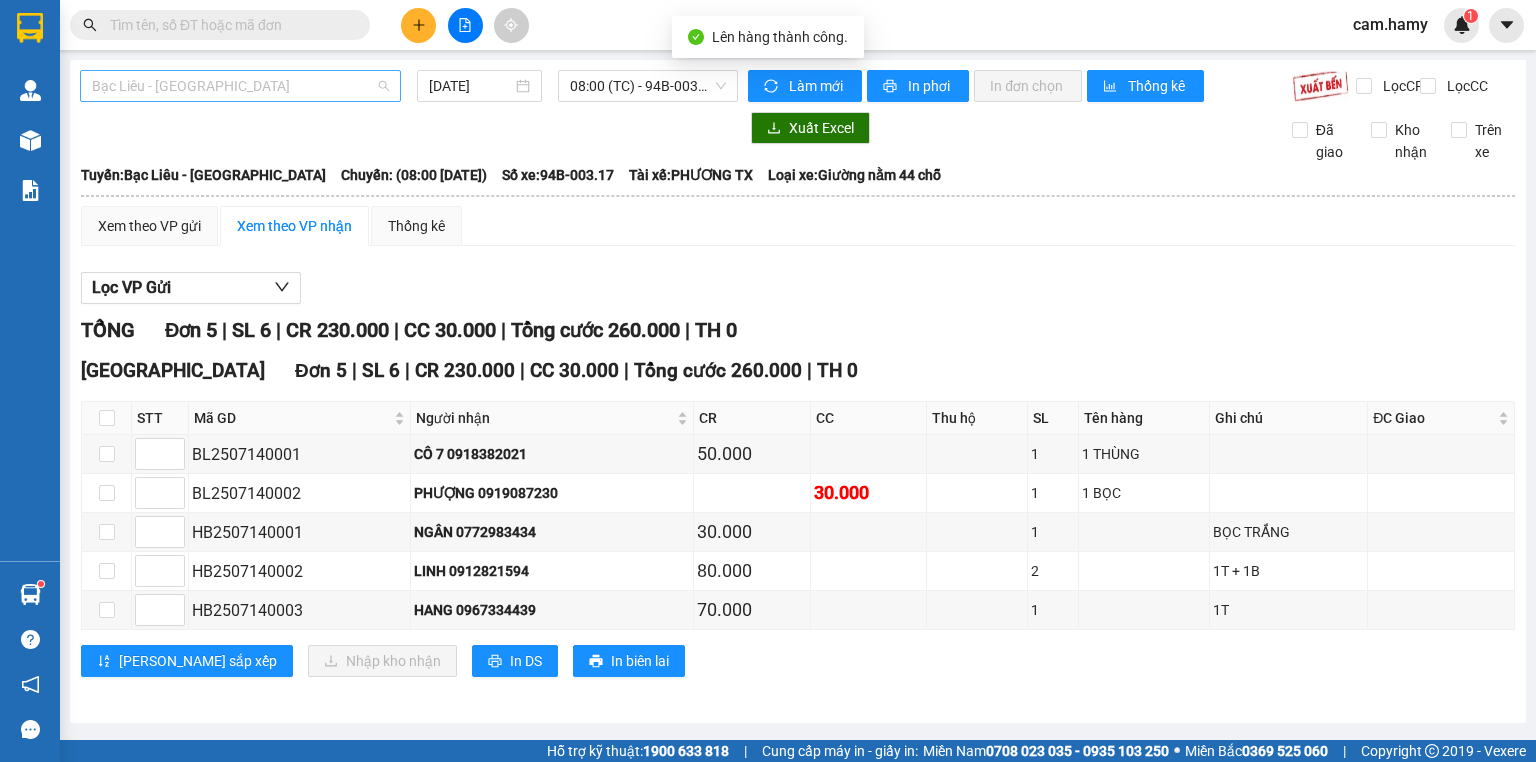 click on "Bạc Liêu - [GEOGRAPHIC_DATA]" at bounding box center [240, 86] 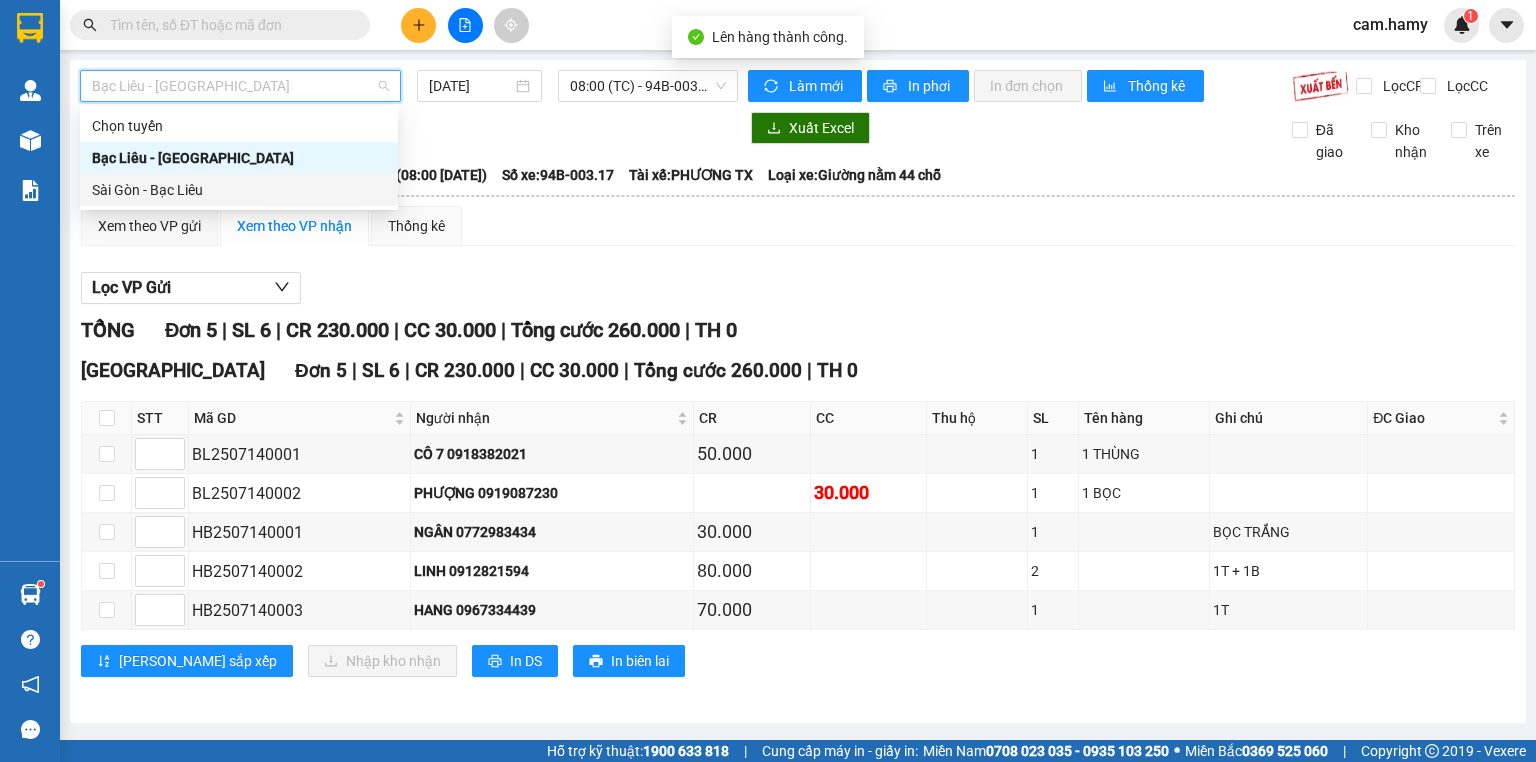 click on "Sài Gòn - Bạc Liêu" at bounding box center [239, 190] 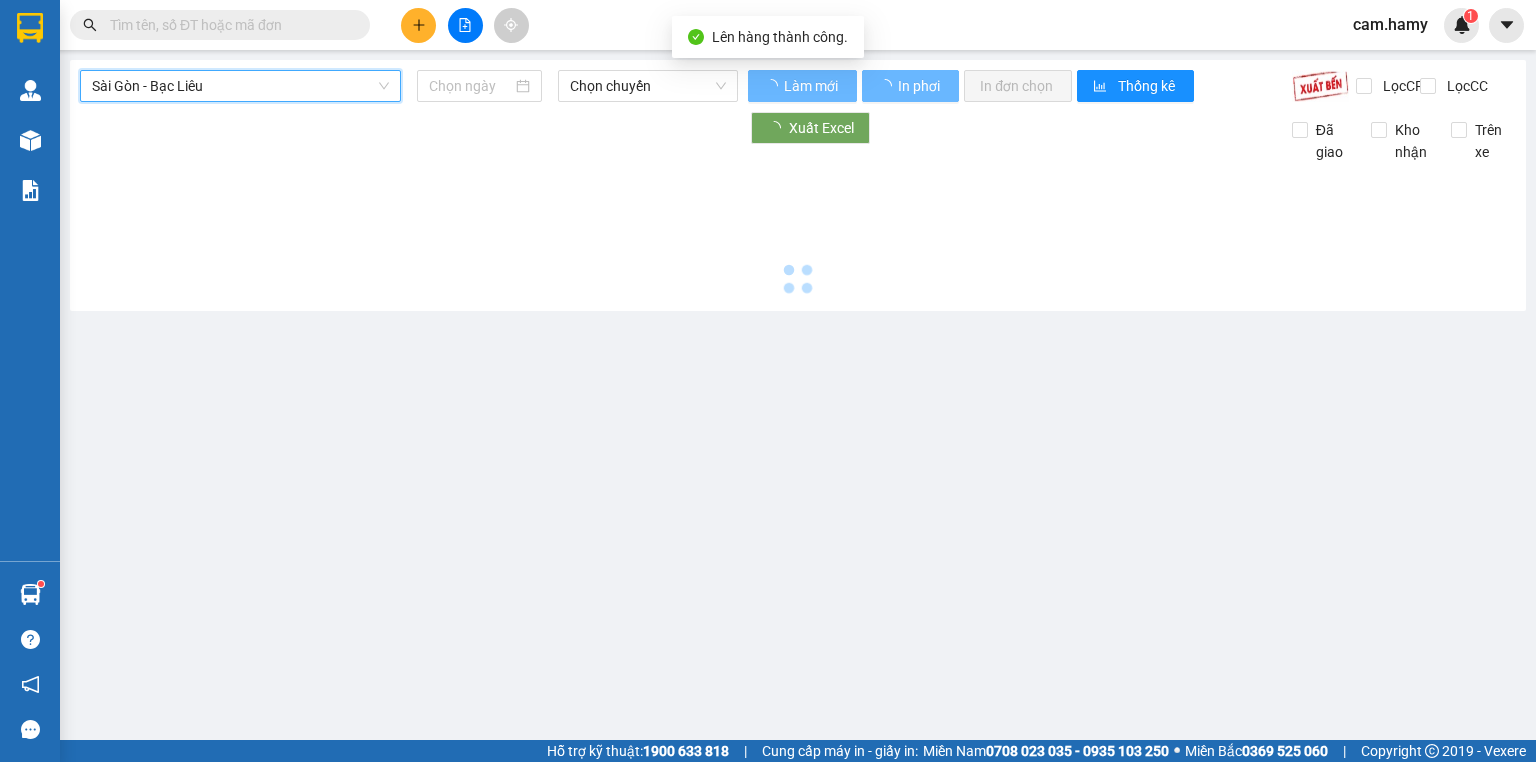 type on "[DATE]" 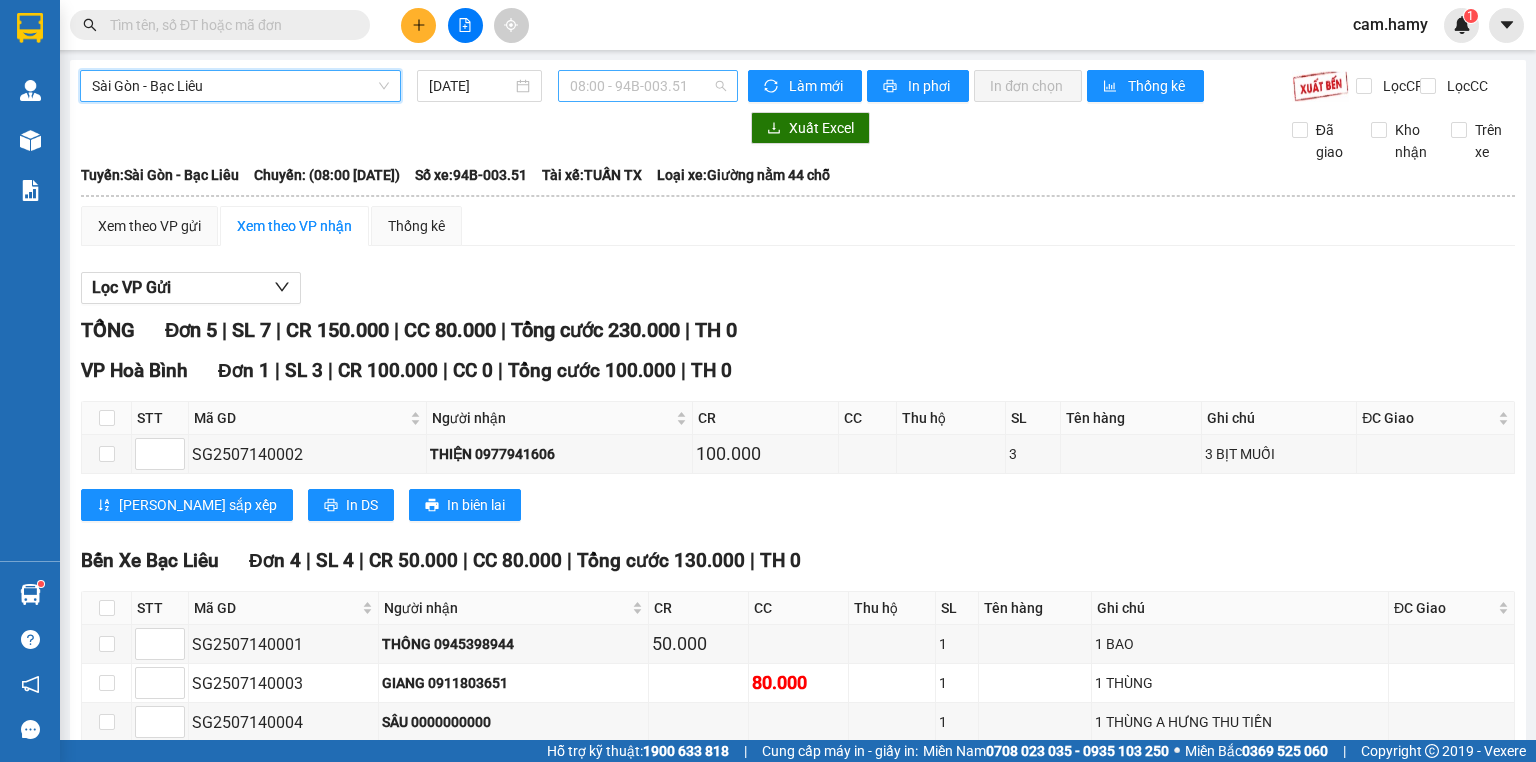 click on "08:00     - 94B-003.51" at bounding box center (648, 86) 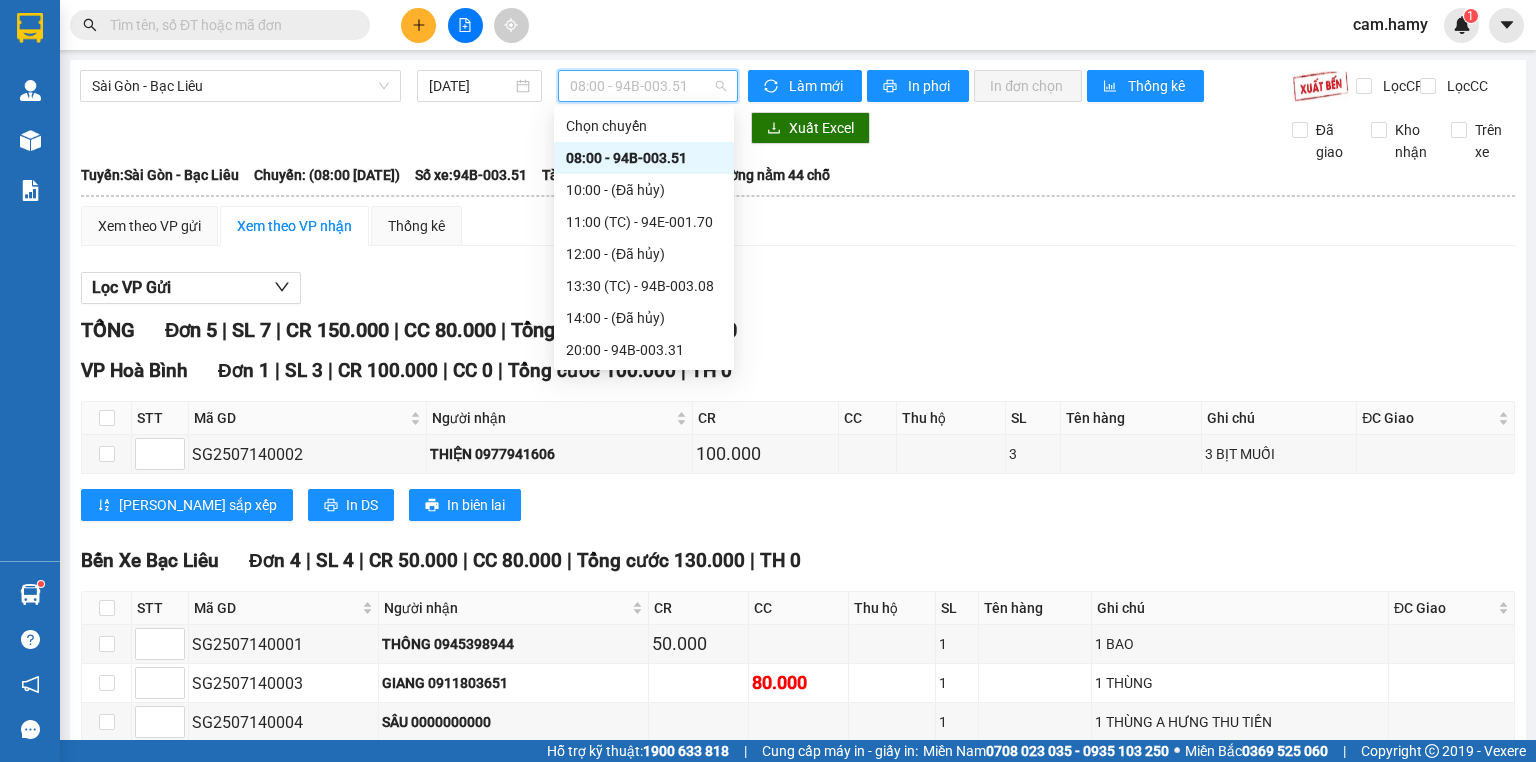 scroll, scrollTop: 32, scrollLeft: 0, axis: vertical 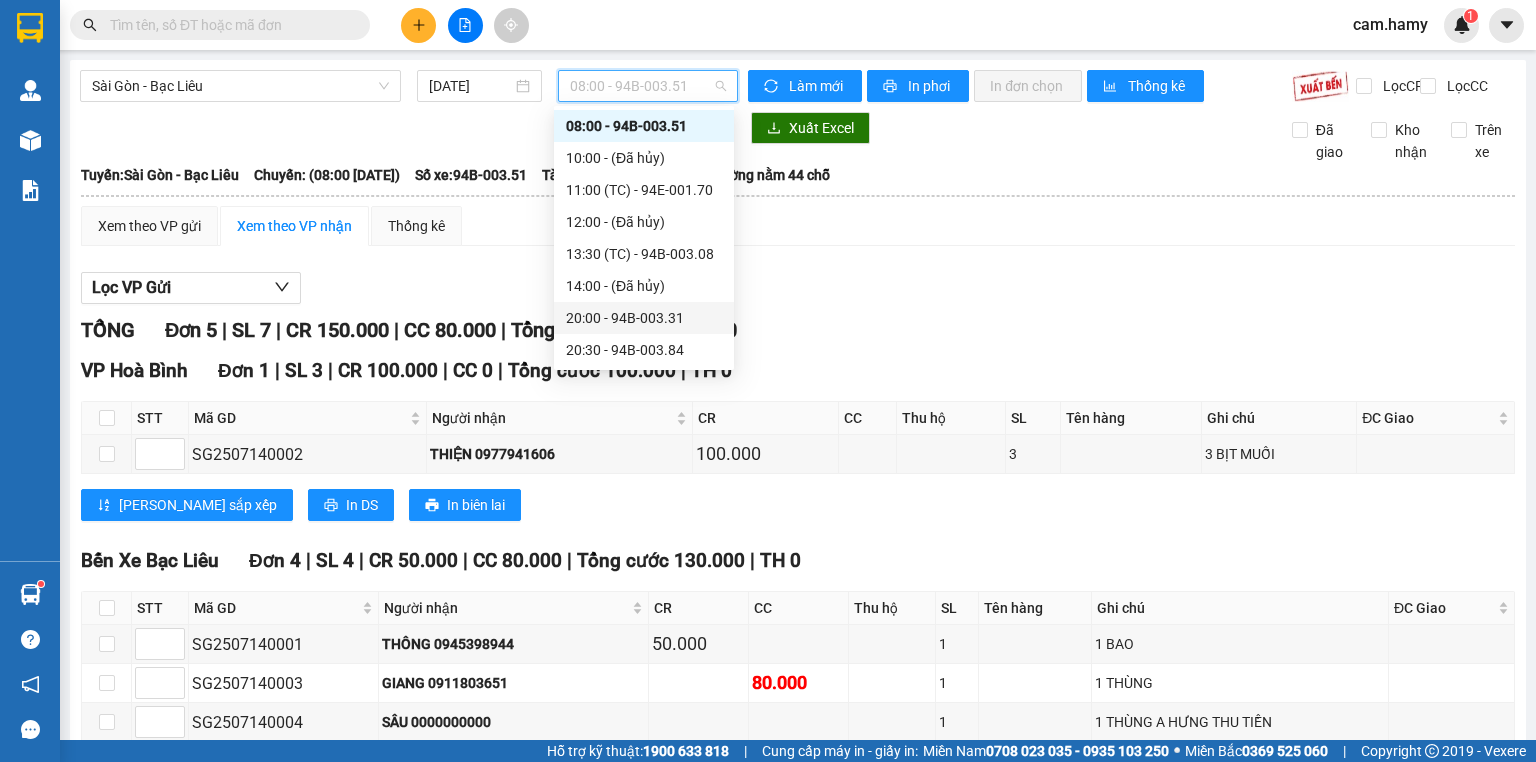 click on "20:00     - 94B-003.31" at bounding box center (644, 318) 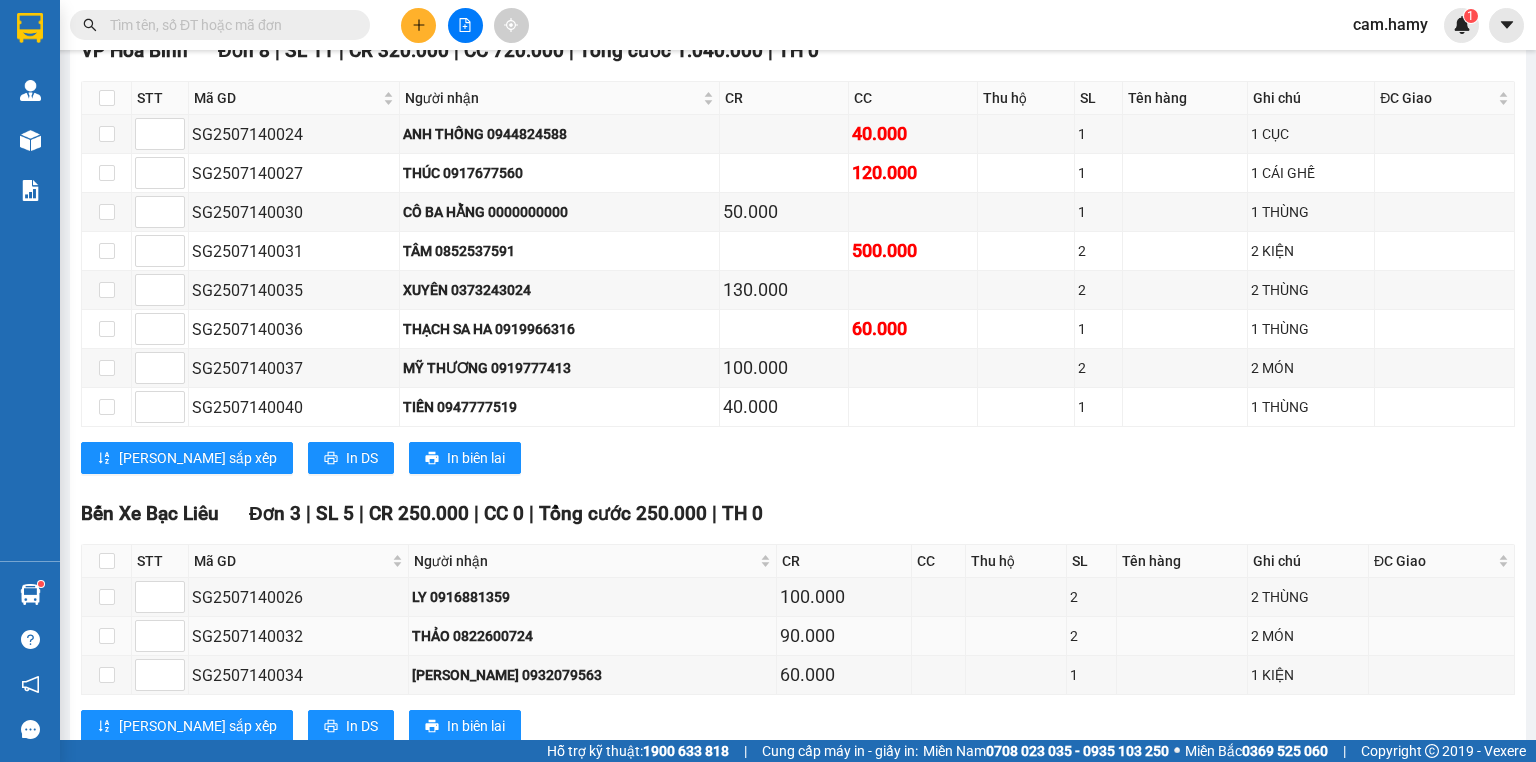 scroll, scrollTop: 386, scrollLeft: 0, axis: vertical 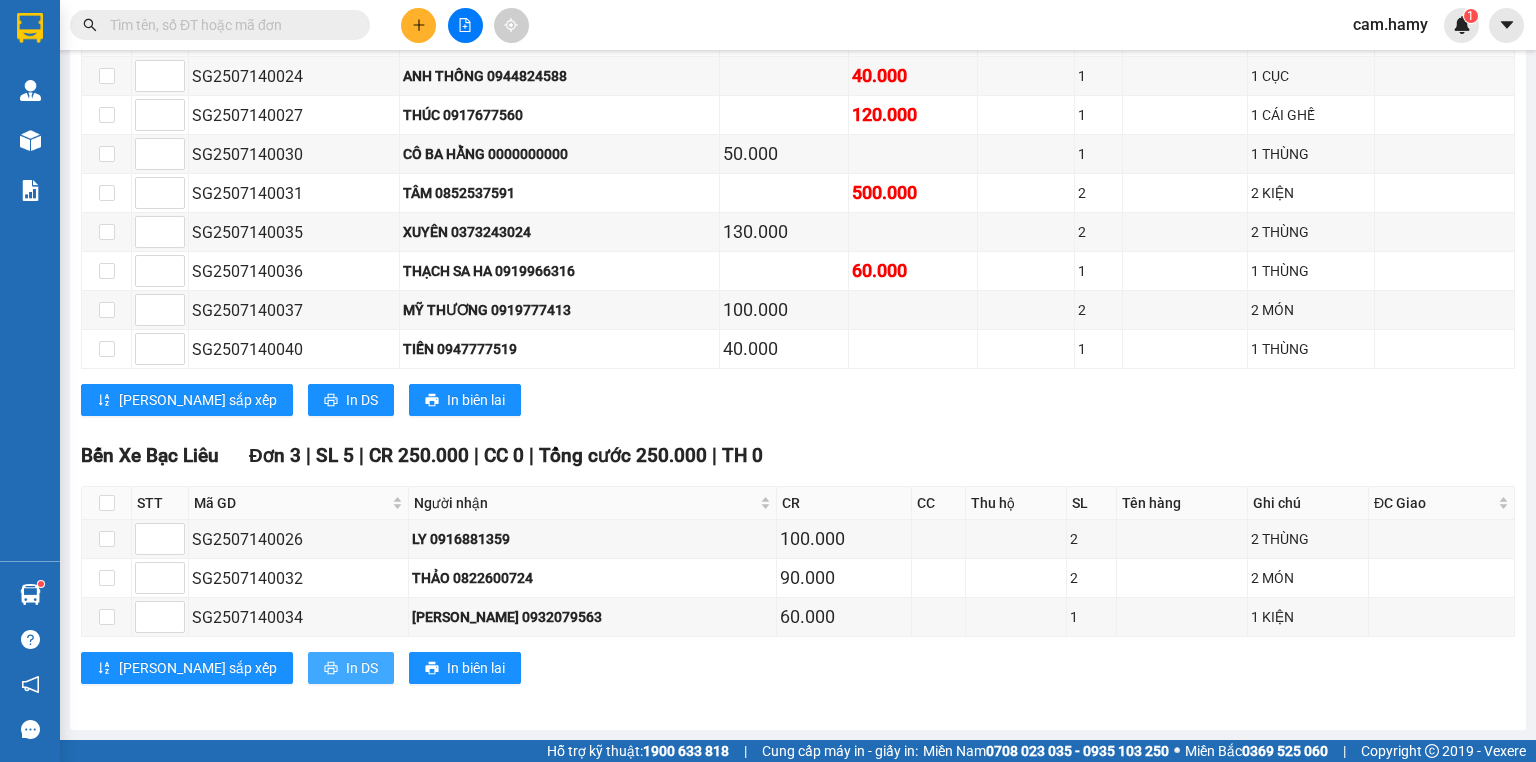 drag, startPoint x: 253, startPoint y: 662, endPoint x: 266, endPoint y: 660, distance: 13.152946 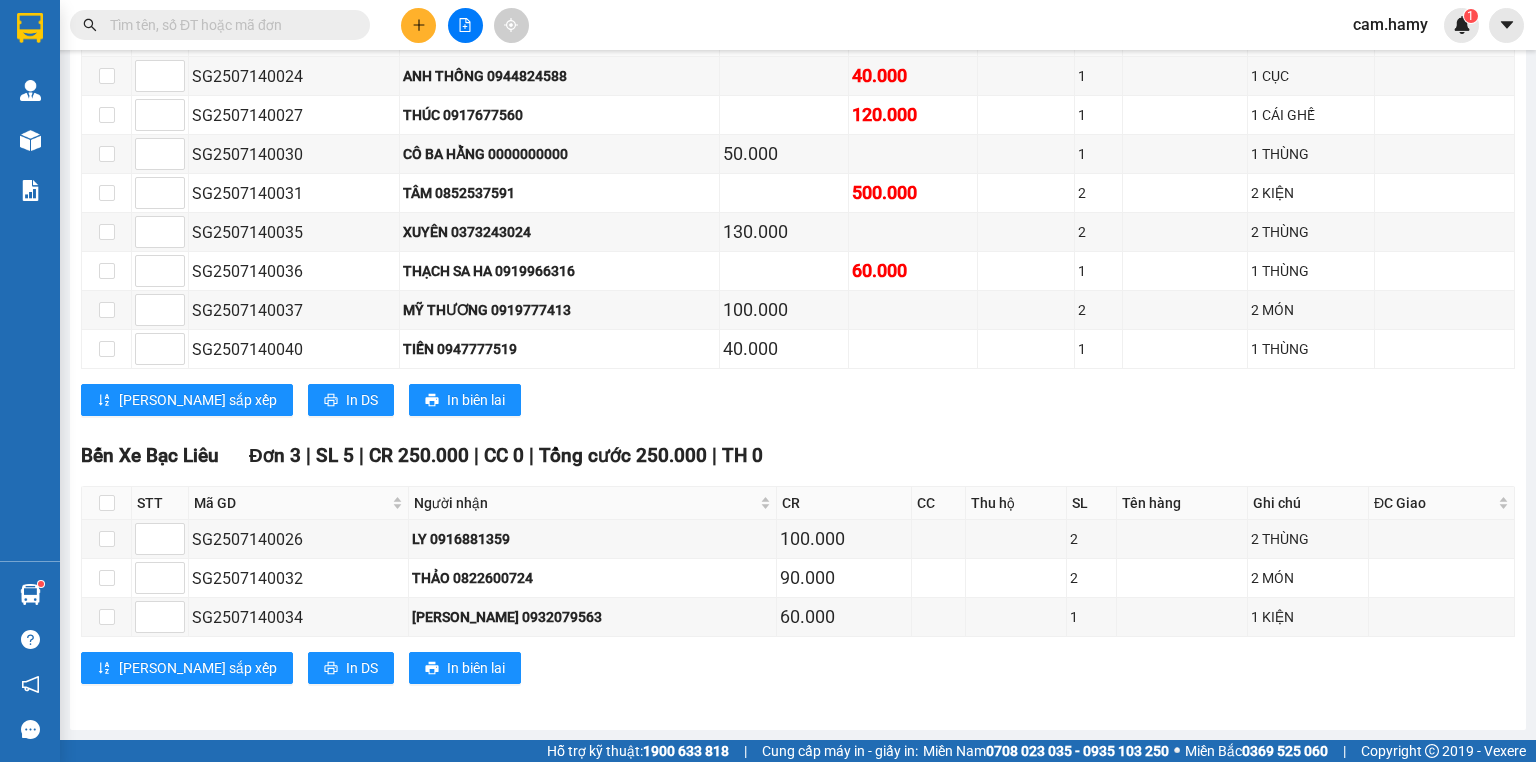 click on "VP Hoà Bình Đơn   8 | SL   11 | CR   320.000 | CC   720.000 | Tổng cước   1.040.000 | TH   0 STT Mã GD Người nhận CR CC Thu hộ SL Tên hàng Ghi chú ĐC Giao Ký nhận                         SG2507140024 ANH THỐNG  0944824588 40.000 1 1 CỤC  SG2507140027 THÚC  0917677560 120.000 1 1 CÁI GHẾ  SG2507140030 CÔ BA HẰNG  0000000000 50.000 1 1 THÙNG  SG2507140031 TÂM  0852537591 500.000 2 2 KIỆN  SG2507140035 XUYÊN 0373243024 130.000 2 2 THÙNG   SG2507140036 THẠCH SA HA 0919966316 60.000 1 1 THÙNG  SG2507140037 MỸ THƯƠNG 0919777413 100.000 2 2 MÓN  SG2507140040 TIẾN 0947777519 40.000 1 1 THÙNG  Lưu sắp xếp In DS In biên lai Nhà Xe Hà My   0946 508 595   995 Tạ Quang Bửu PHƠI HÀNG [GEOGRAPHIC_DATA]  -  20:04 [DATE] [GEOGRAPHIC_DATA]:  [GEOGRAPHIC_DATA] - [GEOGRAPHIC_DATA] Liêu Chuyến:   (20:00 [DATE]) Tài xế:  A ĐÁNG TX   Số xe:  94B-003.31   Loại xe:  [GEOGRAPHIC_DATA] nằm 44 chỗ STT Mã GD Người nhận CR CC Thu hộ SL Tên hàng Ghi chú ĐC Giao   8" at bounding box center (798, 204) 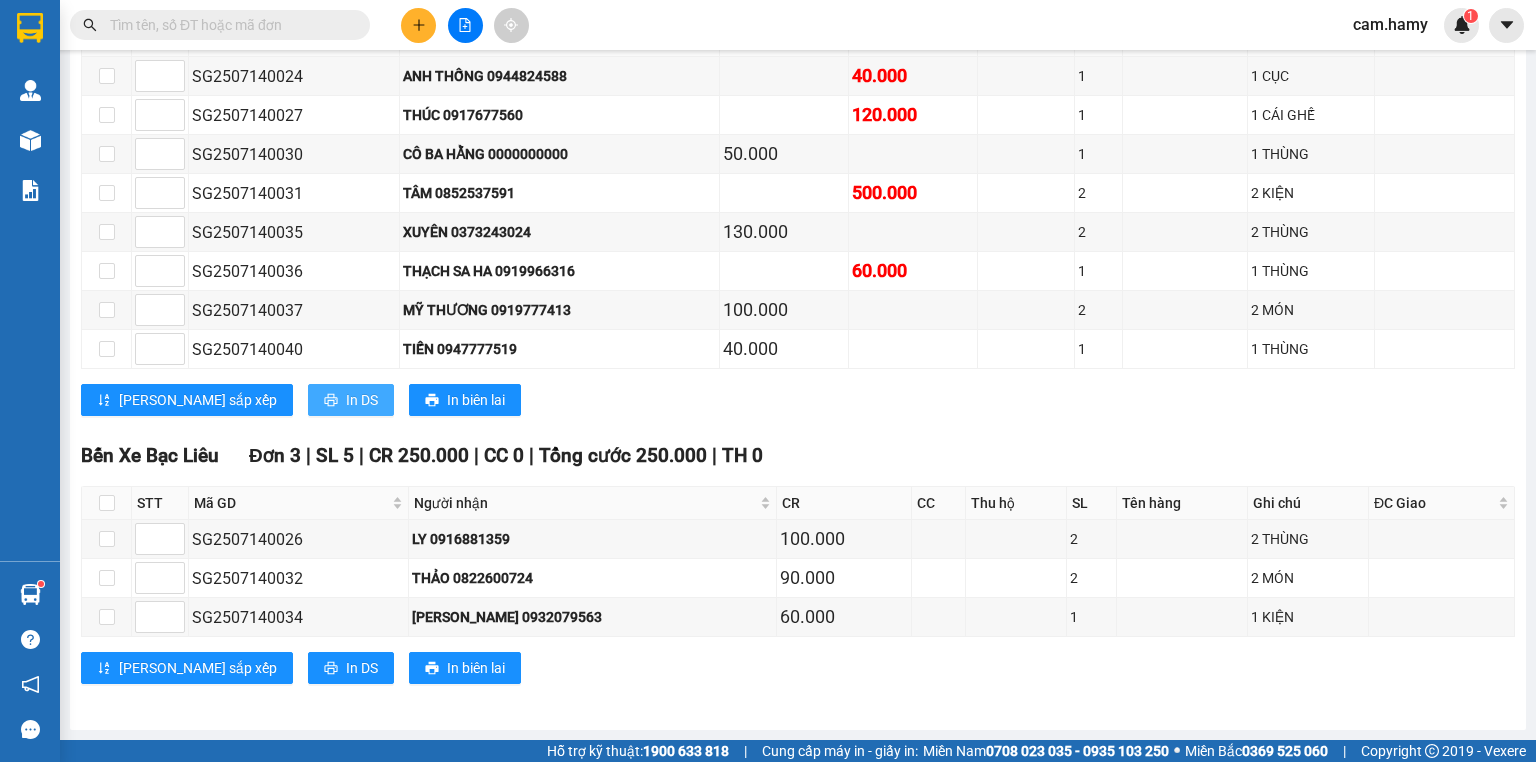 click on "In DS" at bounding box center (362, 400) 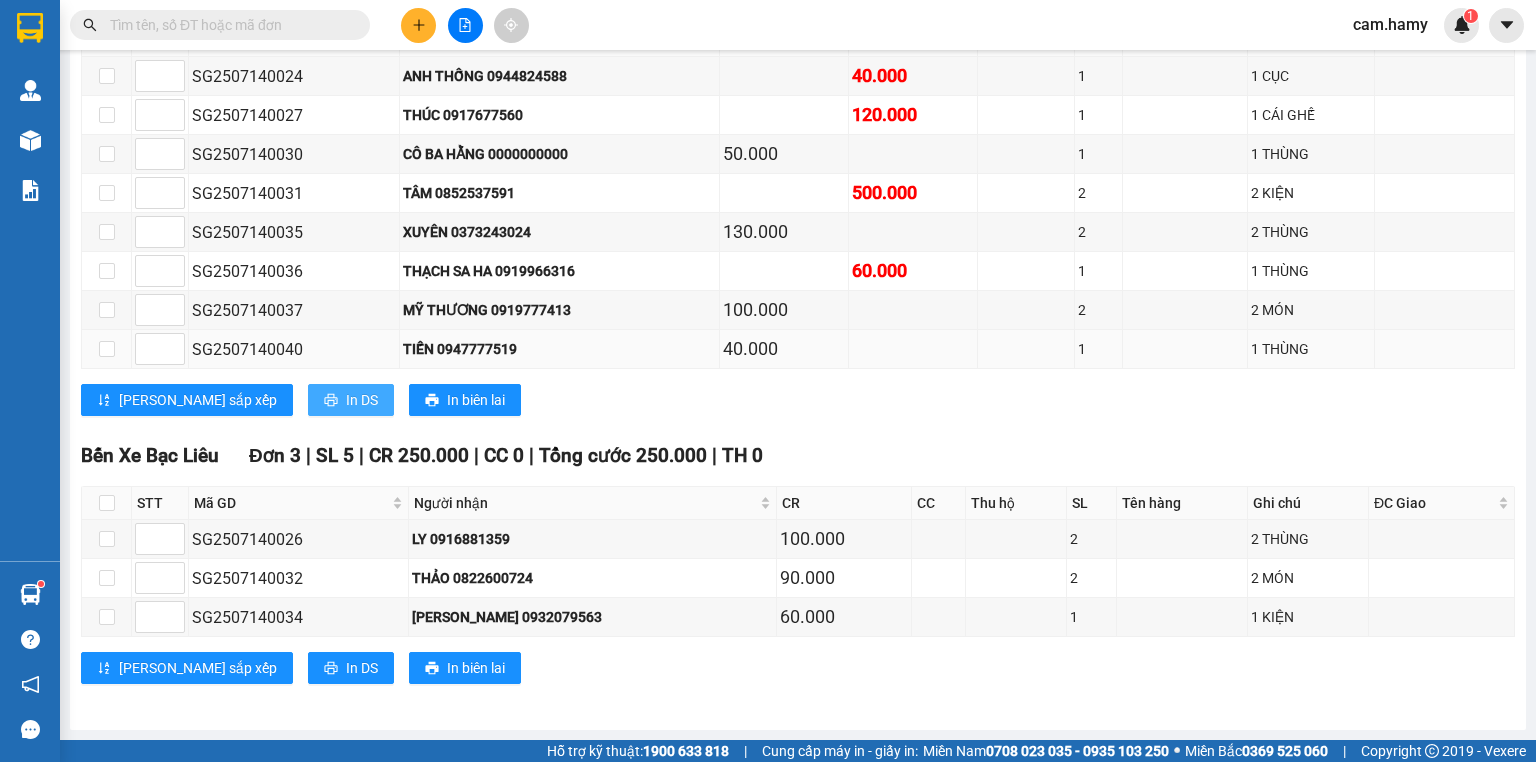 scroll, scrollTop: 0, scrollLeft: 0, axis: both 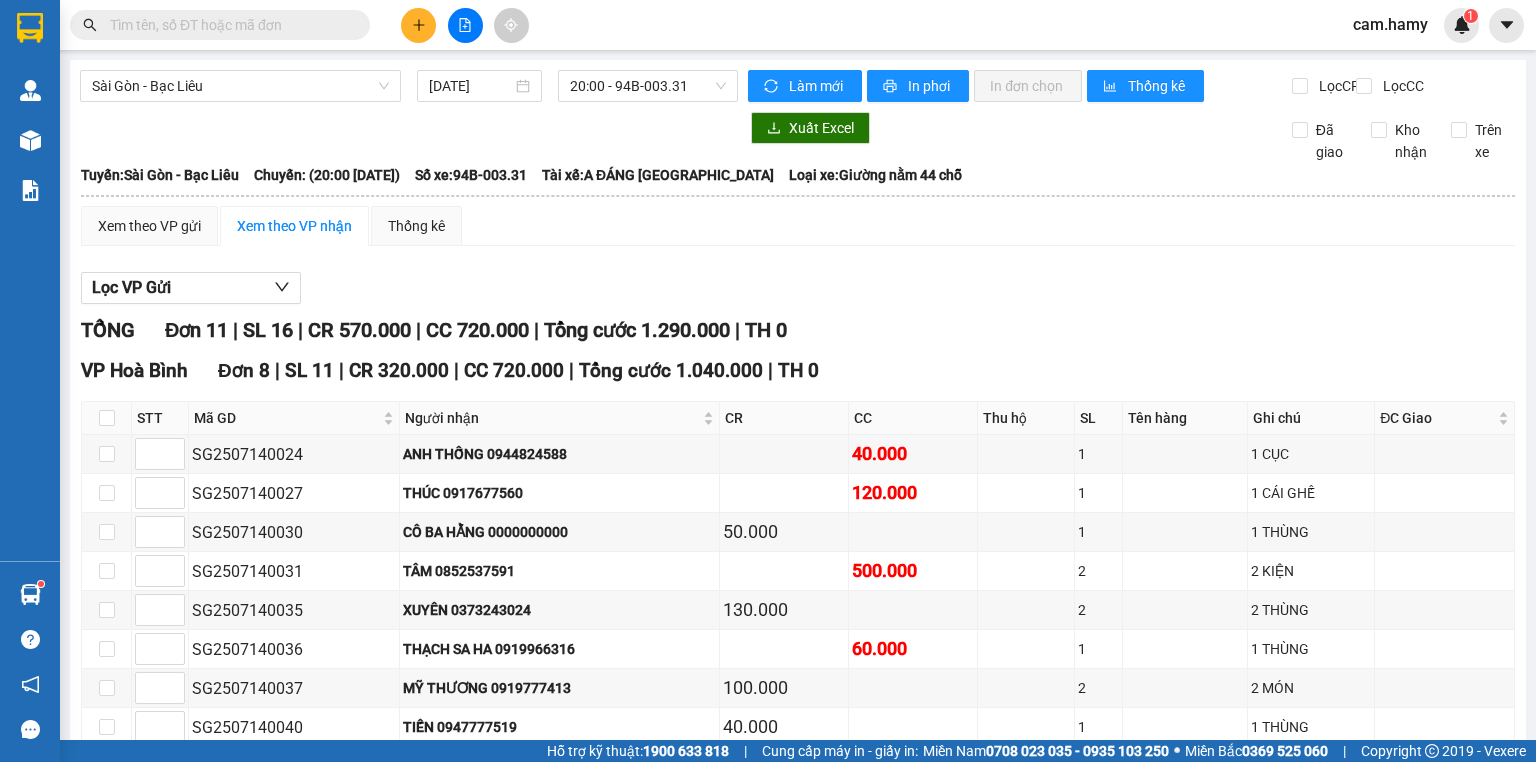 click on "Sài Gòn - Bạc Liêu [DATE] 20:00     - 94B-003.31" at bounding box center (409, 86) 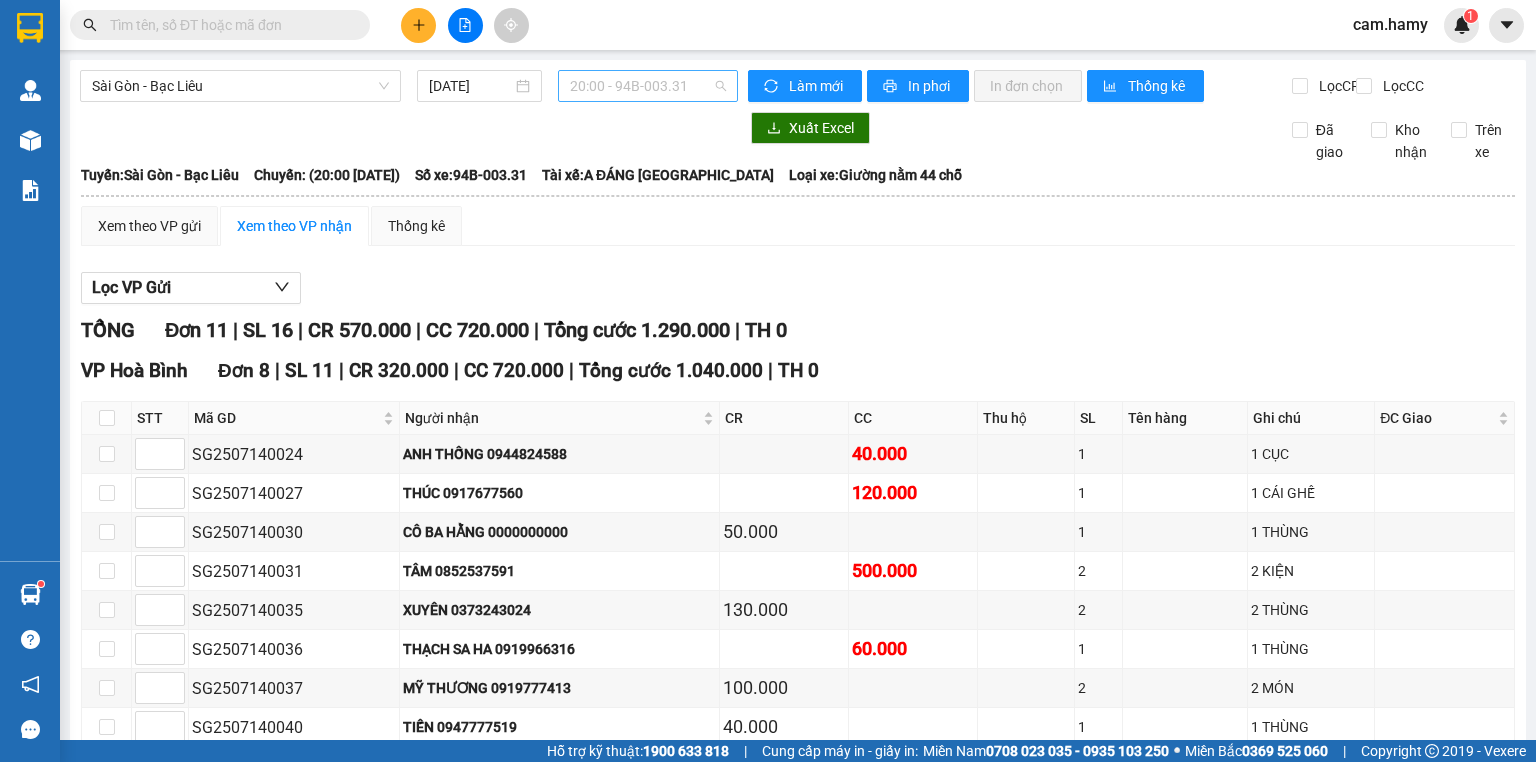 click on "20:00     - 94B-003.31" at bounding box center [648, 86] 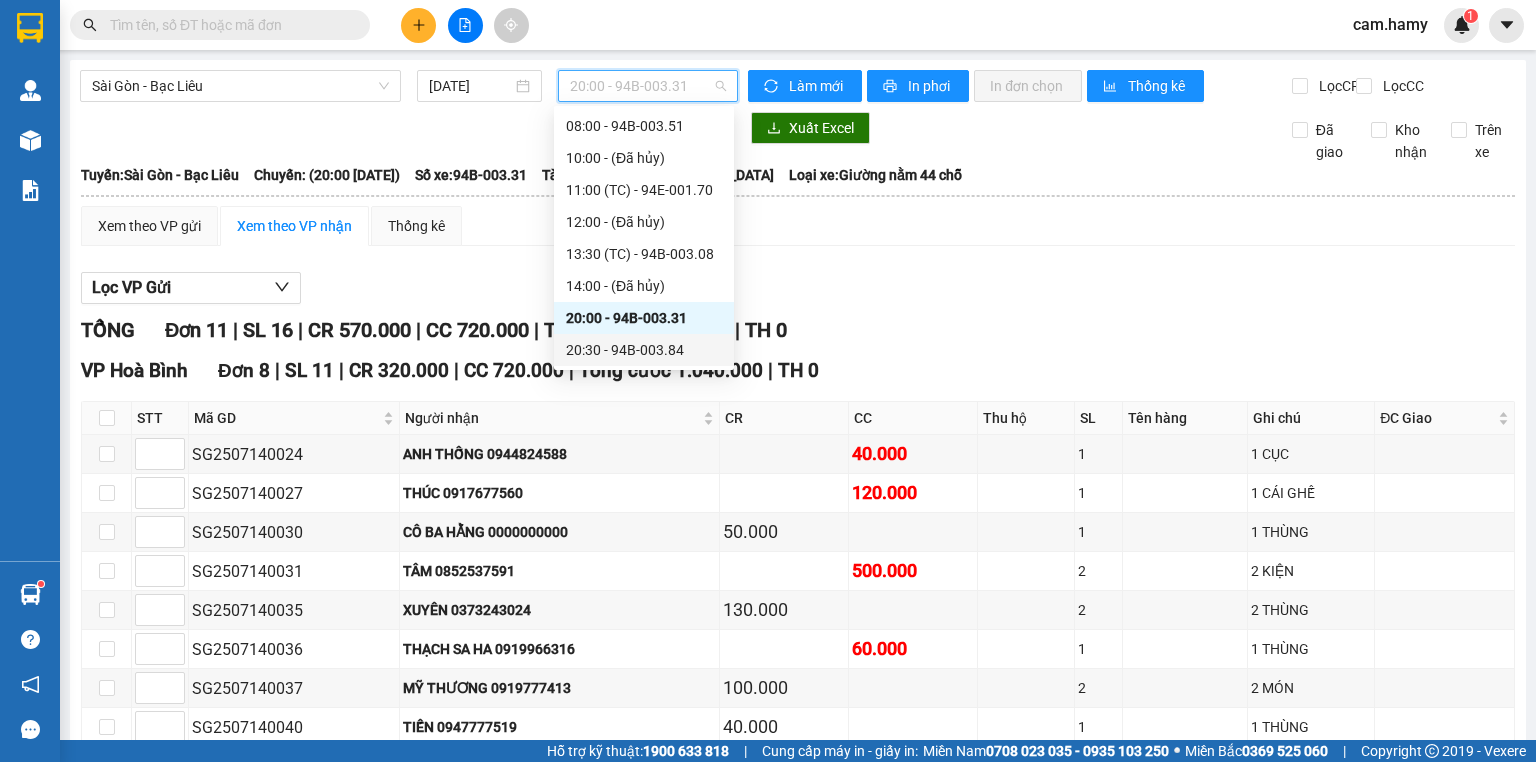 click on "20:30     - 94B-003.84" at bounding box center [644, 350] 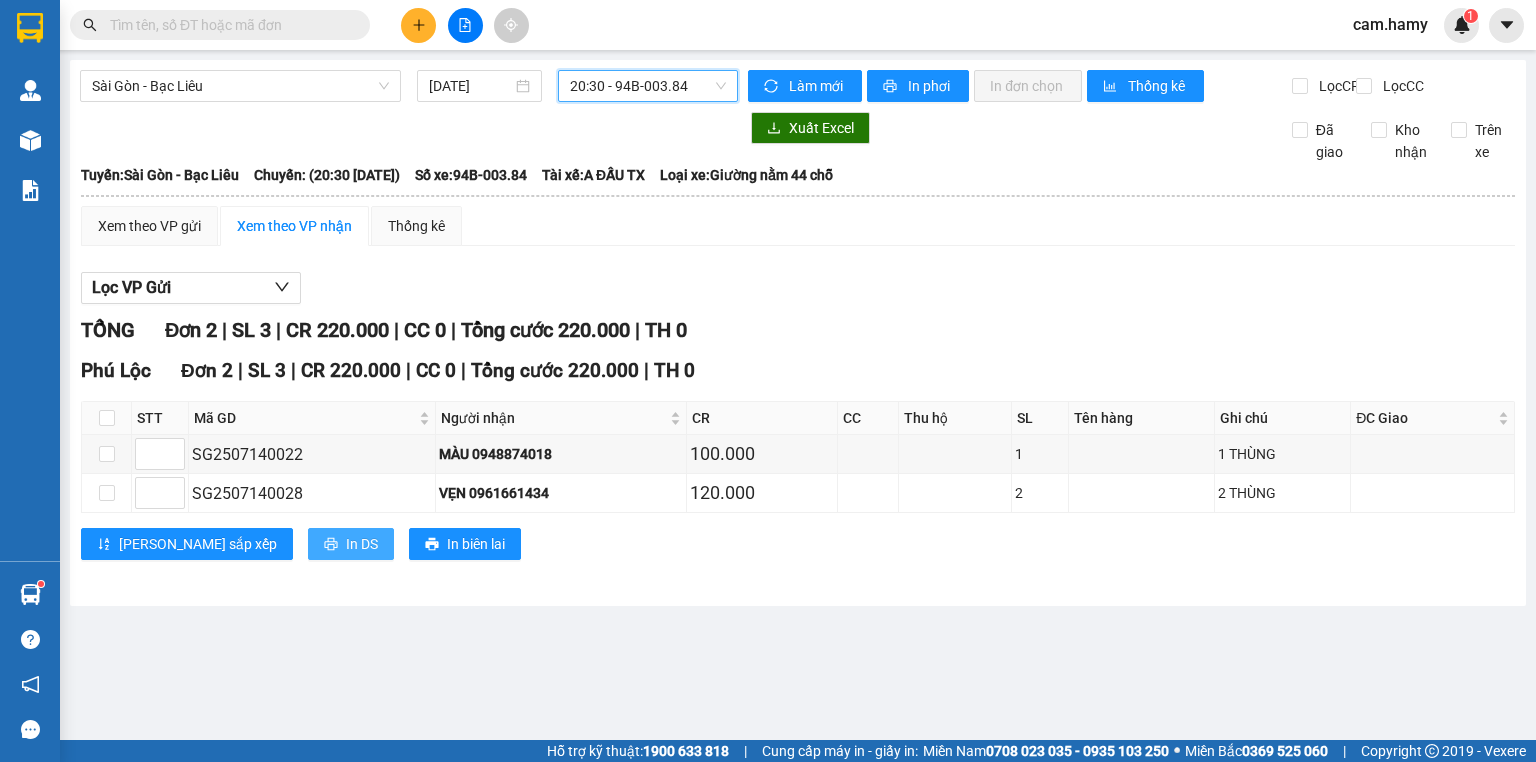 click on "In DS" at bounding box center (362, 544) 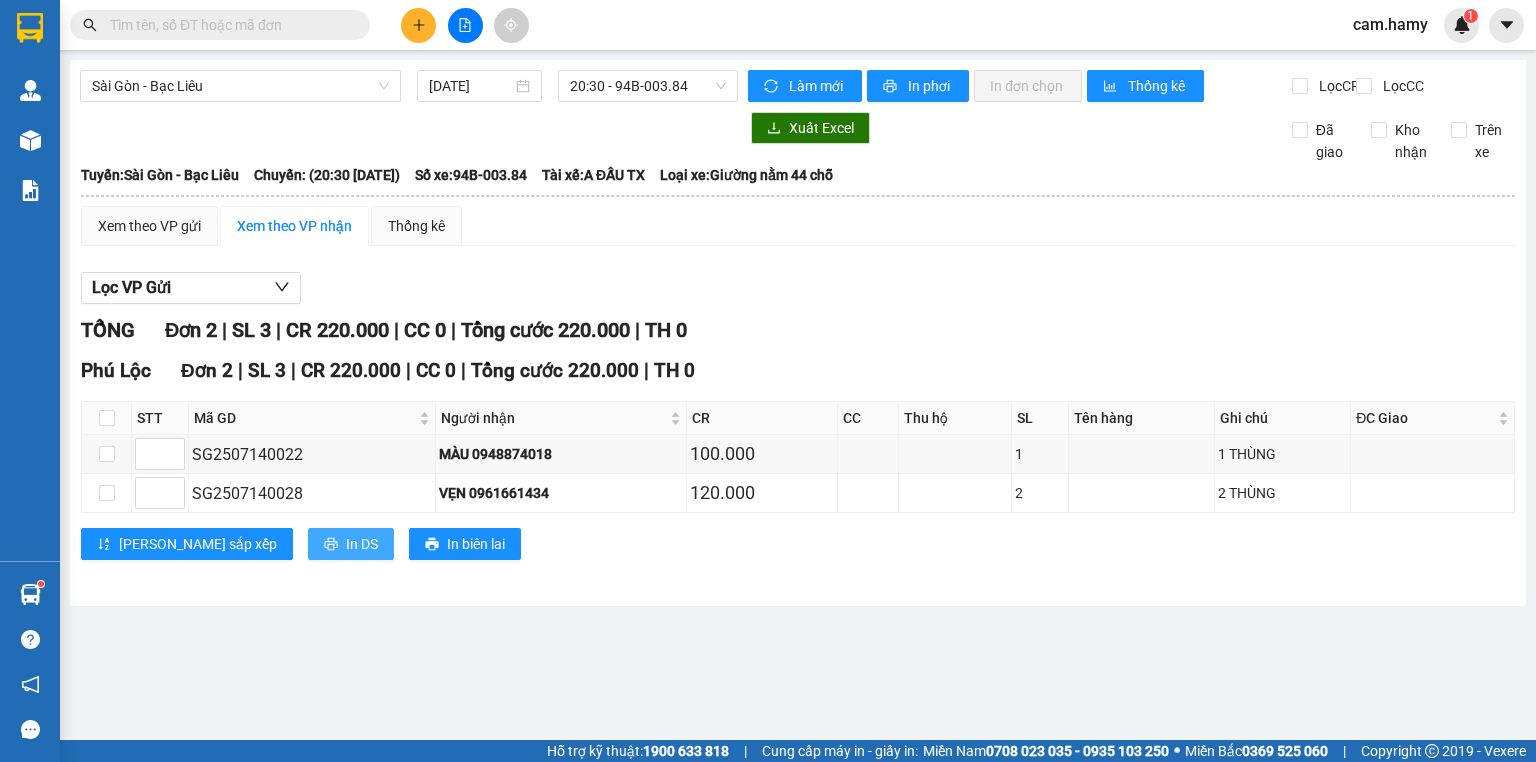scroll, scrollTop: 0, scrollLeft: 0, axis: both 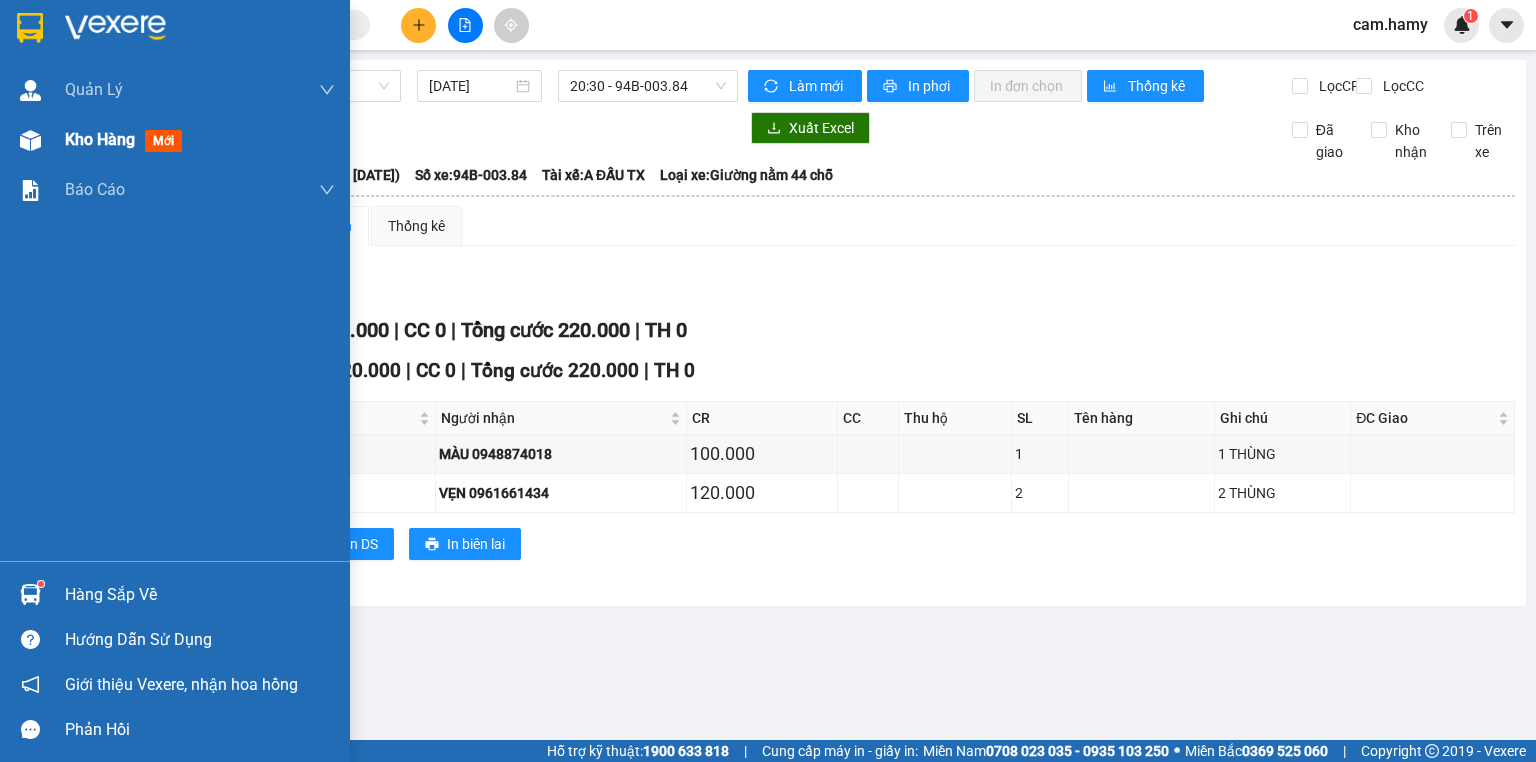 click at bounding box center [30, 140] 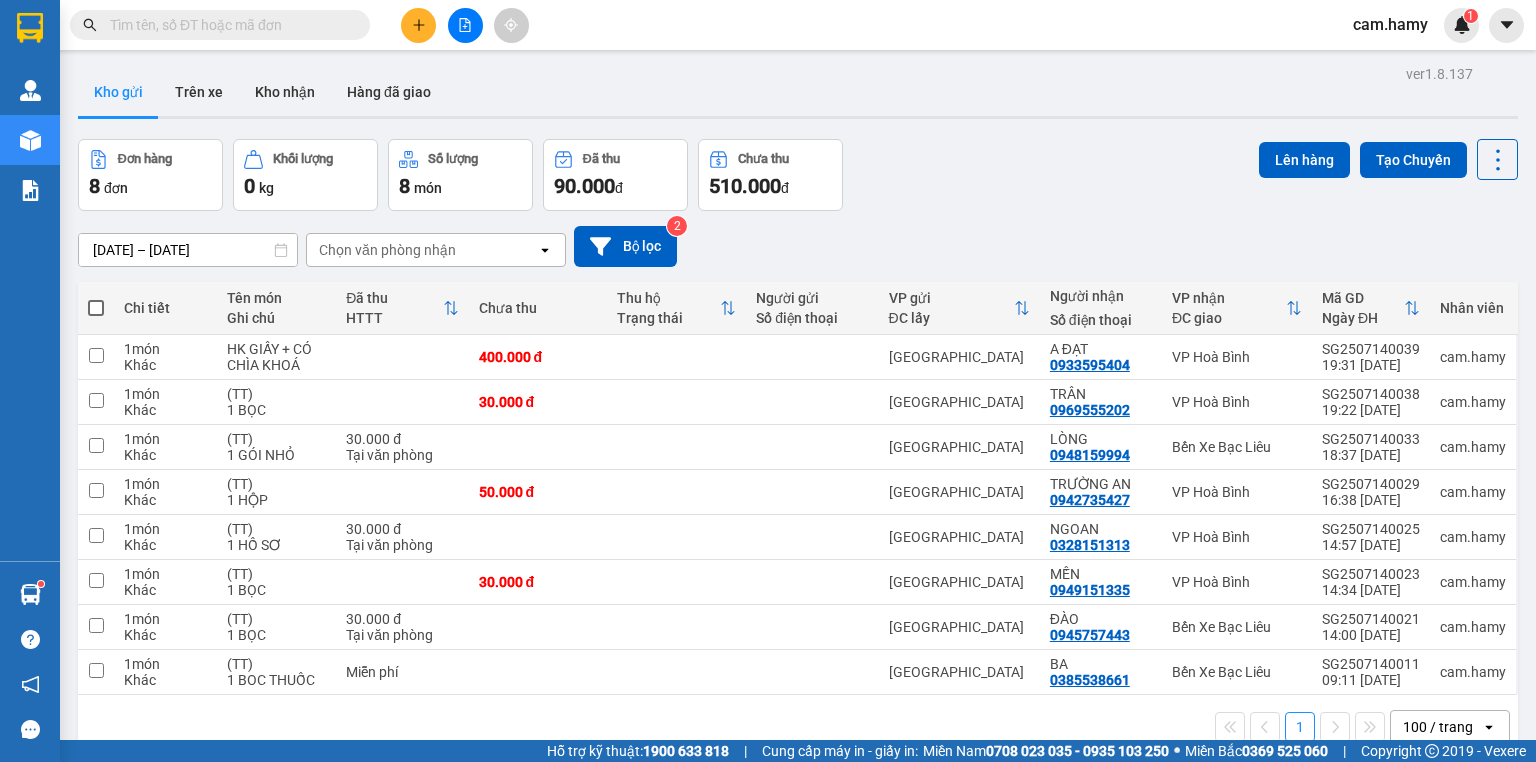 click at bounding box center [96, 308] 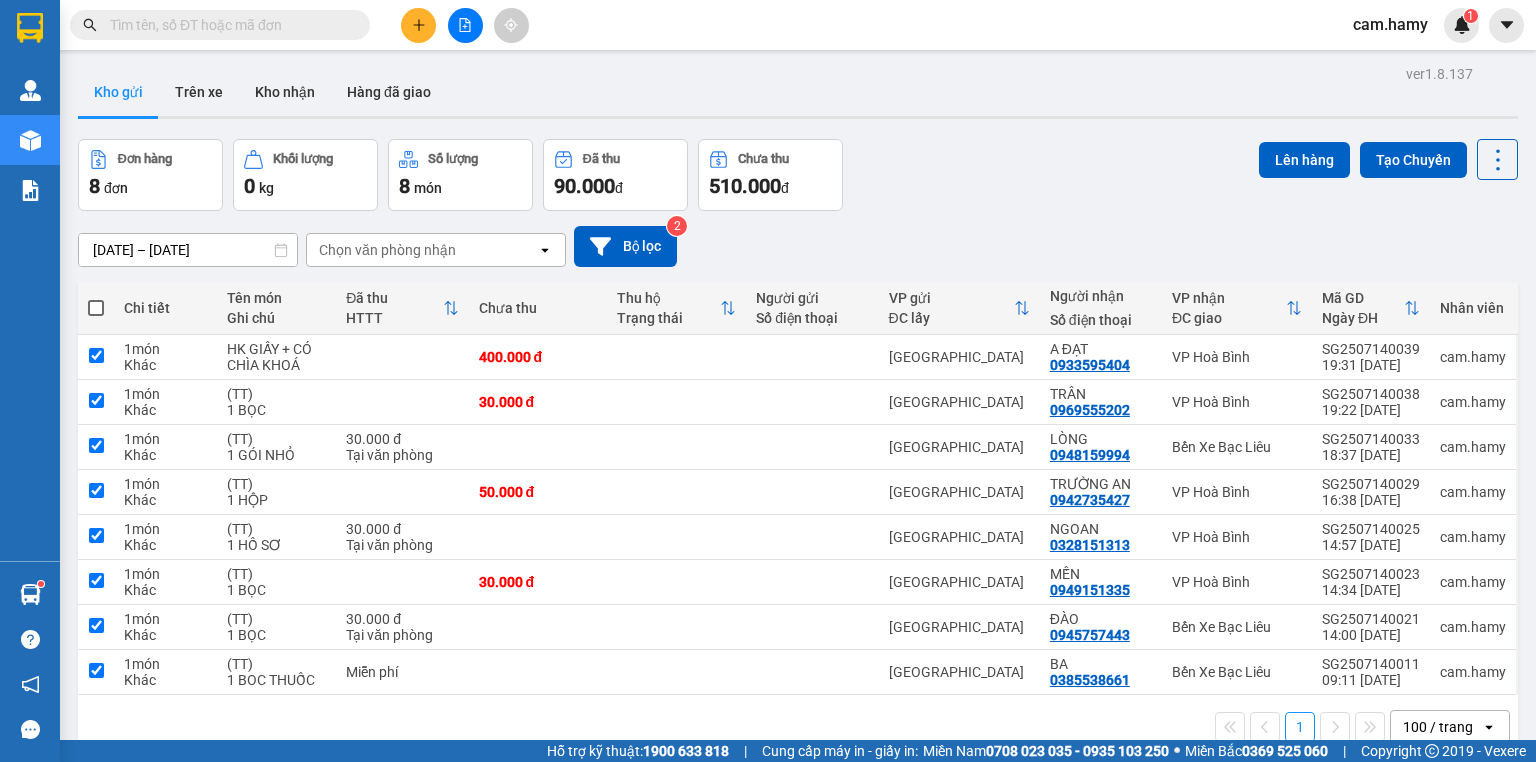 checkbox on "true" 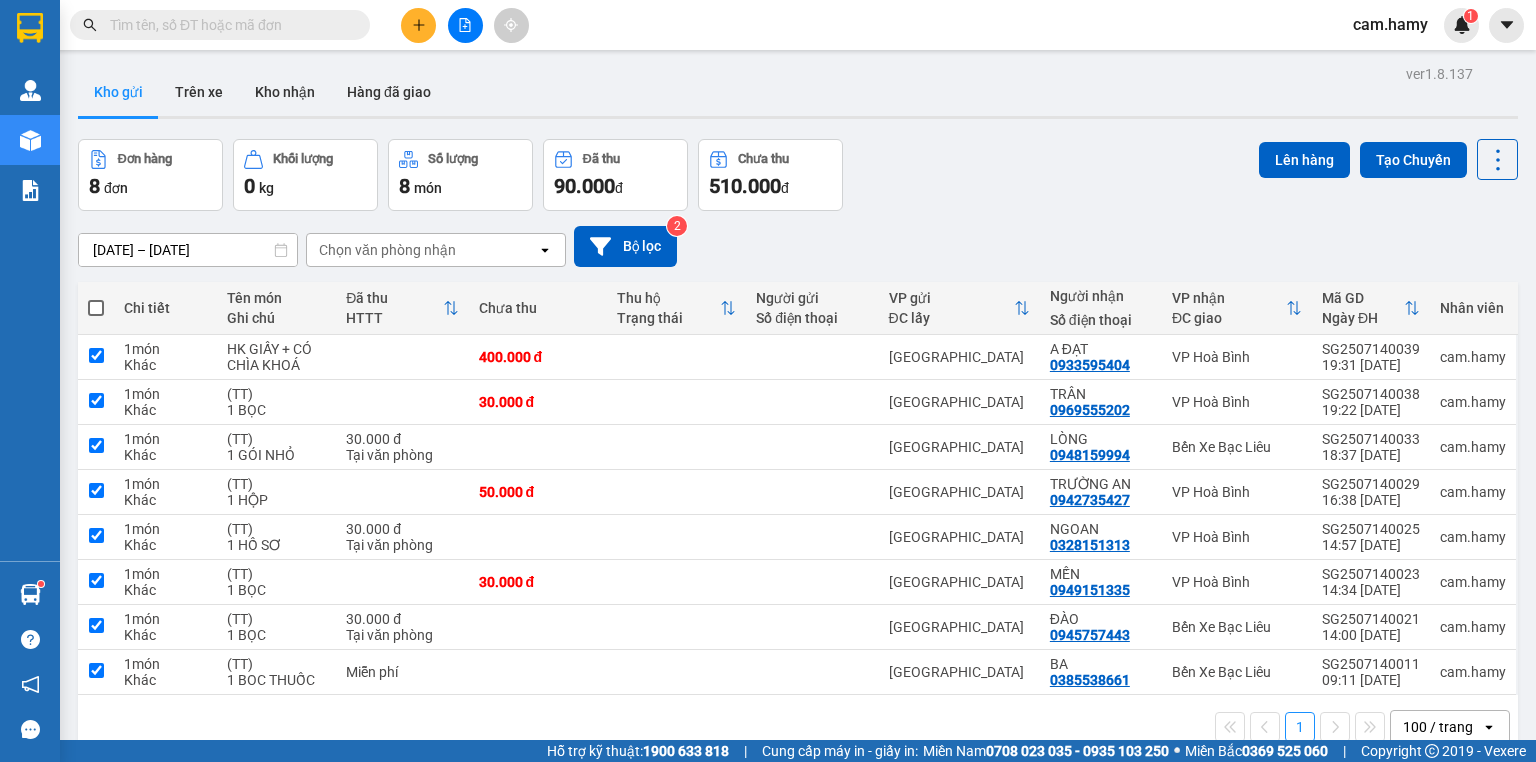 checkbox on "true" 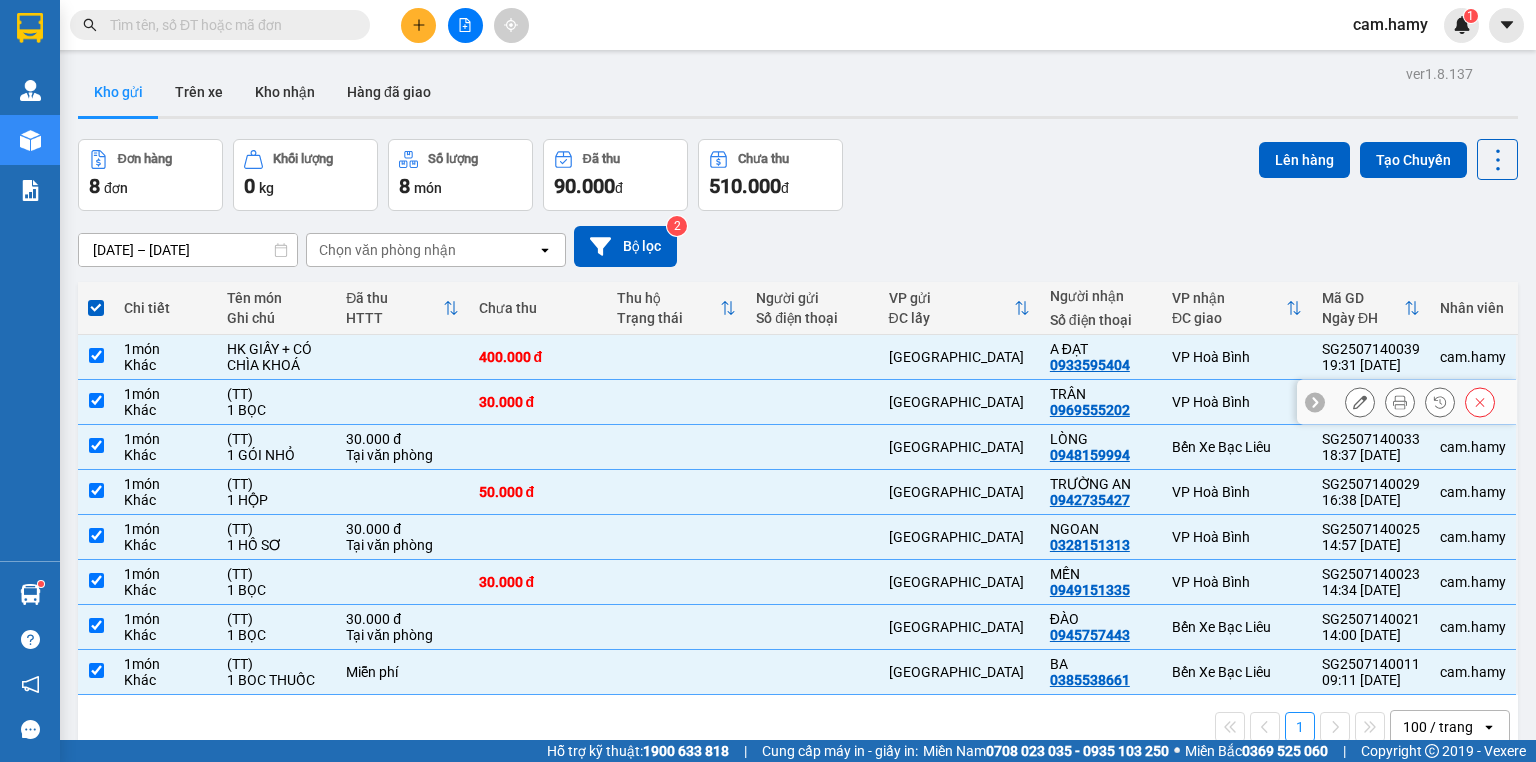 click on "Khác" at bounding box center [165, 410] 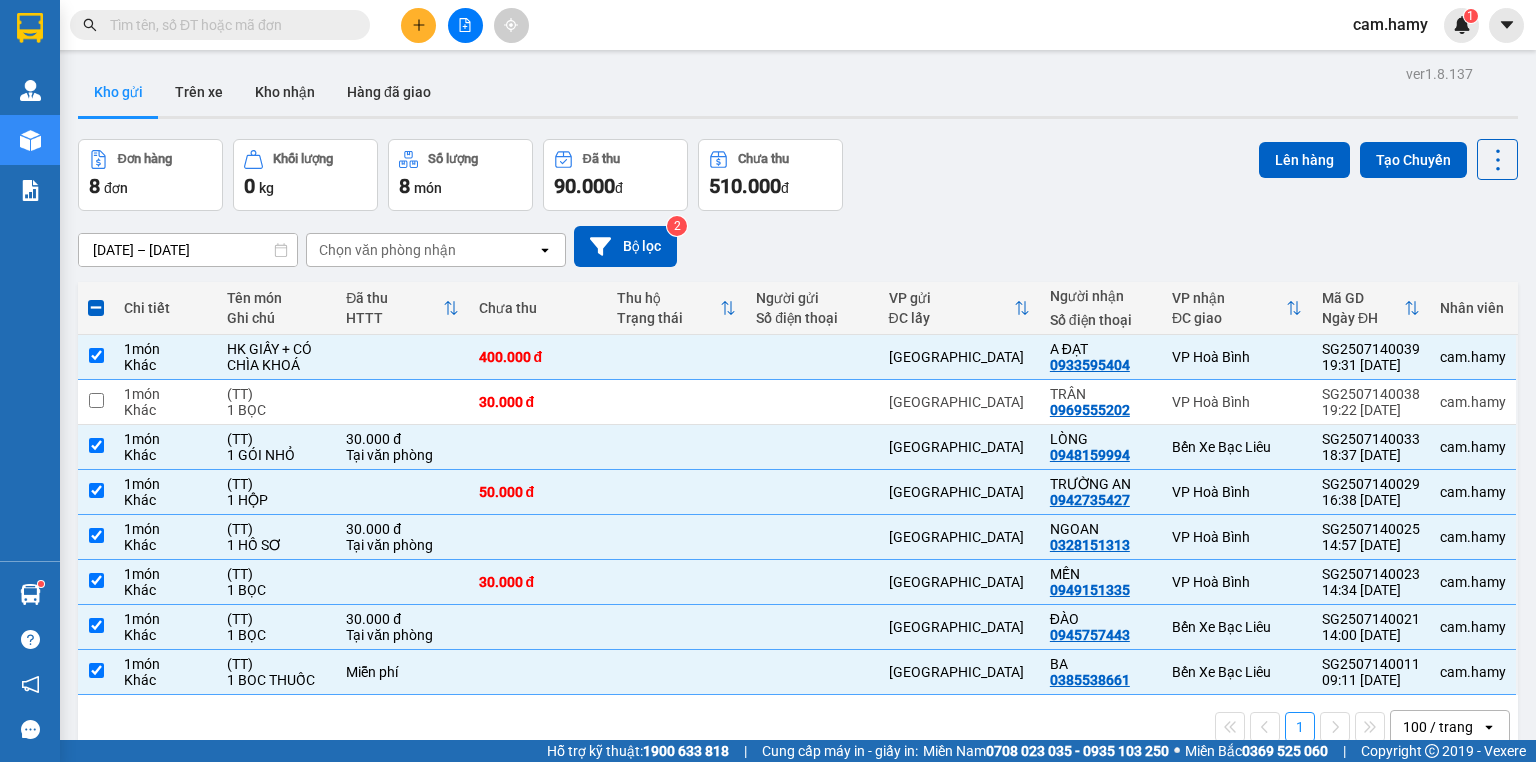 click at bounding box center (96, 308) 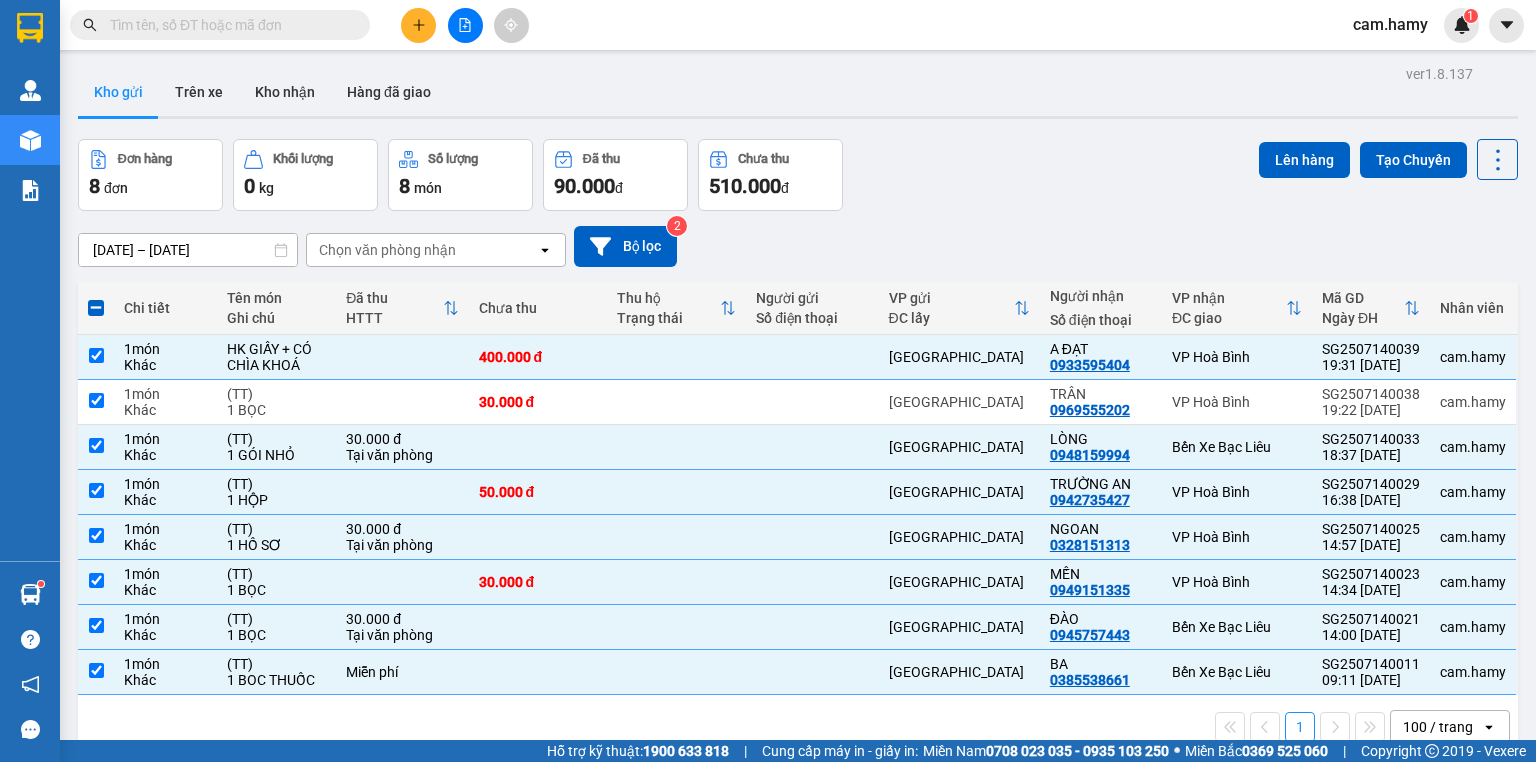 checkbox on "true" 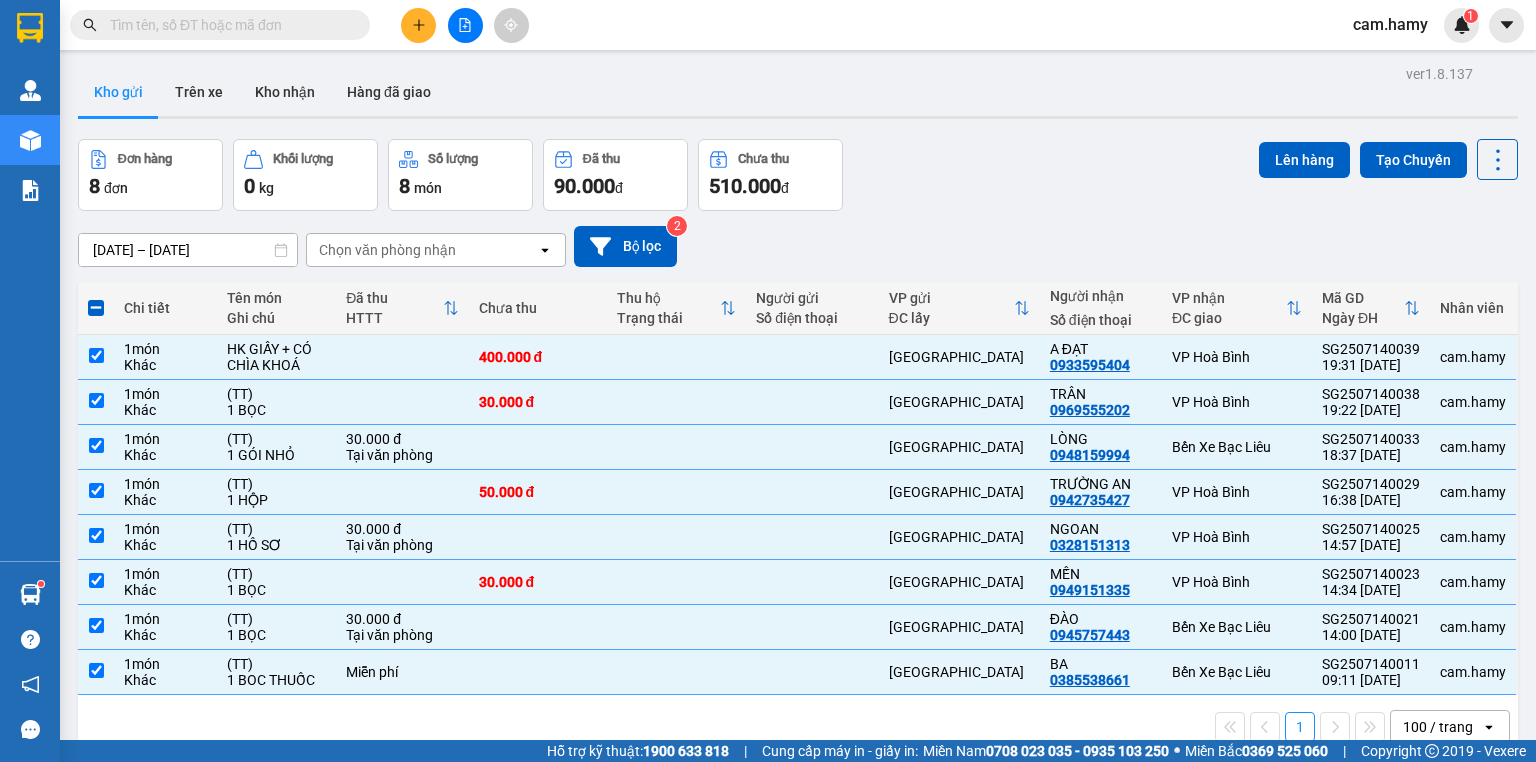 click at bounding box center [96, 308] 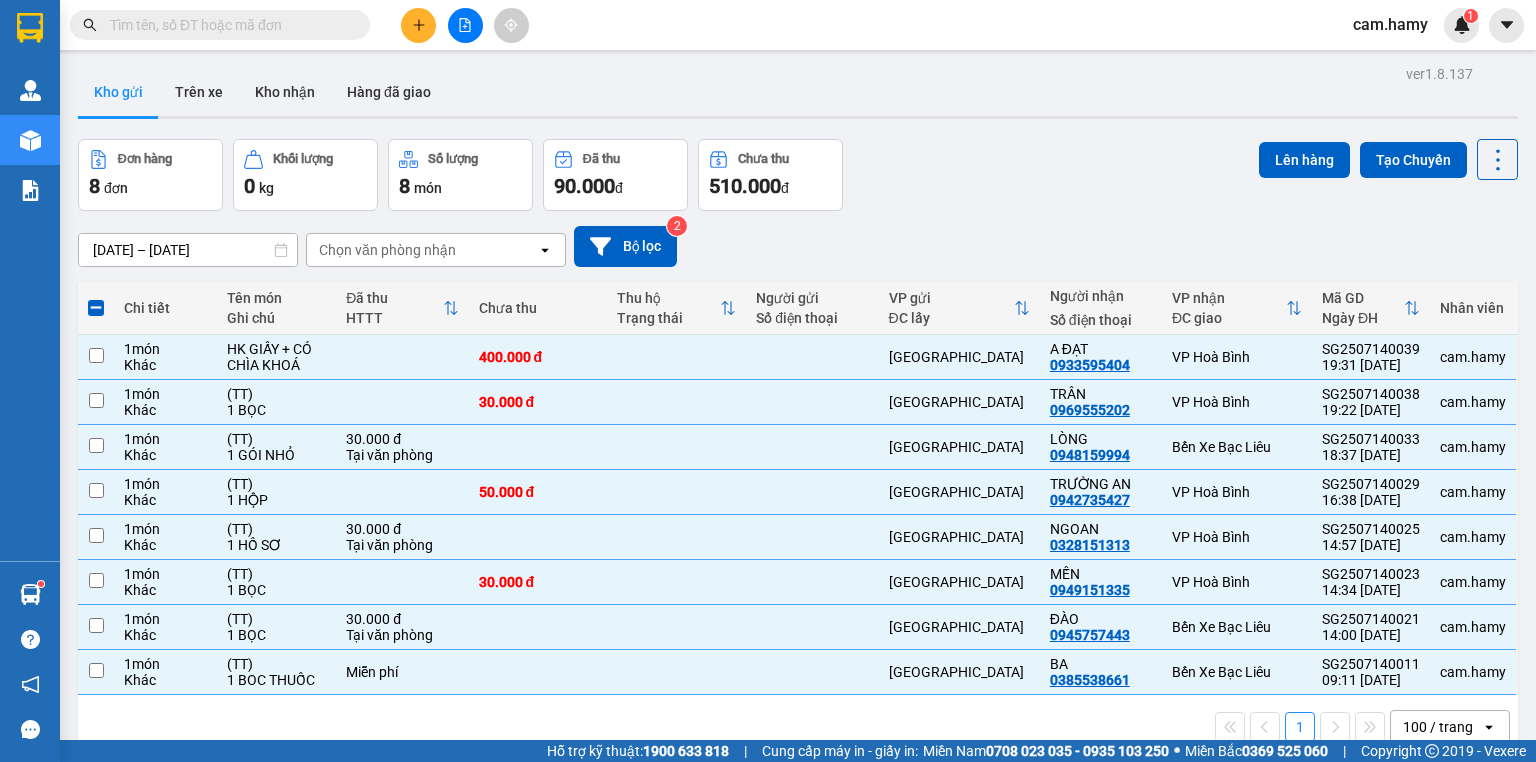 checkbox on "false" 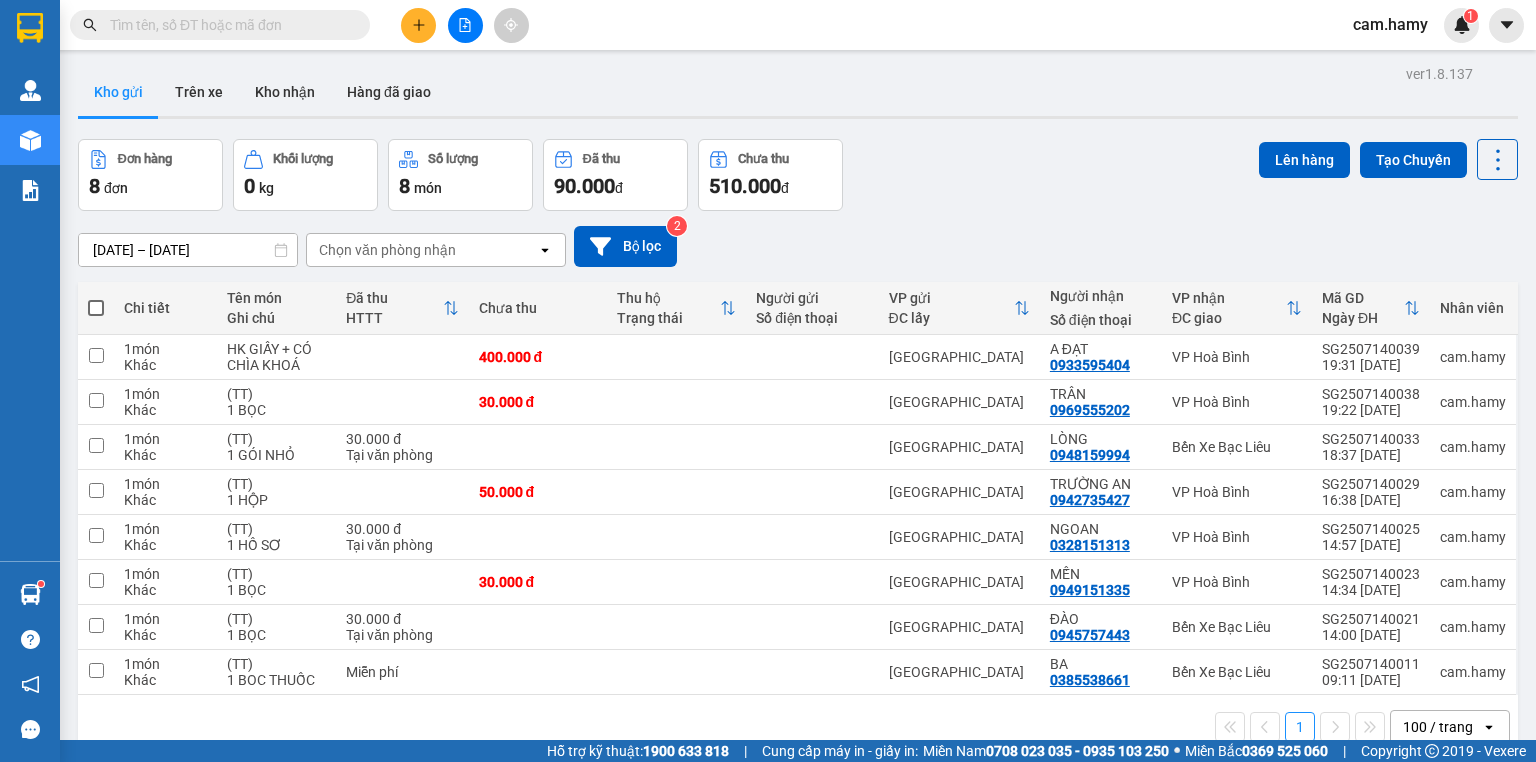 click at bounding box center [96, 308] 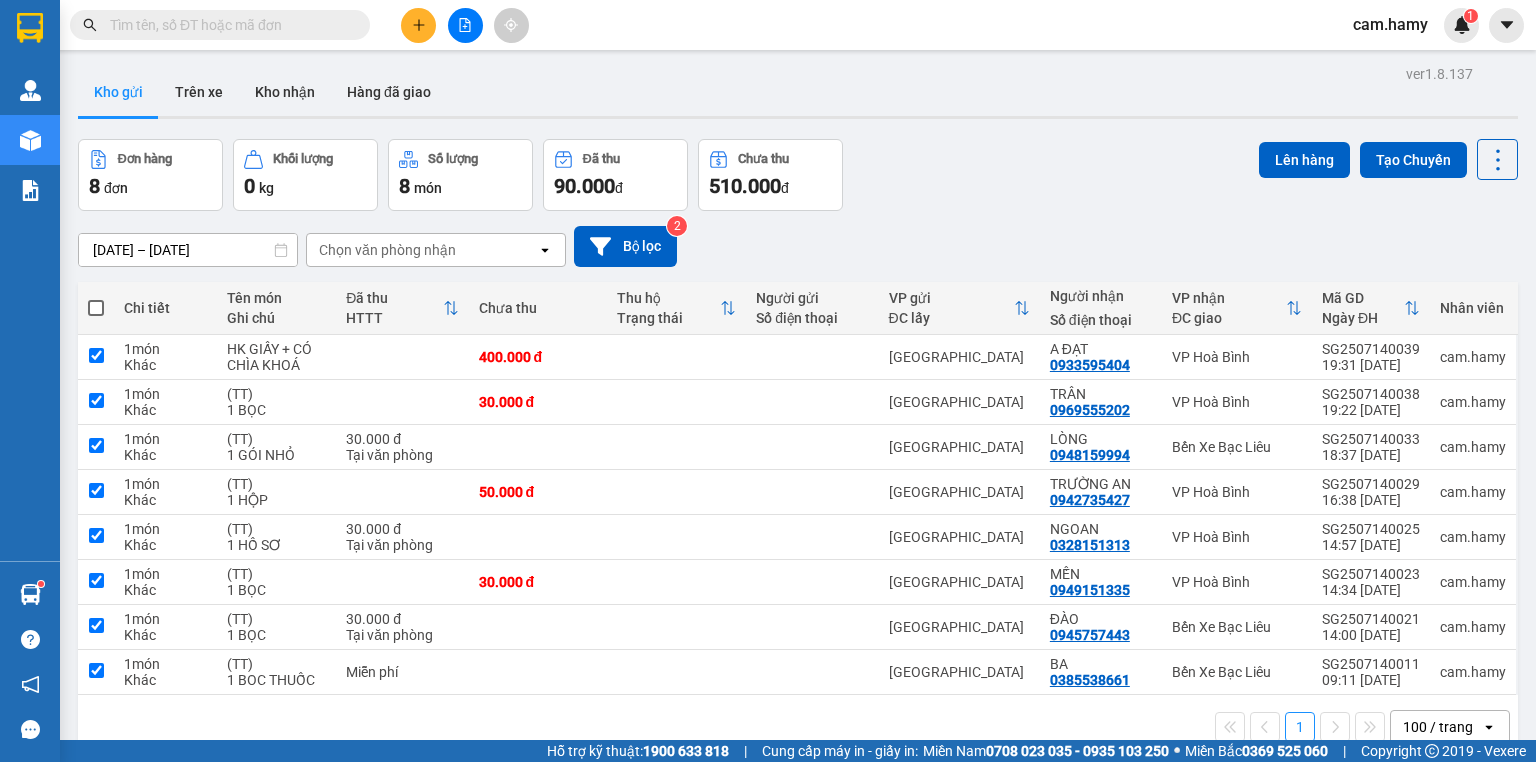 checkbox on "true" 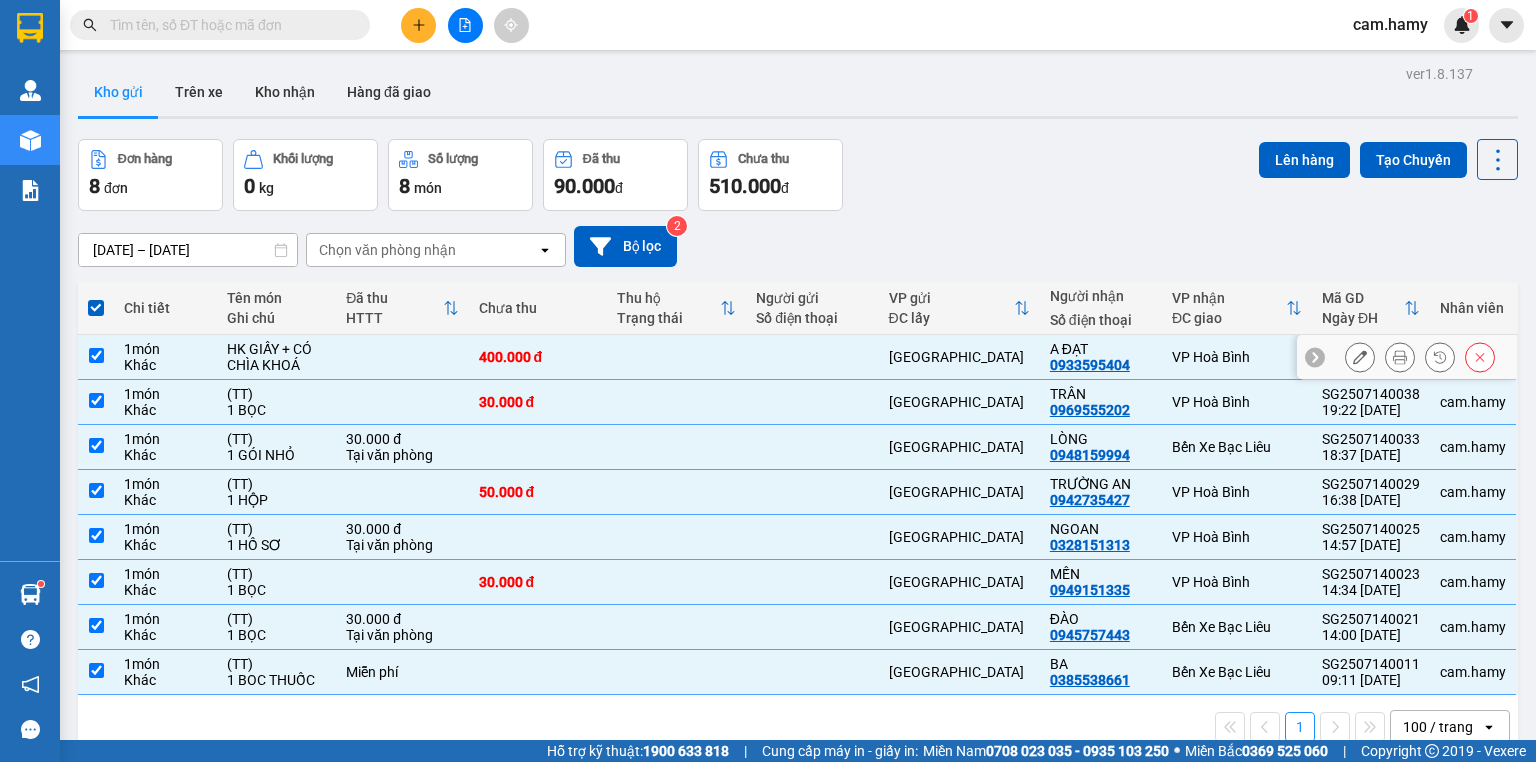 click at bounding box center [96, 355] 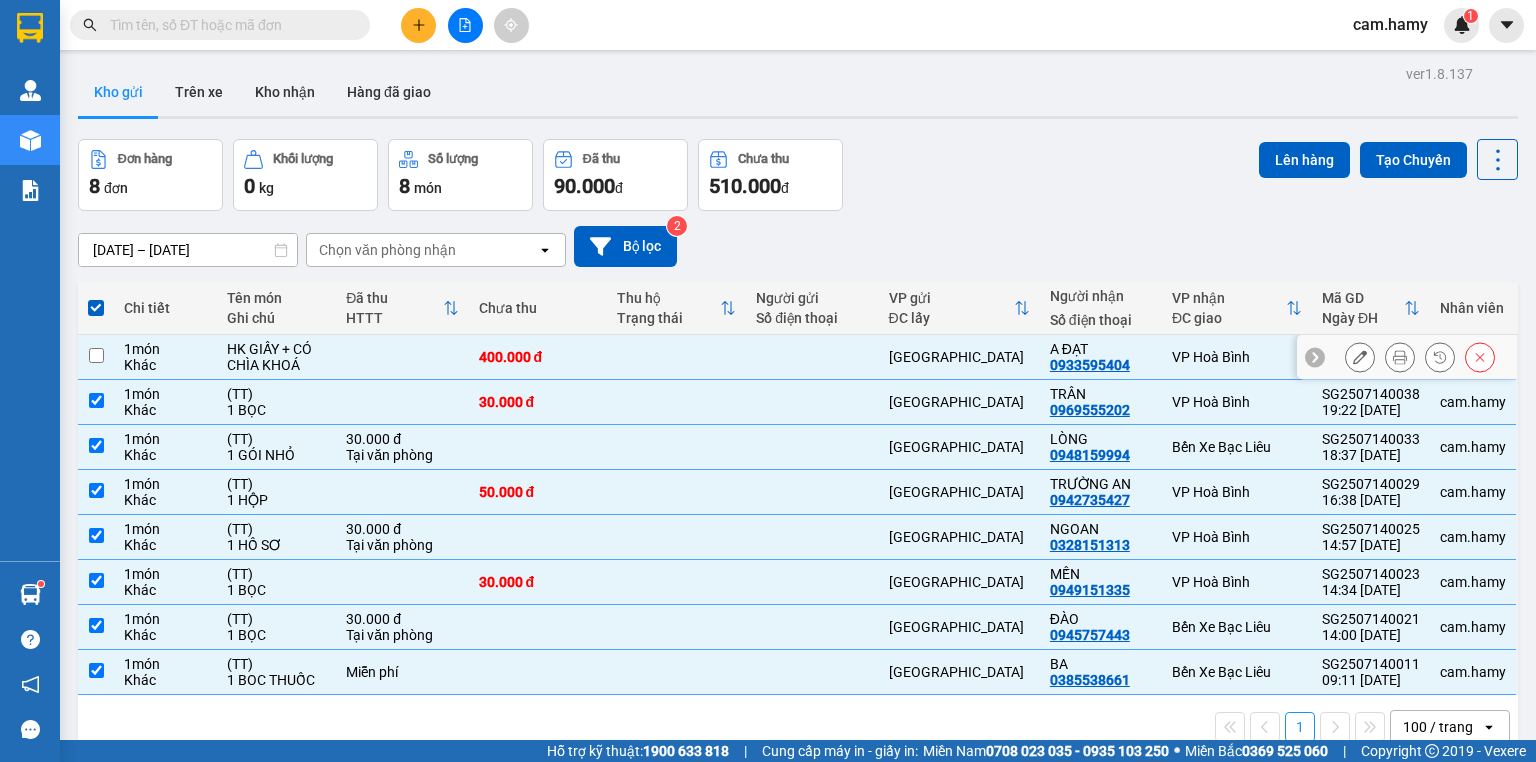 checkbox on "false" 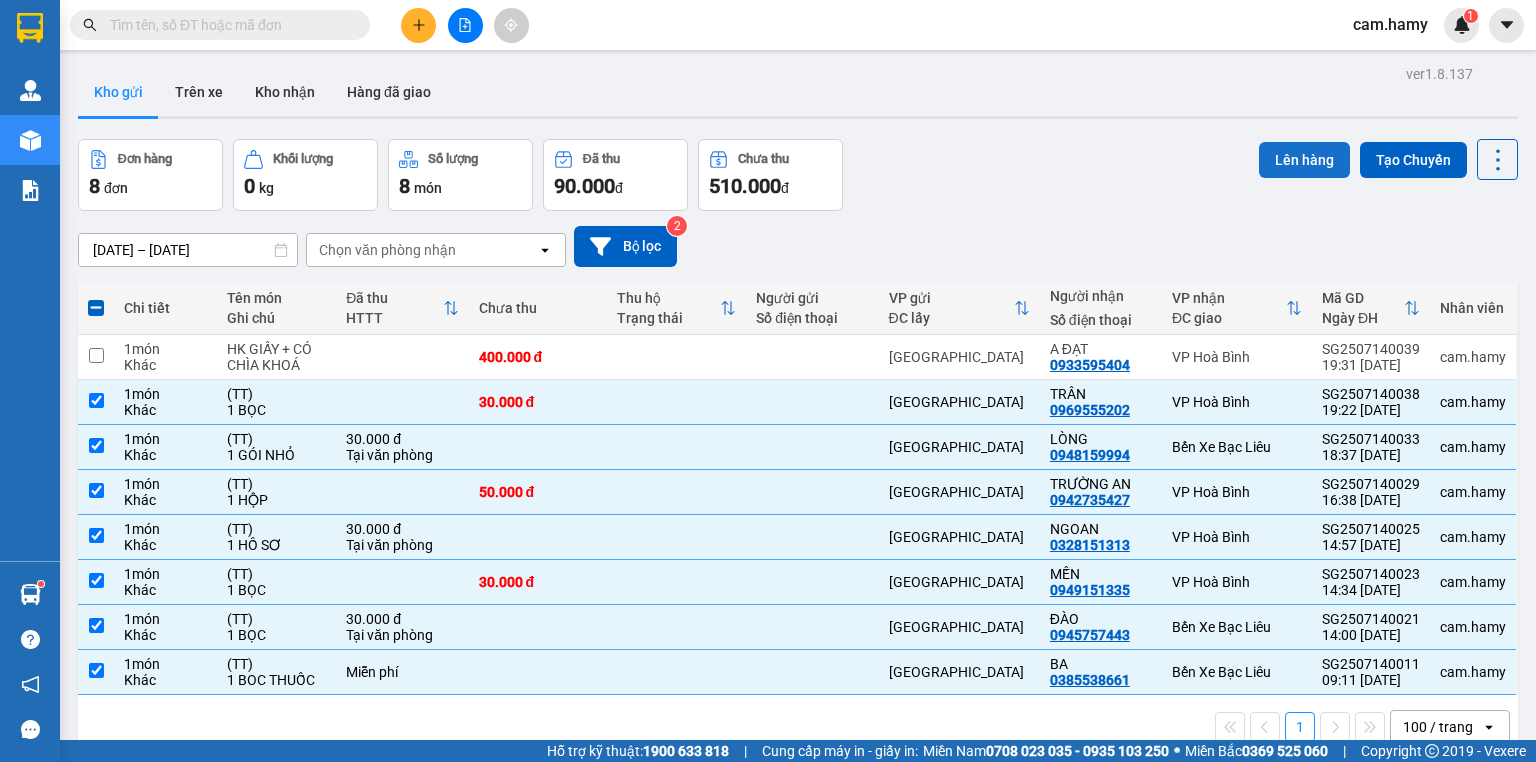 click on "Lên hàng" at bounding box center (1304, 160) 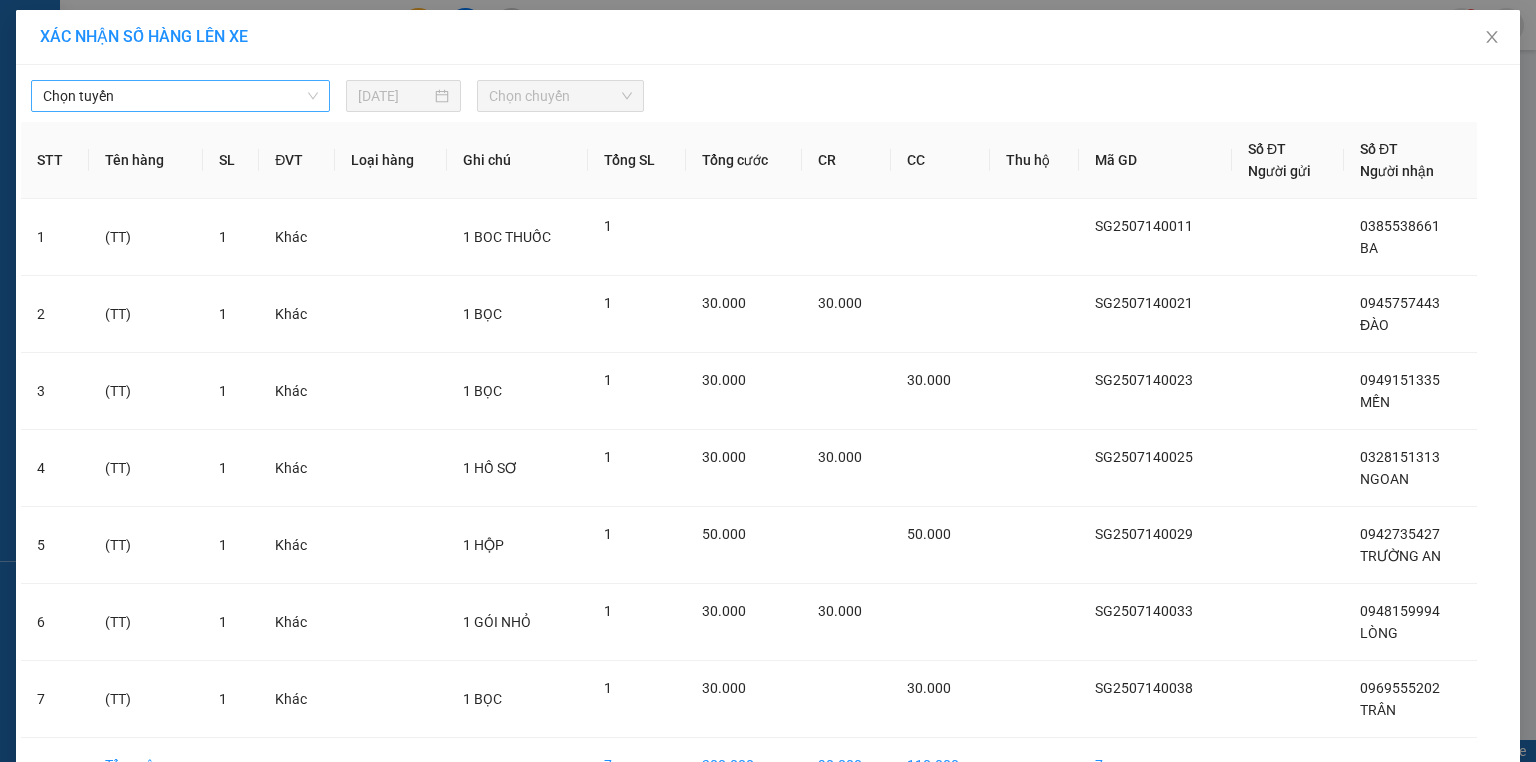 click on "Chọn tuyến" at bounding box center (180, 96) 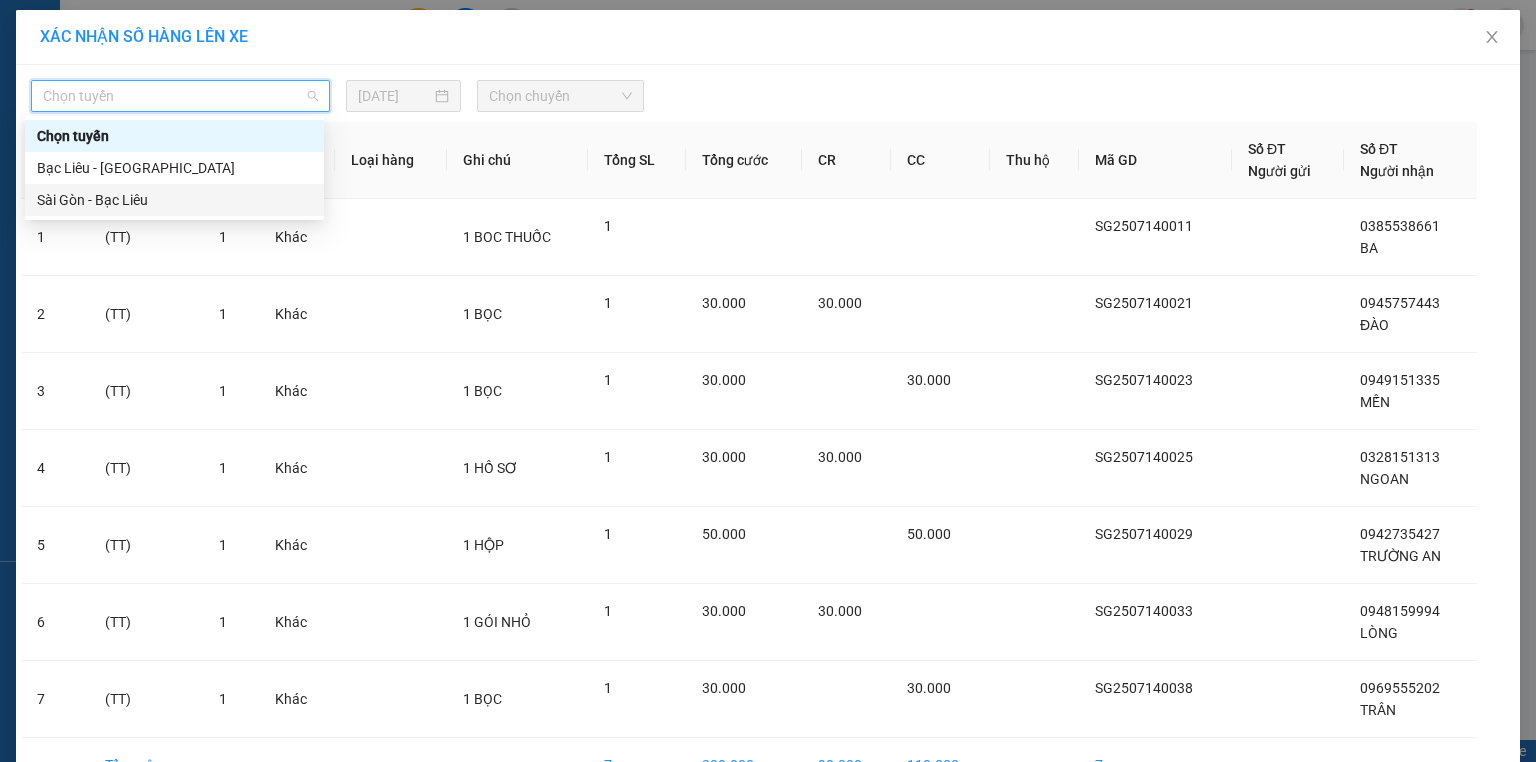 click on "Sài Gòn - Bạc Liêu" at bounding box center [174, 200] 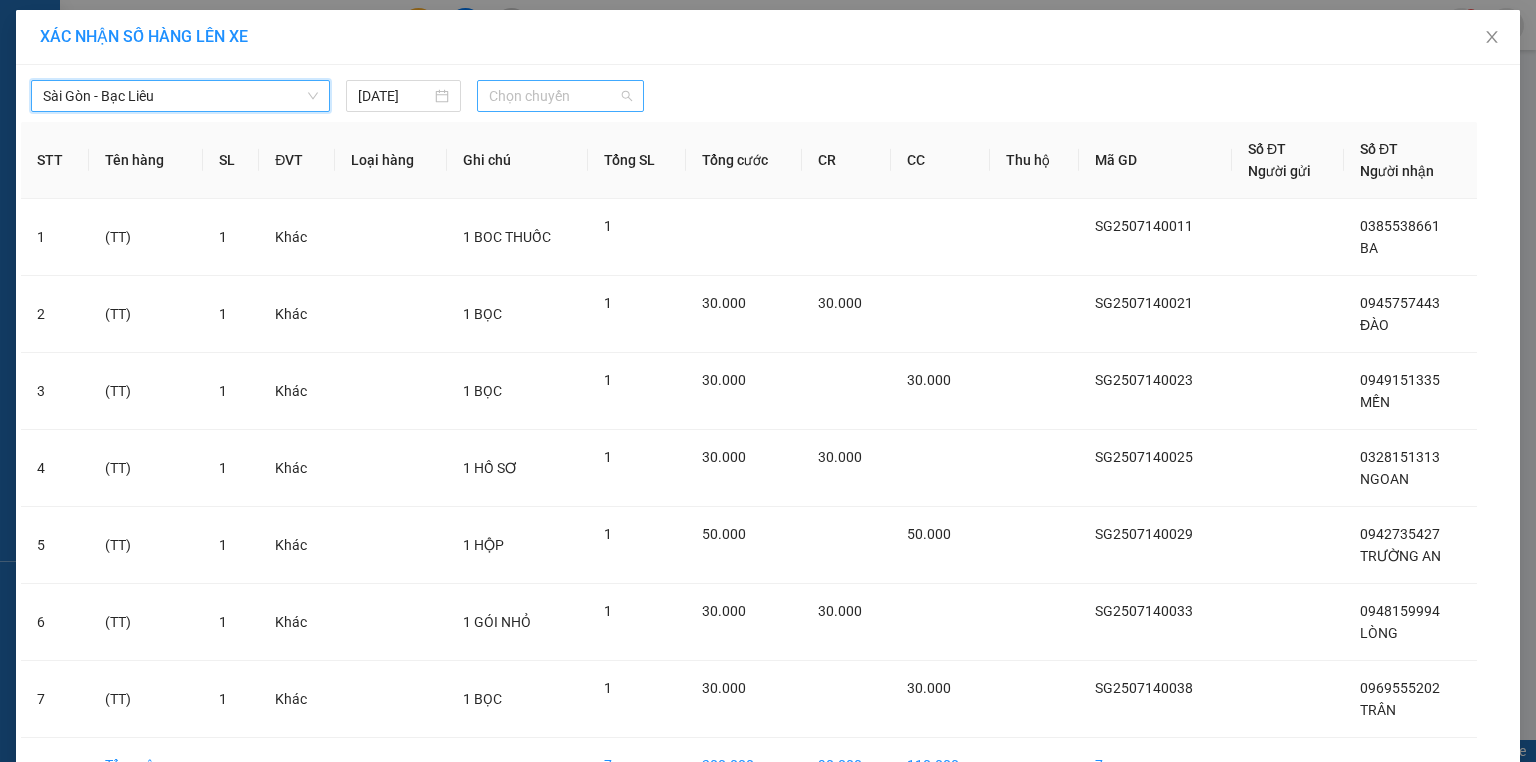 click on "Chọn chuyến" at bounding box center (561, 96) 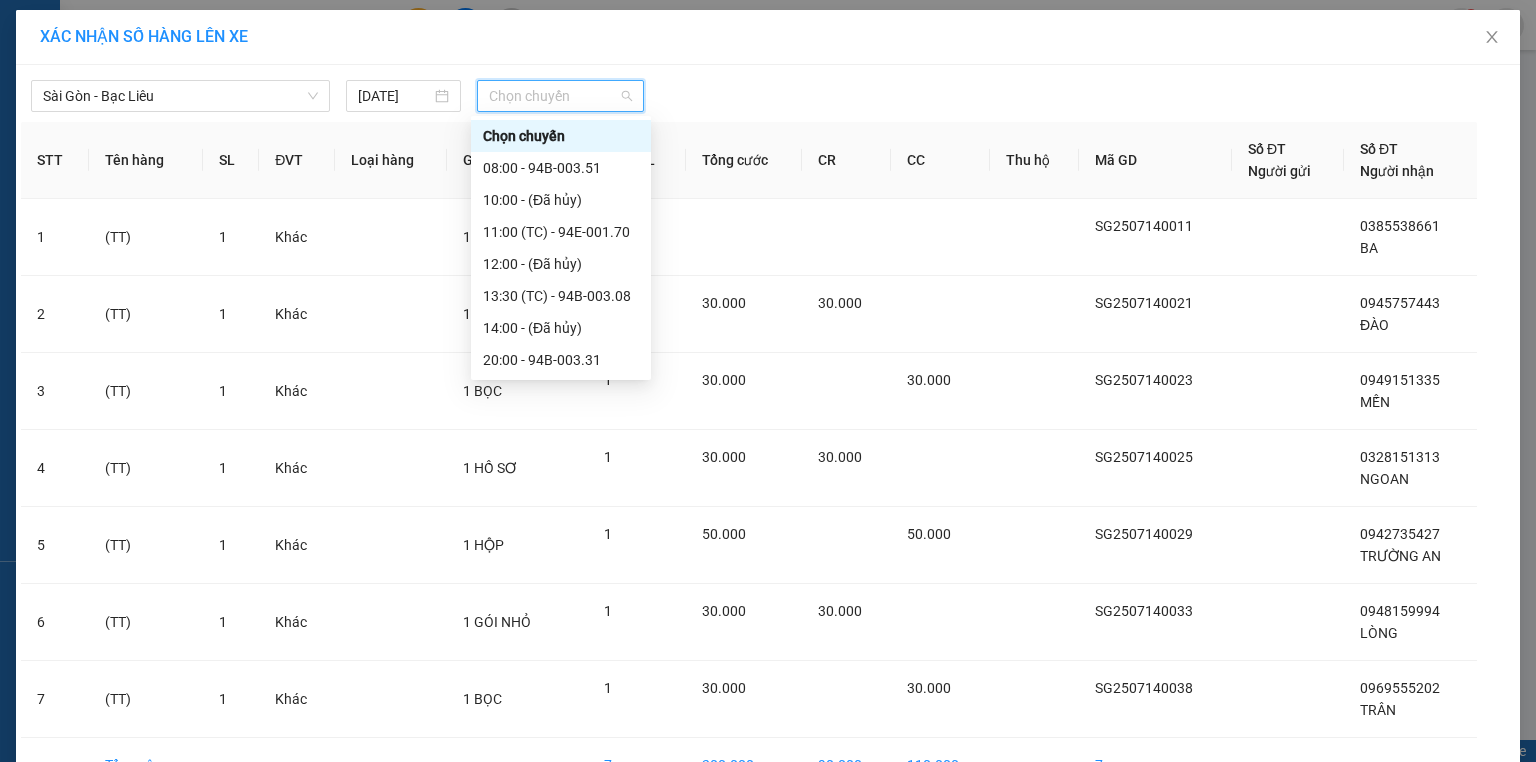 scroll, scrollTop: 32, scrollLeft: 0, axis: vertical 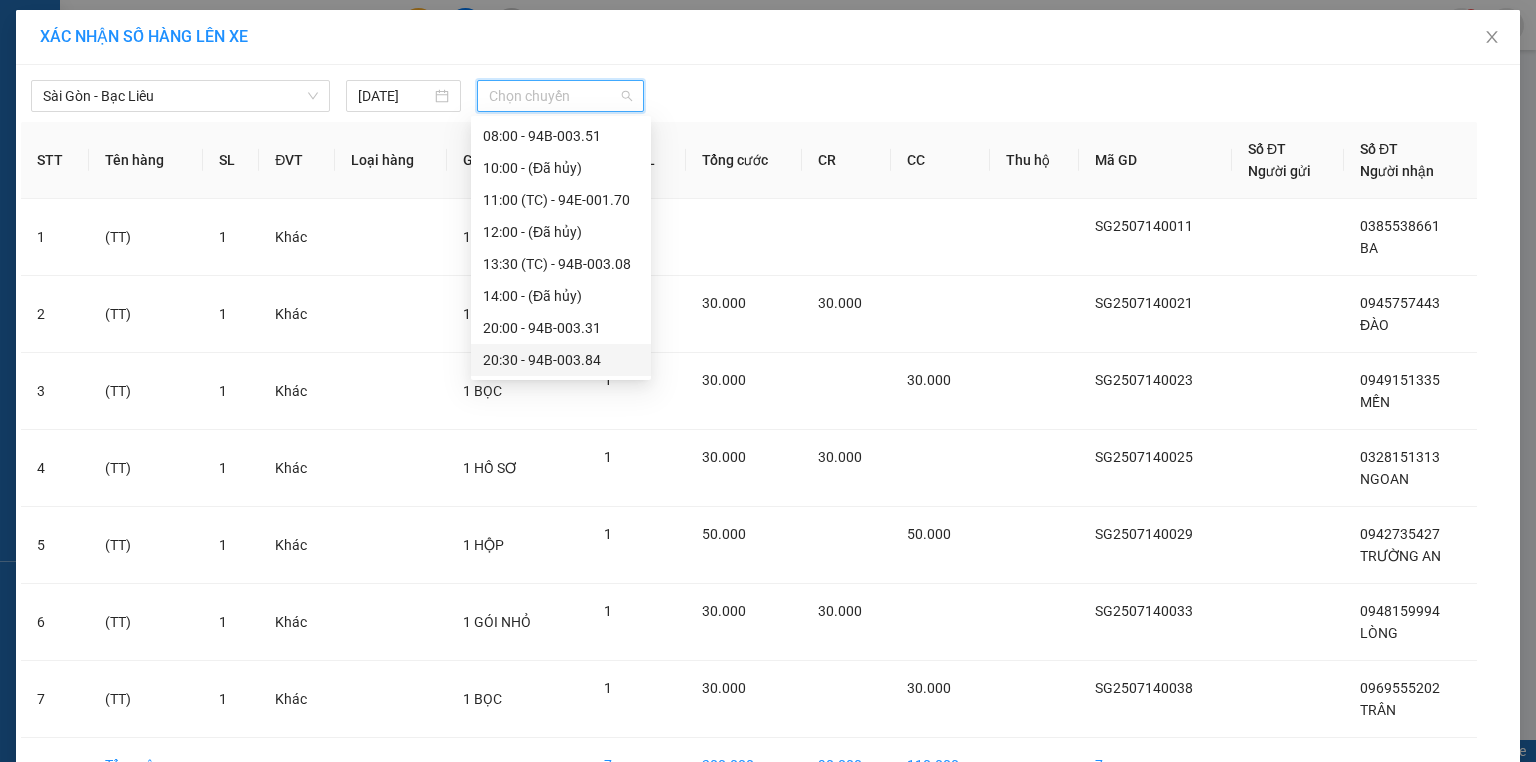 click on "20:30     - 94B-003.84" at bounding box center [561, 360] 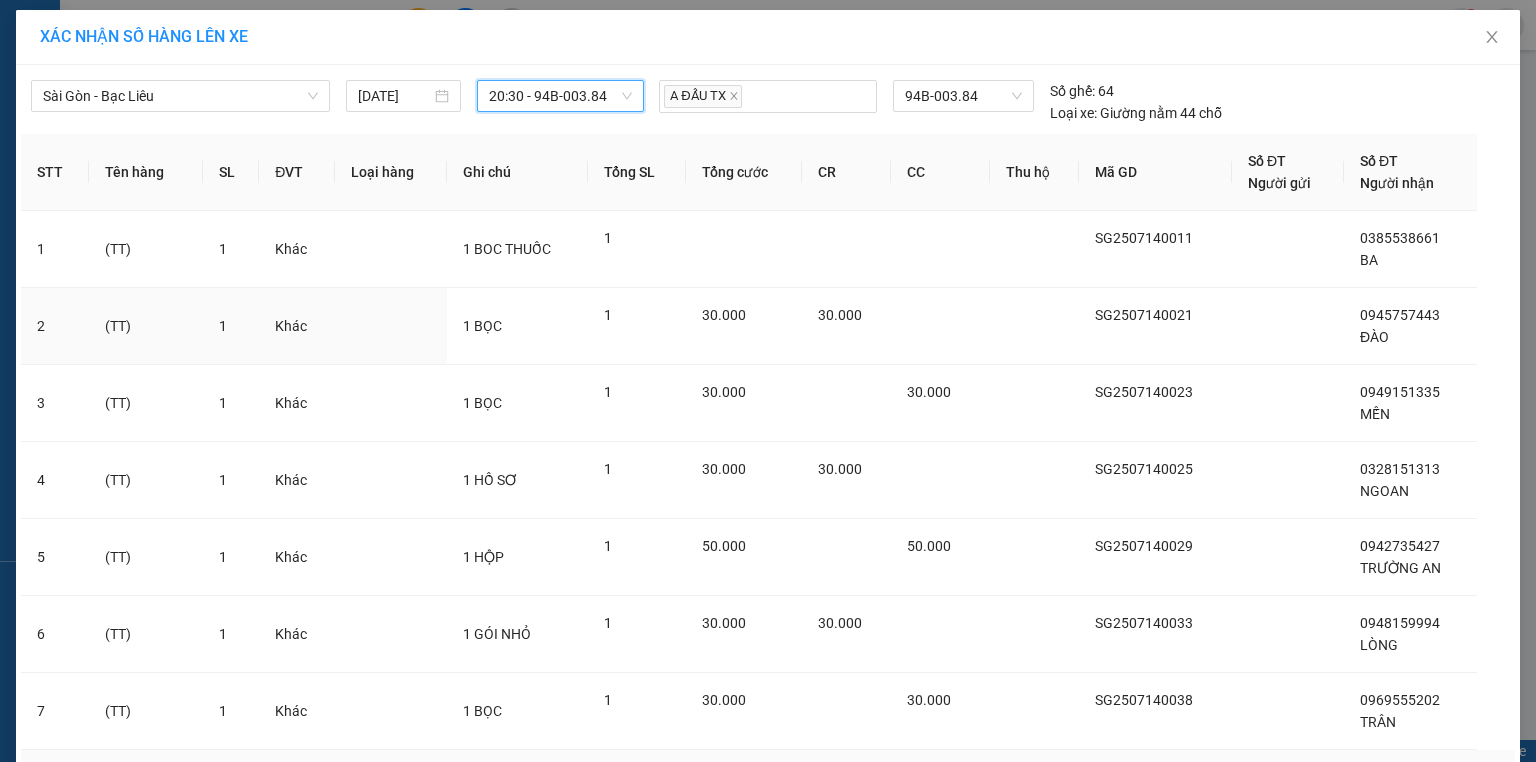 scroll, scrollTop: 132, scrollLeft: 0, axis: vertical 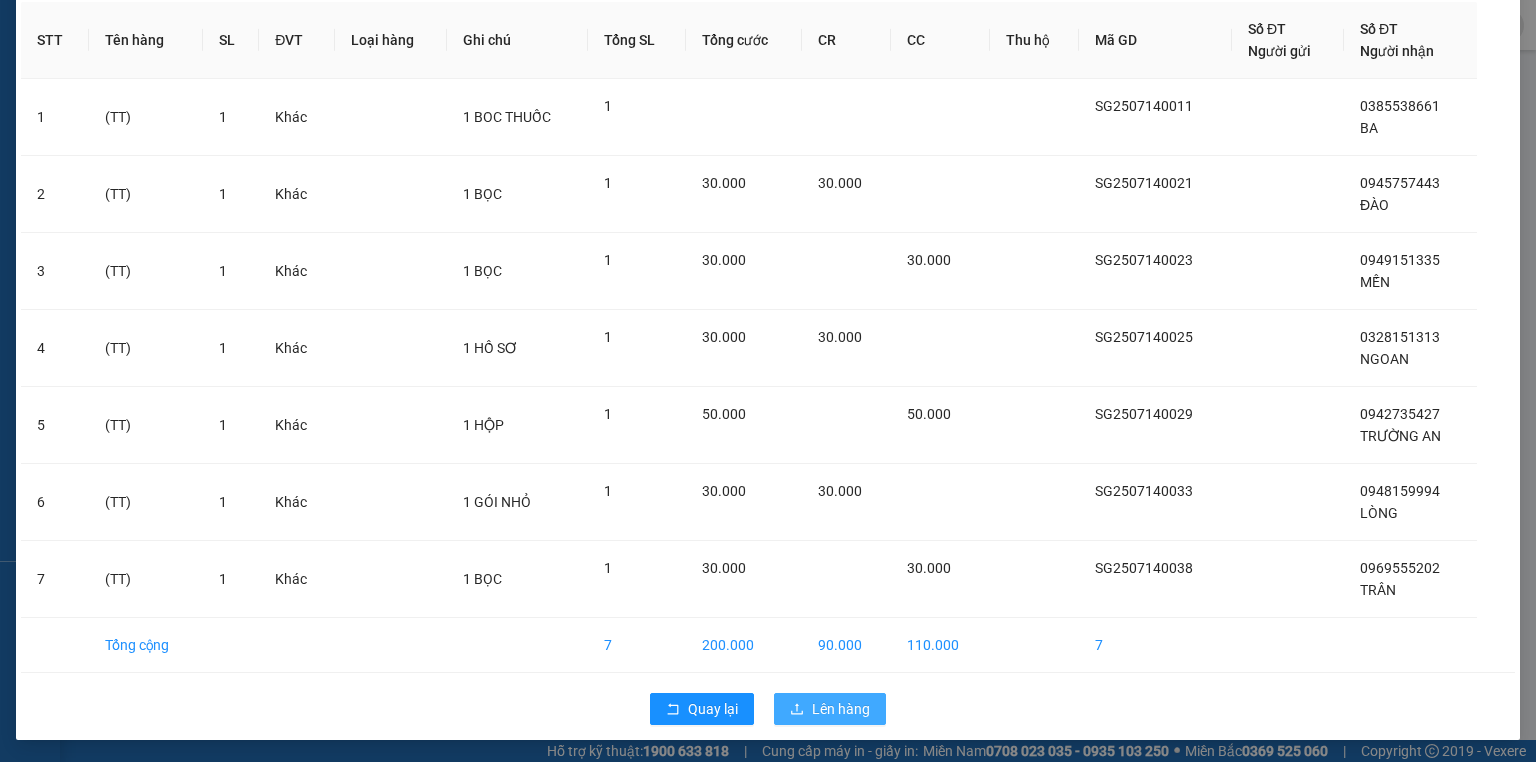 click on "Lên hàng" at bounding box center [841, 709] 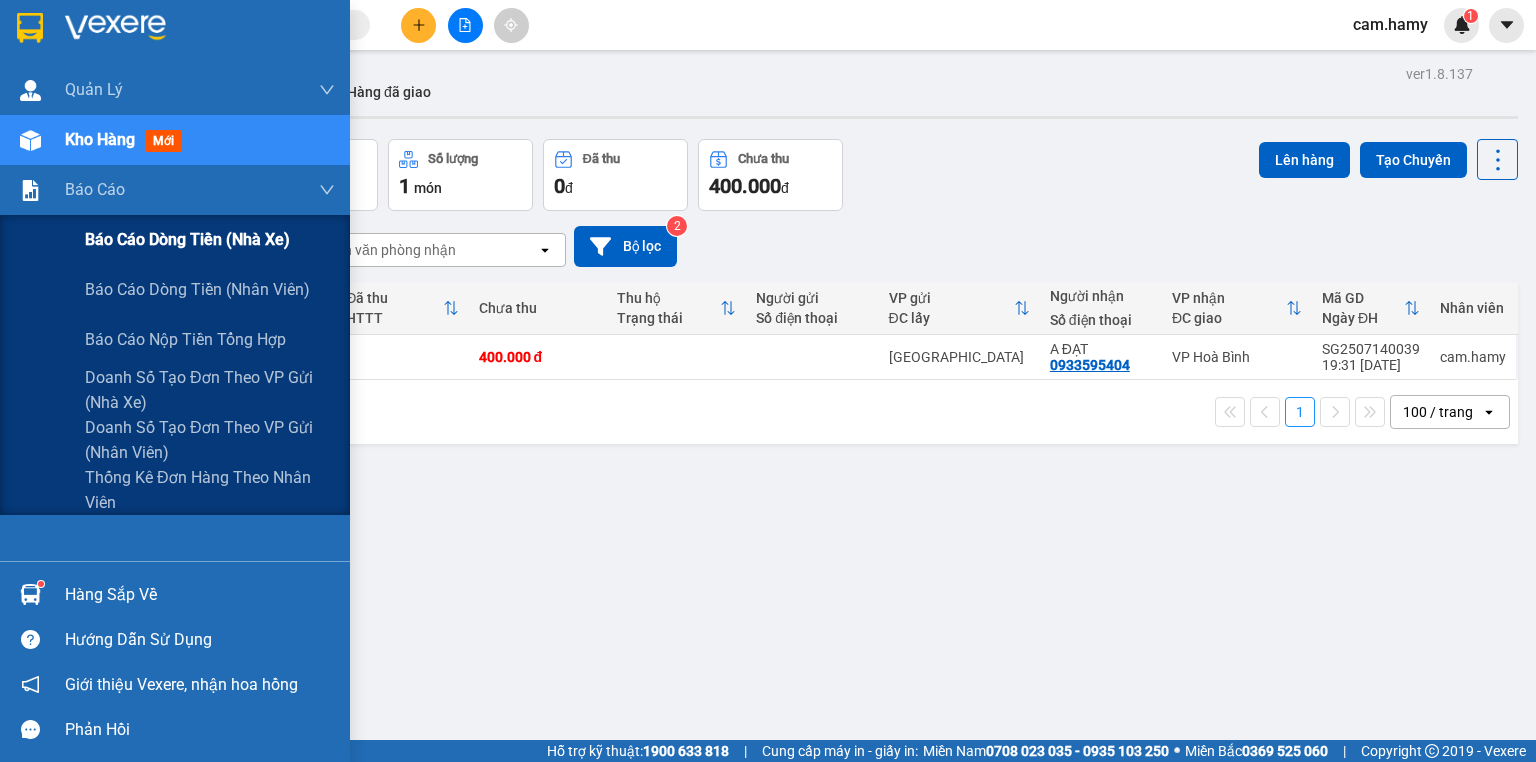 click on "Báo cáo dòng tiền (nhà xe)" at bounding box center [187, 239] 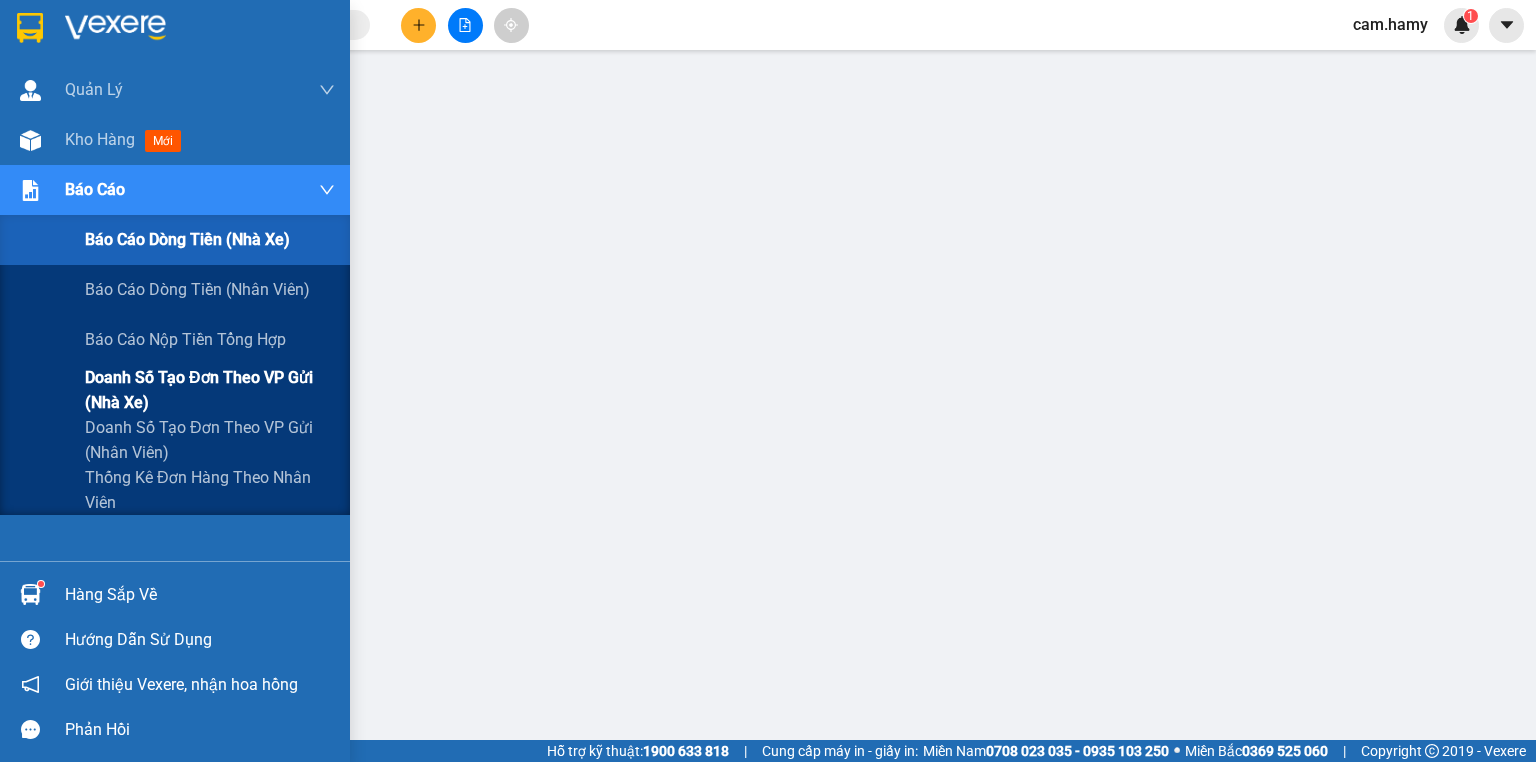 click on "Doanh số tạo đơn theo VP gửi (nhà xe)" at bounding box center (210, 390) 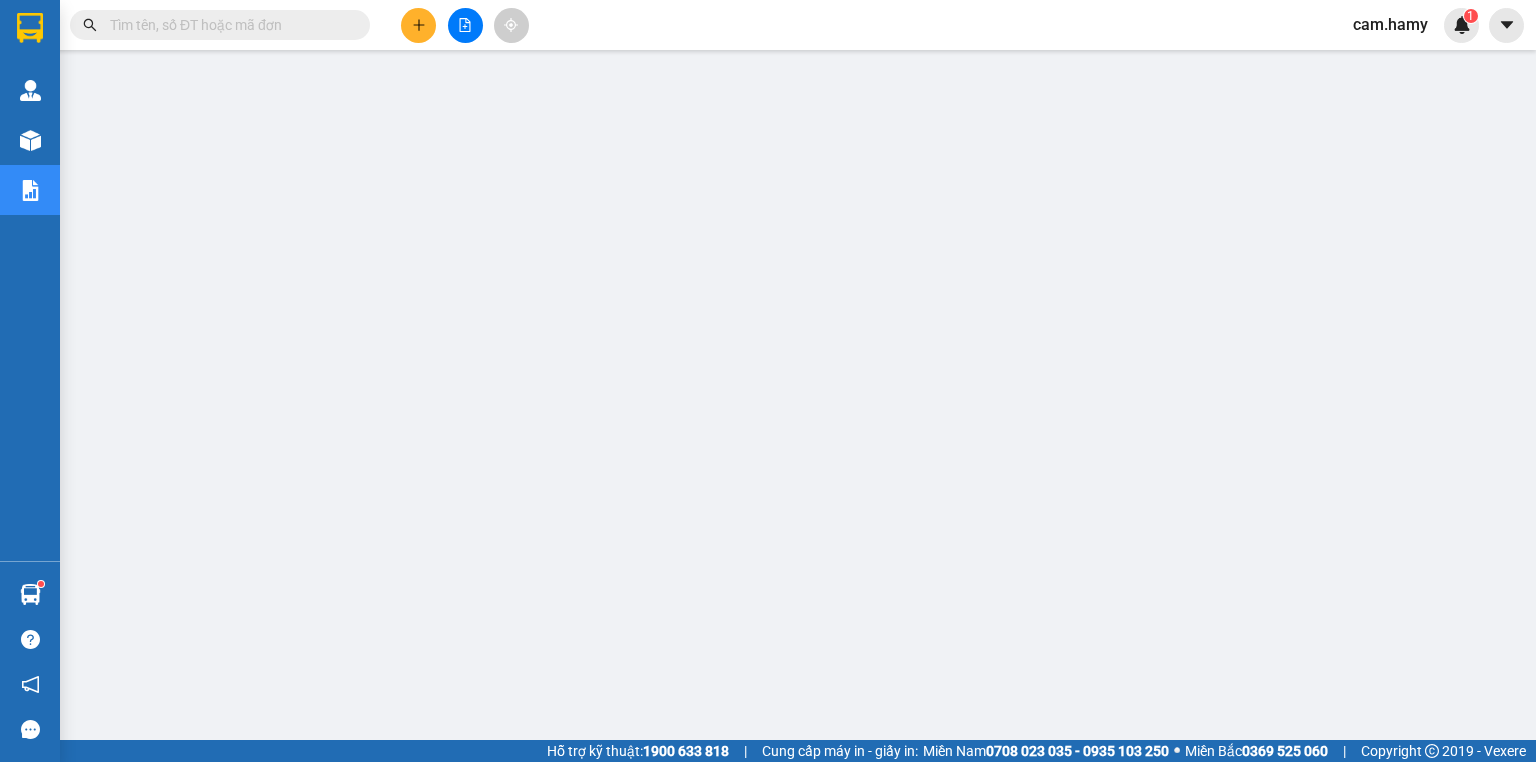 click at bounding box center [465, 25] 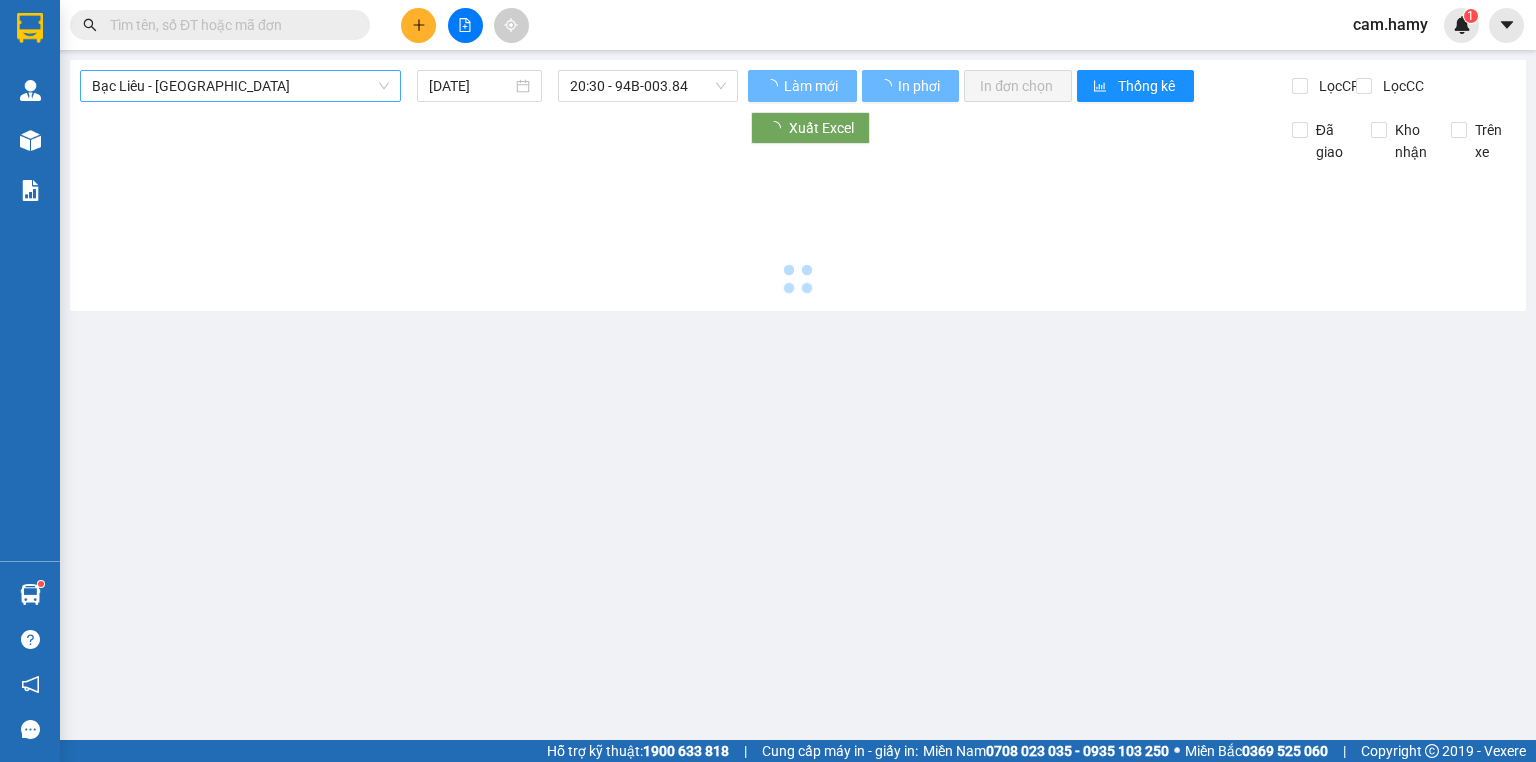 click on "Bạc Liêu - [GEOGRAPHIC_DATA]" at bounding box center [240, 86] 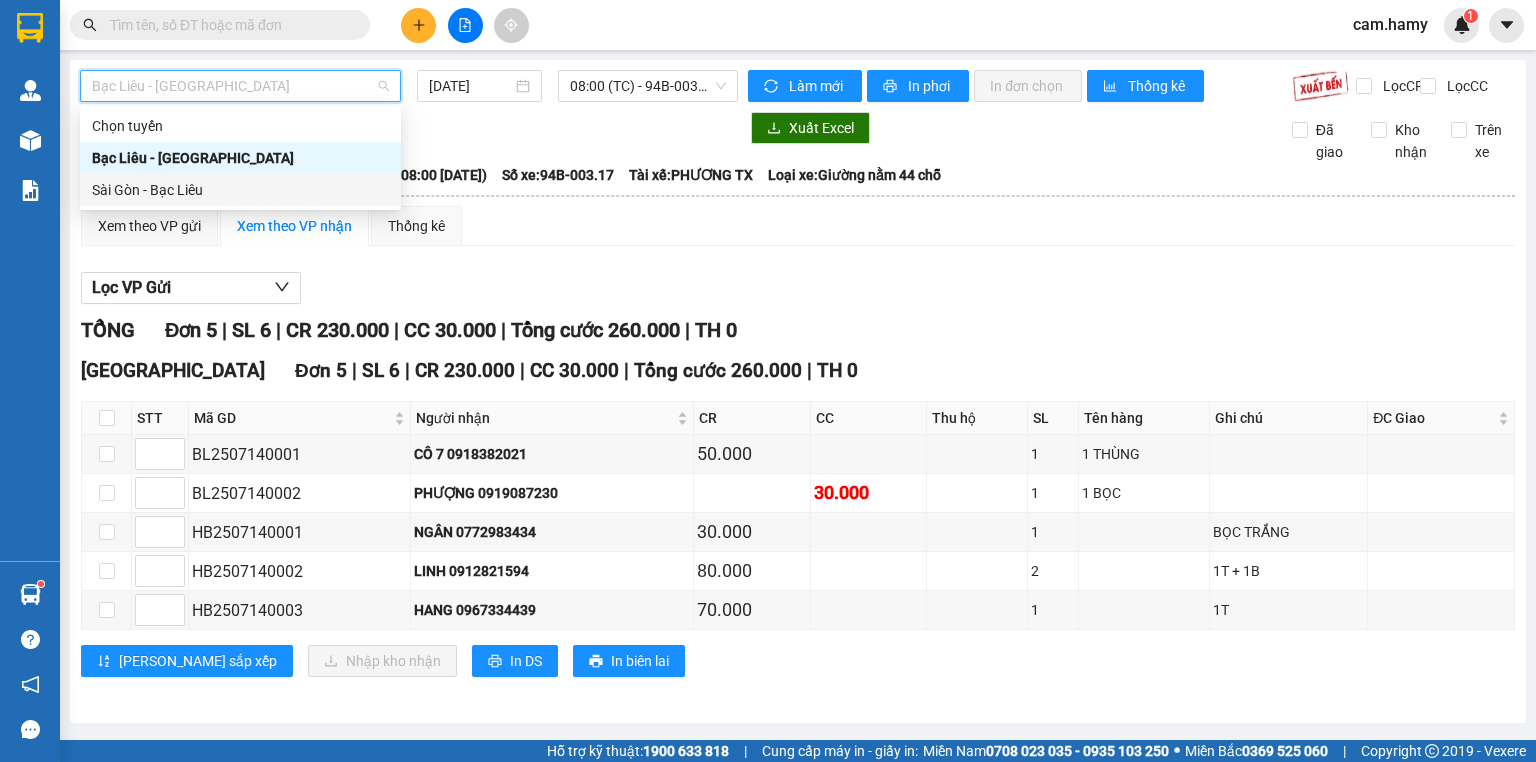 click on "Sài Gòn - Bạc Liêu" at bounding box center [240, 190] 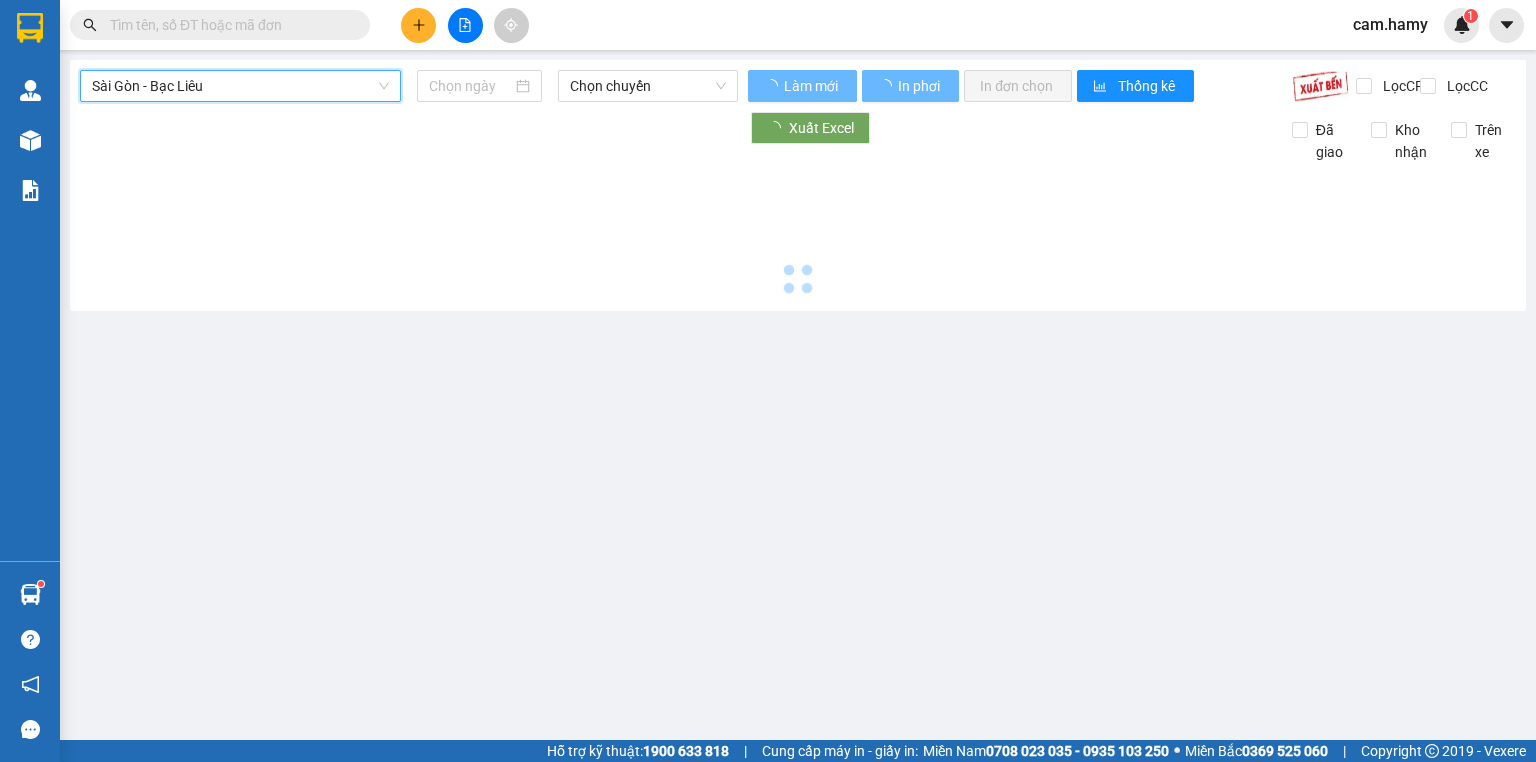 type on "[DATE]" 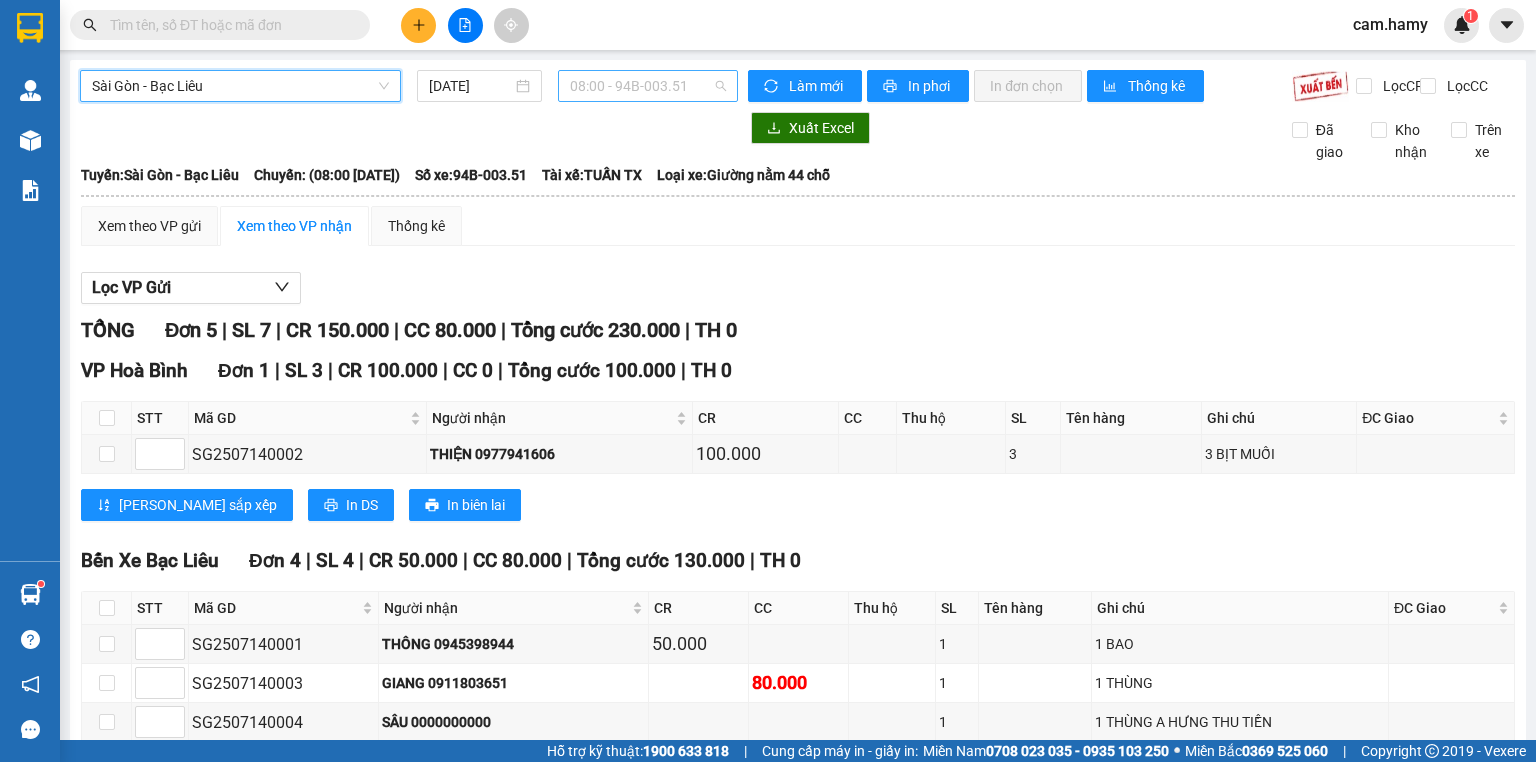 click on "08:00     - 94B-003.51" at bounding box center (648, 86) 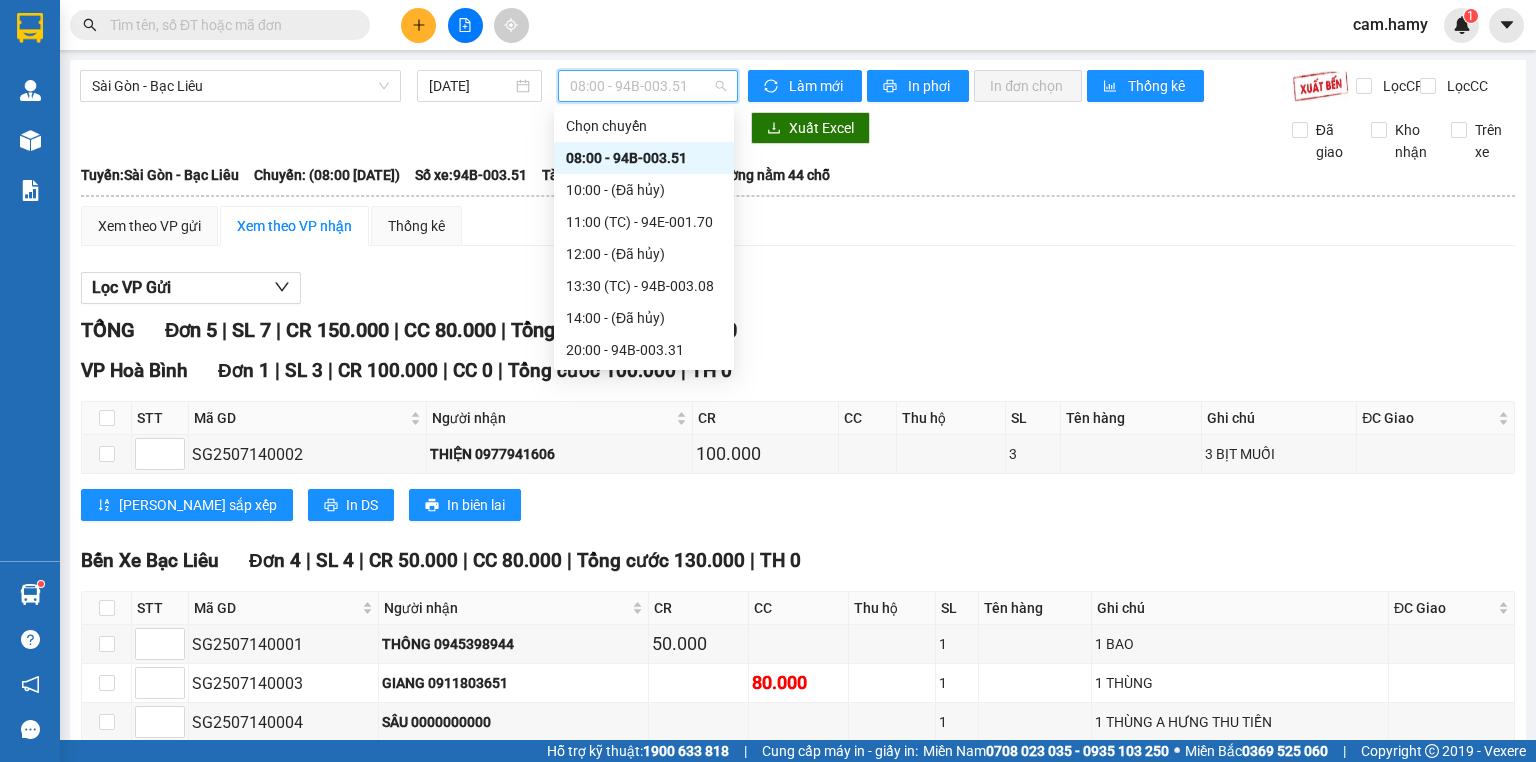 click on "20:30     - 94B-003.84" at bounding box center [644, 382] 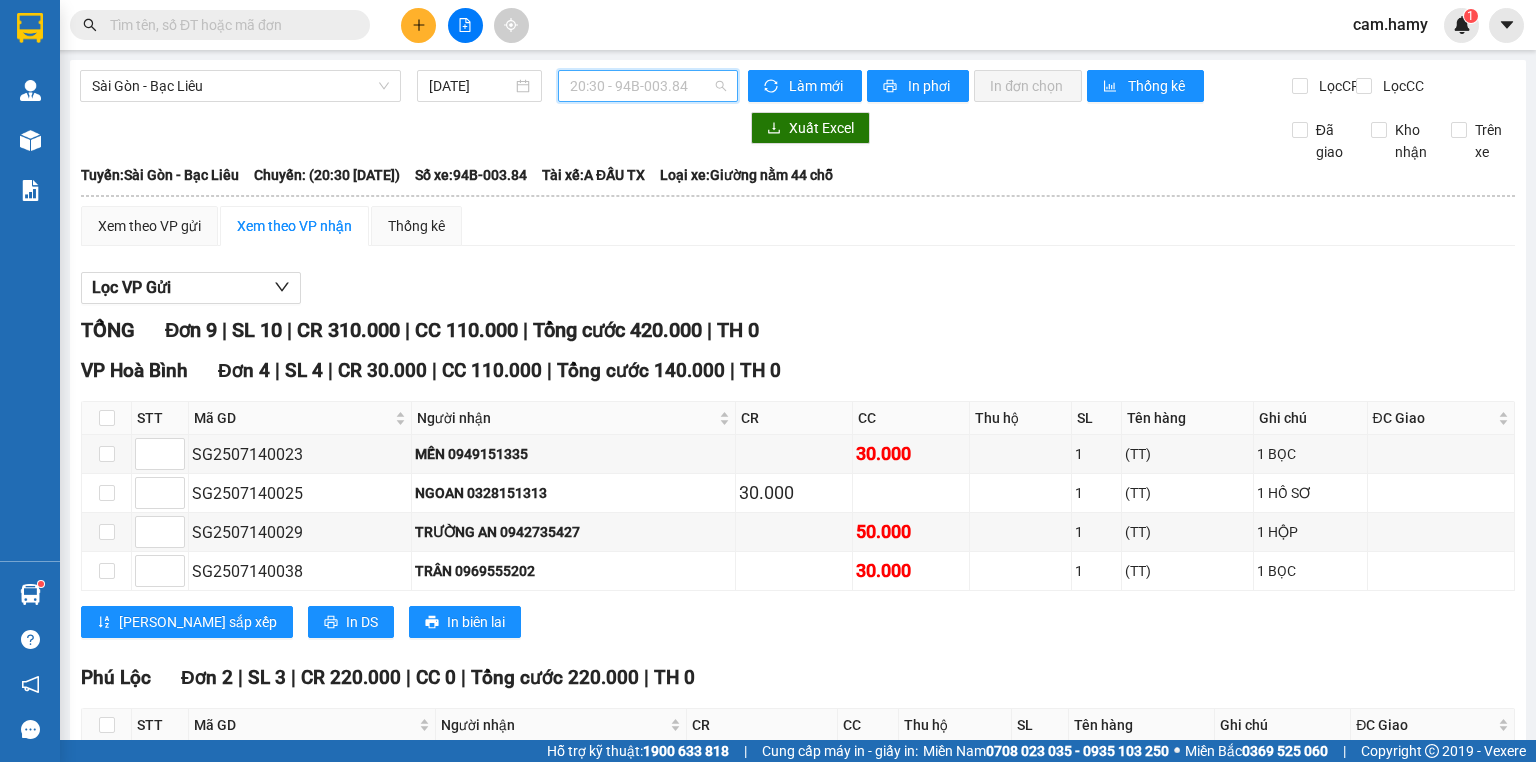 click on "20:30     - 94B-003.84" at bounding box center (648, 86) 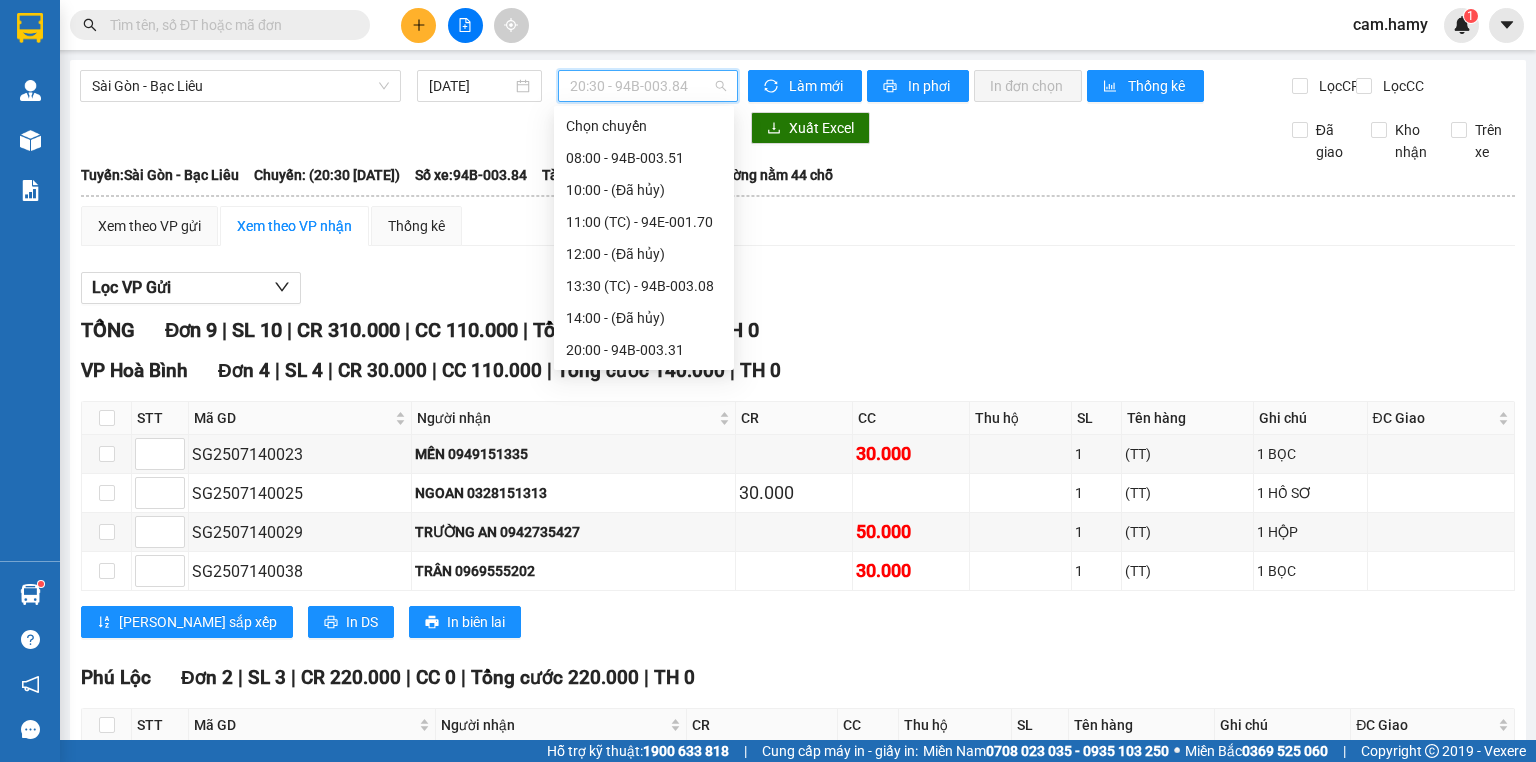 click on "[PERSON_NAME] sắp xếp In DS In biên lai" at bounding box center (798, 851) 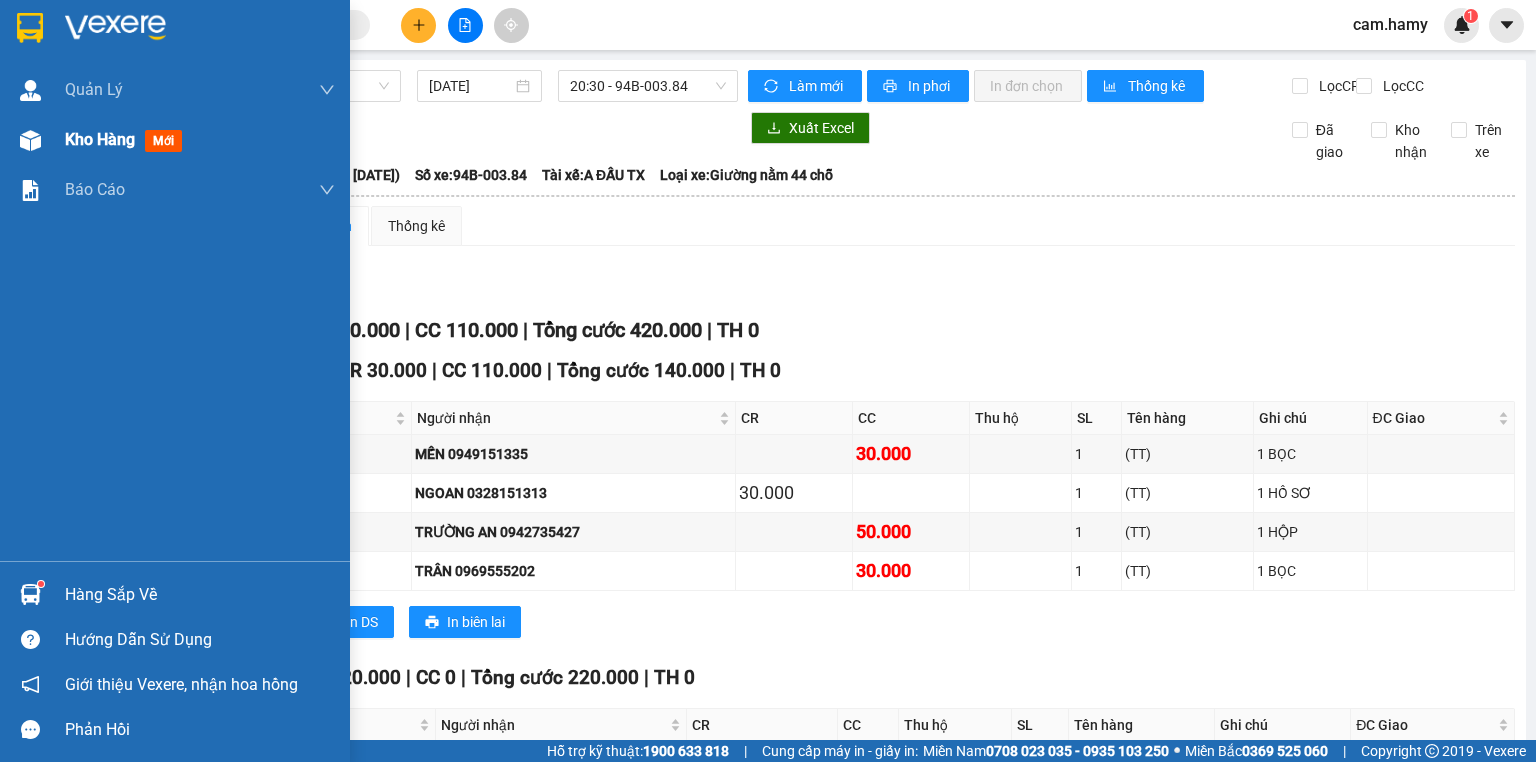 click on "Kho hàng mới" at bounding box center (200, 140) 